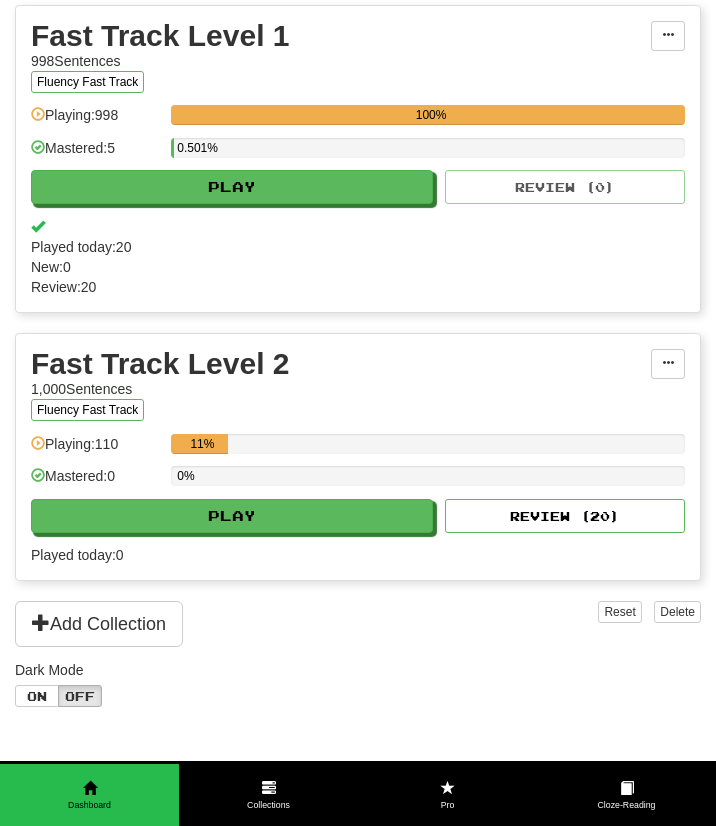 scroll, scrollTop: 1545, scrollLeft: 0, axis: vertical 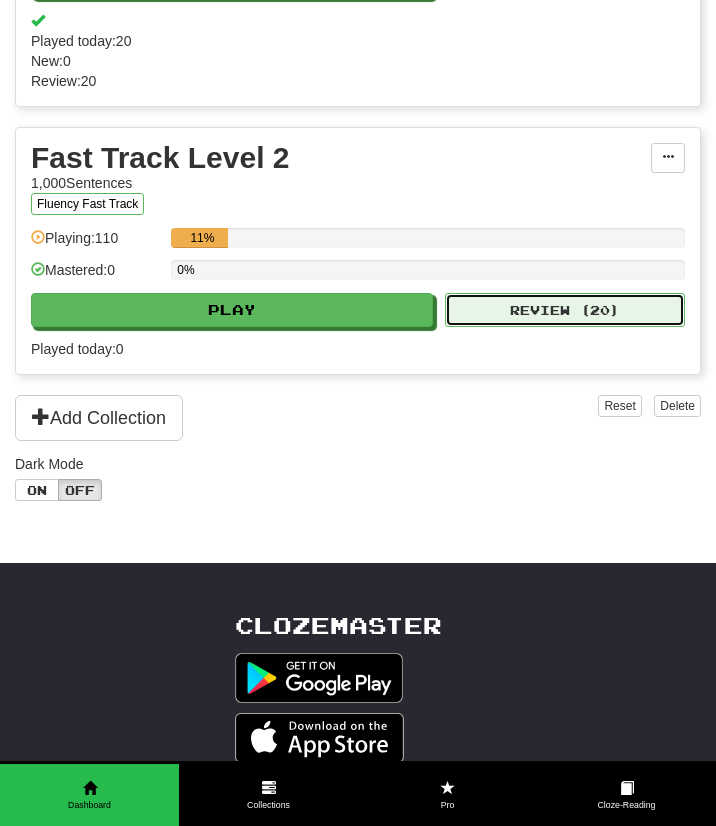 click on "Review ( 20 )" at bounding box center (565, 310) 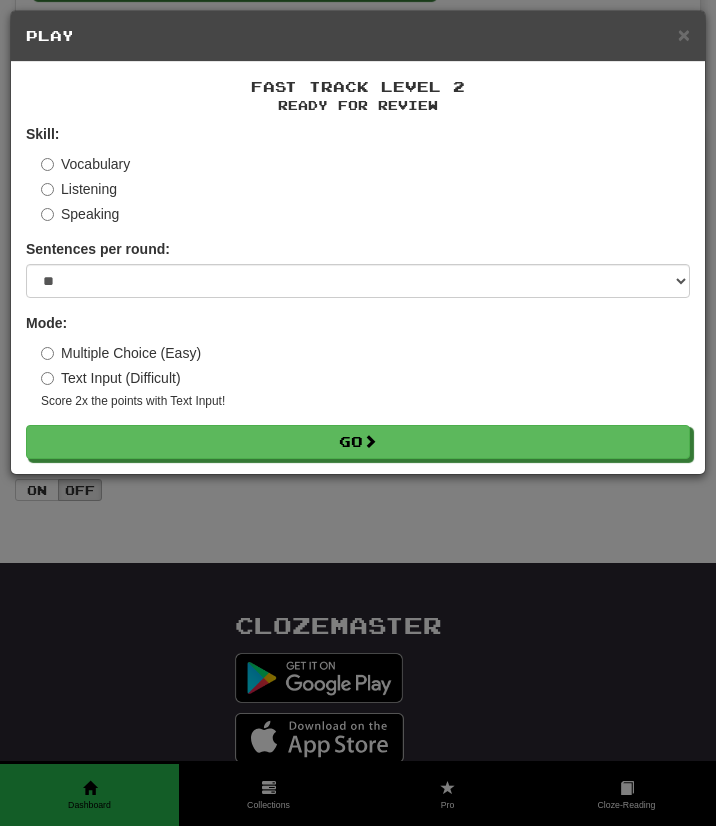 click on "Fast Track Level 2 Ready for Review Skill: Vocabulary Listening Speaking Sentences per round: * ** ** ** ** ** *** ******** Mode: Multiple Choice (Easy) Text Input (Difficult) Score 2x the points with Text Input ! Go" at bounding box center [358, 268] 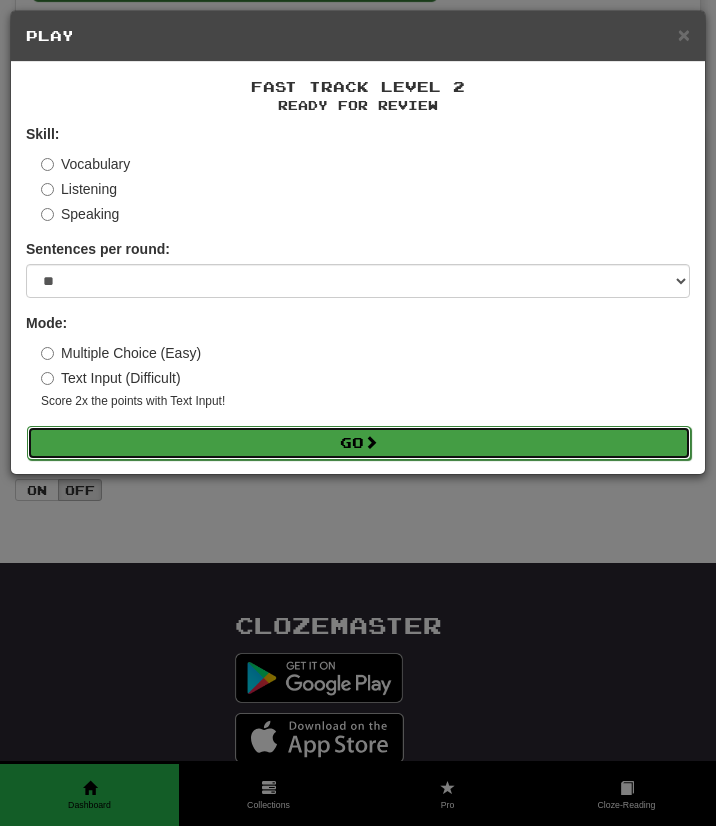 click on "Go" at bounding box center [359, 443] 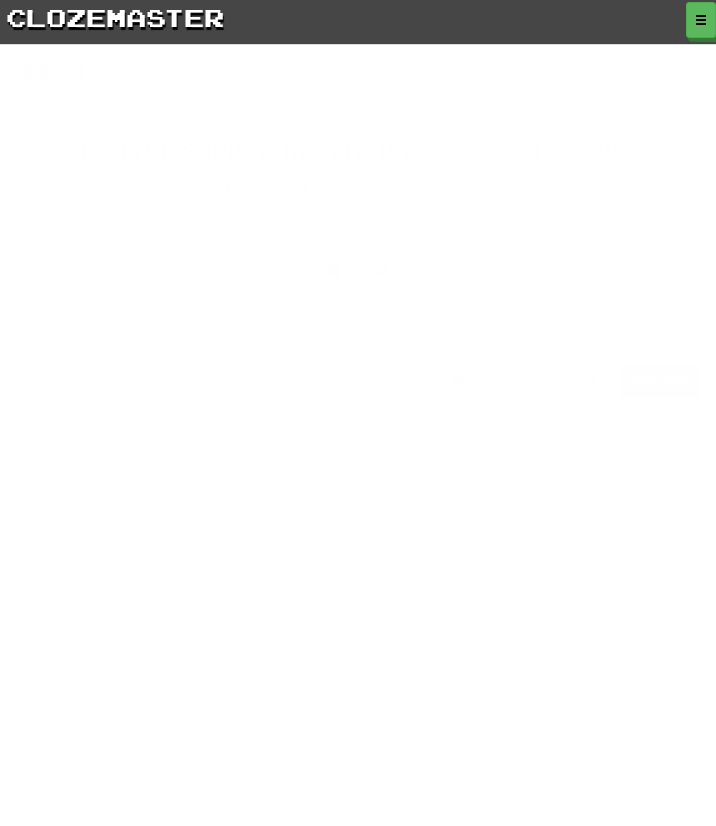 scroll, scrollTop: 0, scrollLeft: 0, axis: both 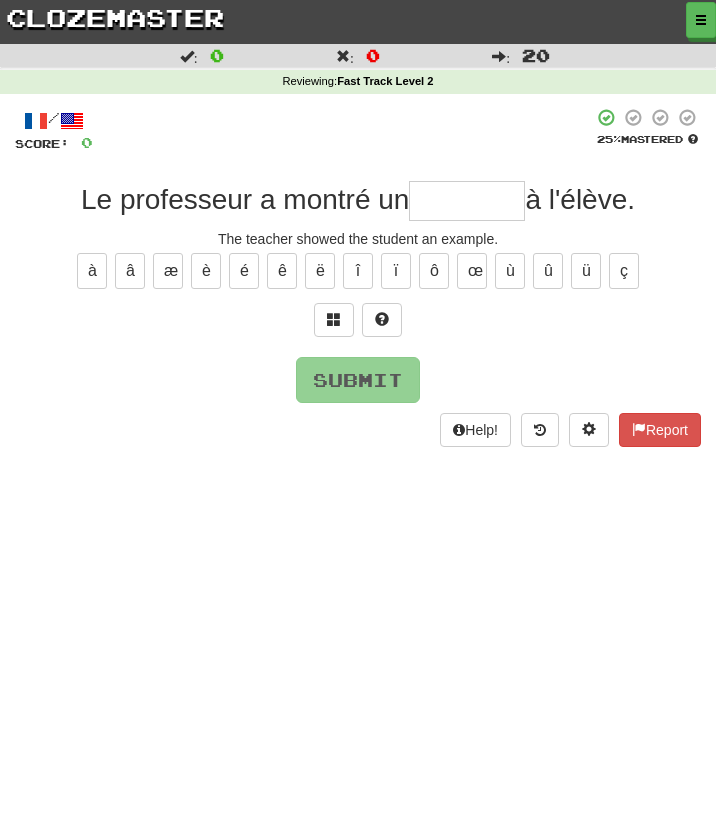 click on "/ Score: 0 25 % Mastered Le professeur a montré un à l'élève. The teacher showed the student an example. à â æ è é ê ë î ï ô œ ù û ü ç Submit Help! Report" at bounding box center (358, 277) 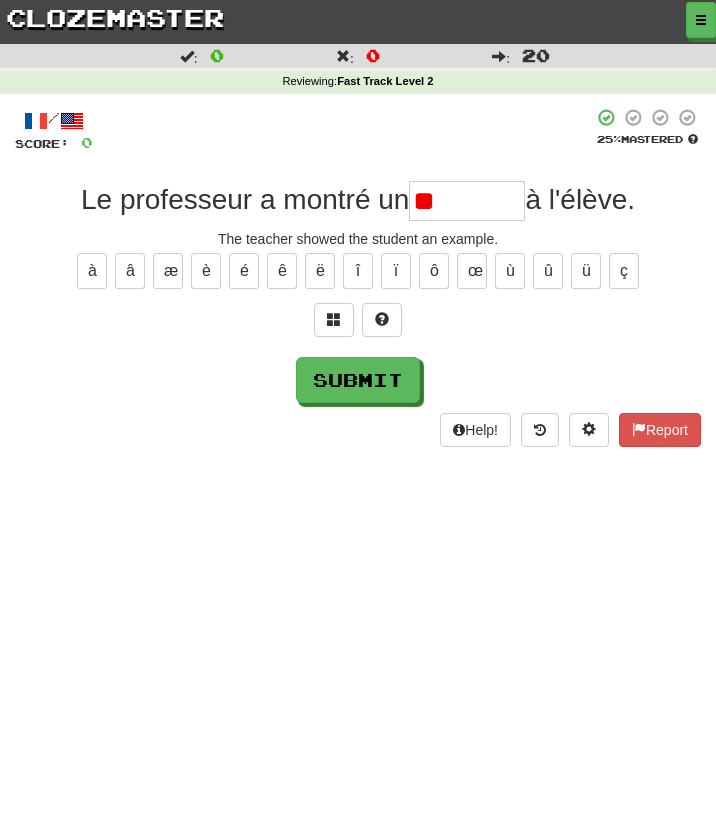 type on "*" 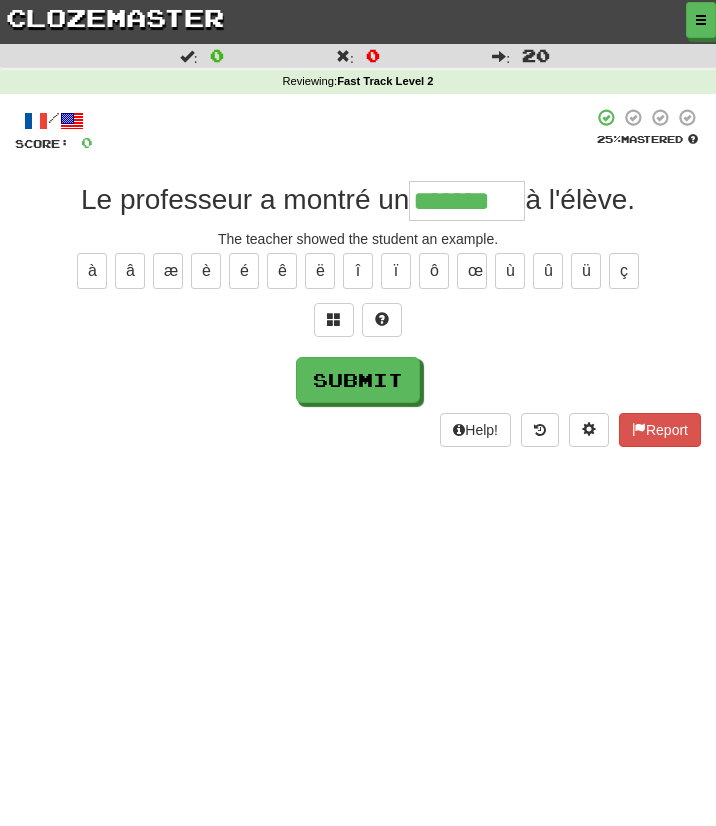 type on "*******" 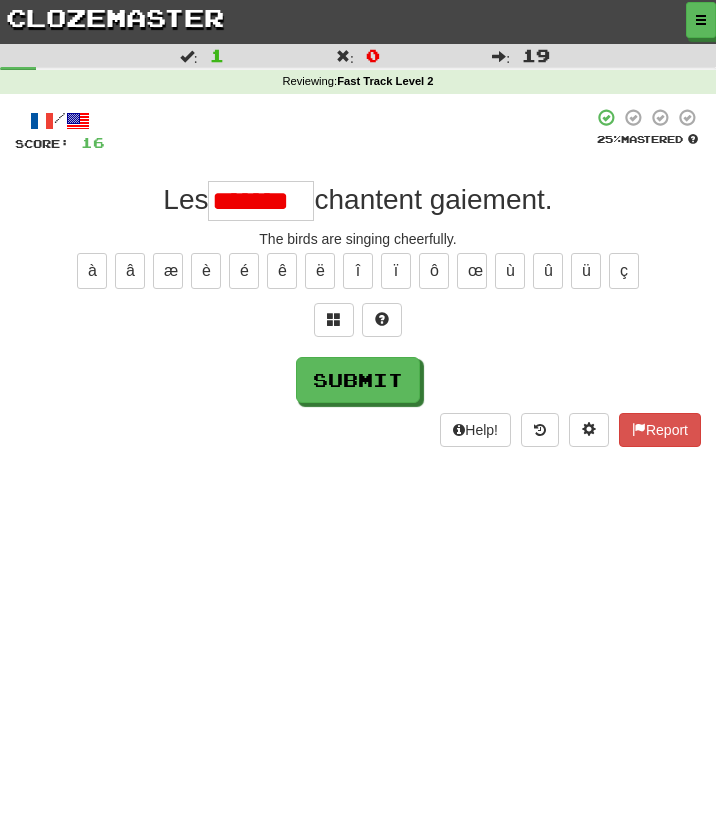 scroll, scrollTop: 0, scrollLeft: 0, axis: both 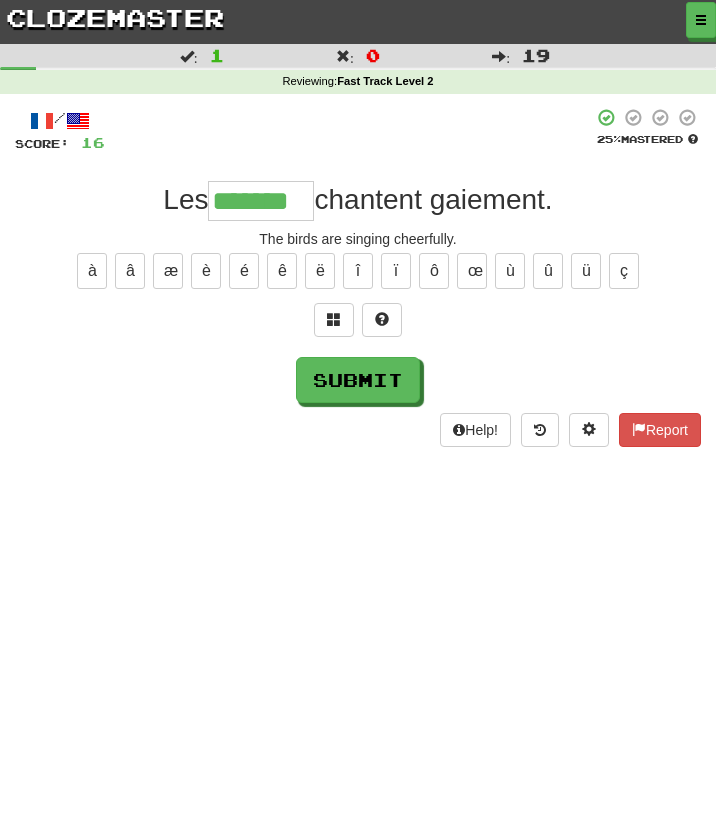 type on "*******" 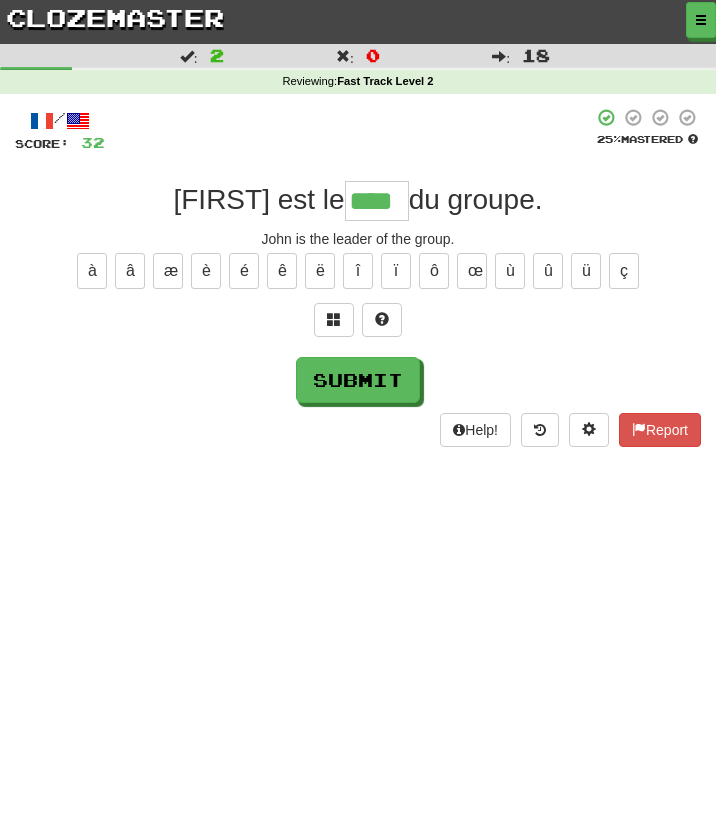 type on "****" 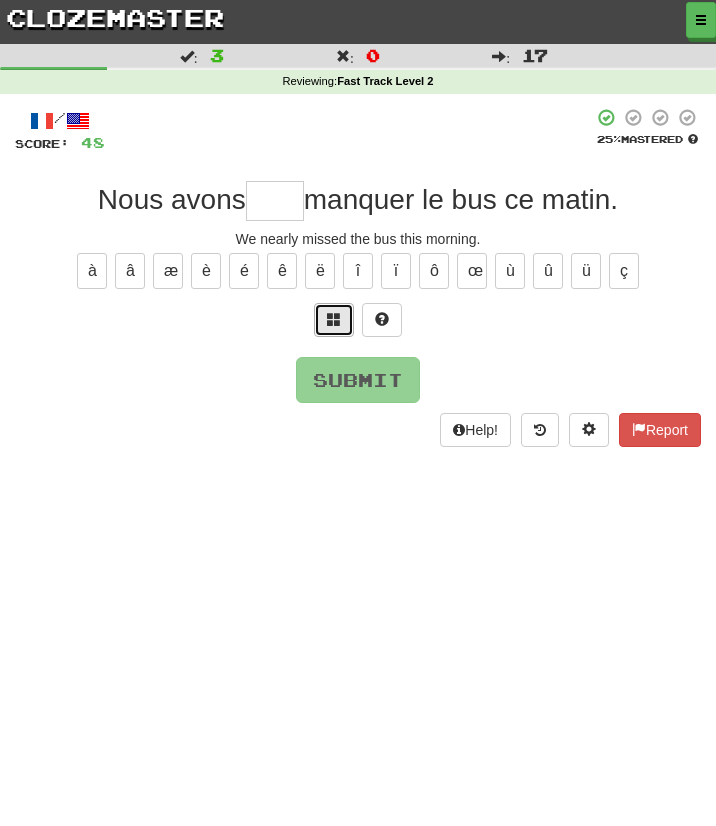 click at bounding box center (334, 319) 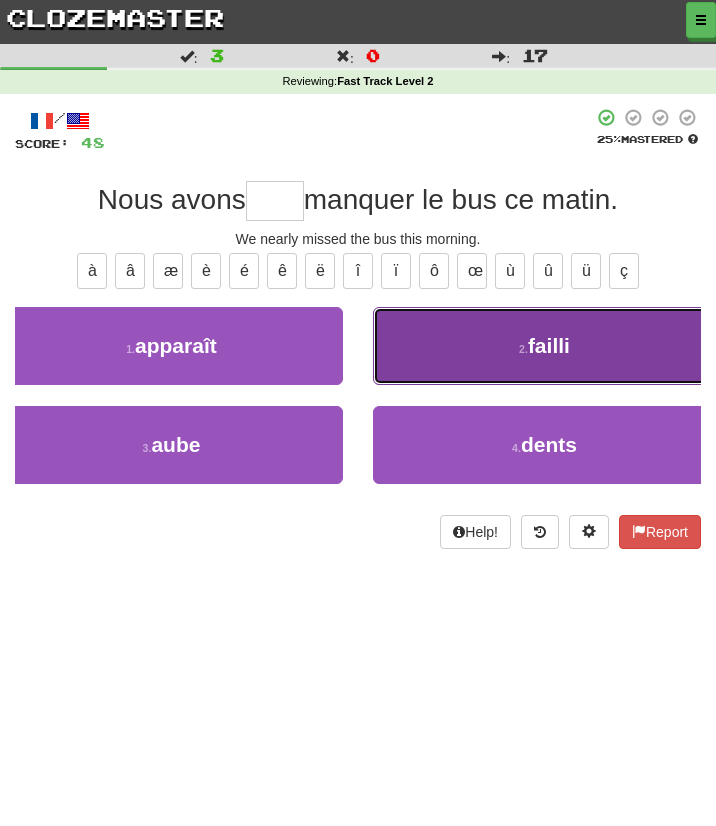 click on "2 .  failli" at bounding box center (544, 346) 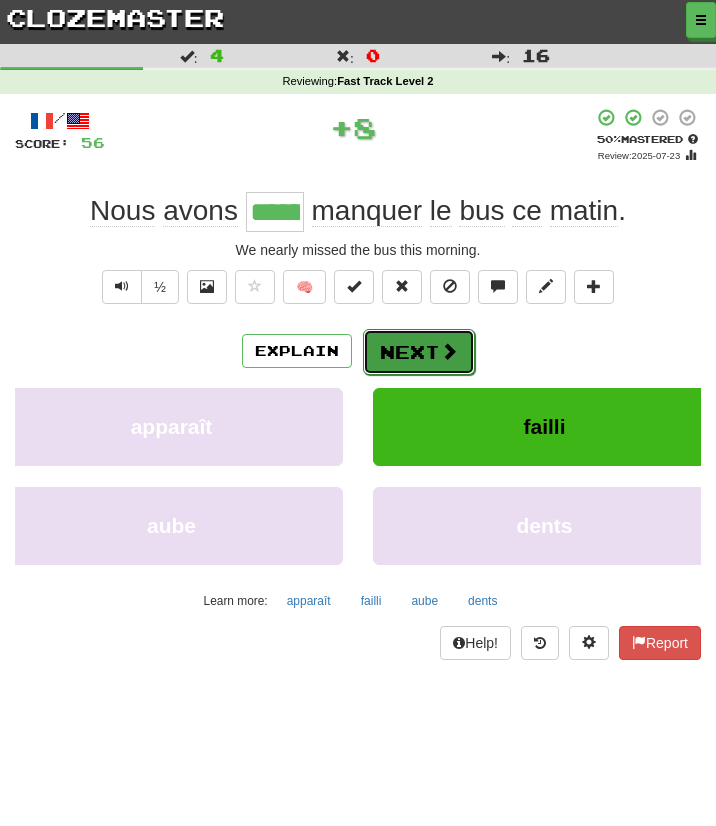 click at bounding box center [449, 351] 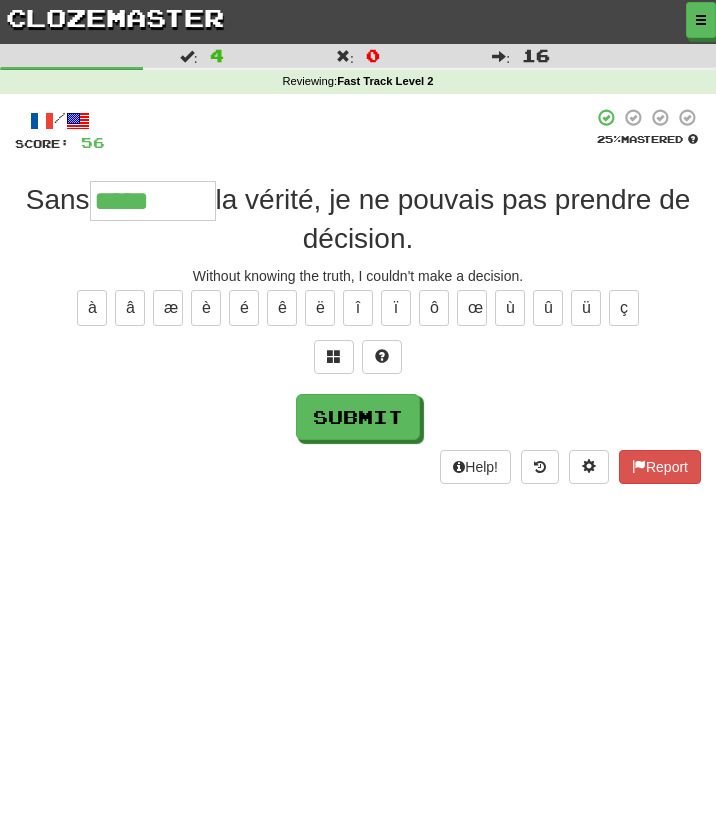 click at bounding box center (358, 362) 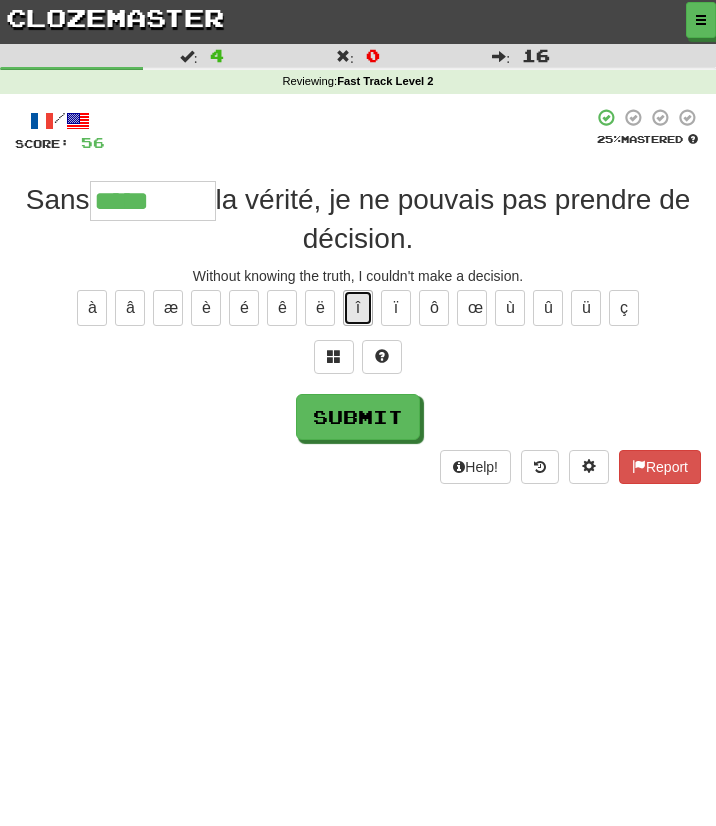click on "î" at bounding box center (358, 308) 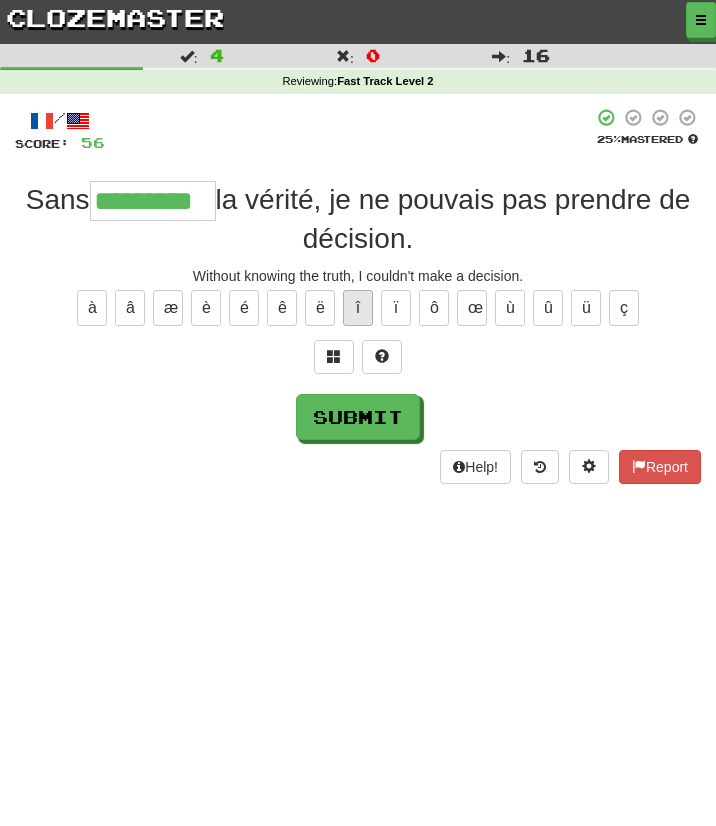 type on "*********" 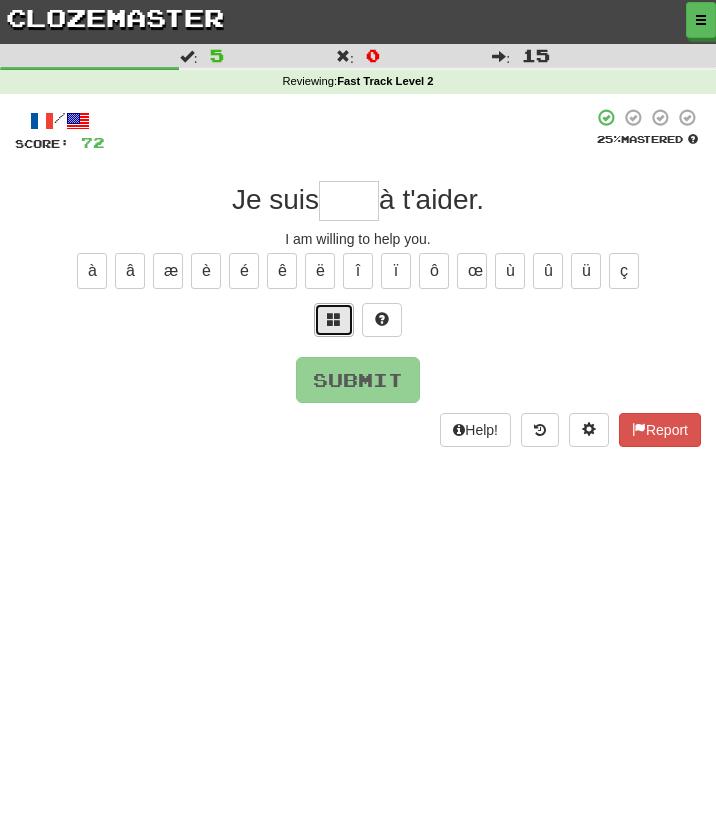 click at bounding box center (334, 319) 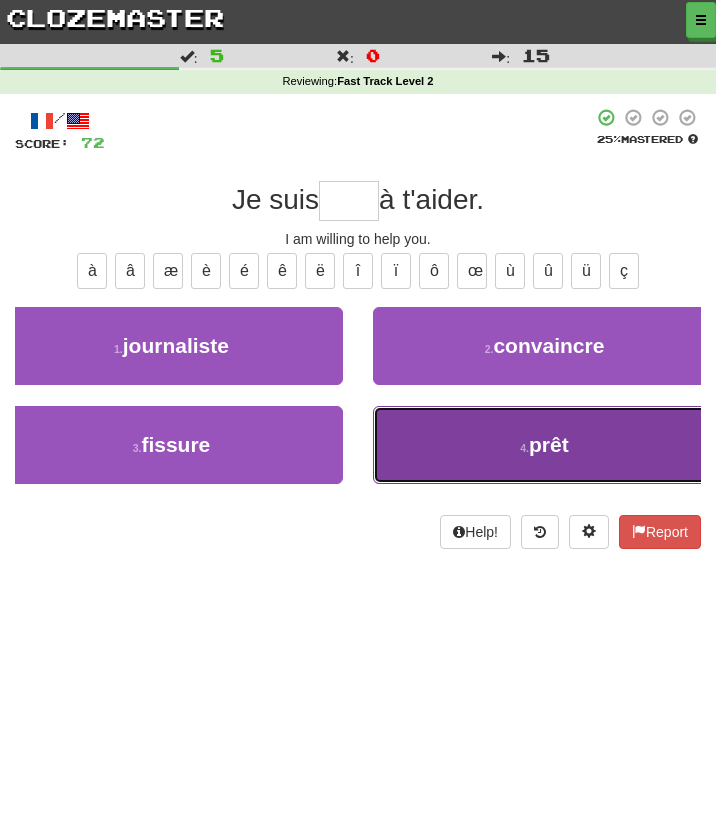 click on "4 .  prêt" at bounding box center [544, 445] 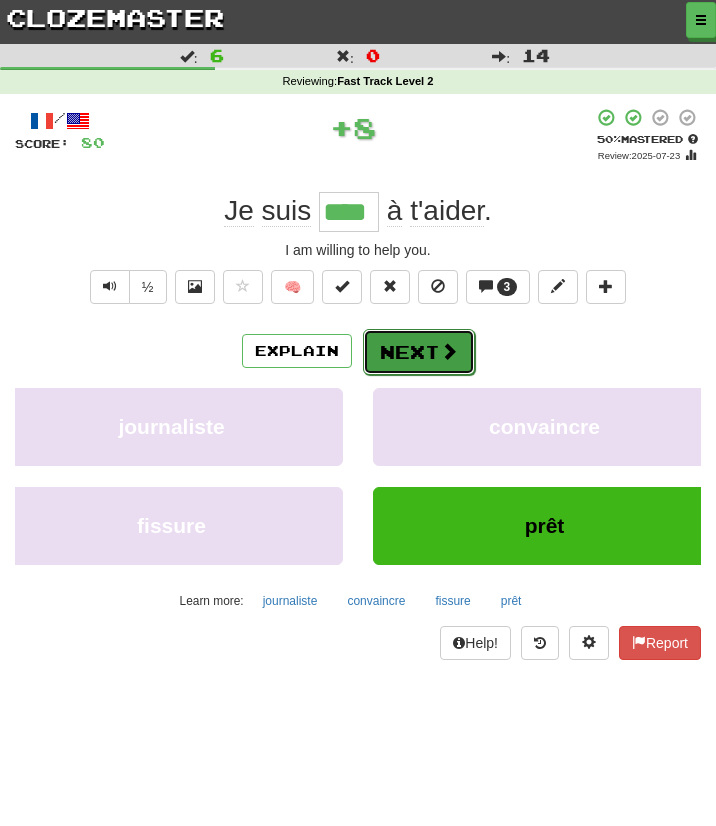 click on "Next" at bounding box center (419, 352) 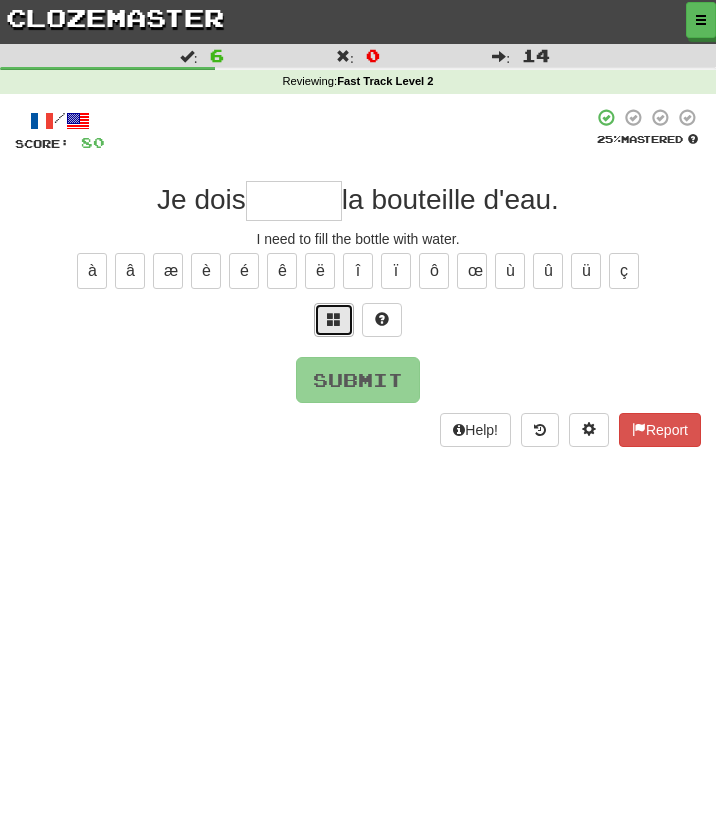 click at bounding box center (334, 319) 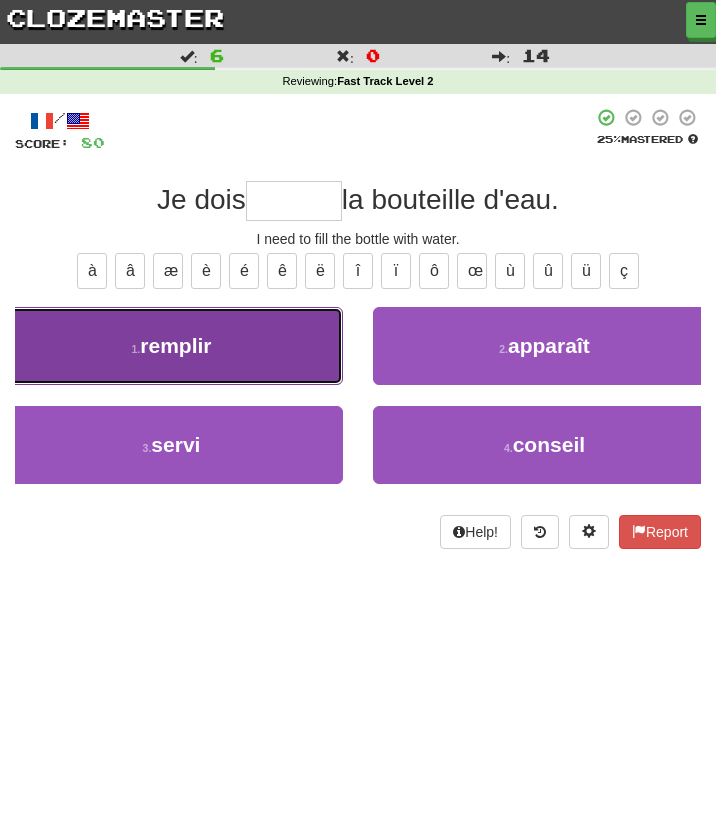 click on "1 .  remplir" at bounding box center (171, 346) 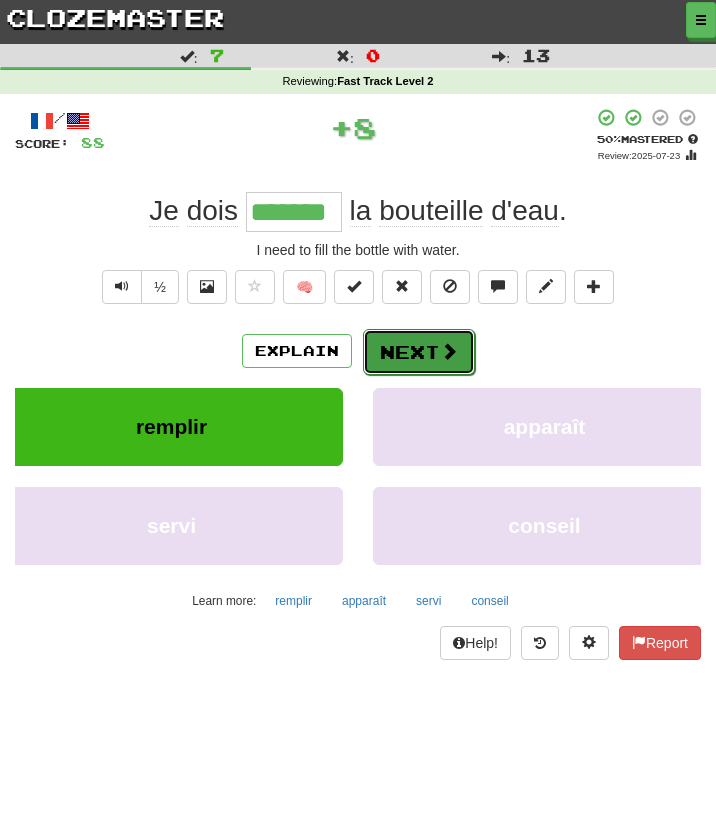 click on "Next" at bounding box center [419, 352] 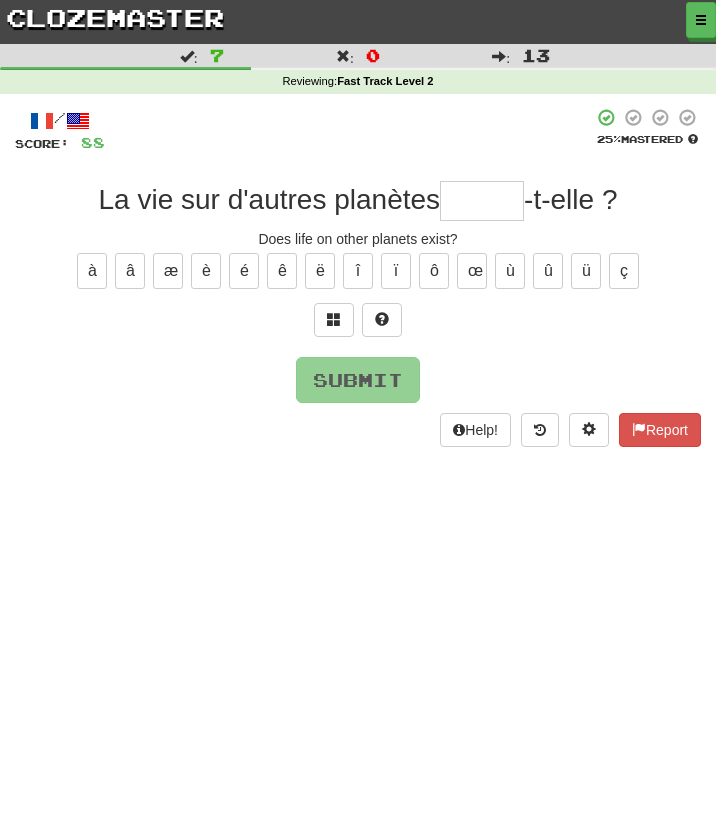 type on "*" 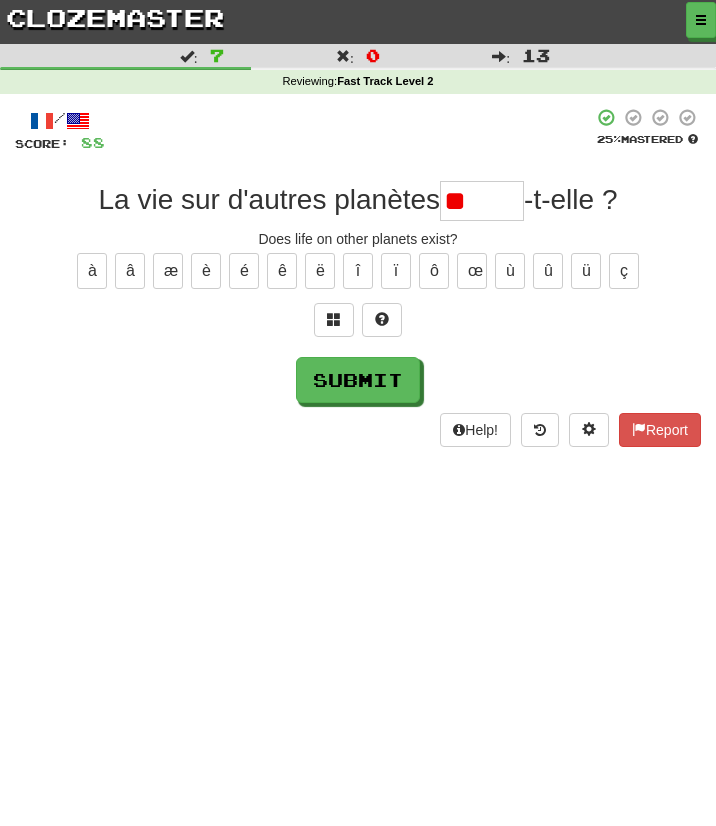 type on "*" 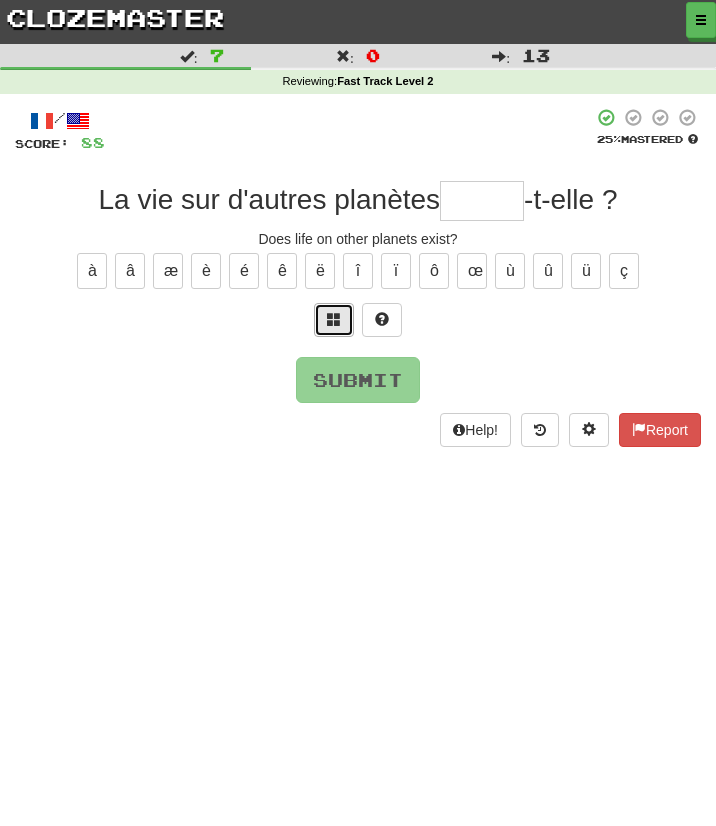 click at bounding box center [334, 320] 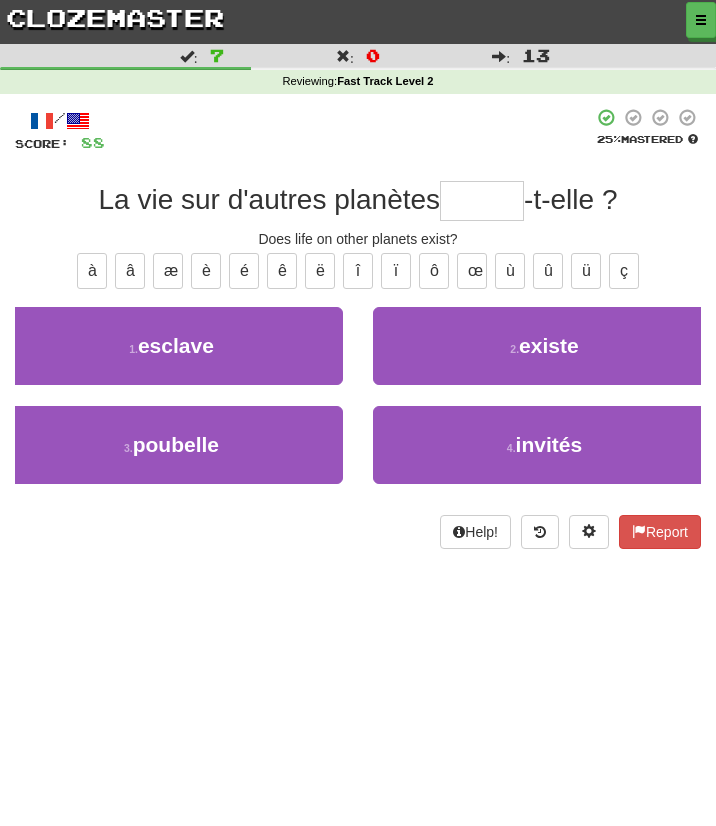click on "2 .  existe" at bounding box center (544, 356) 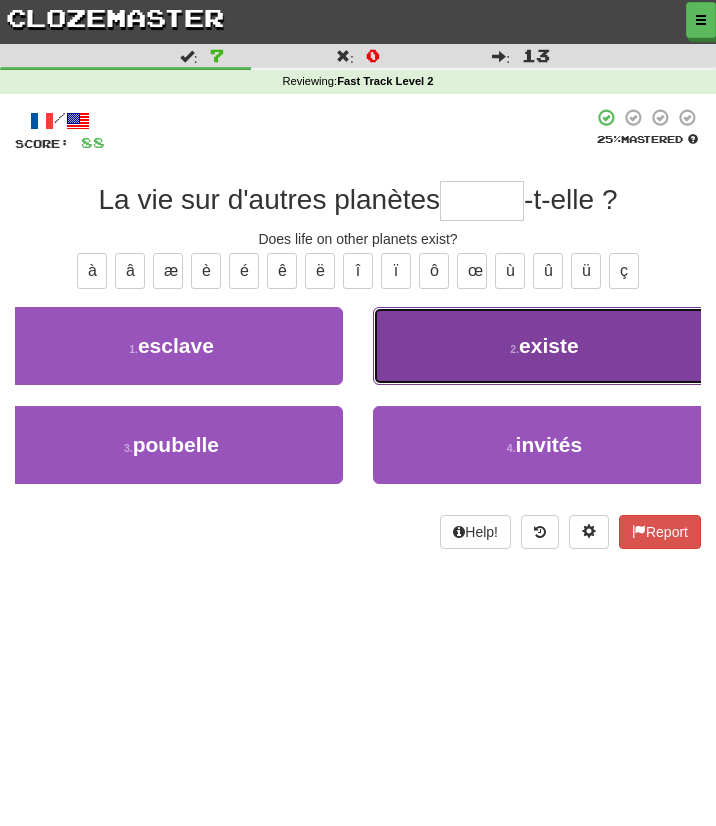 click on "2 .  existe" at bounding box center (544, 346) 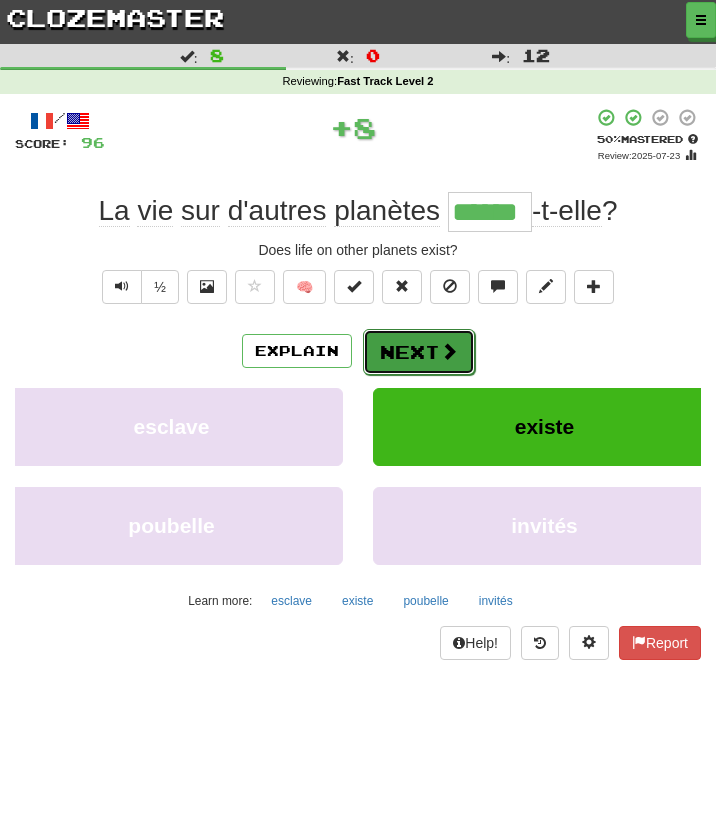 click on "Next" at bounding box center (419, 352) 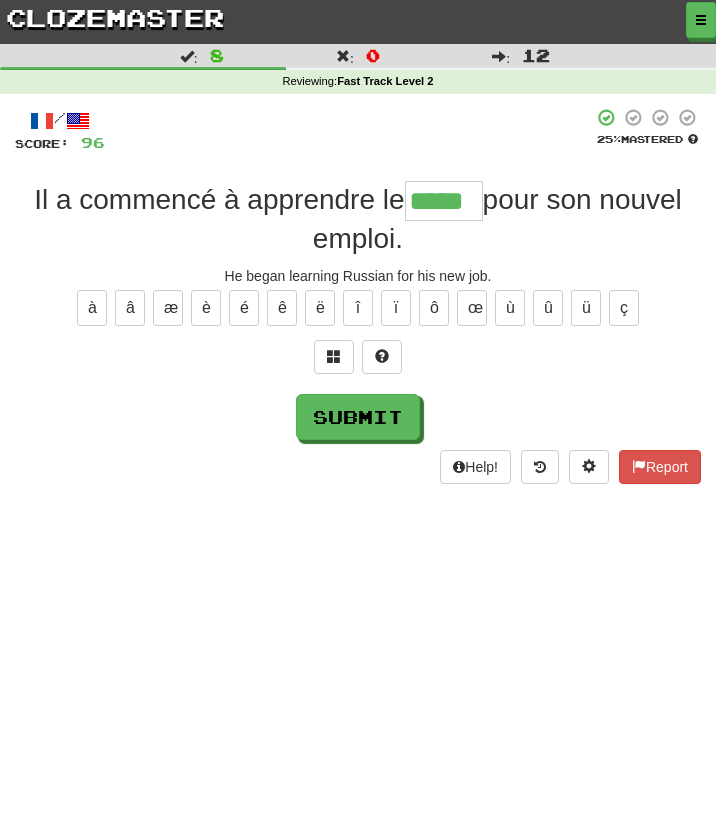 type on "*****" 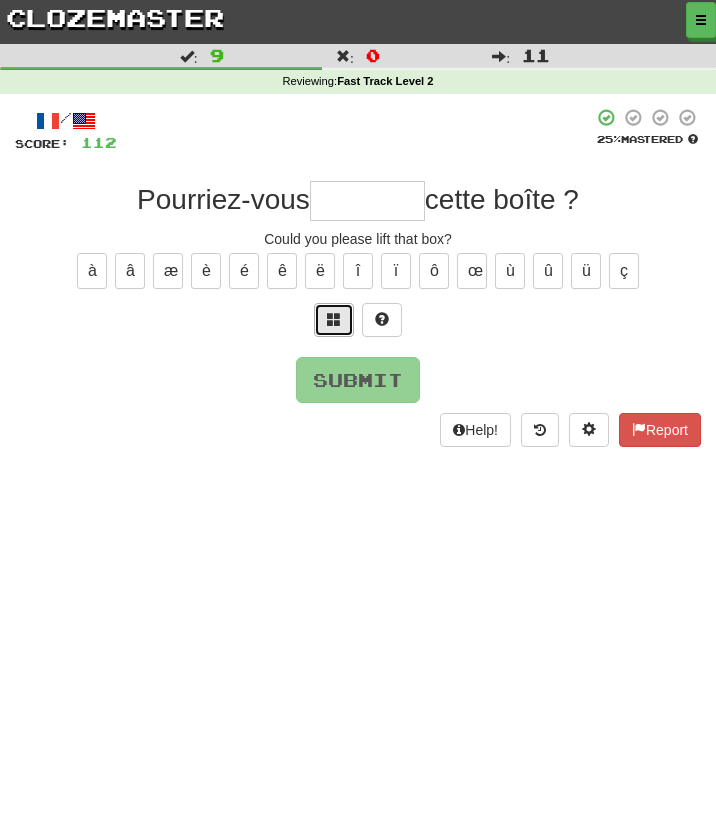 click at bounding box center (334, 319) 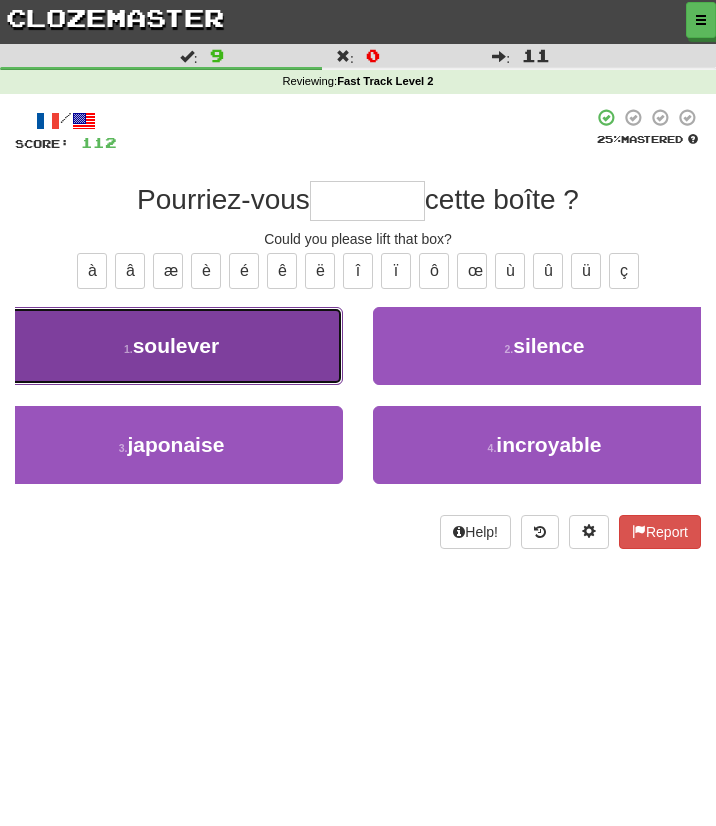 click on "1 .  soulever" at bounding box center [171, 346] 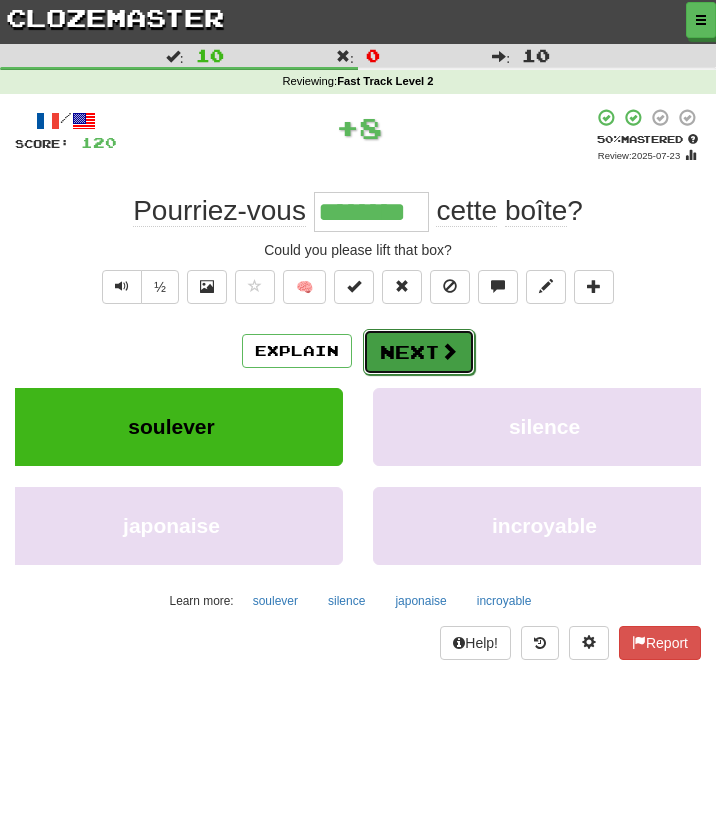 click on "Next" at bounding box center (419, 352) 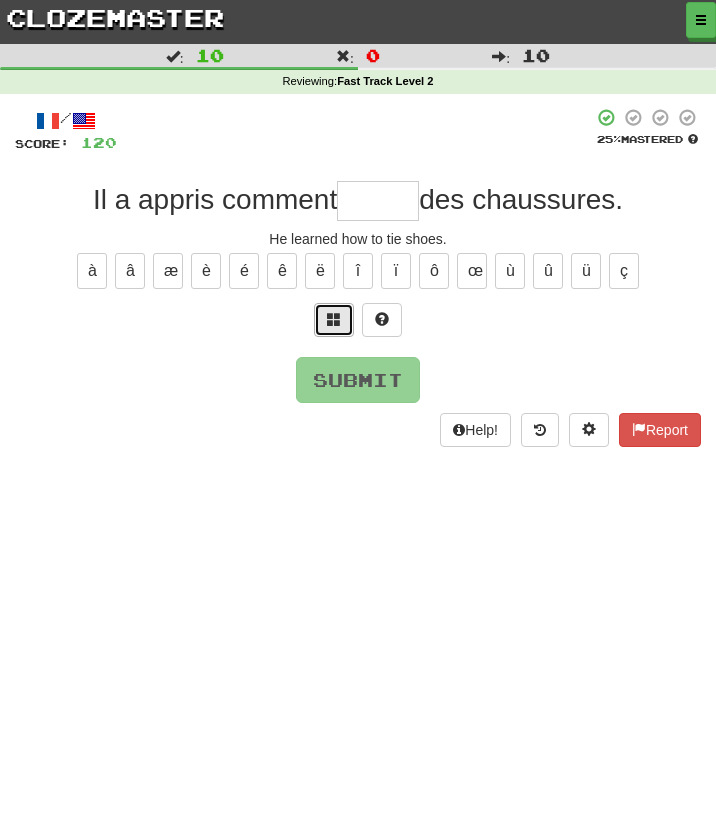click at bounding box center [334, 319] 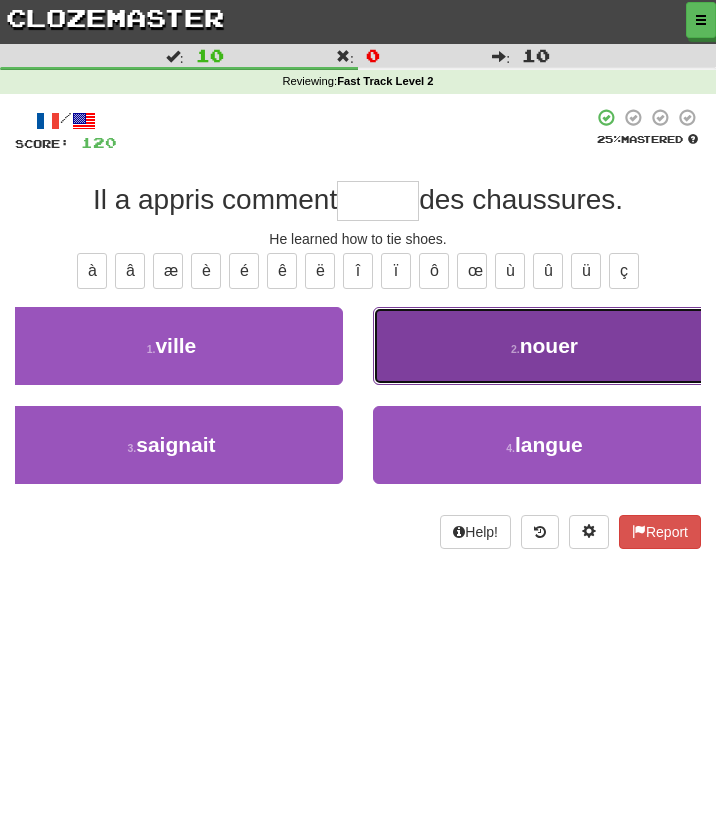 click on "2 .  nouer" at bounding box center [544, 346] 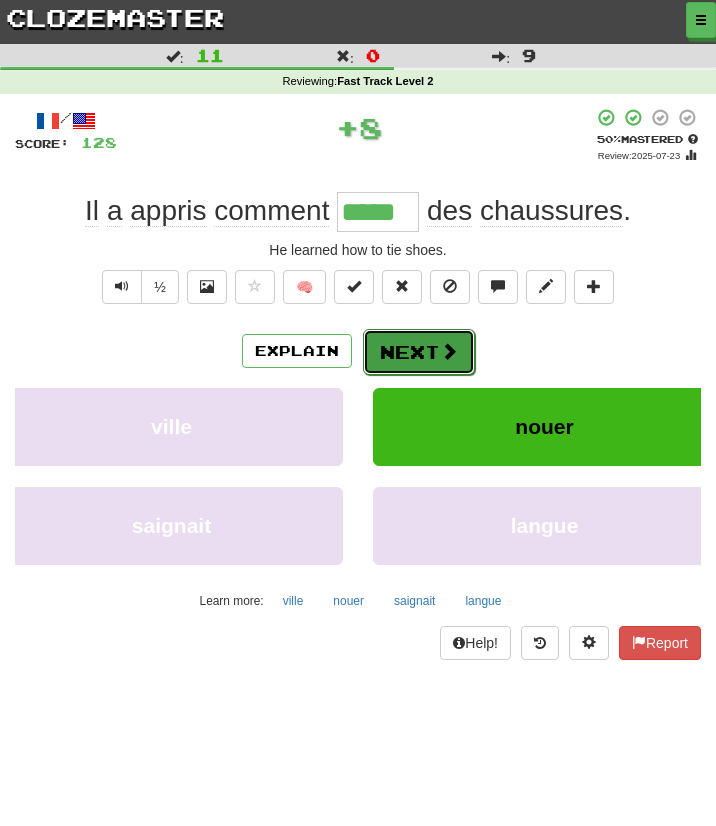 click on "Next" at bounding box center [419, 352] 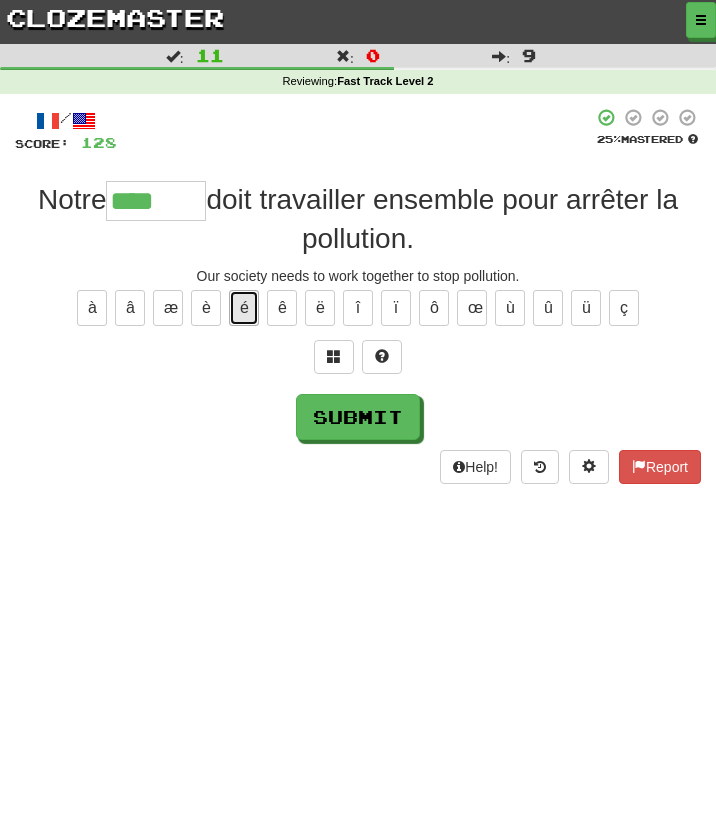 click on "é" at bounding box center [244, 308] 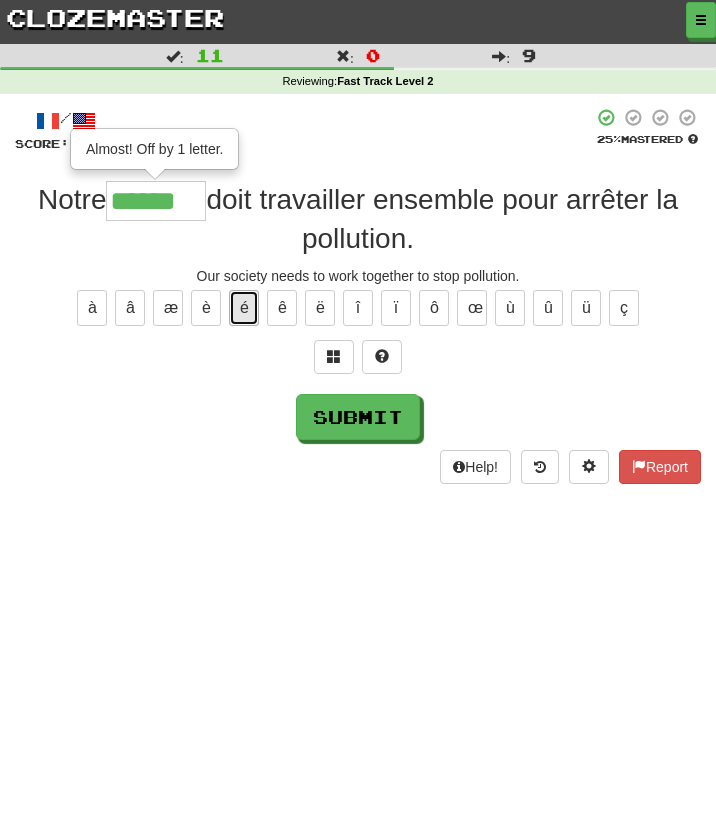 click on "é" at bounding box center [244, 308] 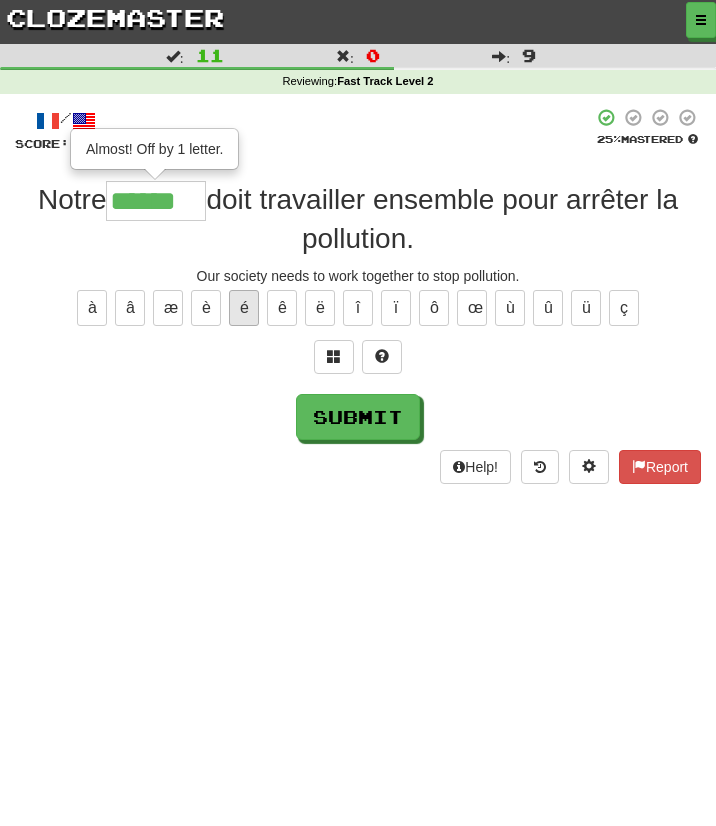 type on "*******" 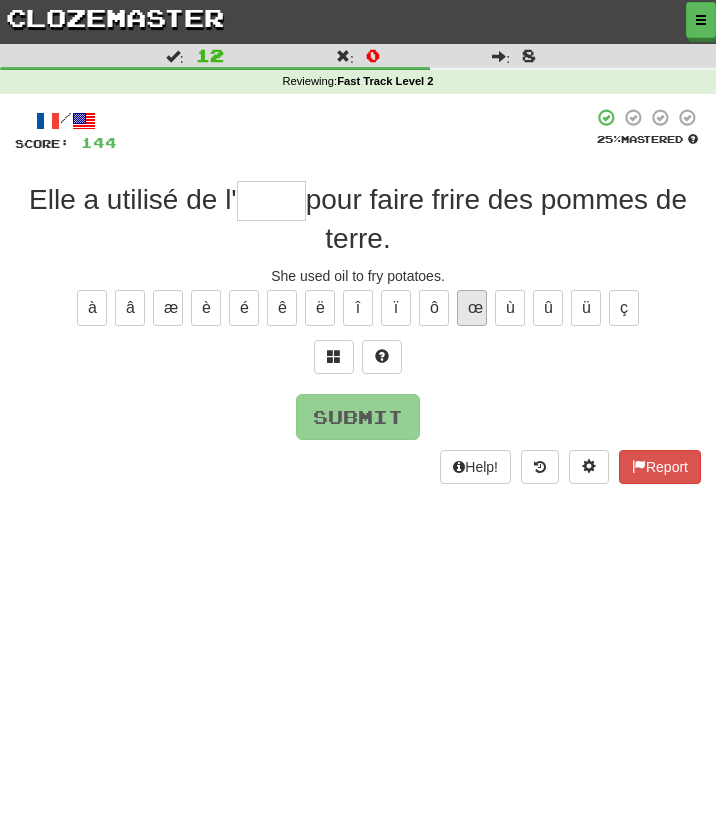 type on "*" 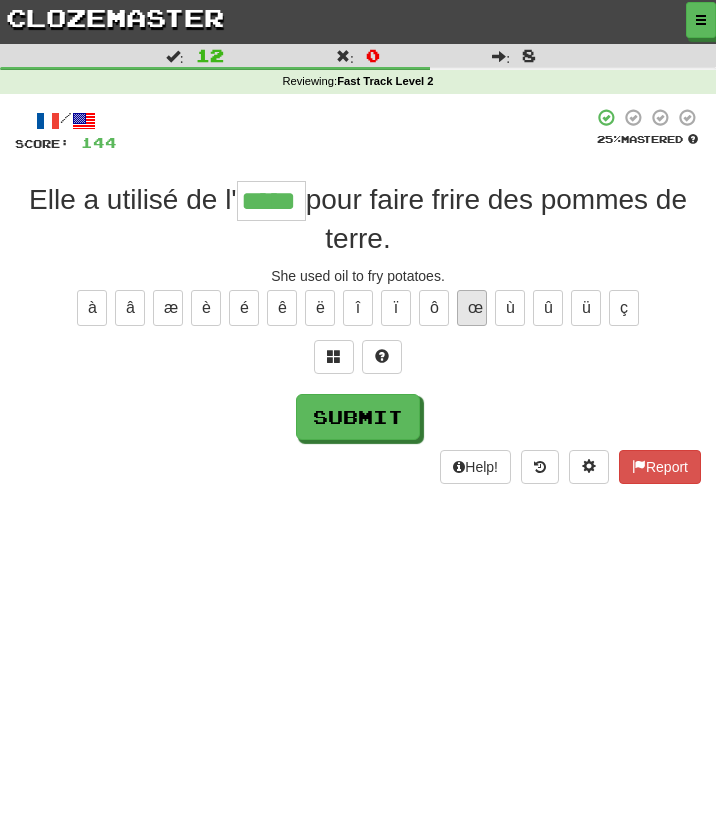 type on "*****" 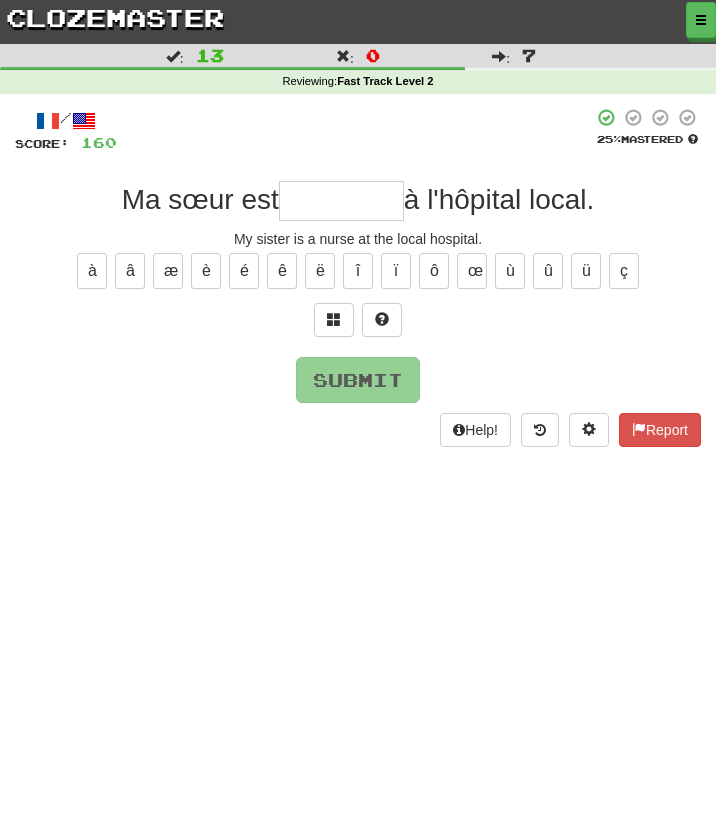 click on "/  Score:   160 25 %  Mastered Ma sœur est   à l'hôpital local. My sister is a nurse at the local hospital. à â æ è é ê ë î ï ô œ ù û ü ç Submit  Help!  Report" at bounding box center (358, 277) 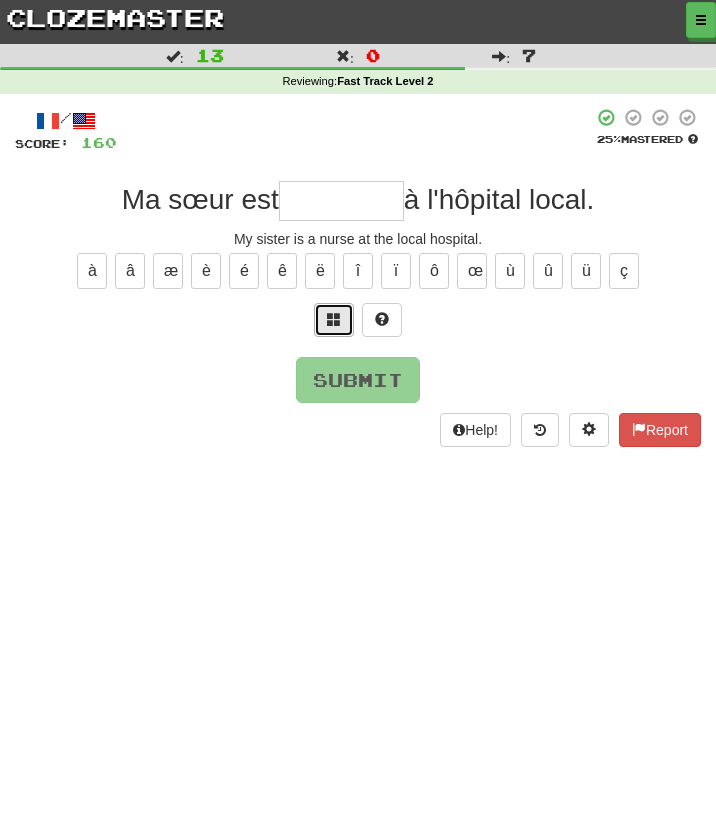 click at bounding box center [334, 320] 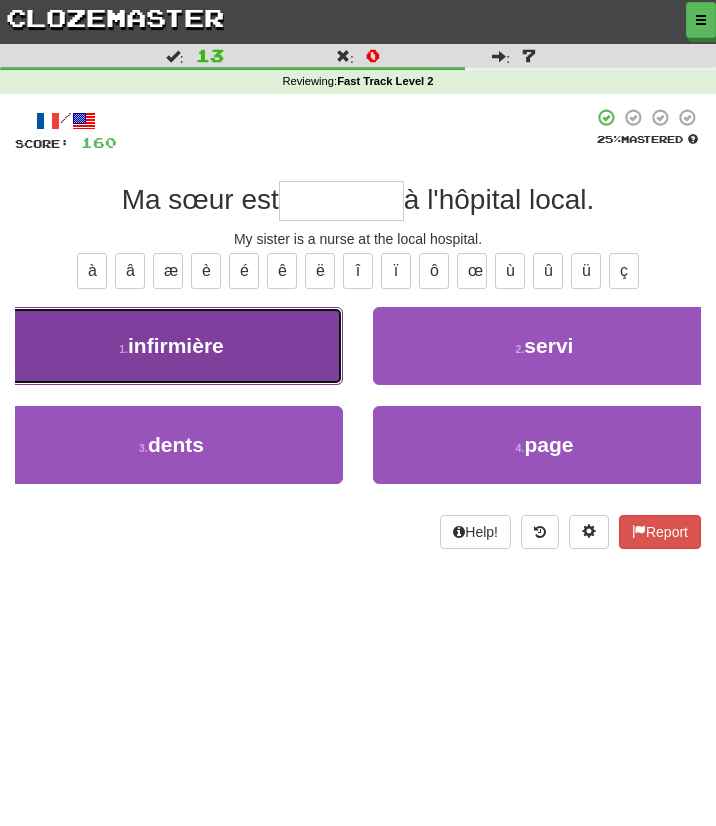 click on "1 .  infirmière" at bounding box center (171, 346) 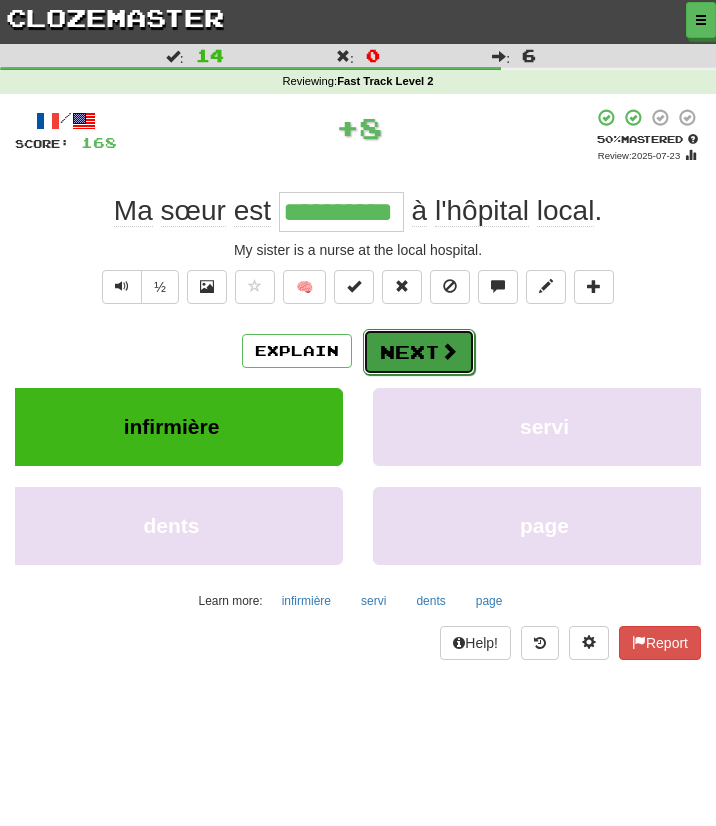 click on "Next" at bounding box center [419, 352] 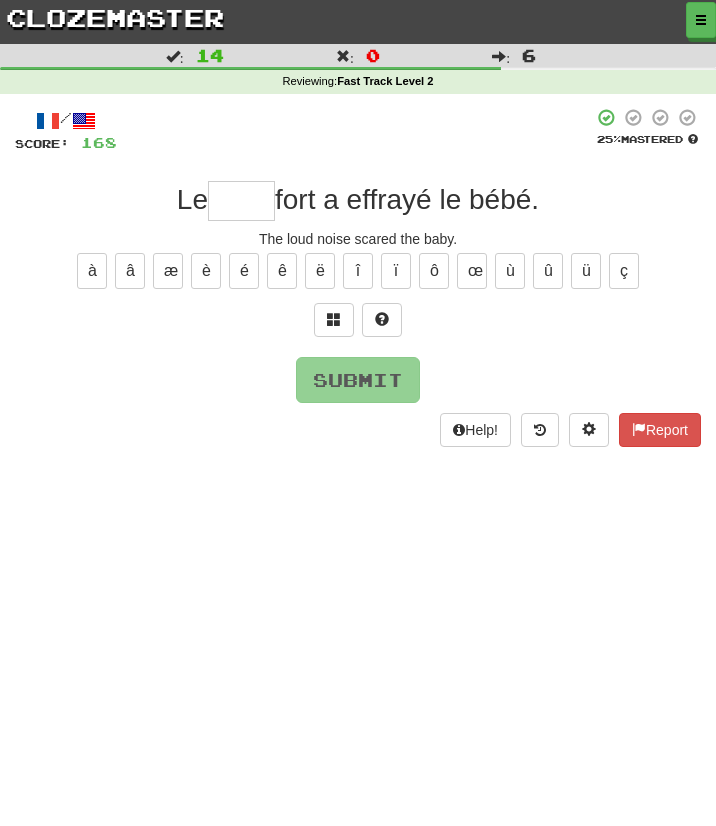 type on "*" 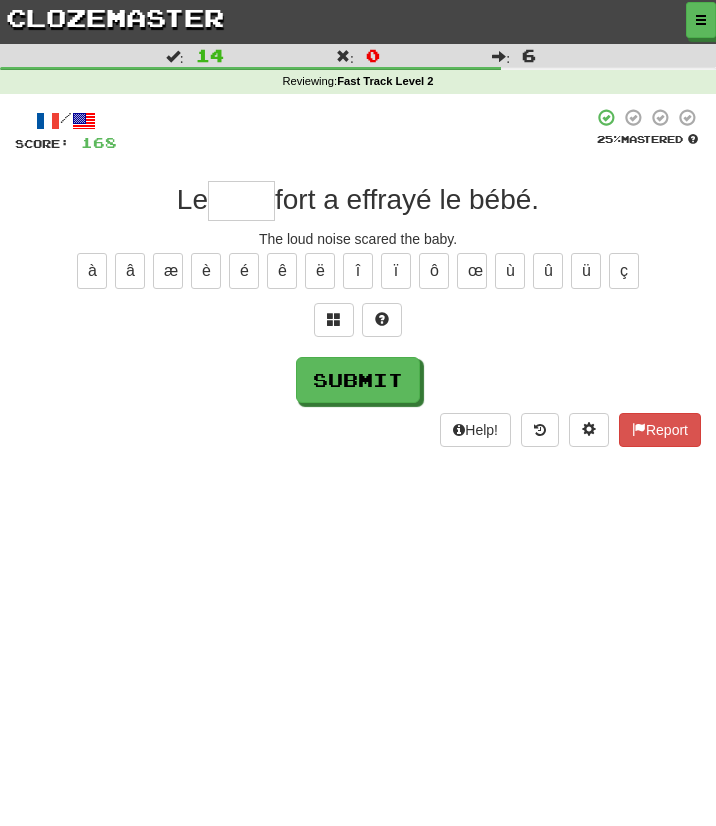 type on "*" 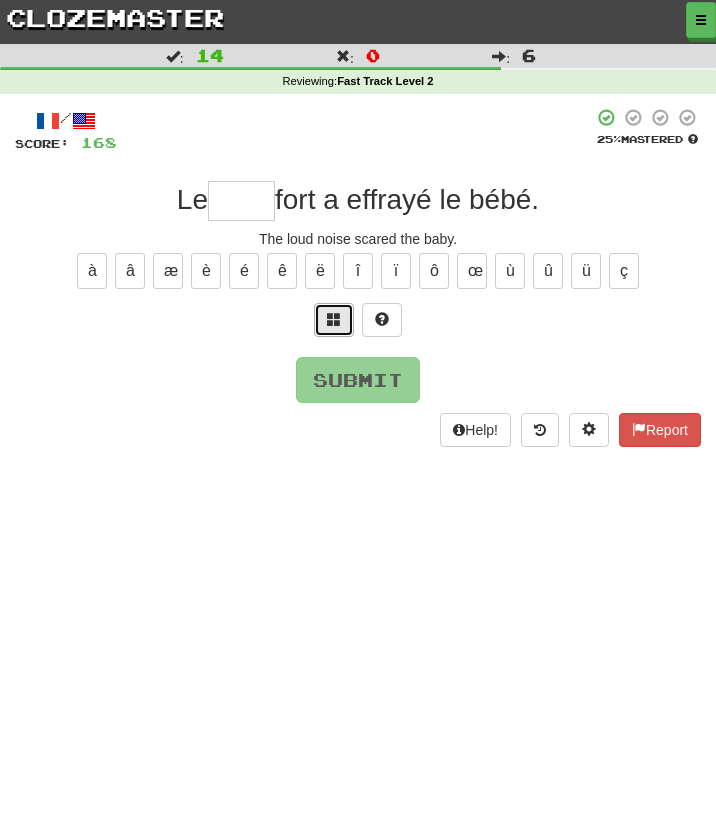 click at bounding box center [334, 319] 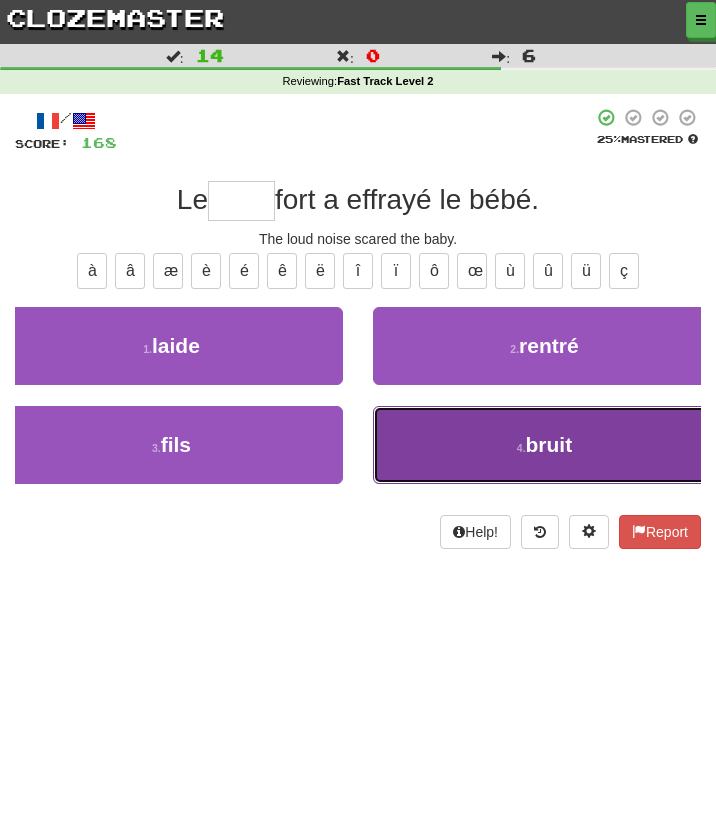 click on "4 .  bruit" at bounding box center (544, 445) 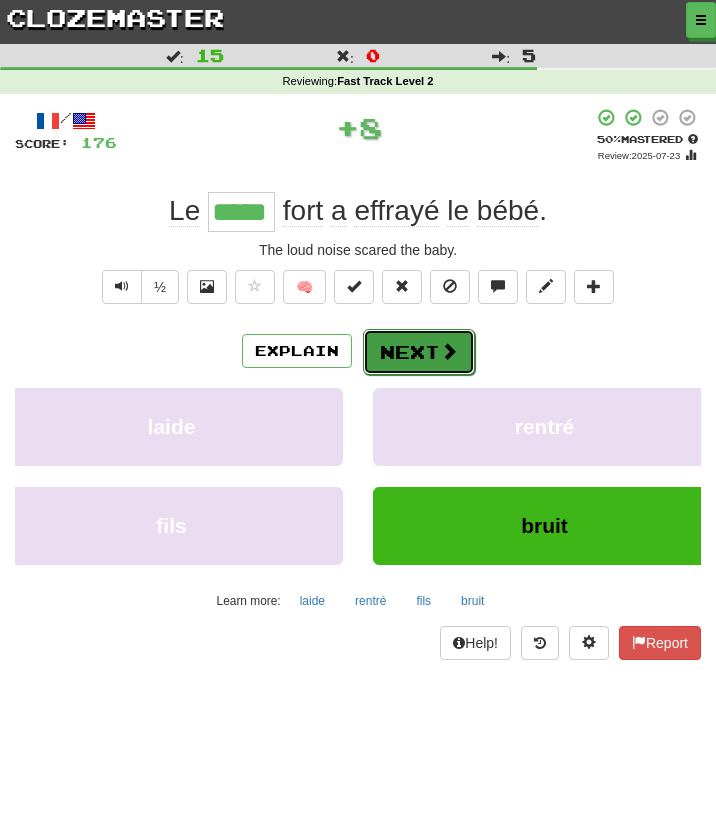 click at bounding box center (449, 351) 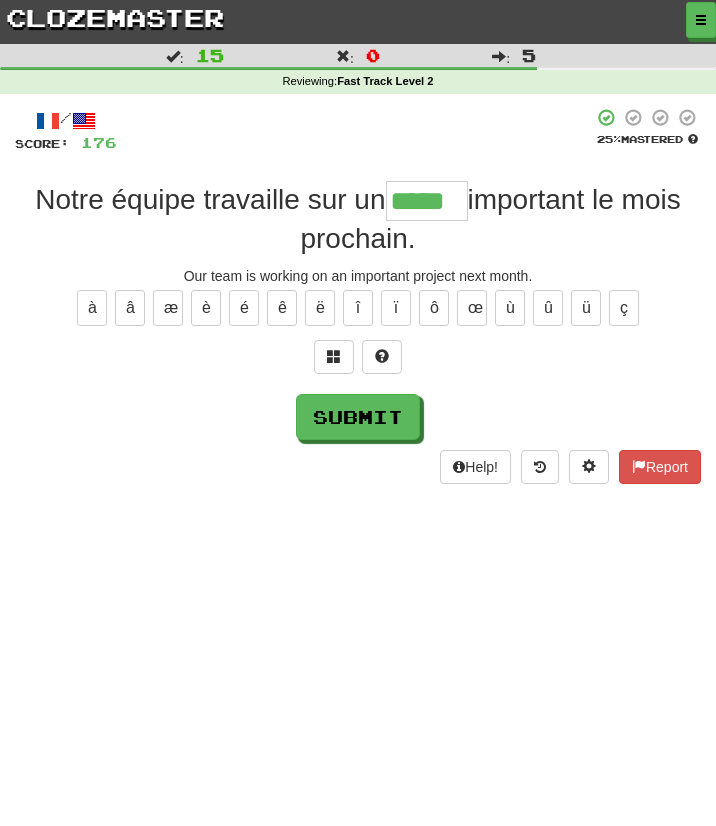 scroll, scrollTop: 0, scrollLeft: 0, axis: both 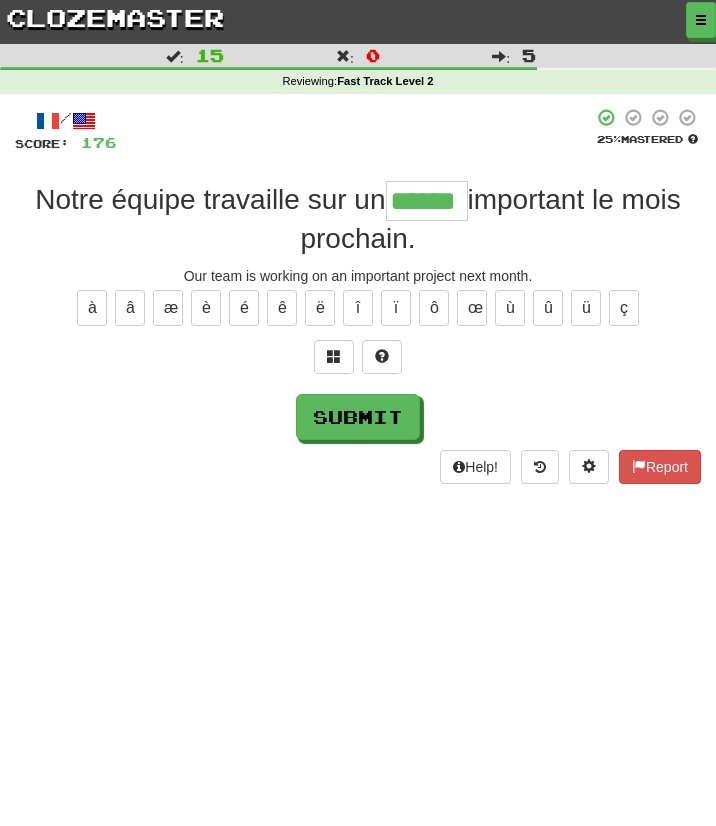 type on "******" 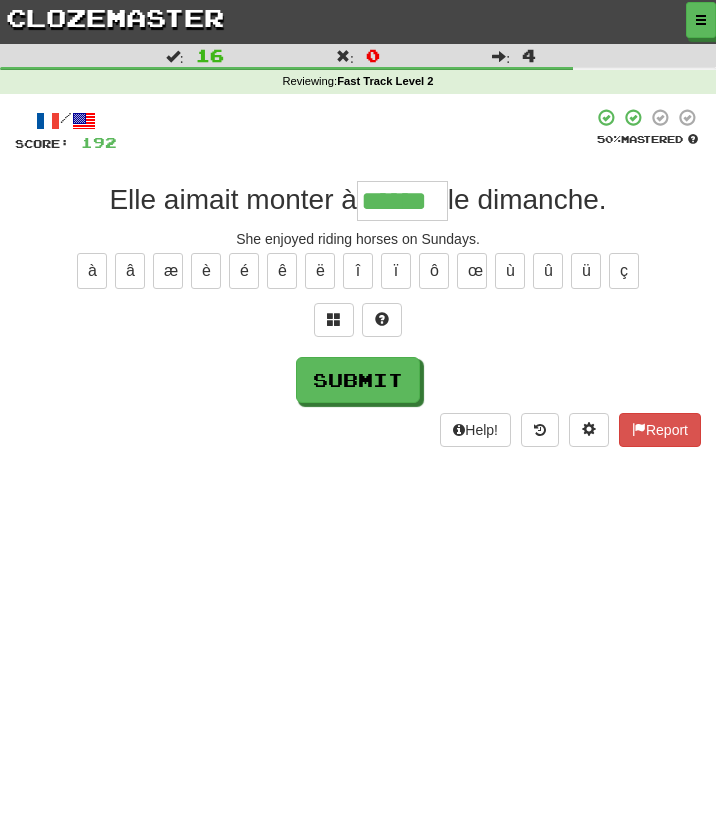 type on "******" 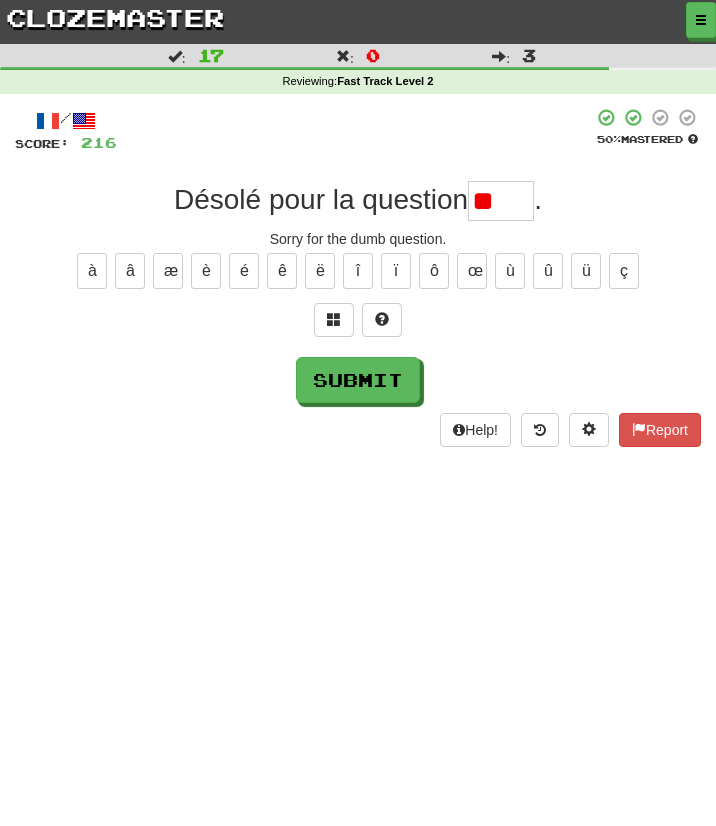 type on "*" 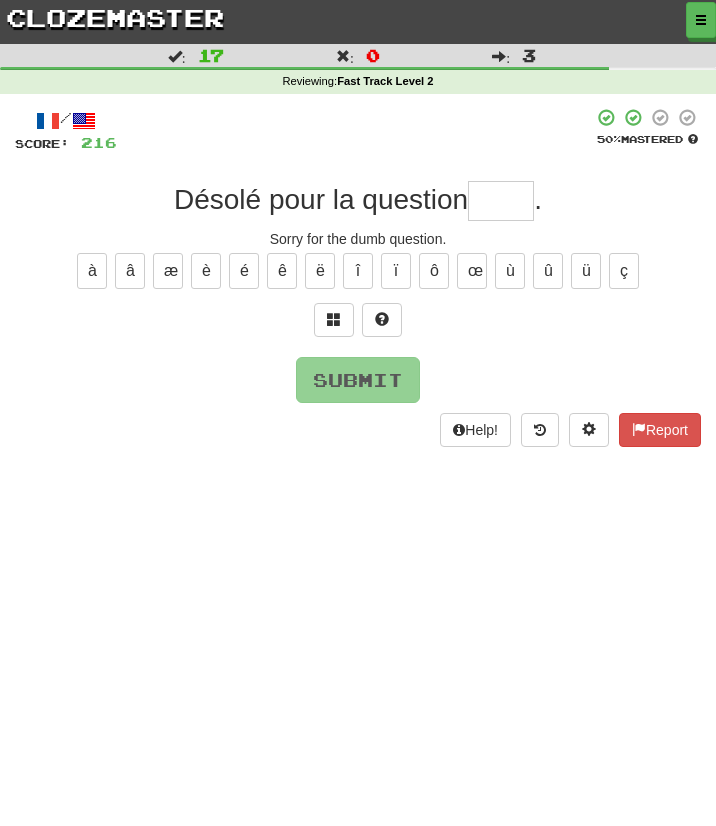 type on "*" 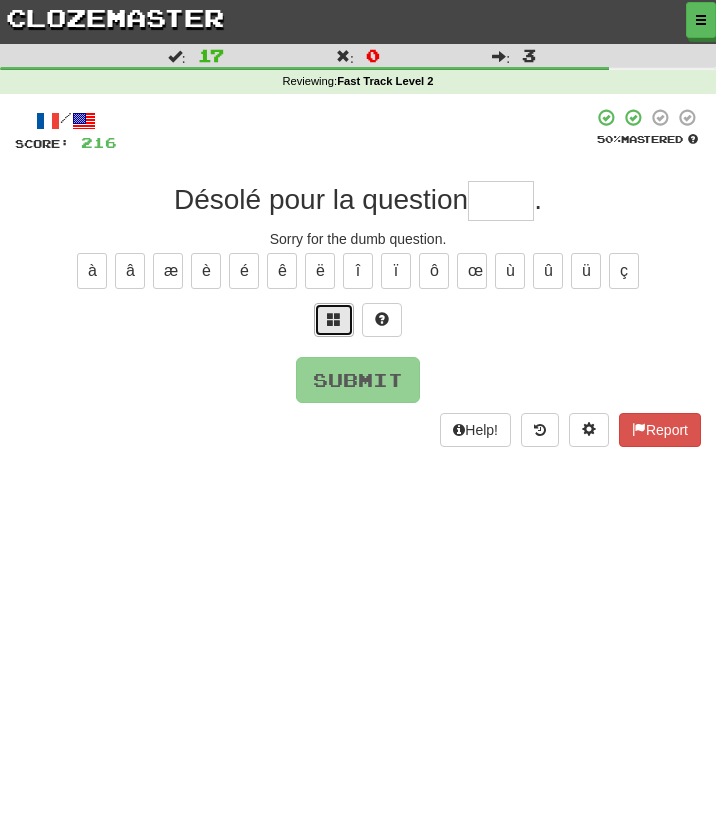 click at bounding box center [334, 319] 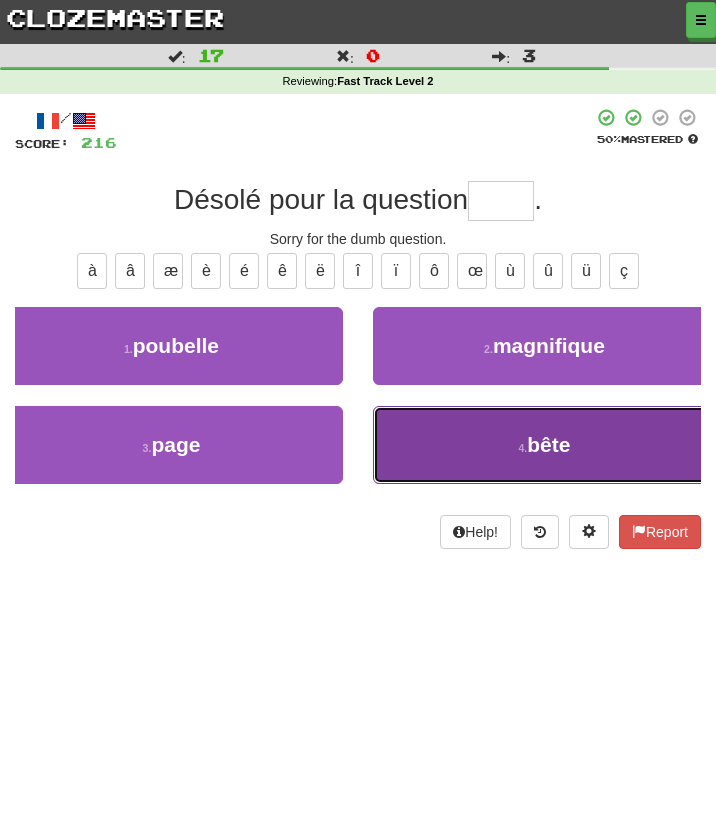 click on "4 .  bête" at bounding box center [544, 445] 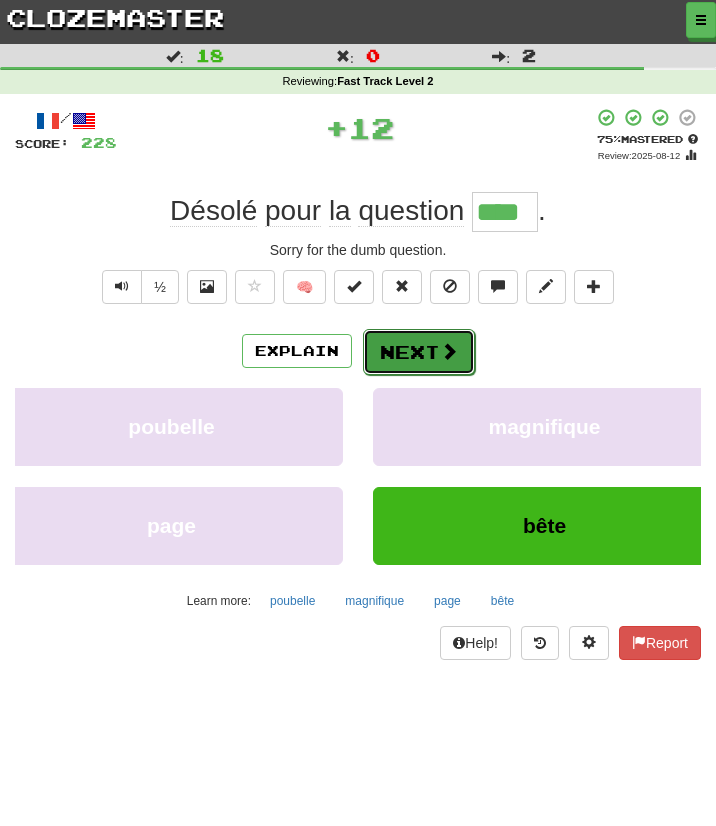 click on "Next" at bounding box center [419, 352] 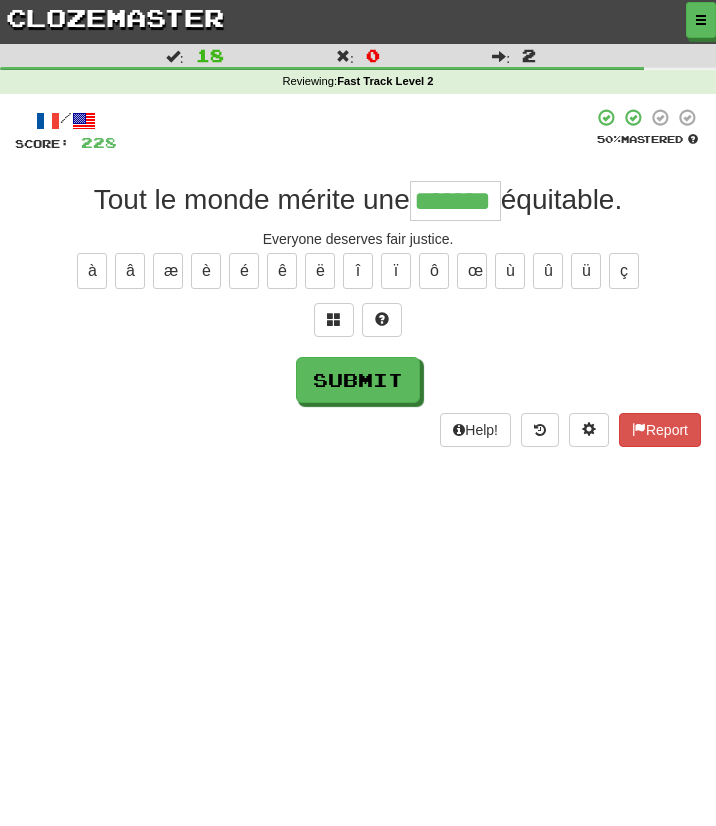 type on "*******" 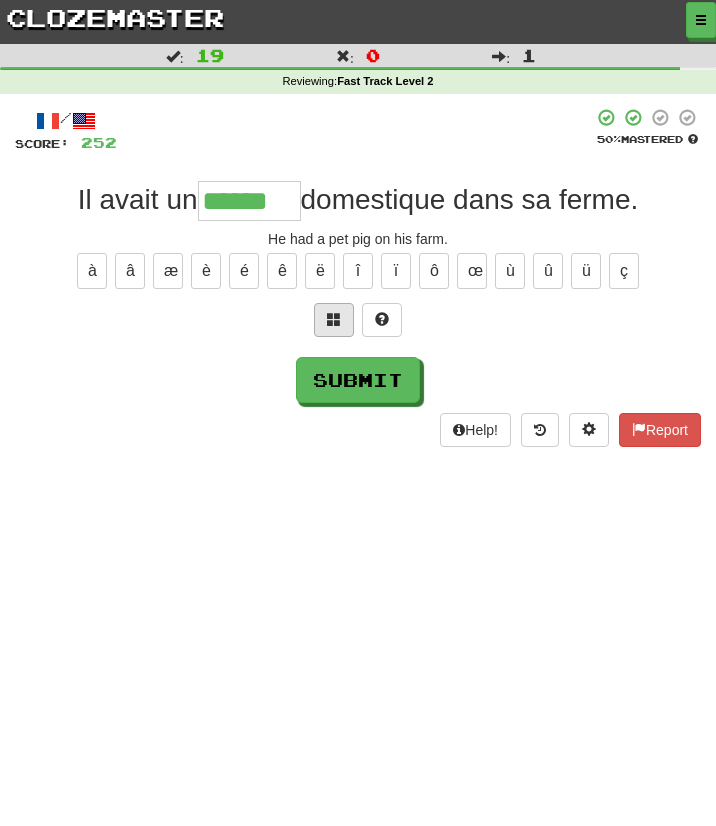type on "******" 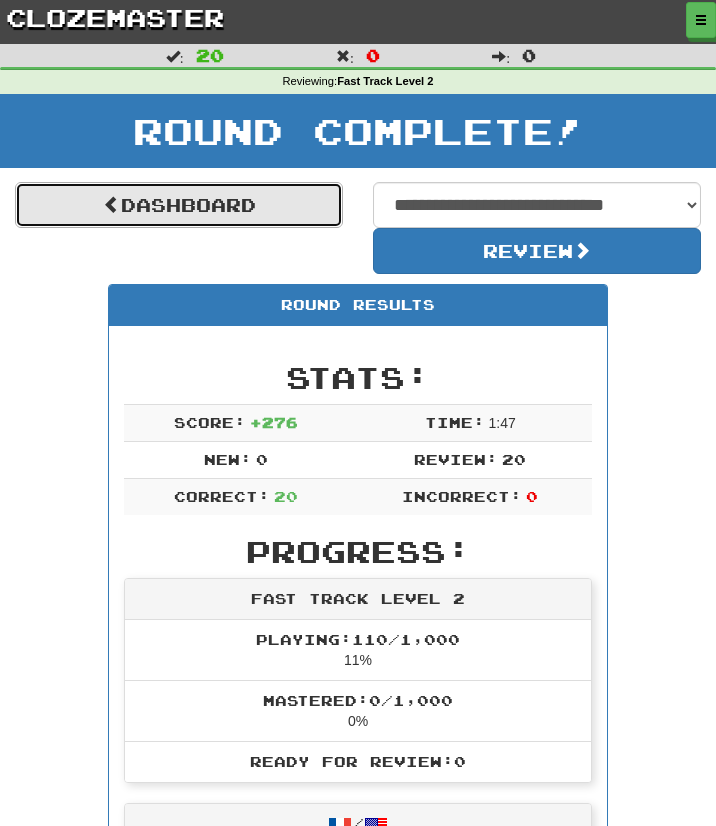 click on "Dashboard" at bounding box center [179, 205] 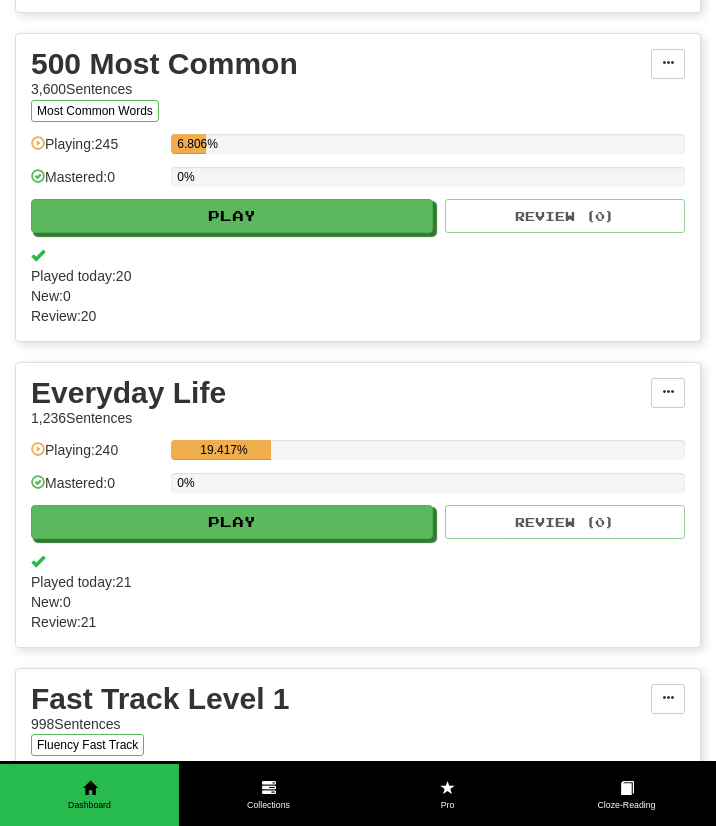 scroll, scrollTop: 673, scrollLeft: 0, axis: vertical 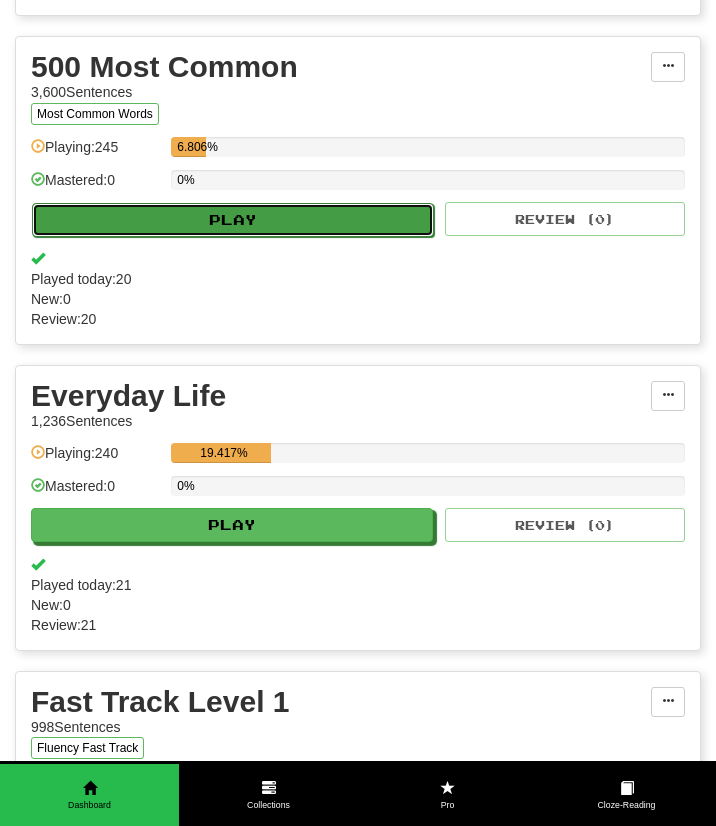 click on "Play" at bounding box center (233, 220) 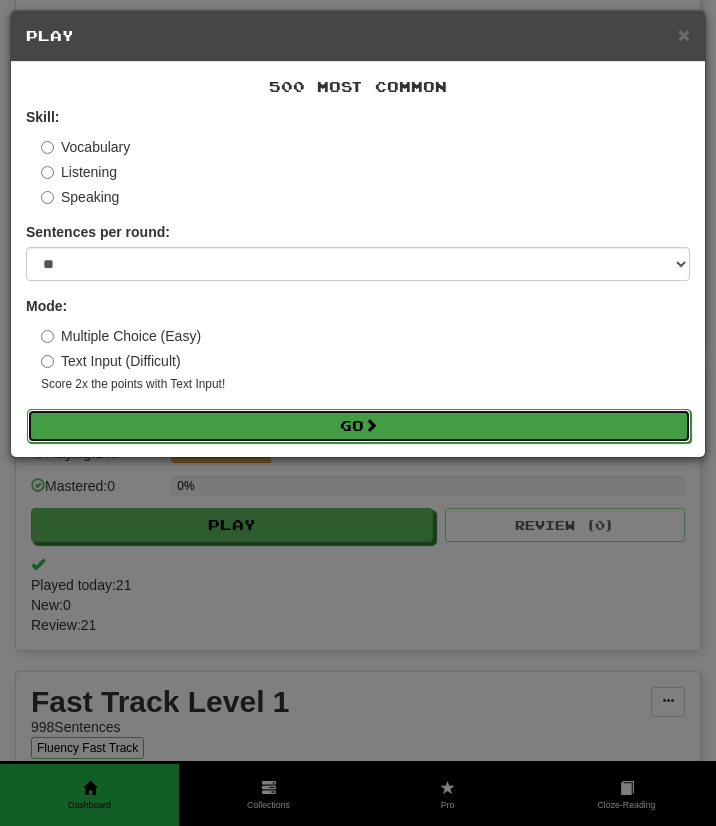 click on "Go" at bounding box center [359, 426] 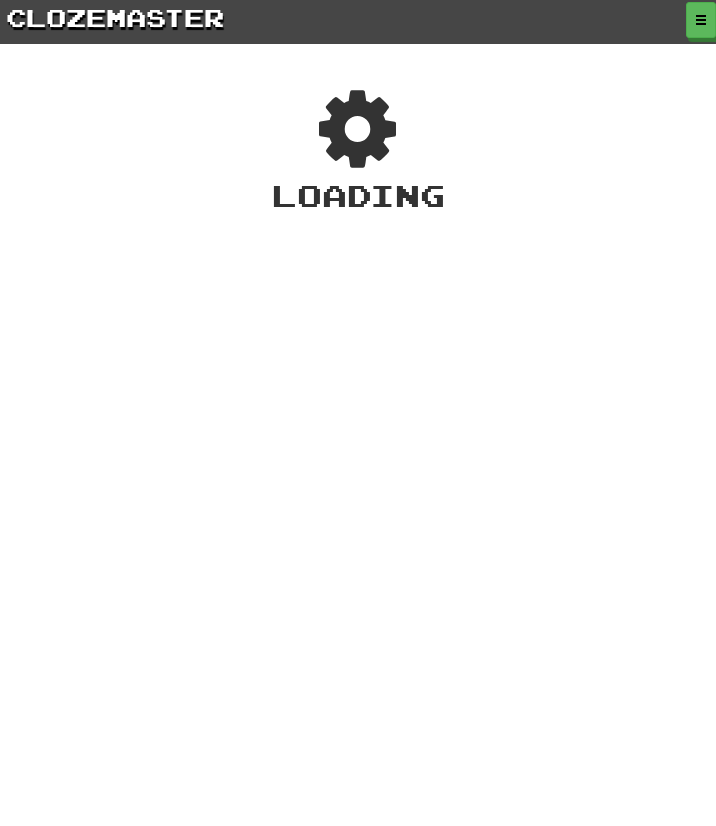 scroll, scrollTop: 0, scrollLeft: 0, axis: both 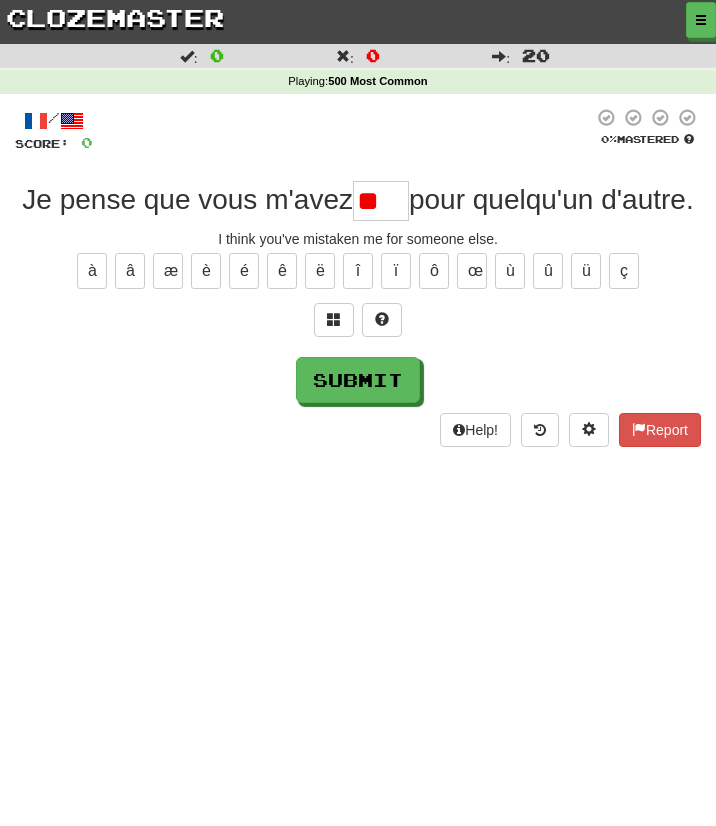 type on "*" 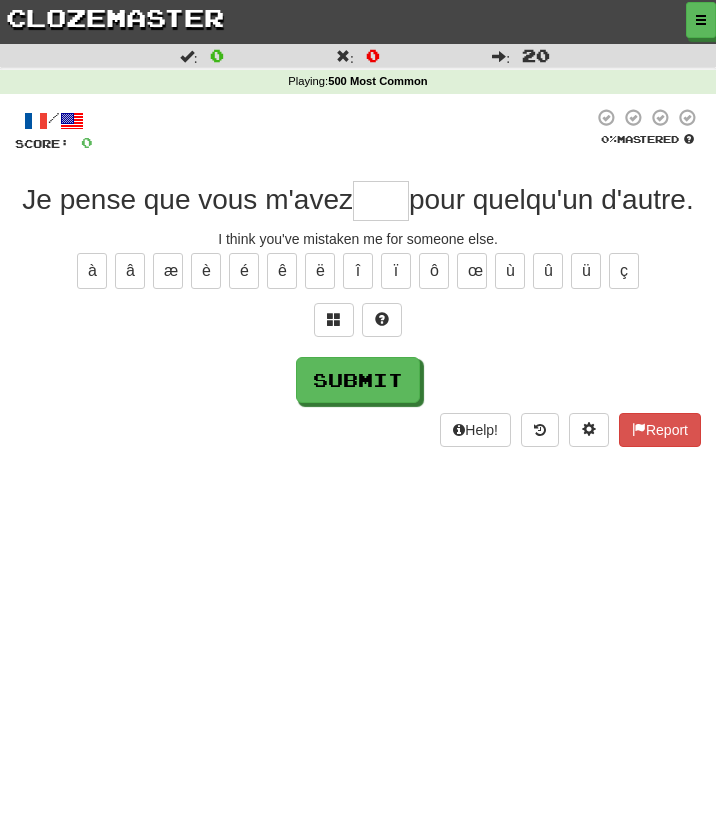 type on "*" 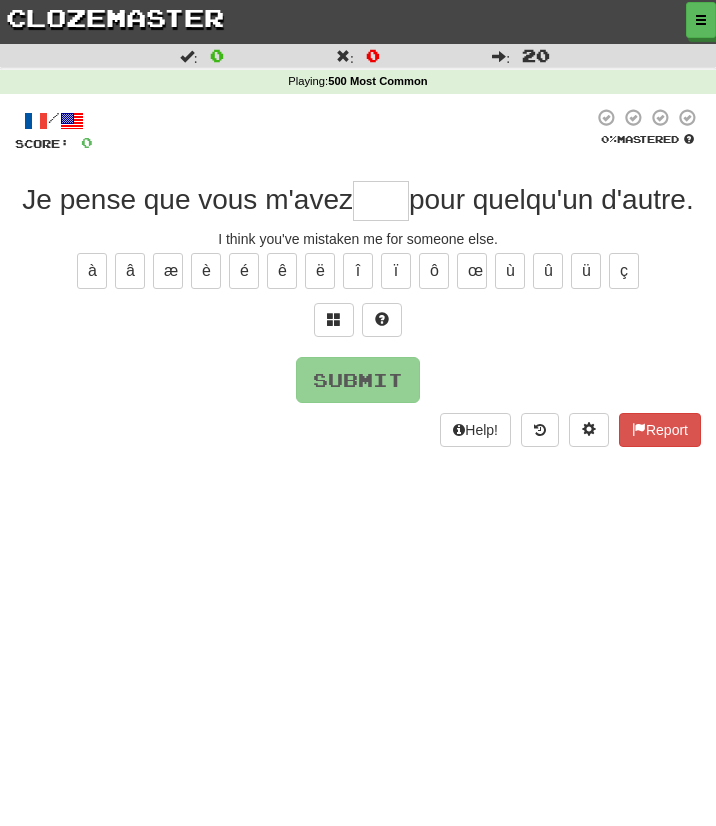 type on "*" 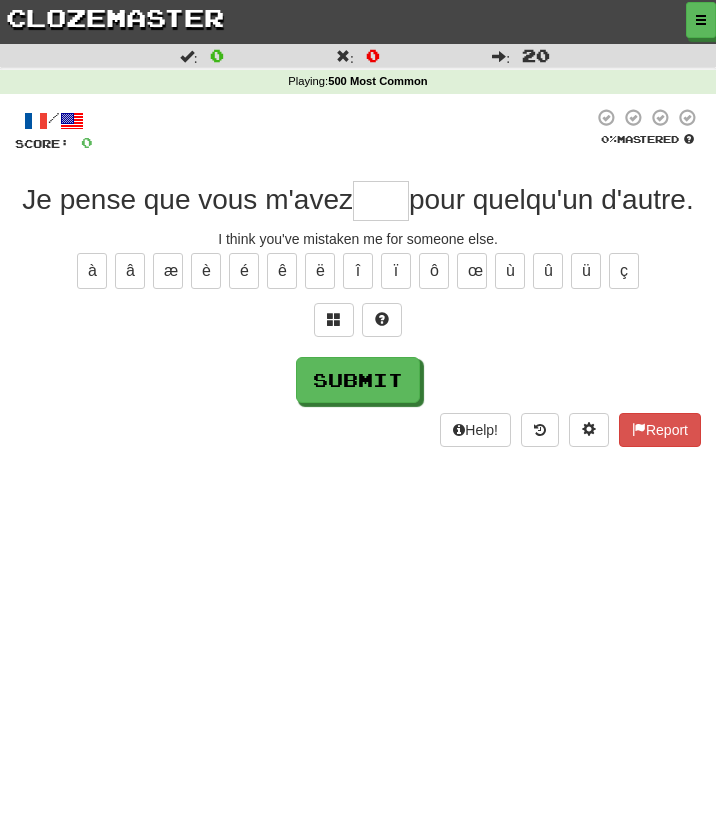 type on "*" 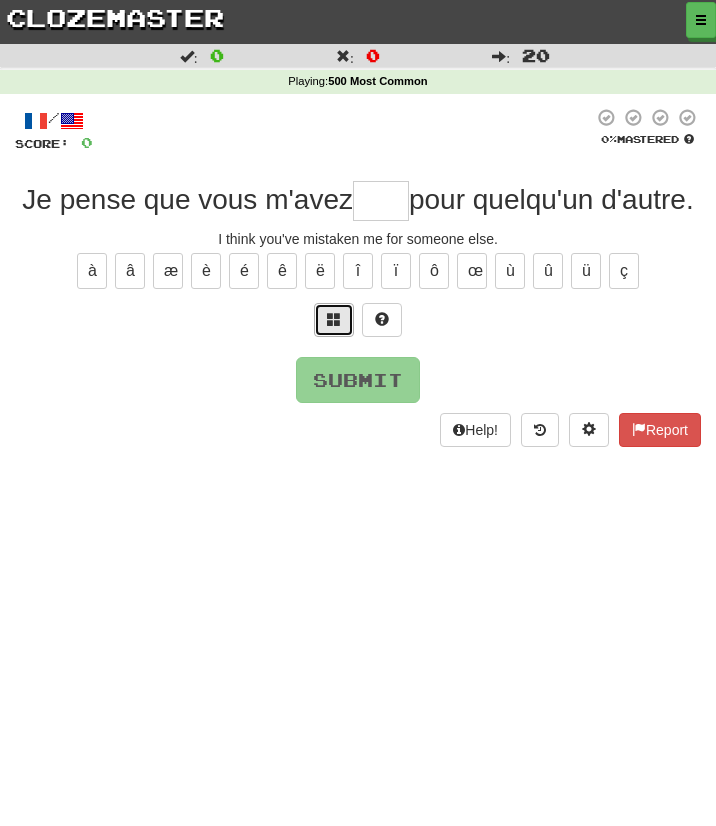 click at bounding box center (334, 319) 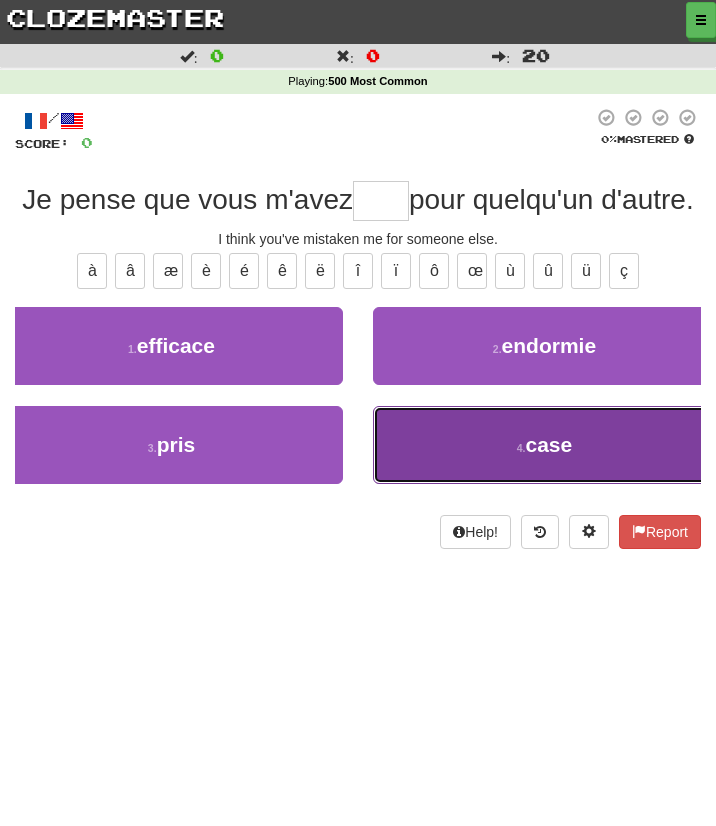 click on "4 .  case" at bounding box center (544, 445) 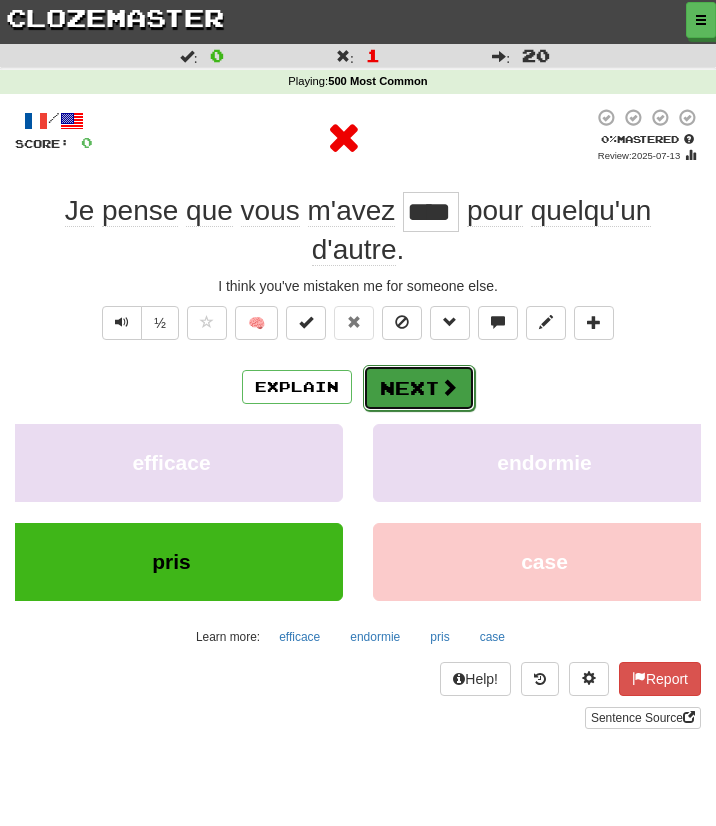click on "Next" at bounding box center [419, 388] 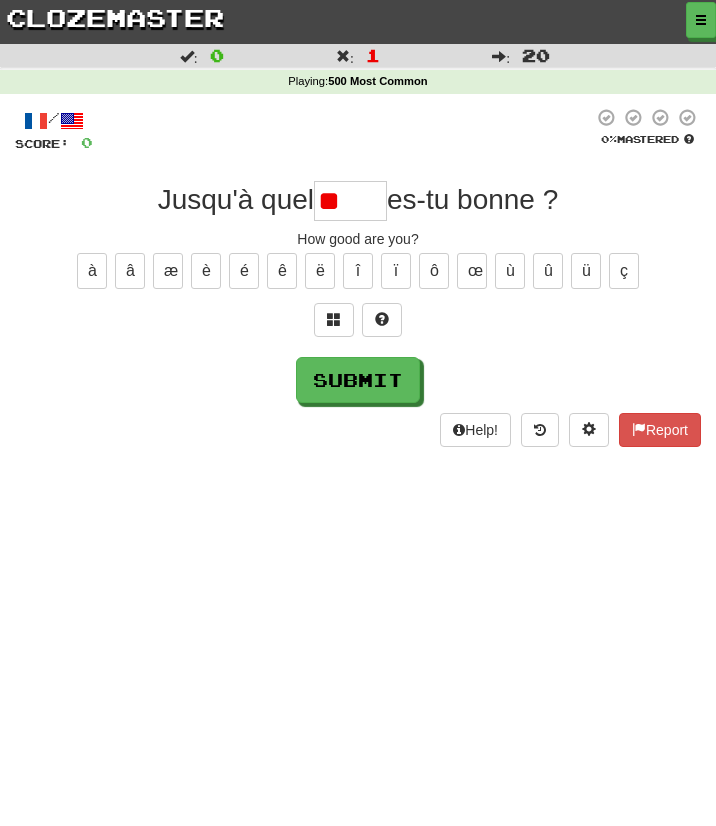 type on "*" 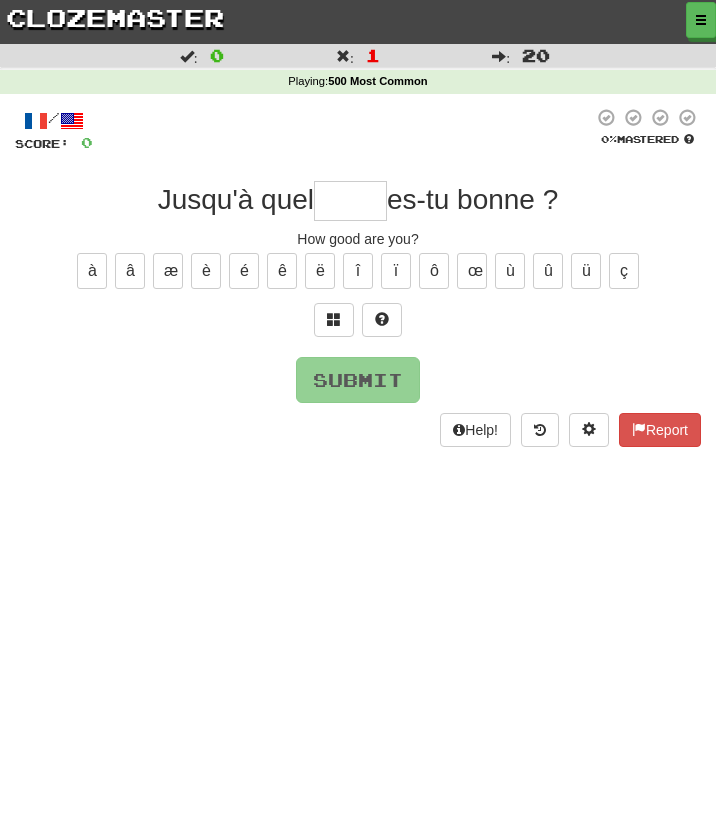 type on "*" 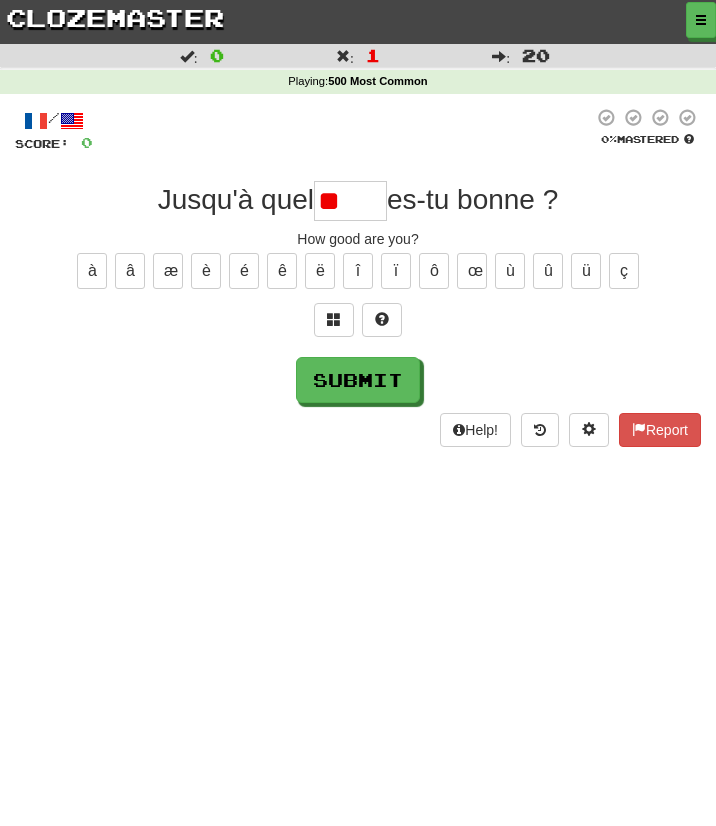 type on "*" 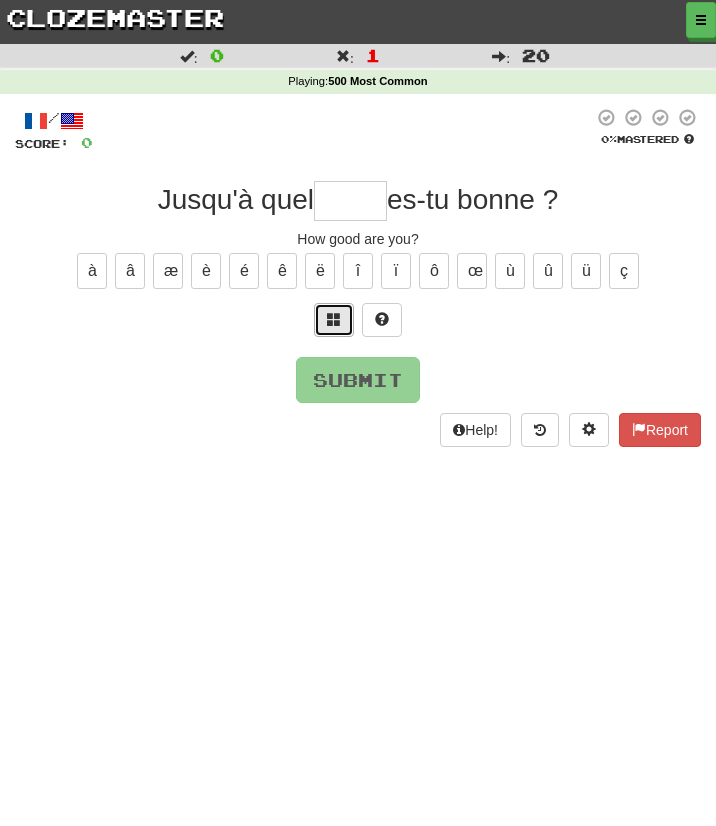 click at bounding box center (334, 319) 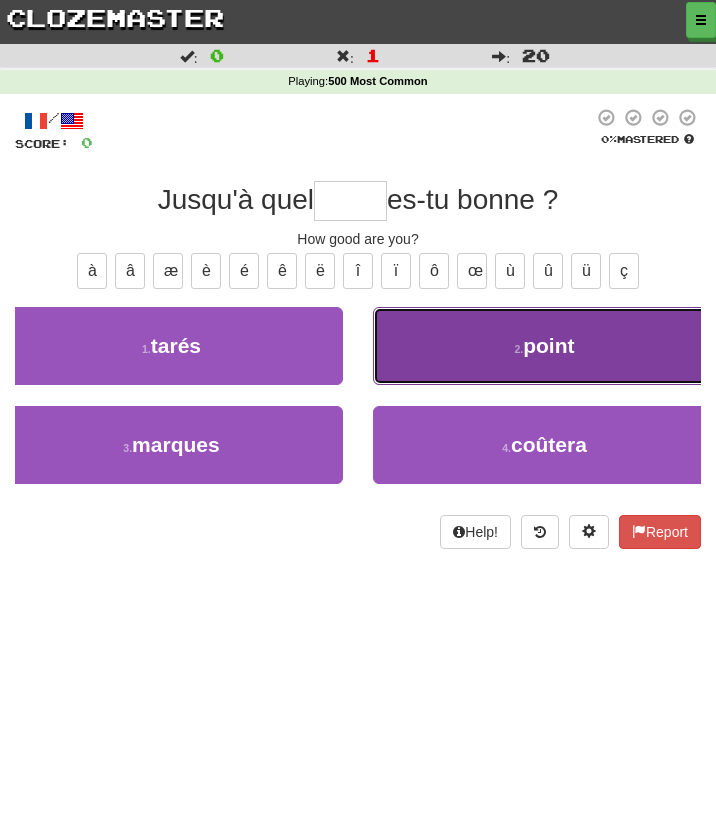 click on "2 .  point" at bounding box center [544, 346] 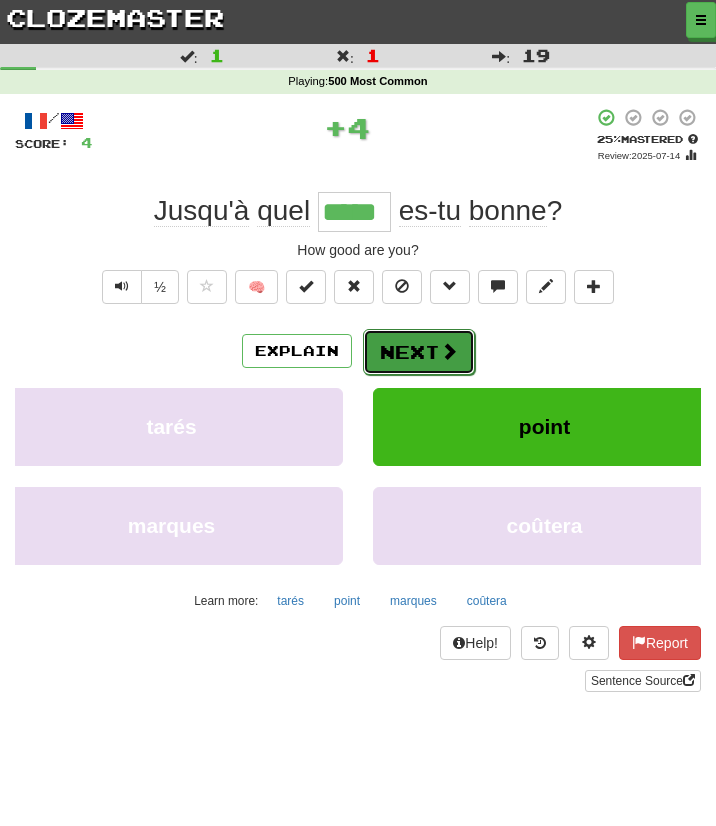 click on "Next" at bounding box center (419, 352) 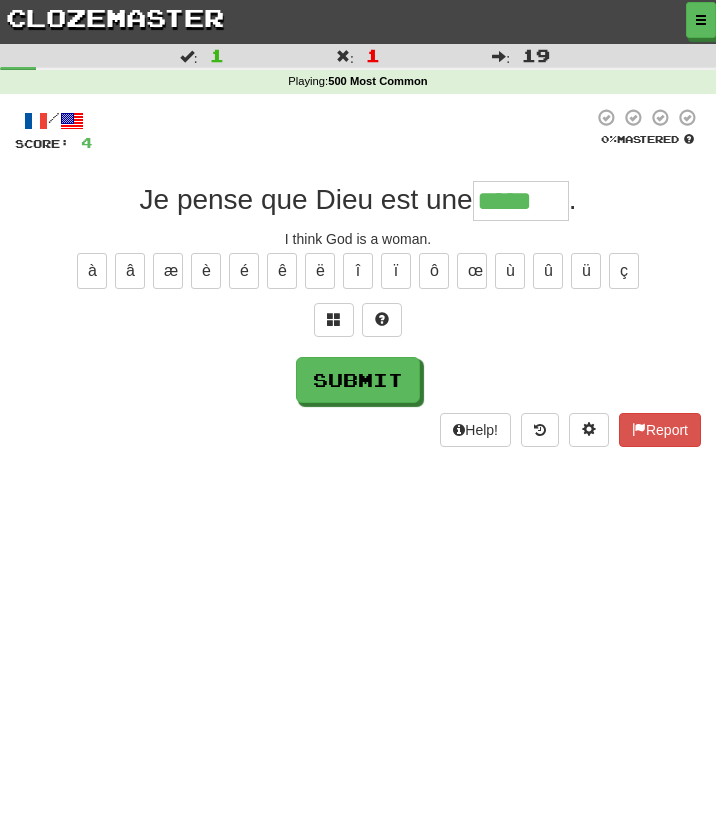 type on "*****" 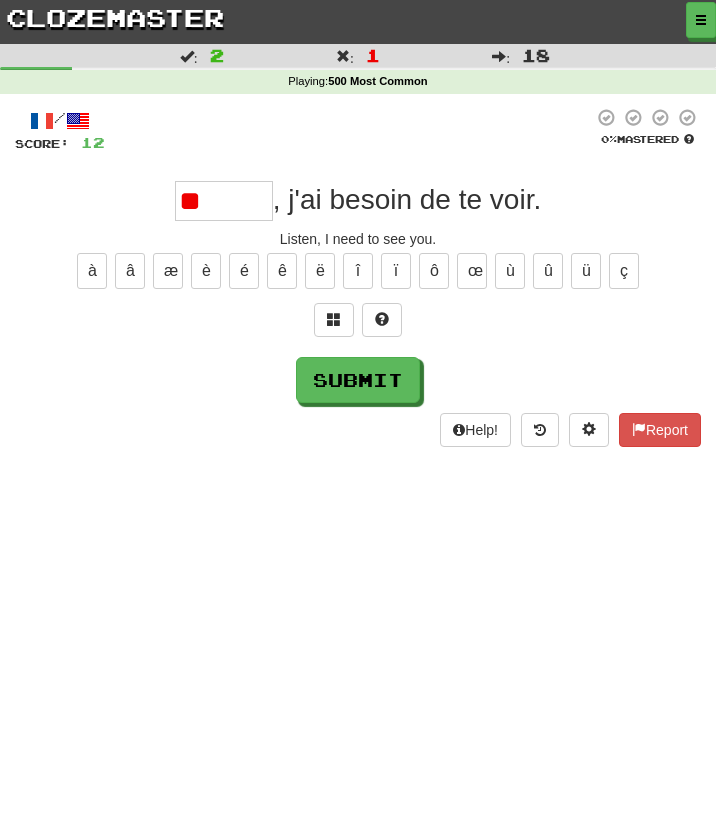 type on "*" 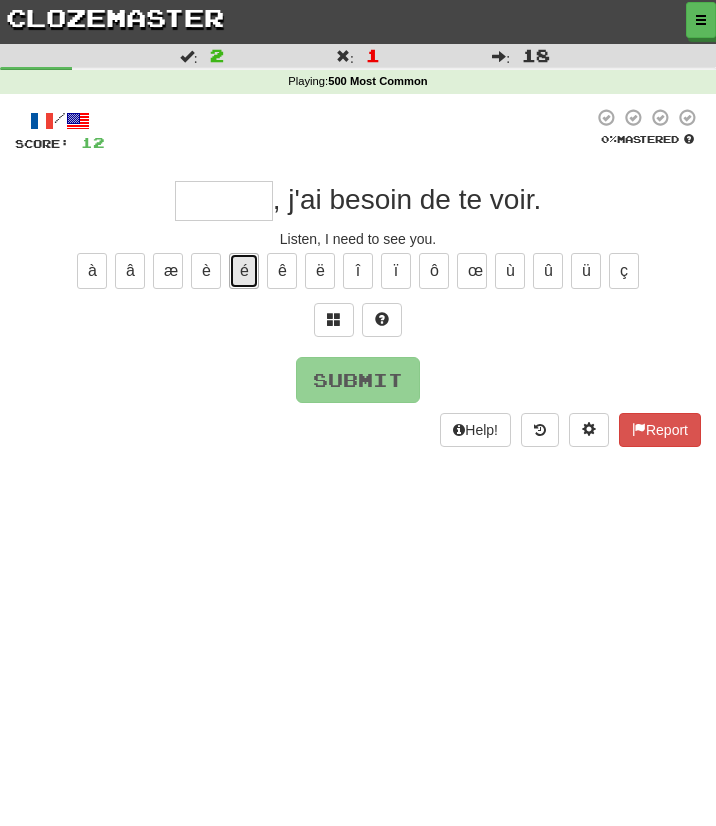 click on "é" at bounding box center (244, 271) 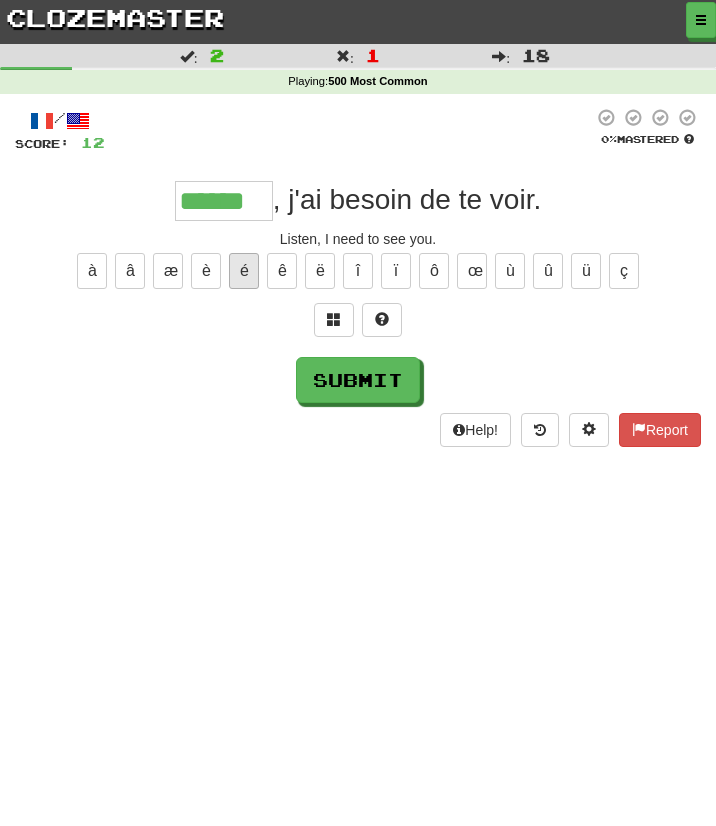 type on "******" 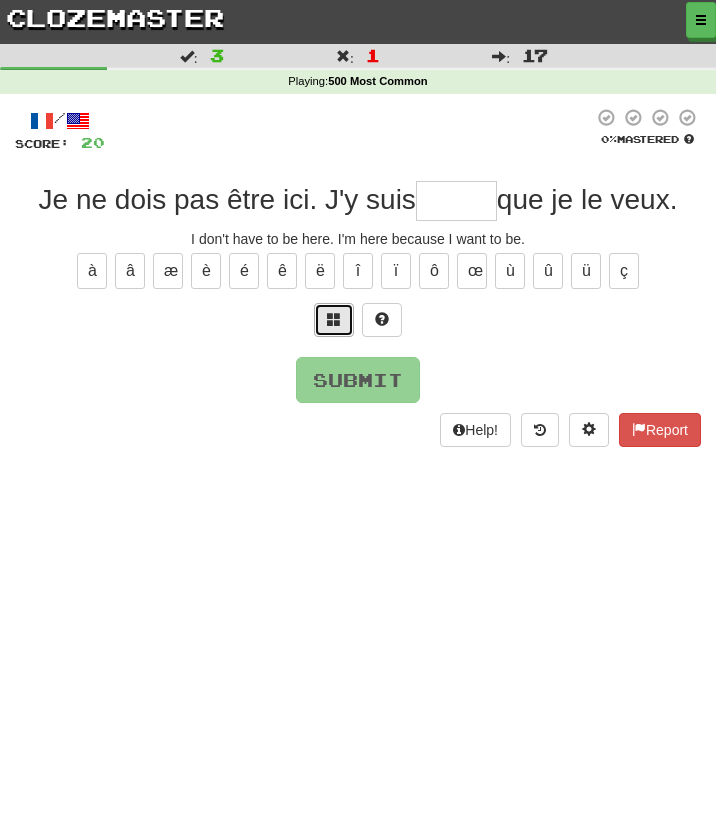 click at bounding box center [334, 320] 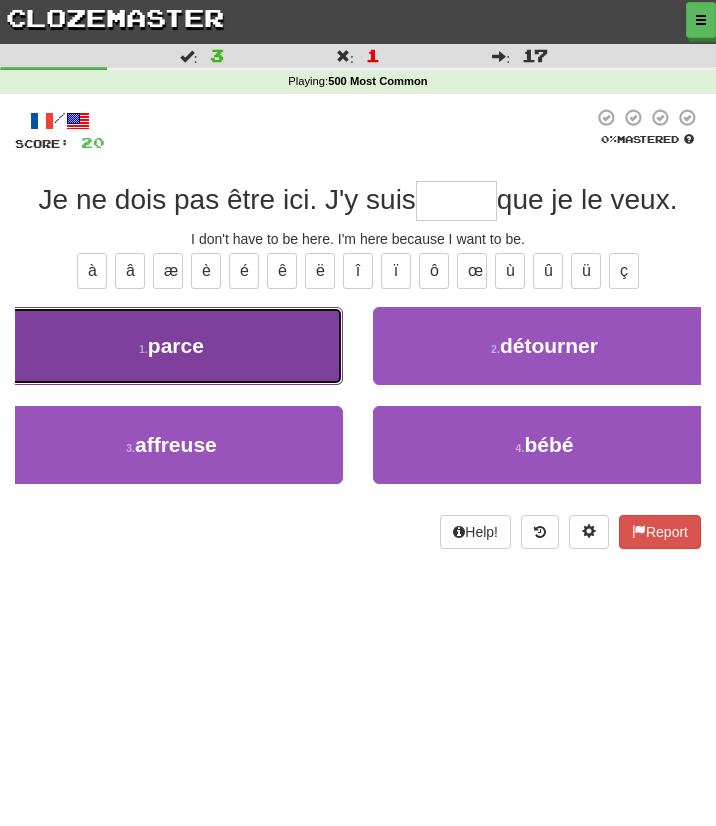 click on "1 .  parce" at bounding box center (171, 346) 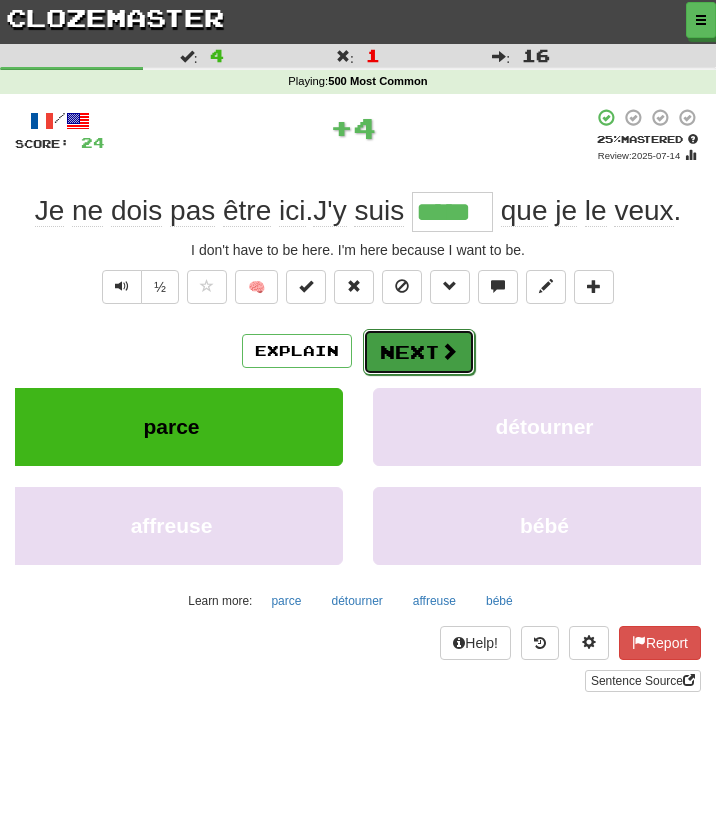 click on "Next" at bounding box center [419, 352] 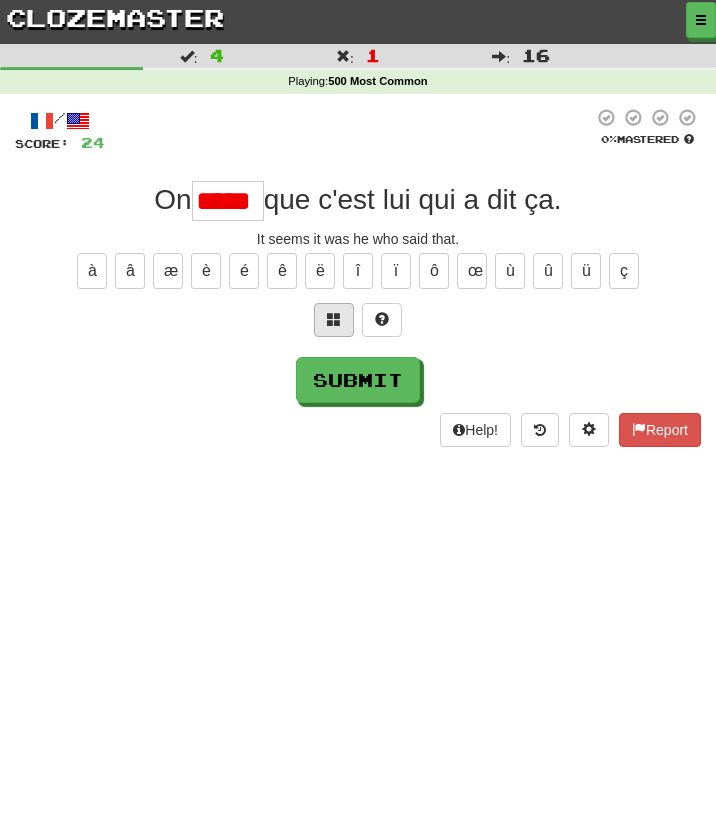 scroll, scrollTop: 0, scrollLeft: 0, axis: both 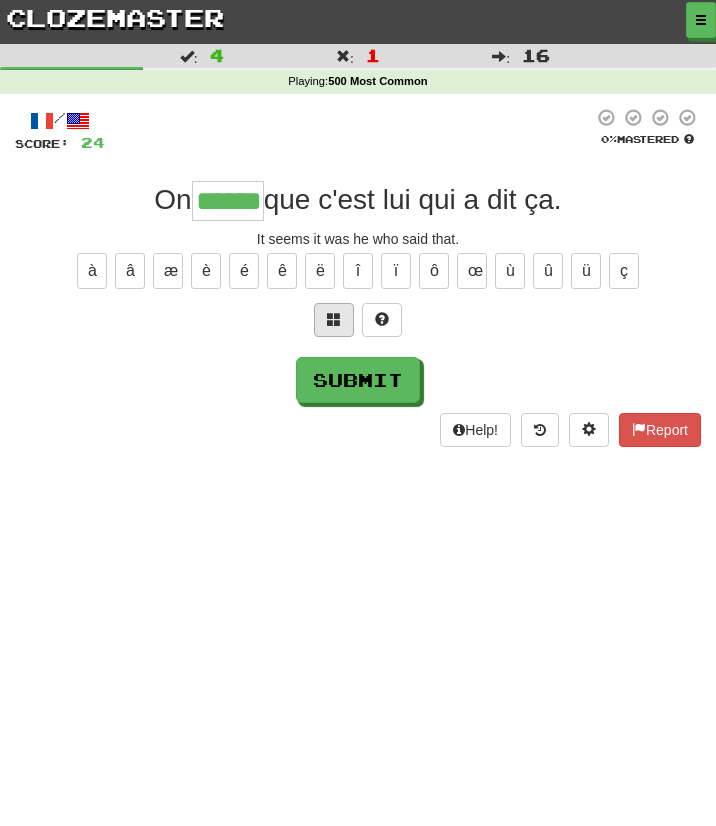 type on "******" 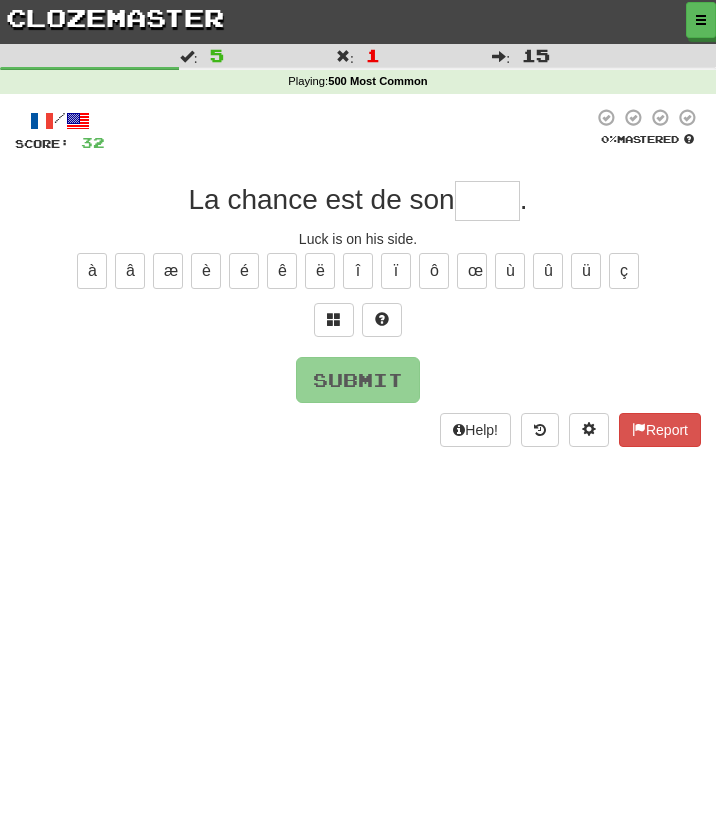 type on "*" 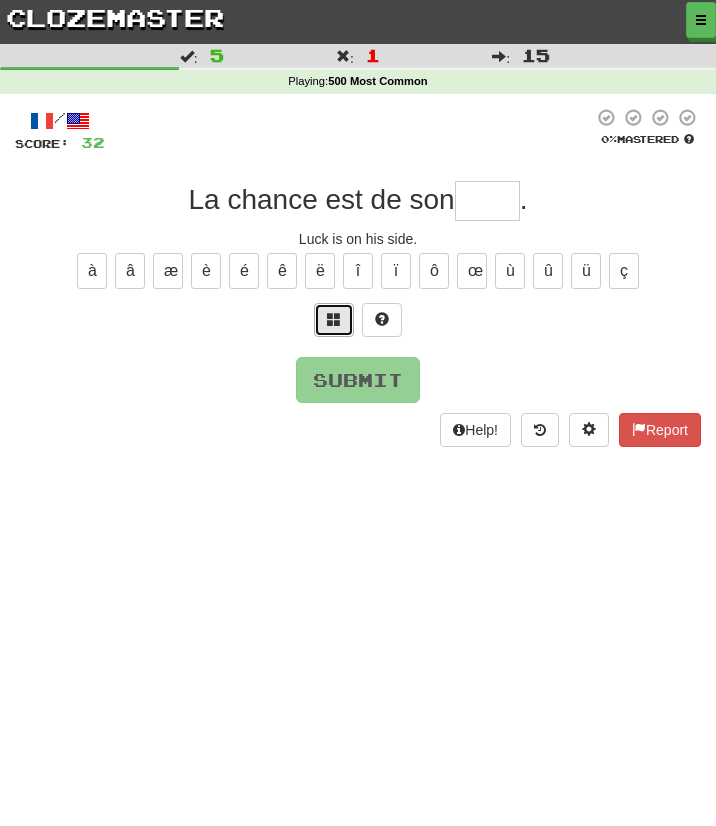 click at bounding box center [334, 320] 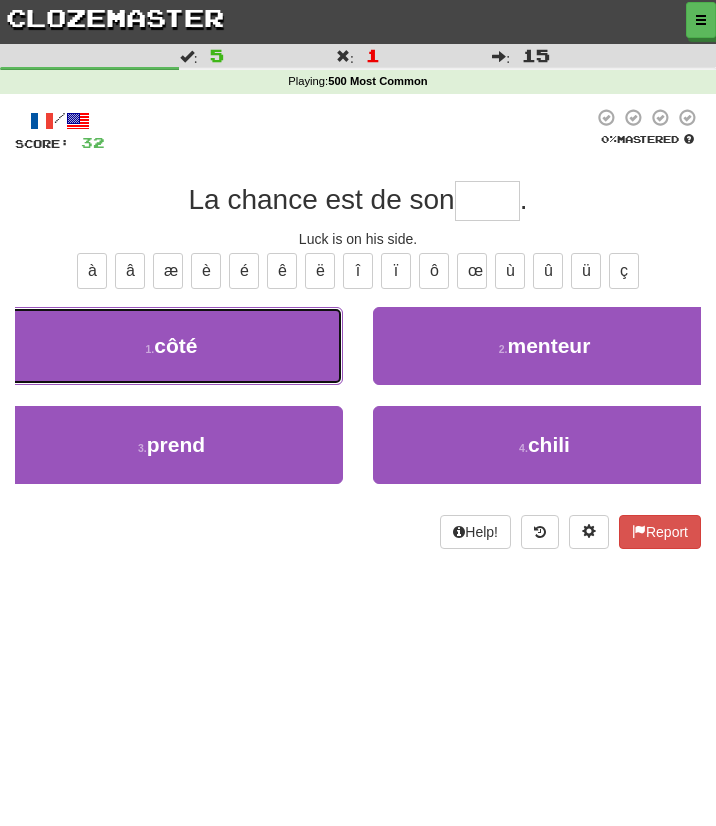 click on "1 .  côté" at bounding box center [171, 346] 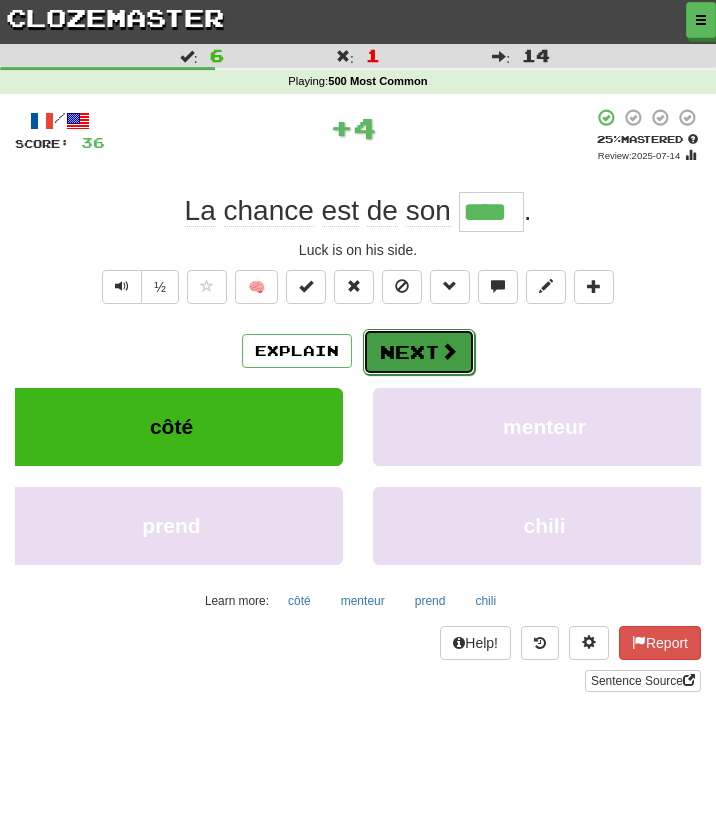 click on "Next" at bounding box center [419, 352] 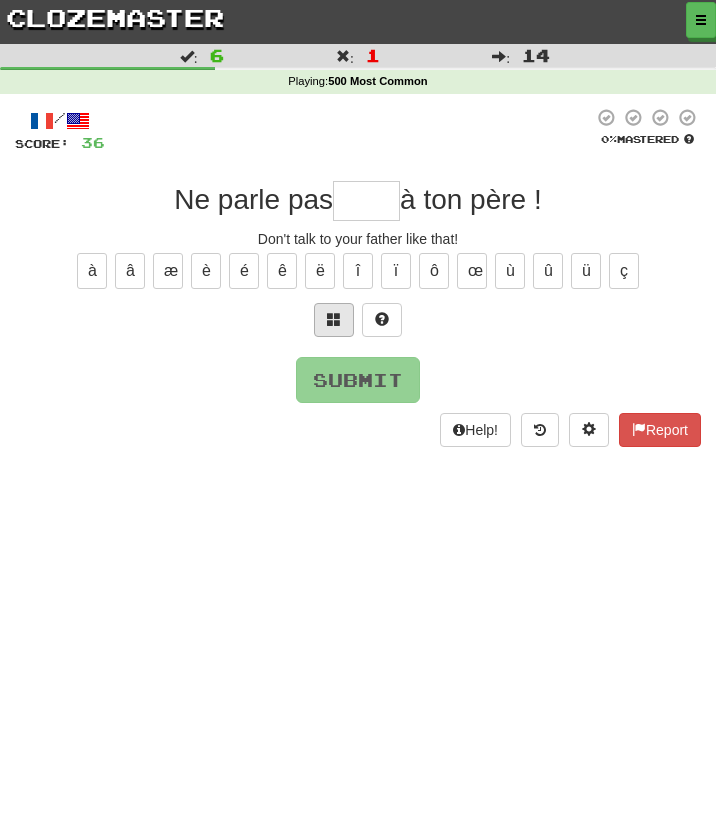 type on "*" 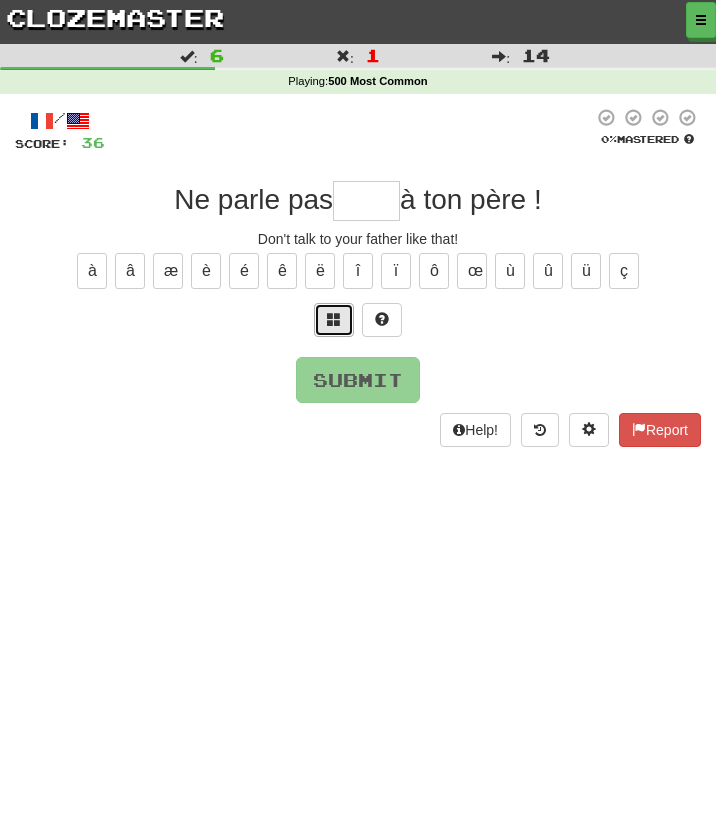 click at bounding box center [334, 320] 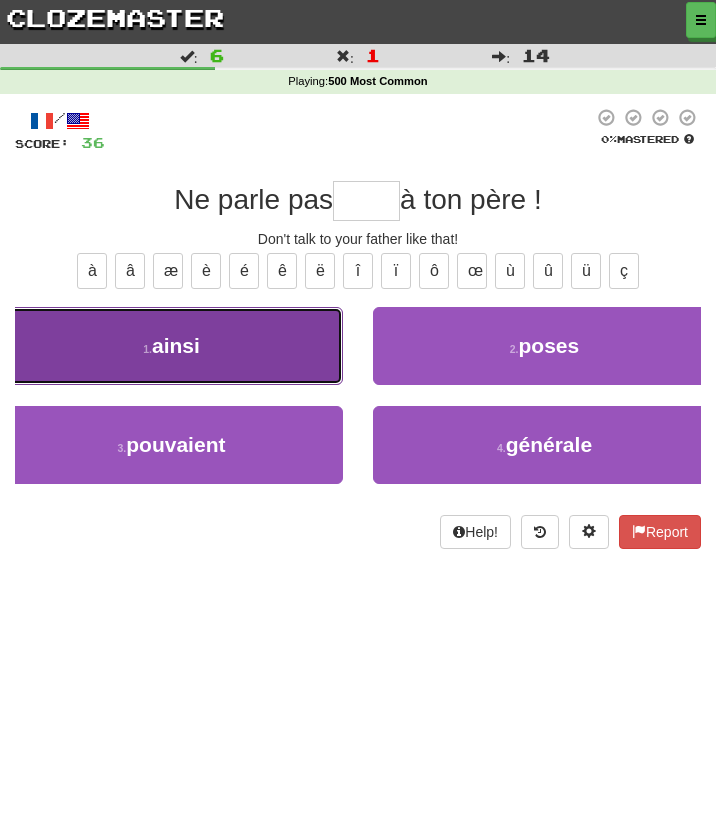 click on "1 .  ainsi" at bounding box center [171, 346] 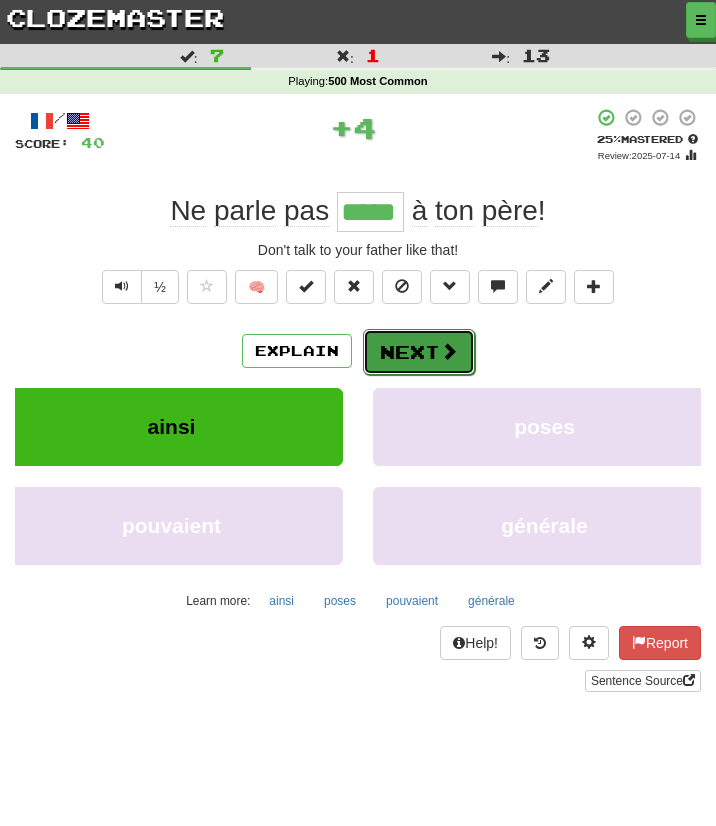 click on "Next" at bounding box center (419, 352) 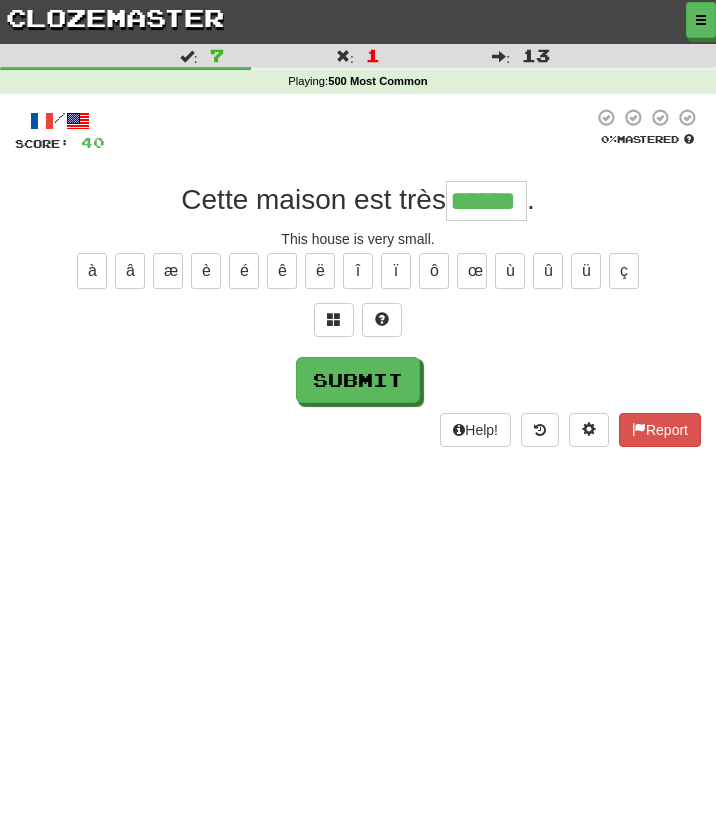 type on "******" 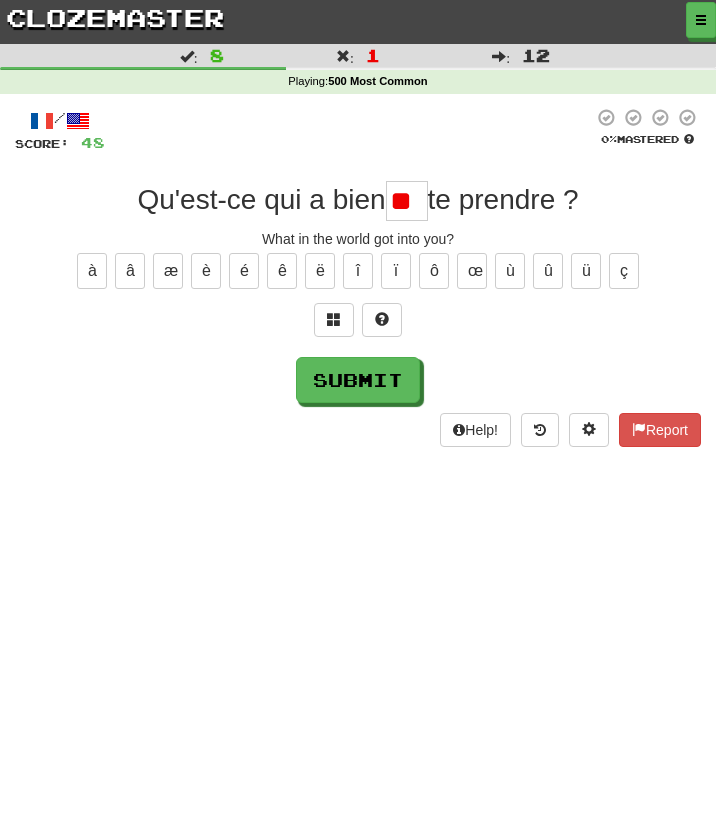type on "*" 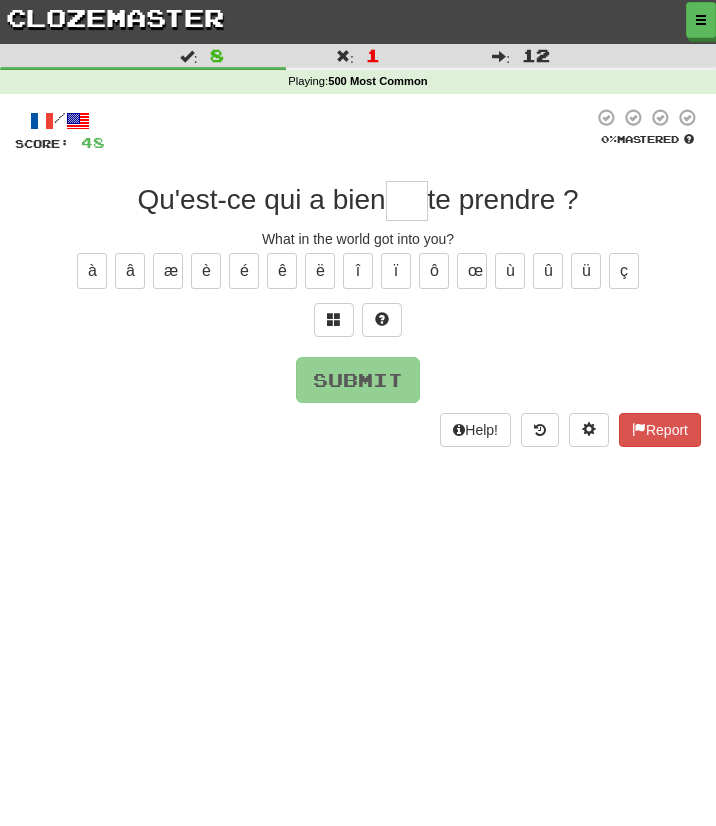 type on "*" 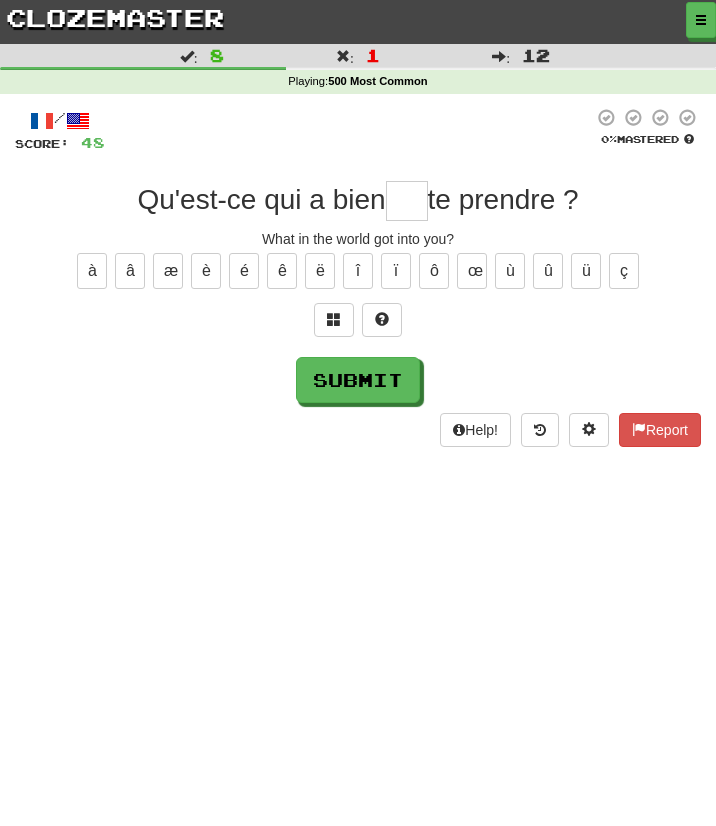 type on "*" 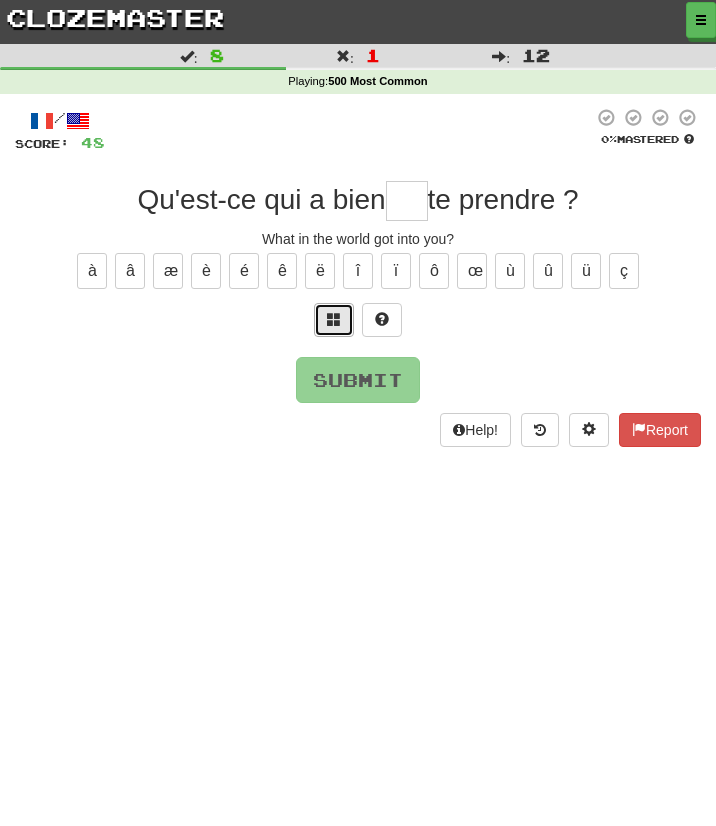click at bounding box center (334, 319) 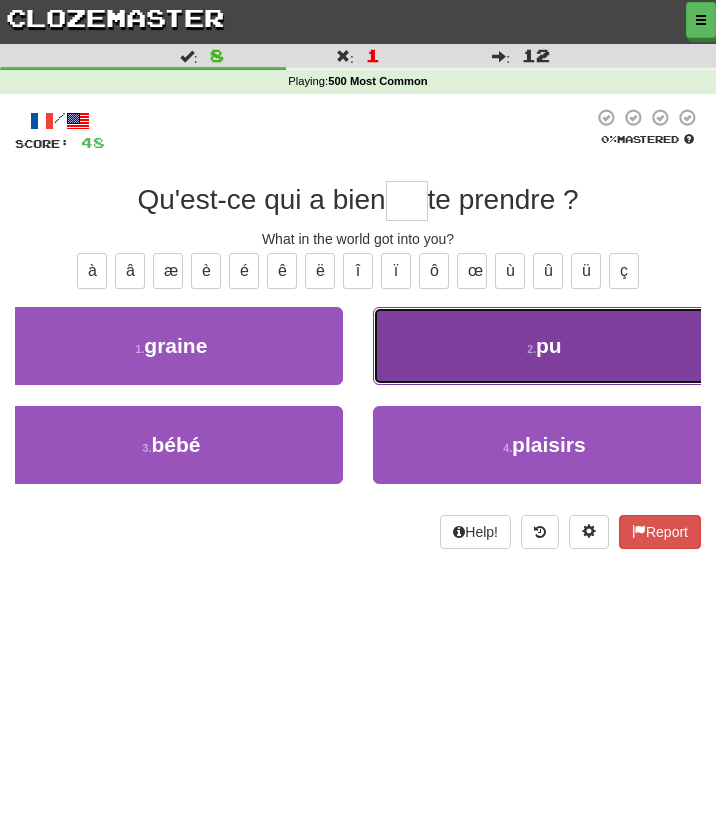 click on "2 .  pu" at bounding box center [544, 346] 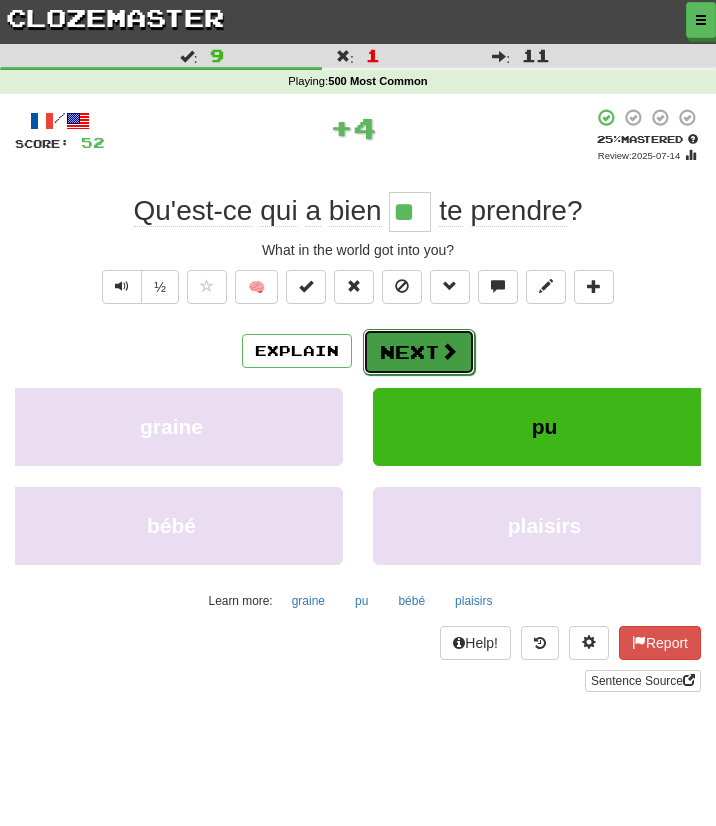 click on "Next" at bounding box center [419, 352] 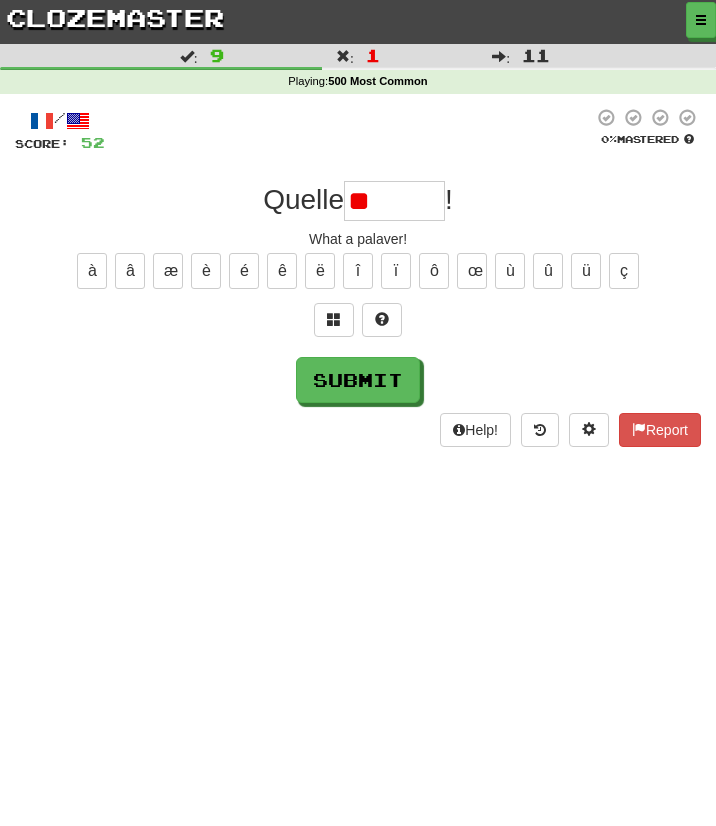 type on "*" 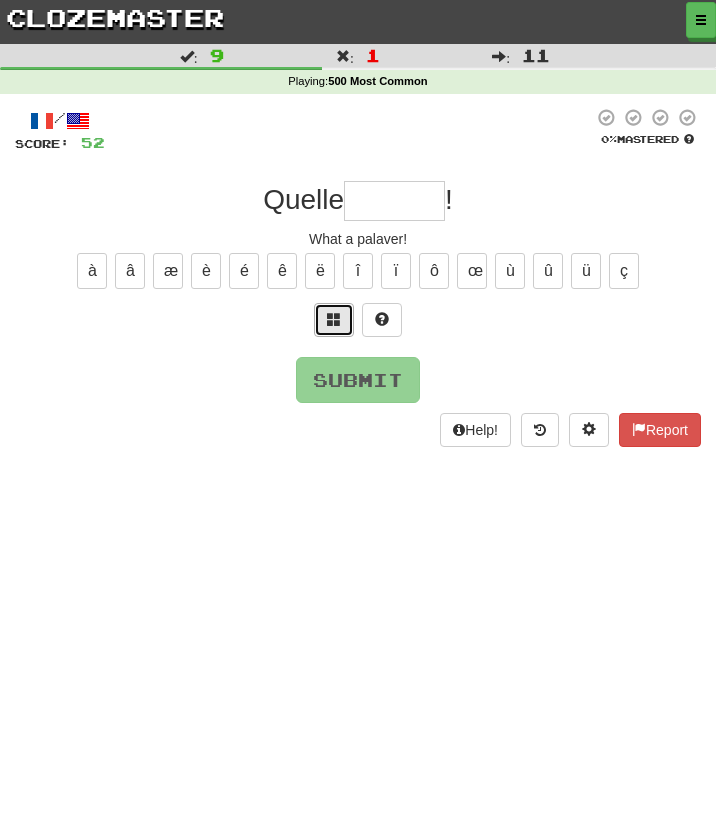 click at bounding box center [334, 320] 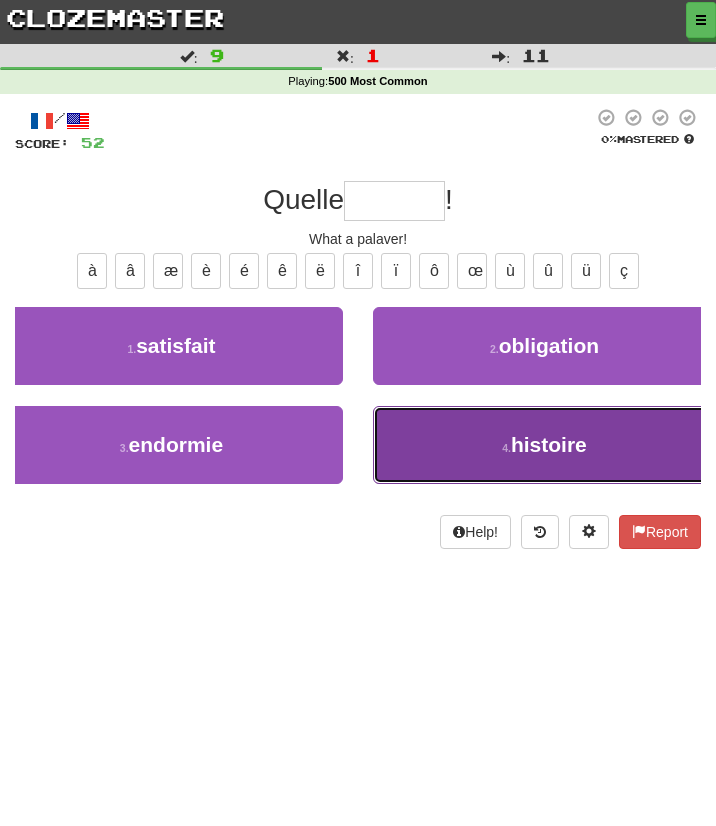 click on "4 .  histoire" at bounding box center [544, 445] 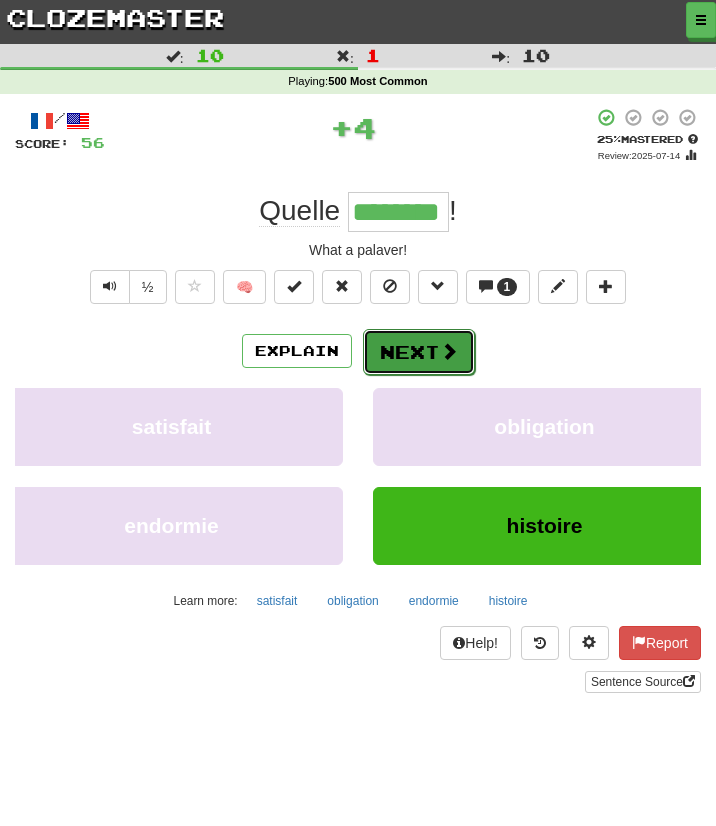 click on "Next" at bounding box center (419, 352) 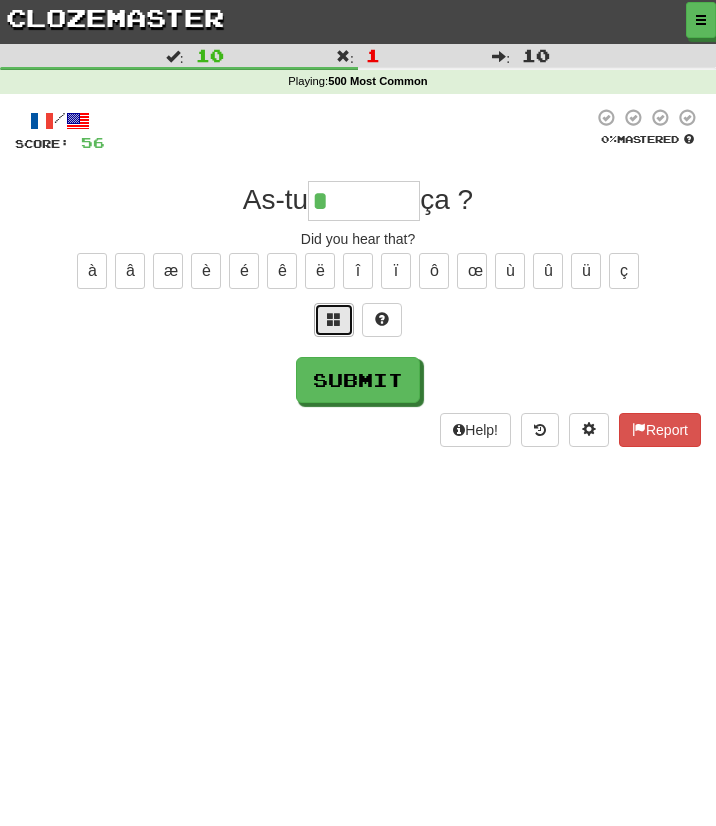 click at bounding box center (334, 319) 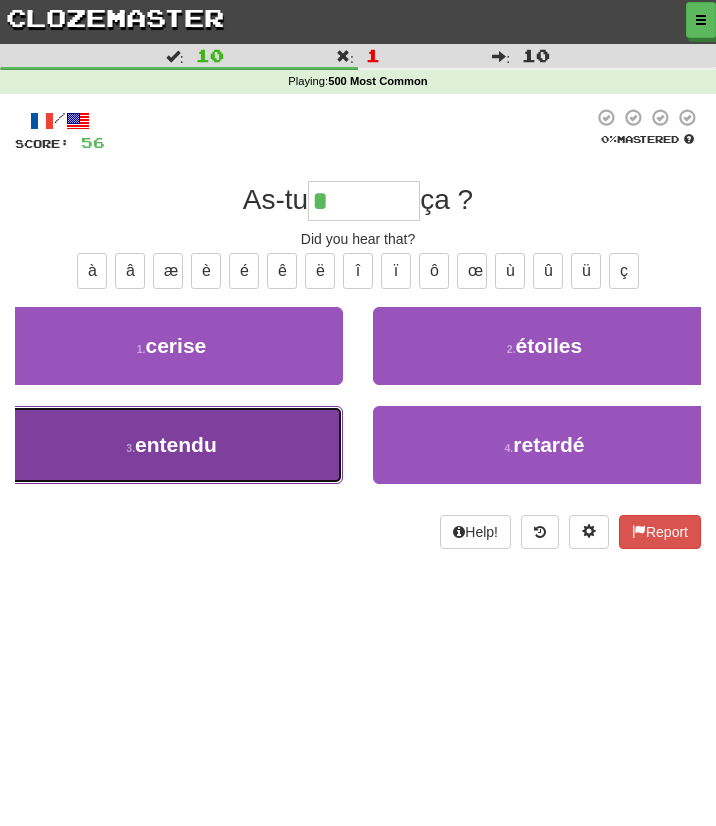 click on "3 .  entendu" at bounding box center [171, 445] 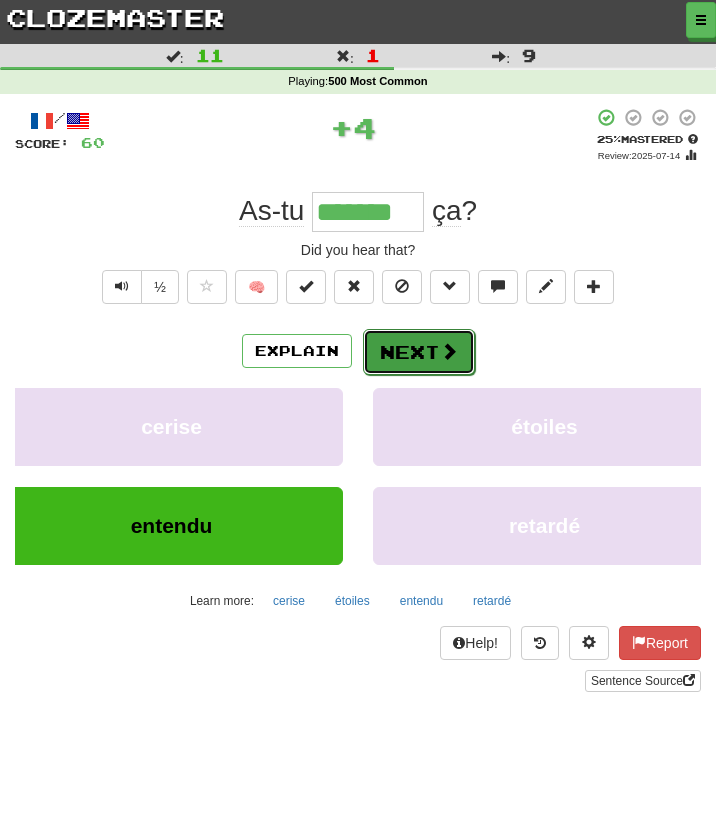 click on "Next" at bounding box center [419, 352] 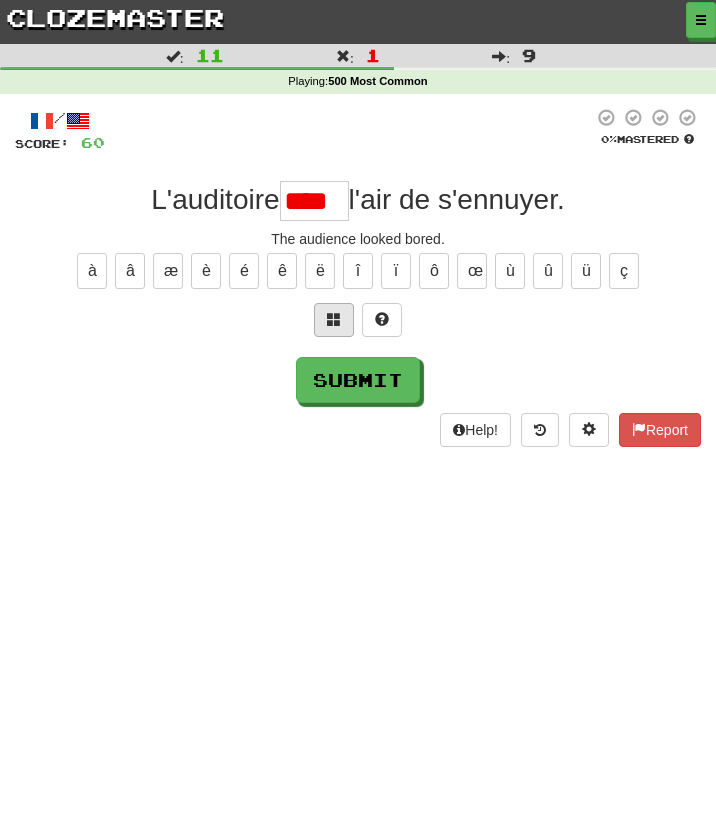 scroll, scrollTop: 0, scrollLeft: 0, axis: both 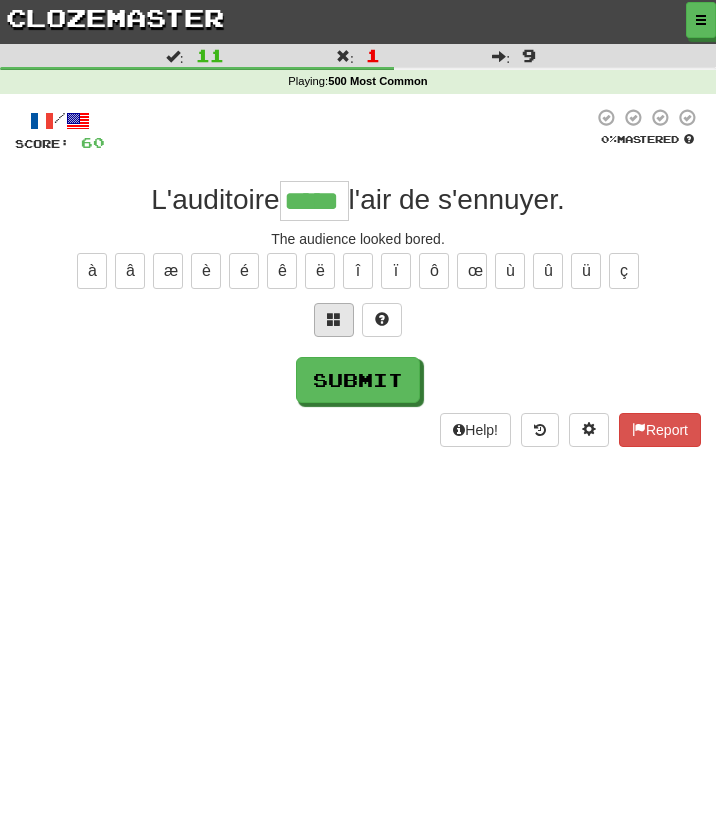type on "*****" 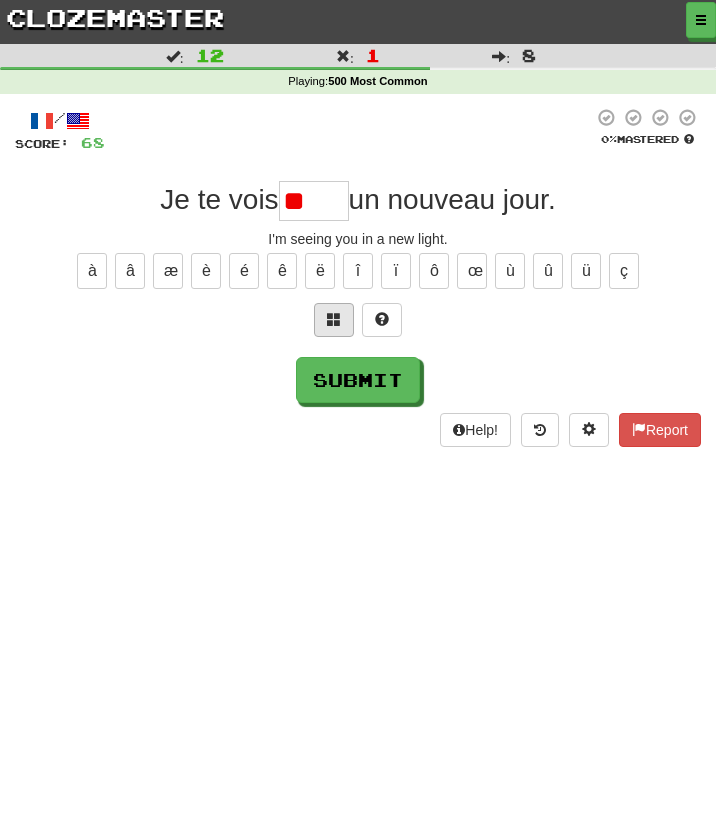 type on "*" 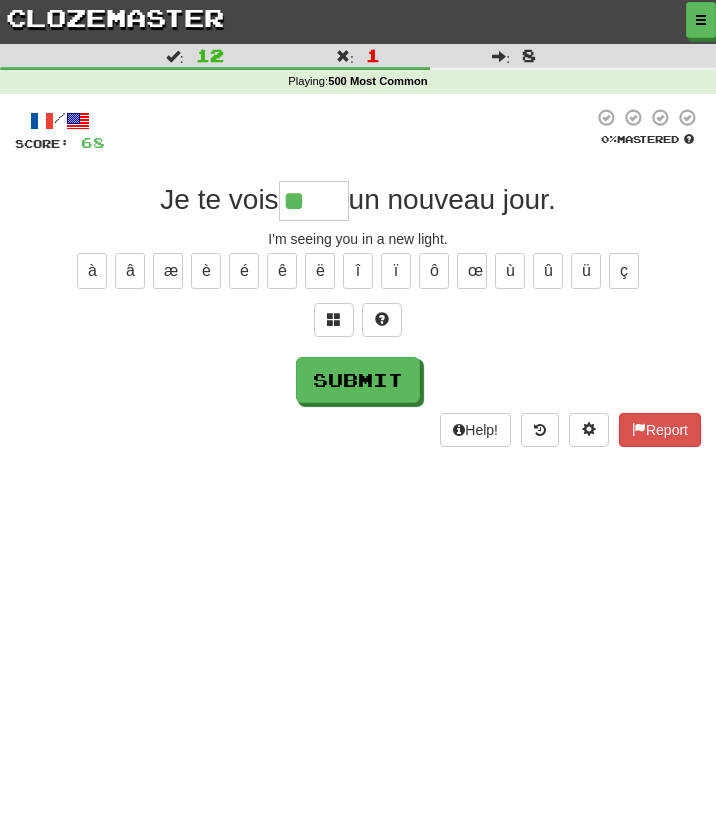 click on "/  Score:   68 0 %  Mastered Je te vois  **  un nouveau jour. I'm seeing you in a new light. à â æ è é ê ë î ï ô œ ù û ü ç Submit  Help!  Report" at bounding box center (358, 277) 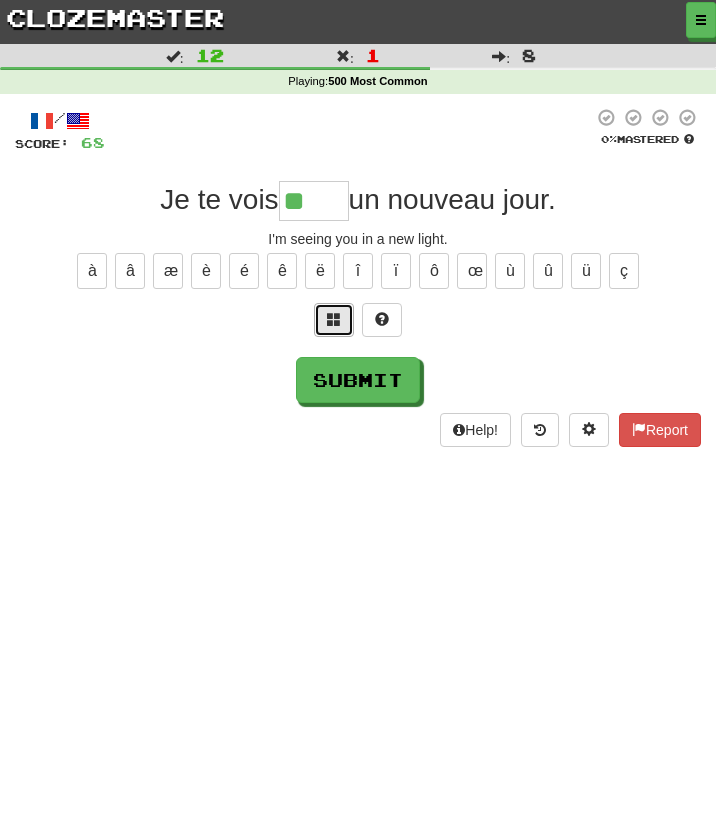 click at bounding box center (334, 319) 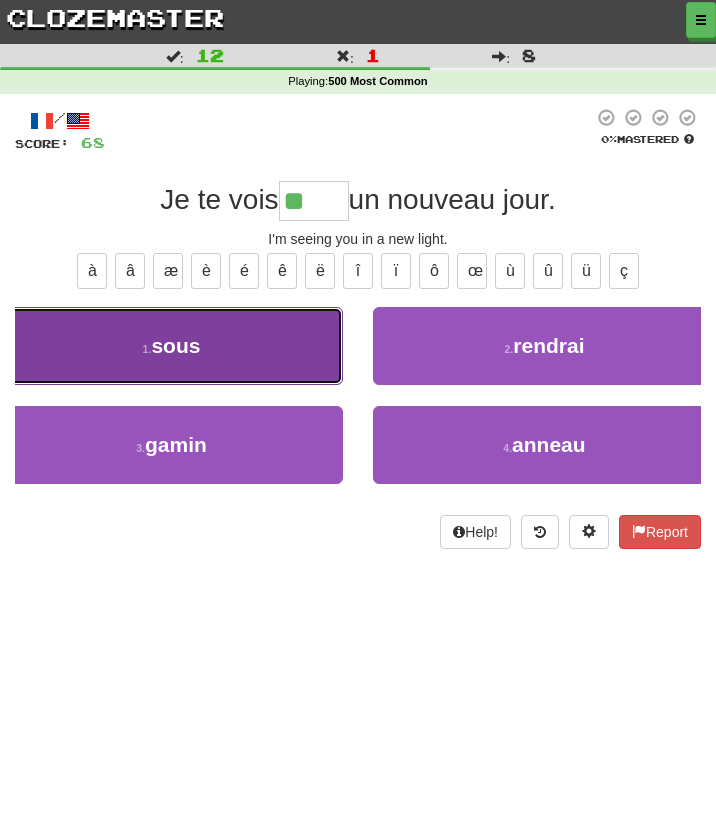 click on "1 .  sous" at bounding box center (171, 346) 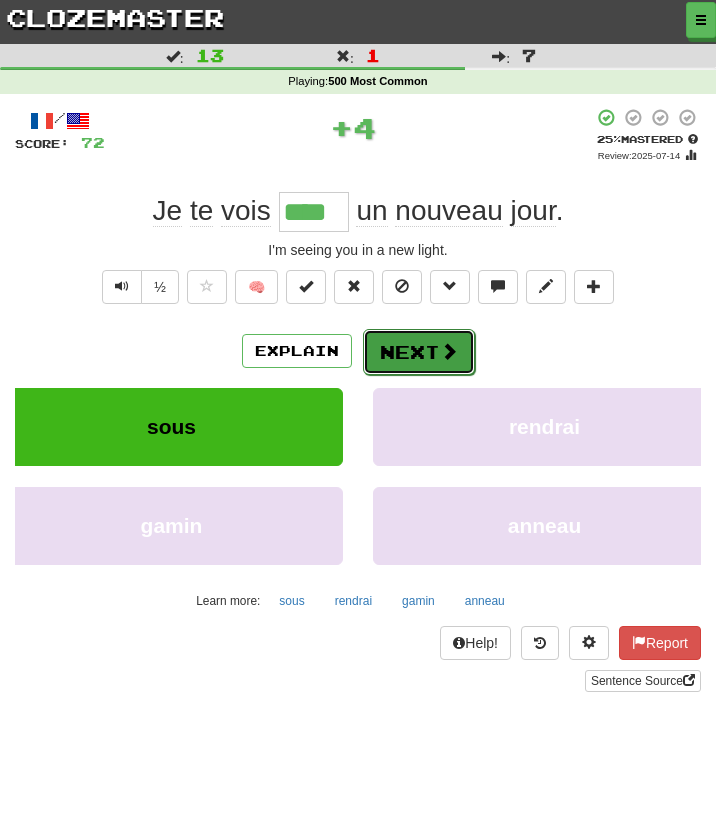 click on "Next" at bounding box center [419, 352] 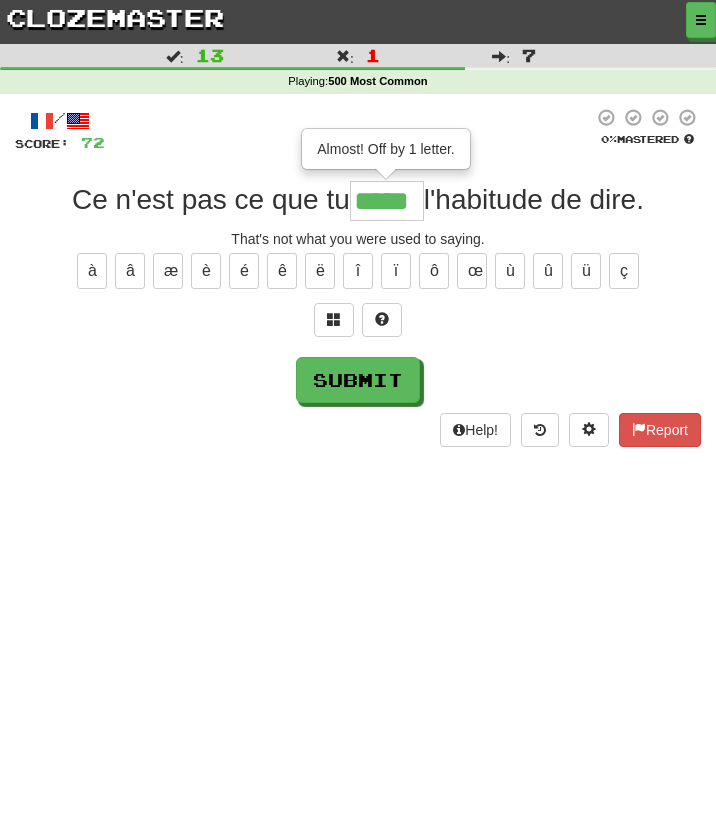 type on "*****" 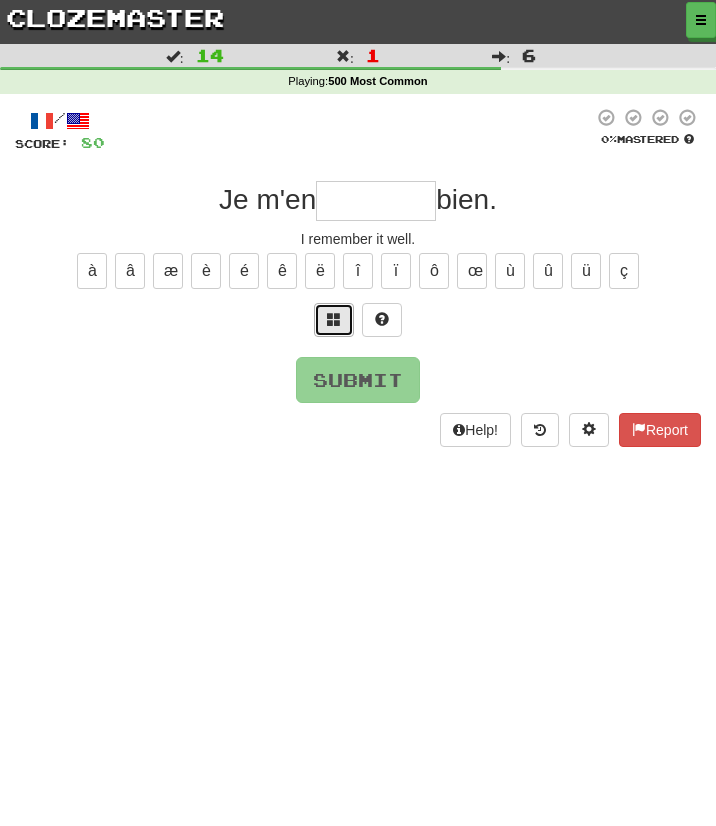 click at bounding box center (334, 320) 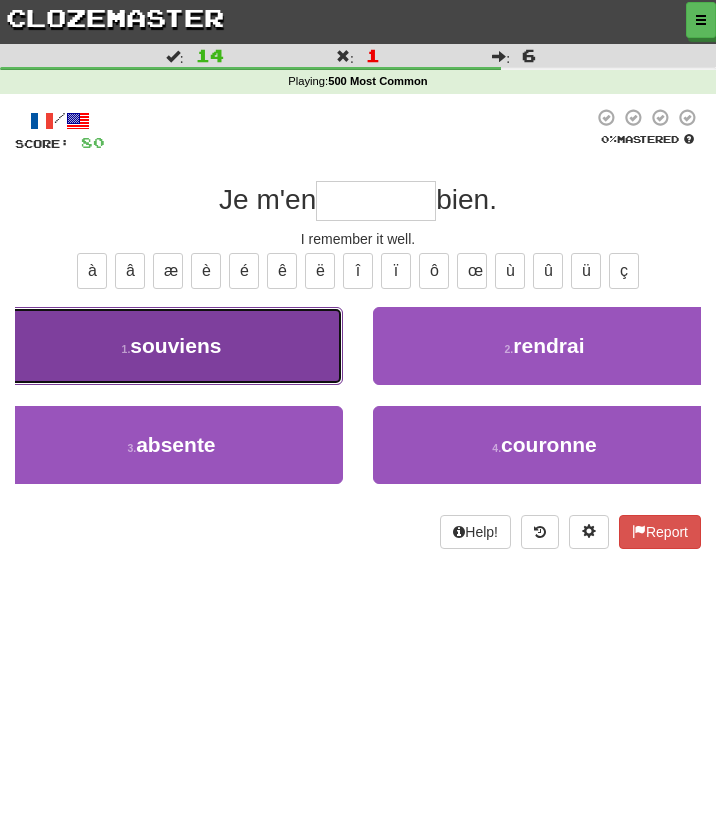 click on "1 .  souviens" at bounding box center (171, 346) 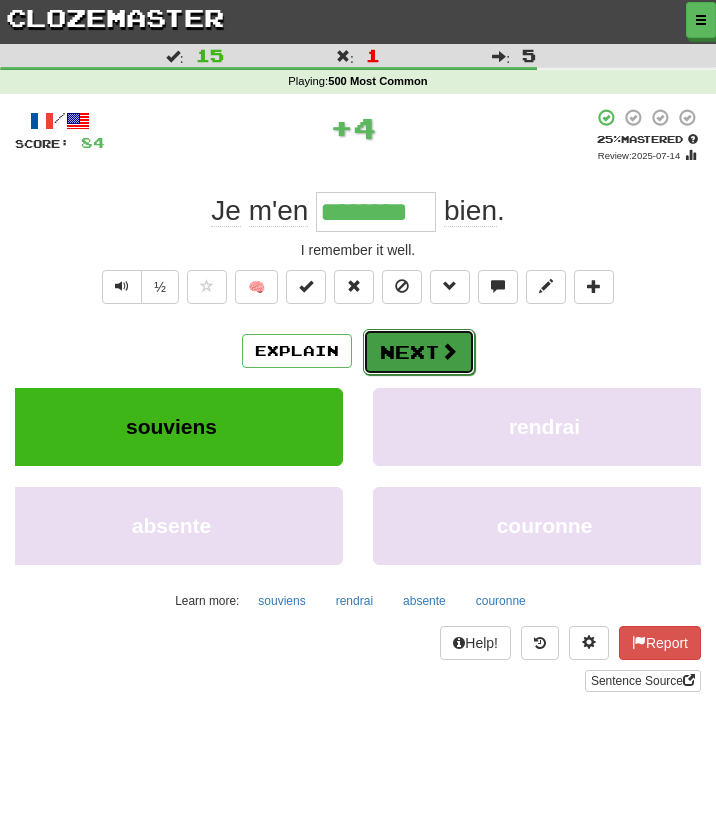 click on "Next" at bounding box center [419, 352] 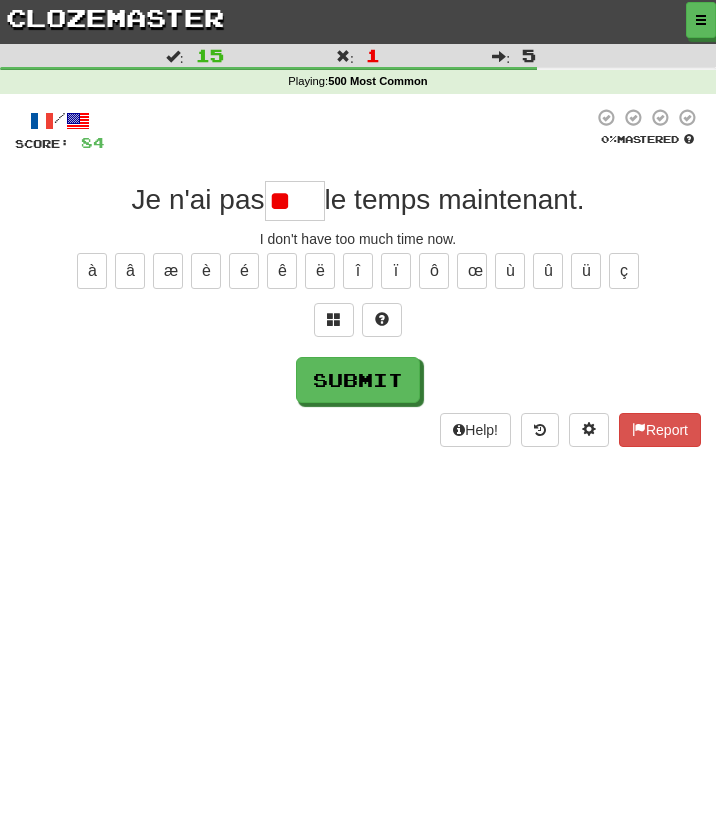 type on "*" 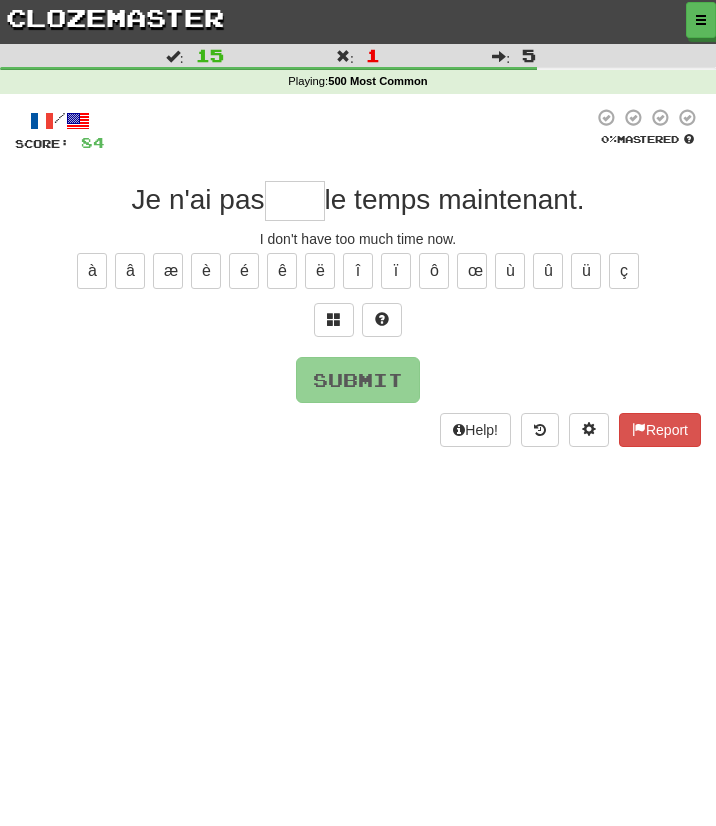 type on "*" 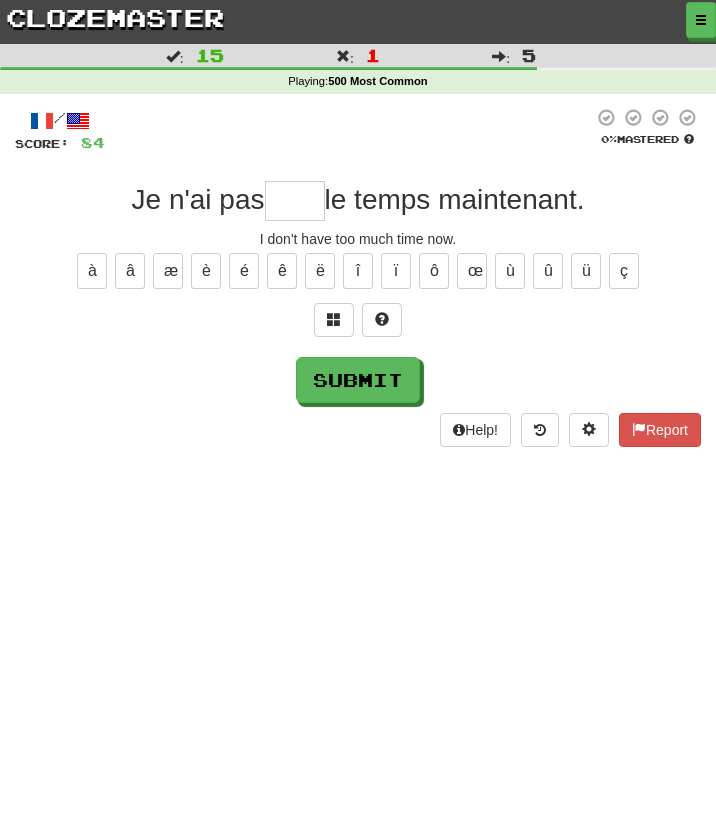 type on "*" 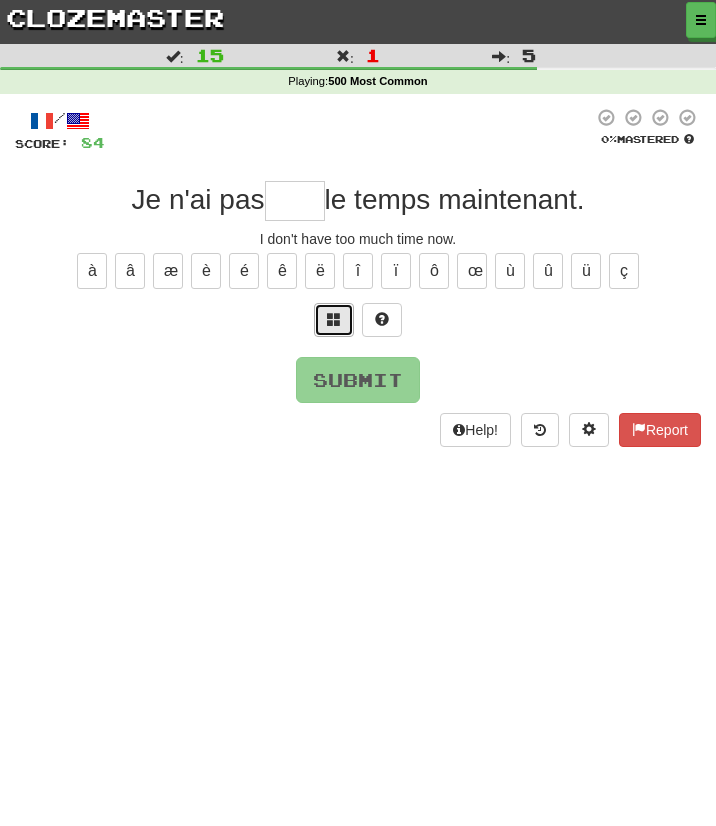 click at bounding box center [334, 319] 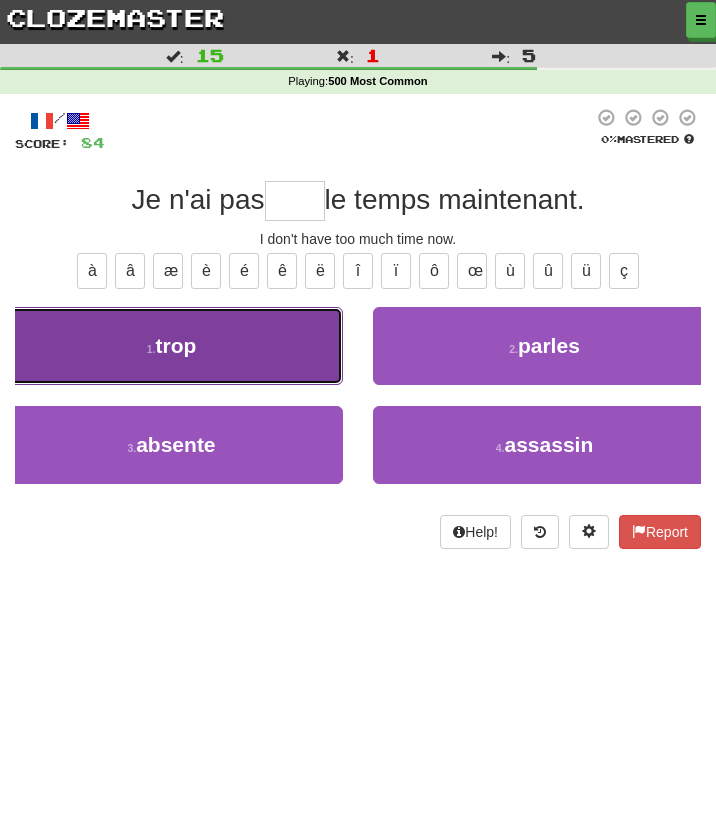 click on "1 .  trop" at bounding box center [171, 346] 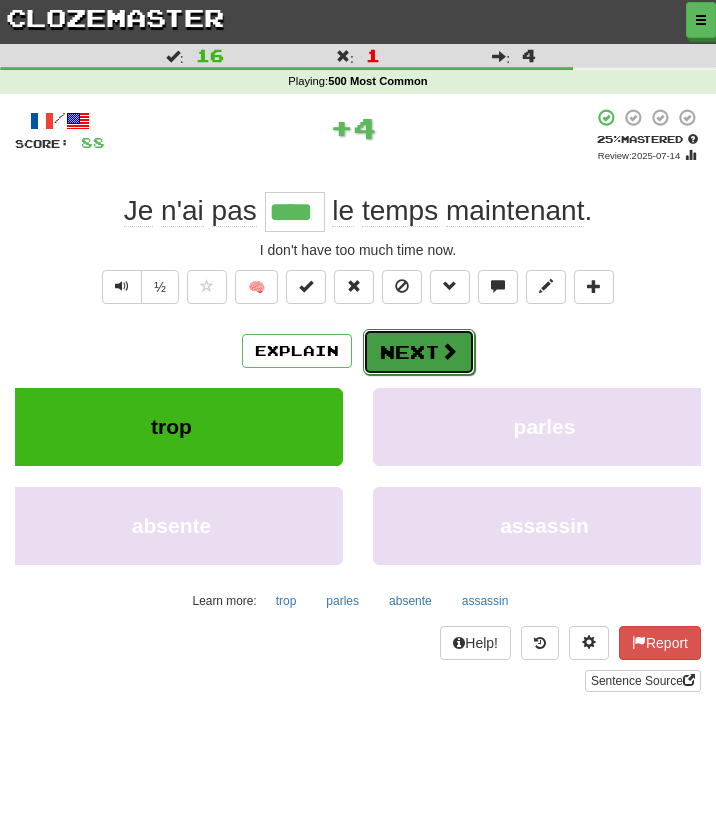 click on "Next" at bounding box center [419, 352] 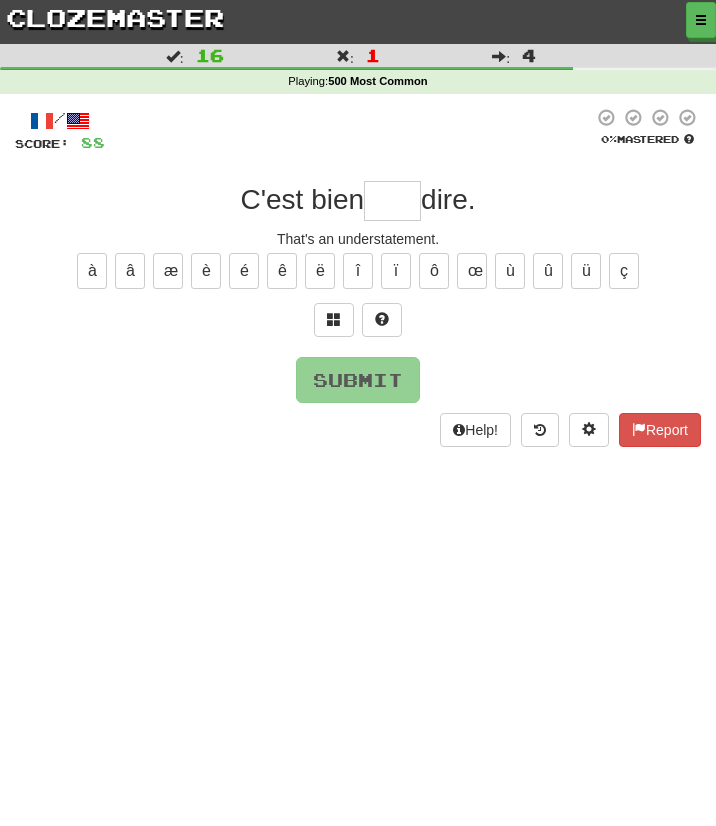 type on "*" 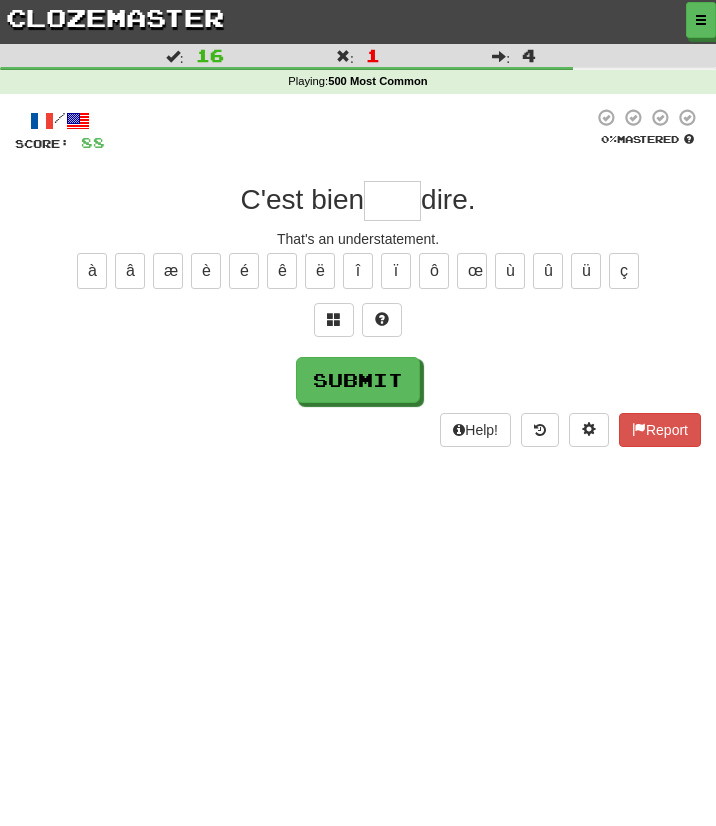 type on "*" 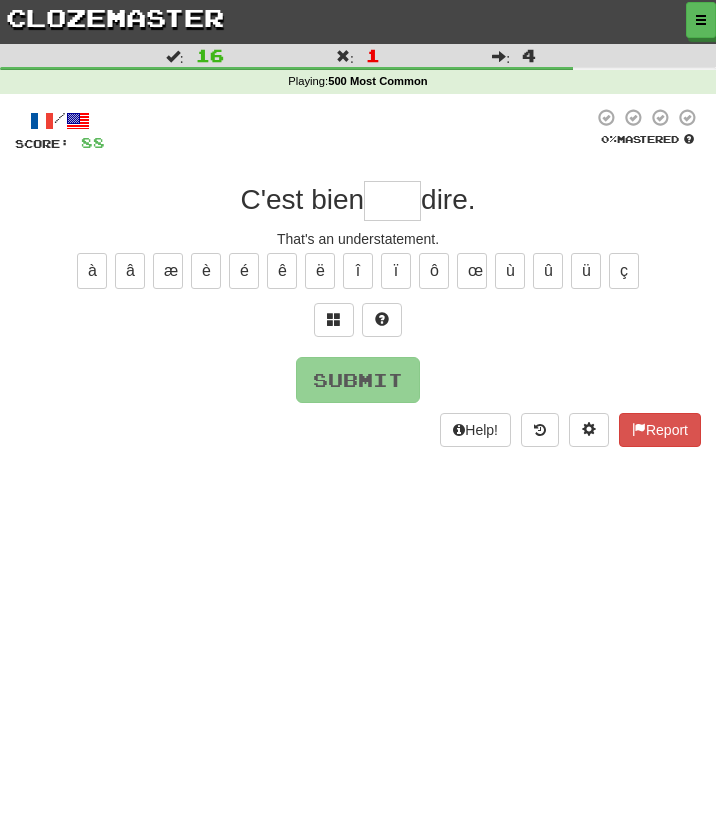 type on "*" 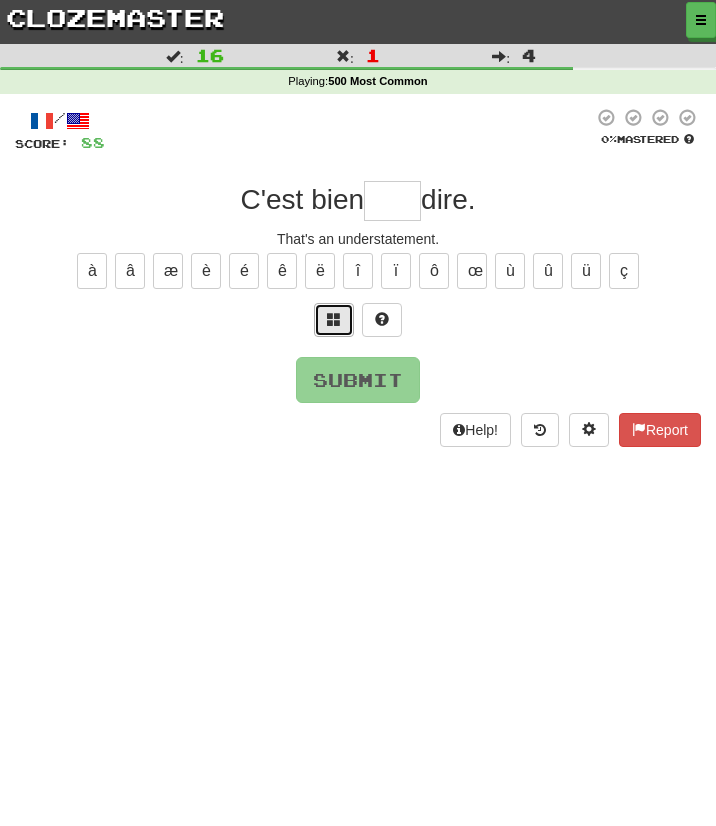 click at bounding box center (334, 319) 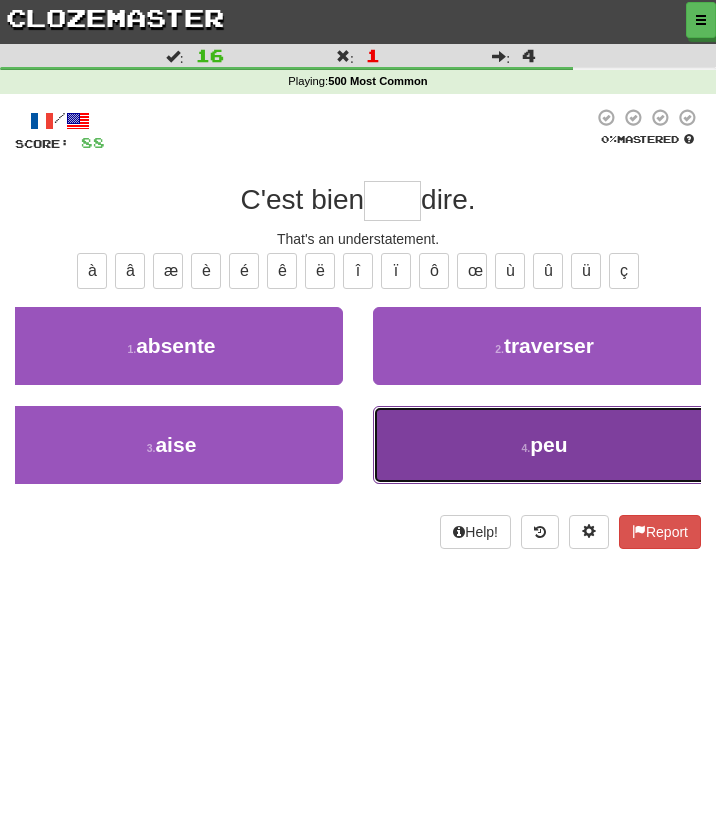click on "4 .  peu" at bounding box center [544, 445] 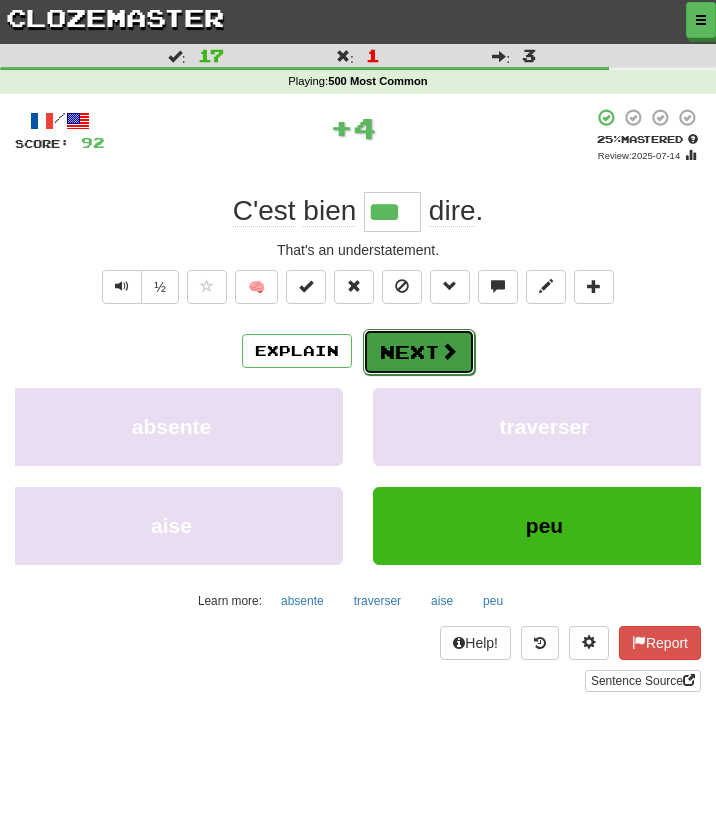 click on "Next" at bounding box center (419, 352) 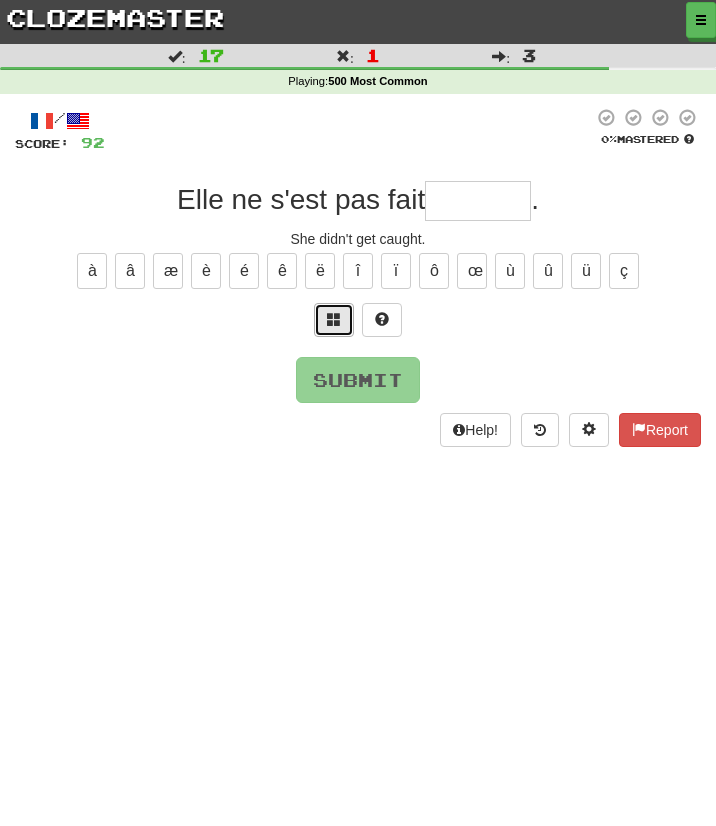 click at bounding box center [334, 319] 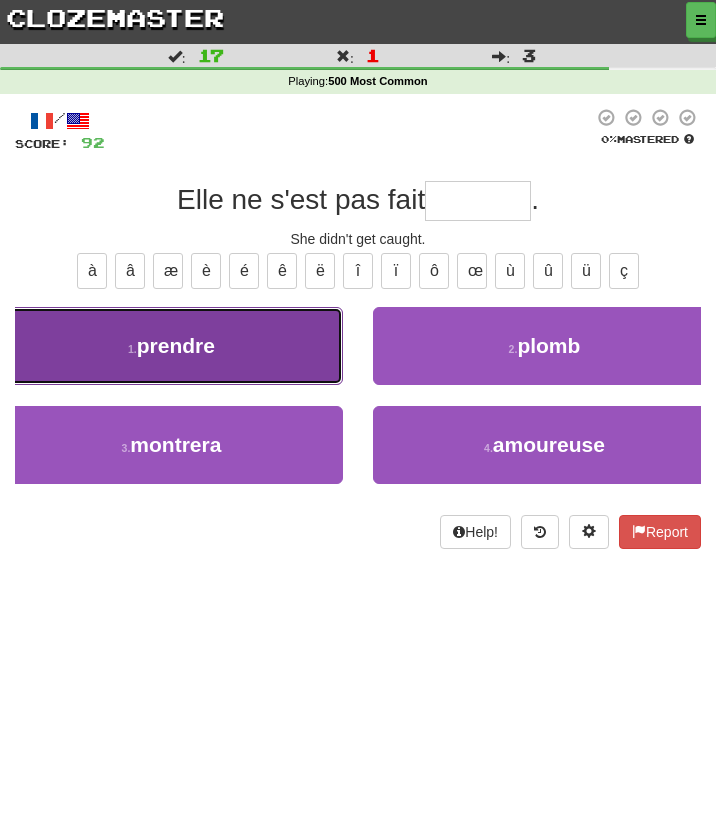 click on "1 .  prendre" at bounding box center (171, 346) 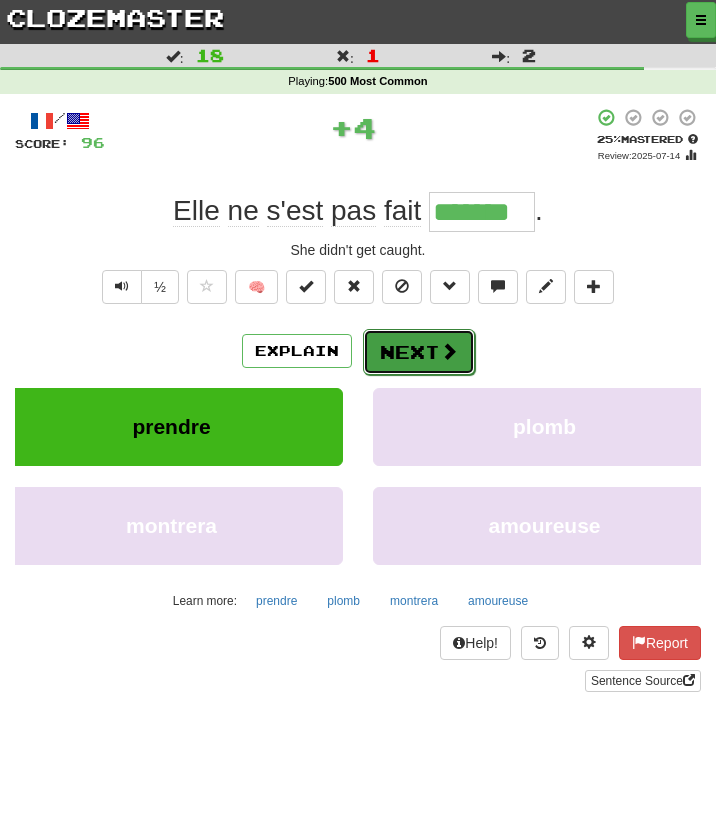 click on "Next" at bounding box center (419, 352) 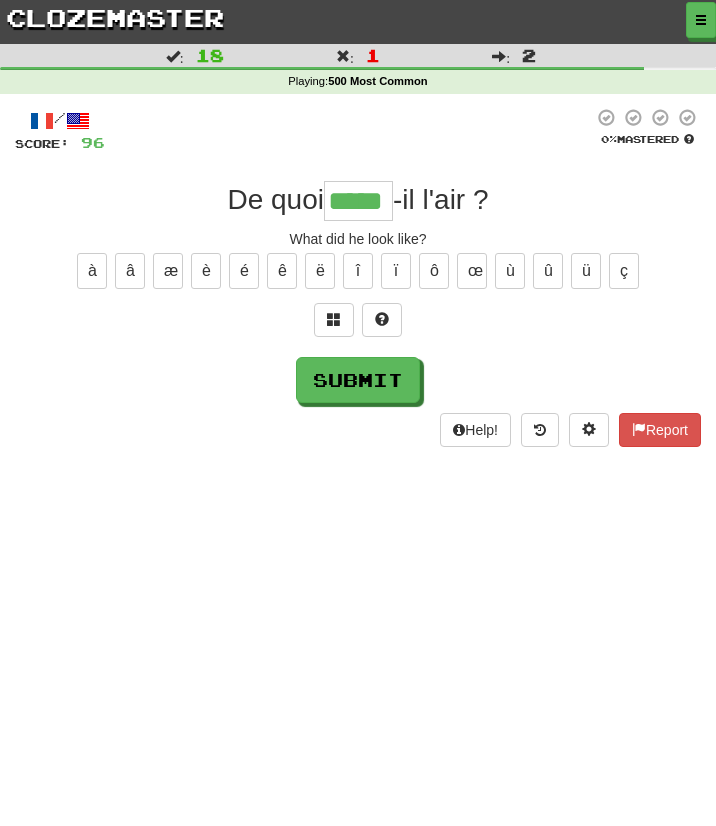 type on "*****" 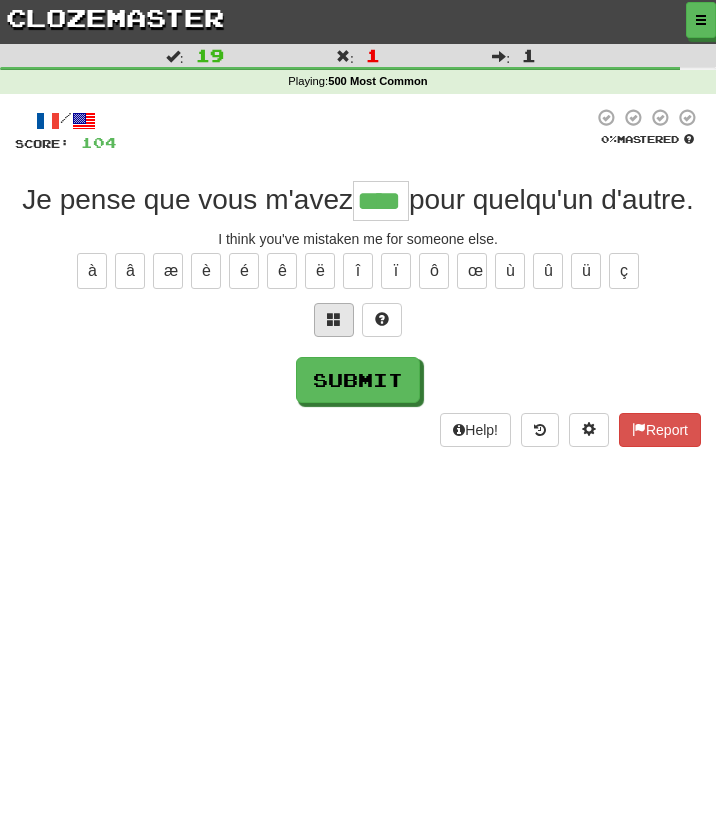 type on "****" 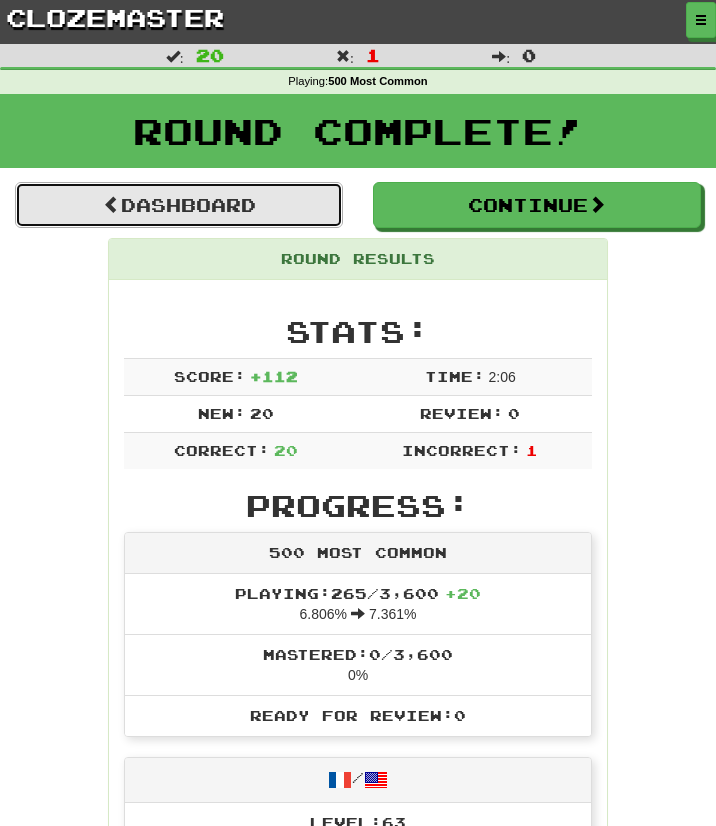 click on "Dashboard" at bounding box center (179, 205) 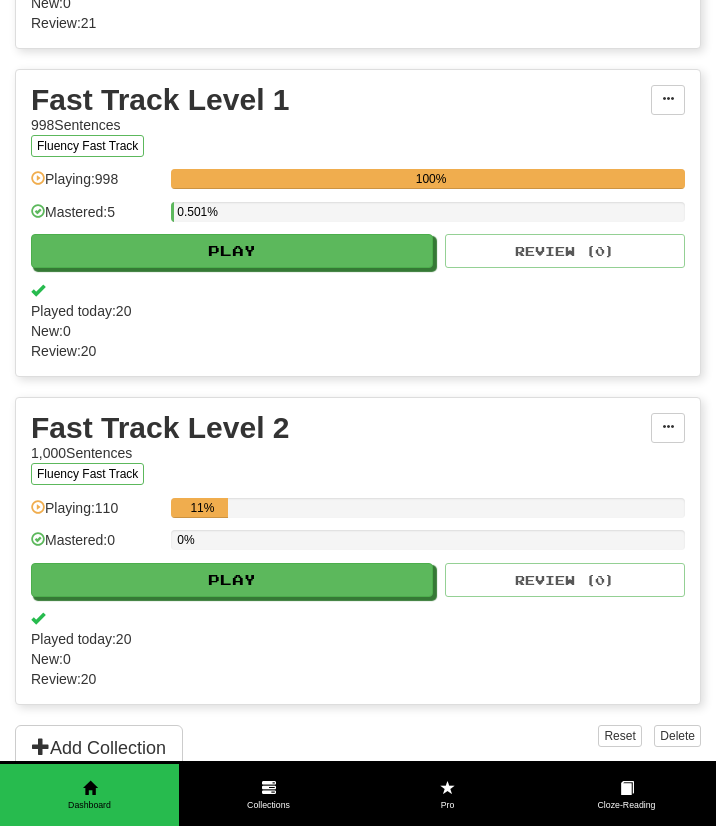 scroll, scrollTop: 1297, scrollLeft: 0, axis: vertical 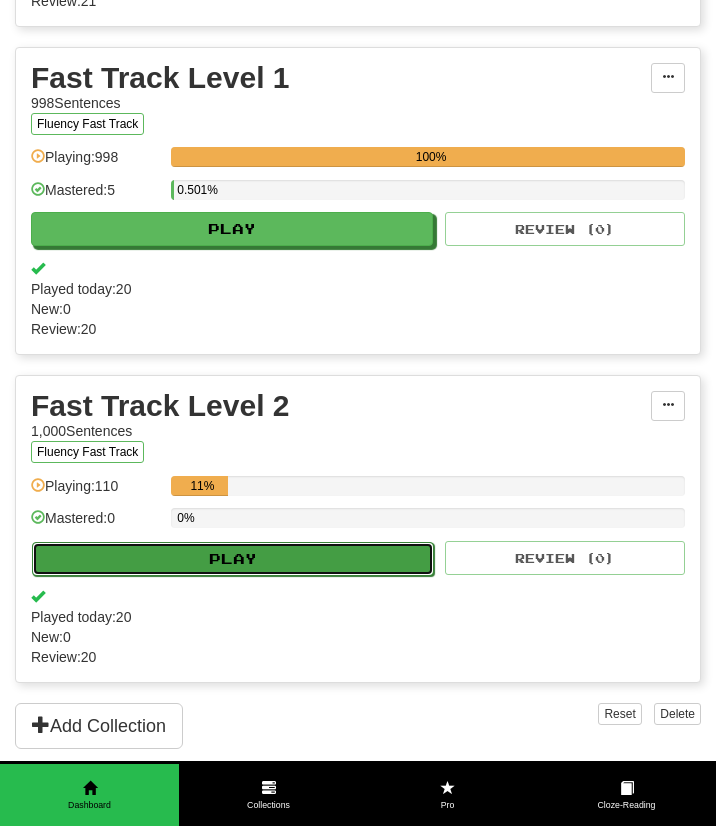 click on "Play" at bounding box center [233, 559] 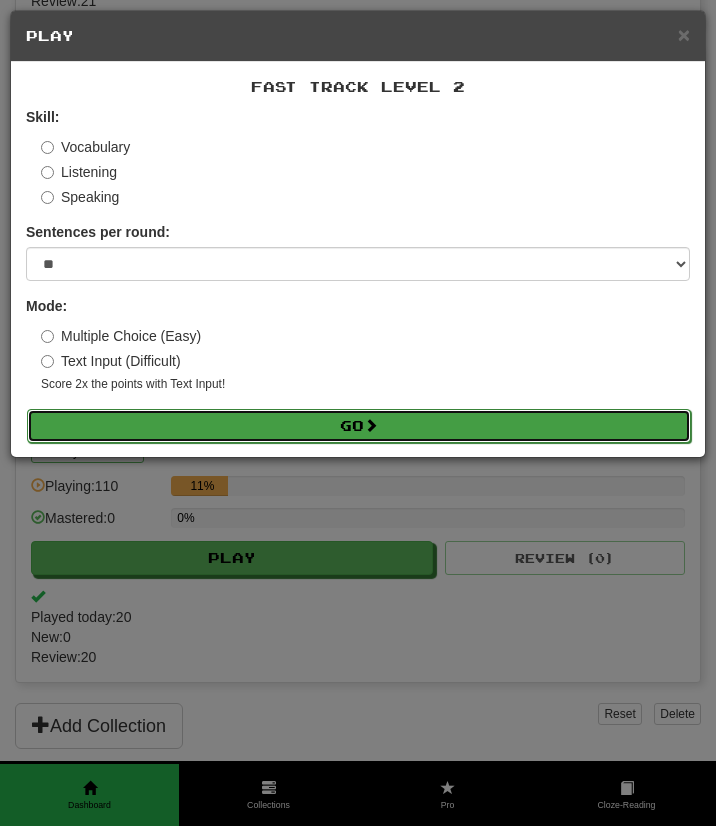 click on "Go" at bounding box center [359, 426] 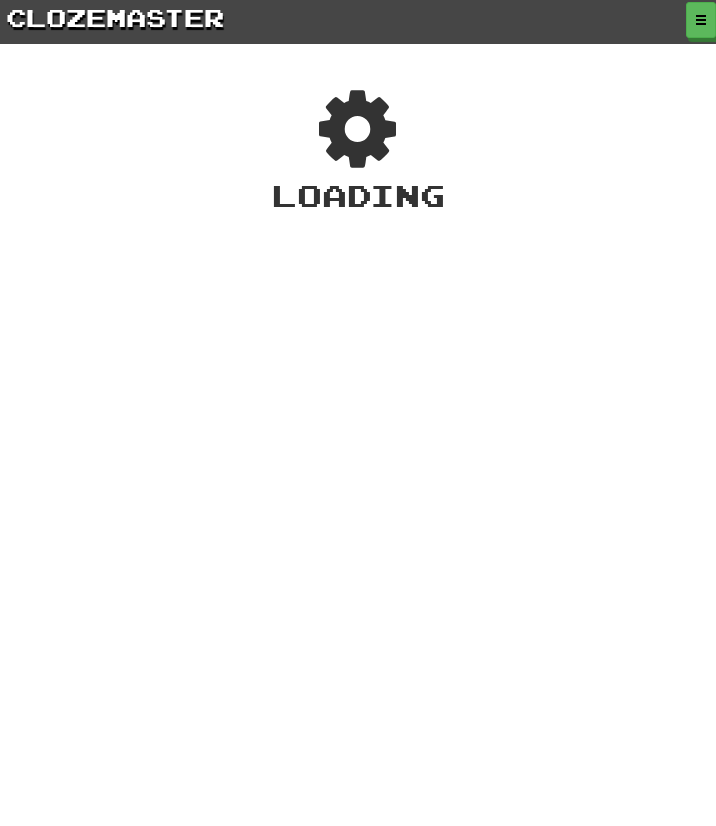 scroll, scrollTop: 0, scrollLeft: 0, axis: both 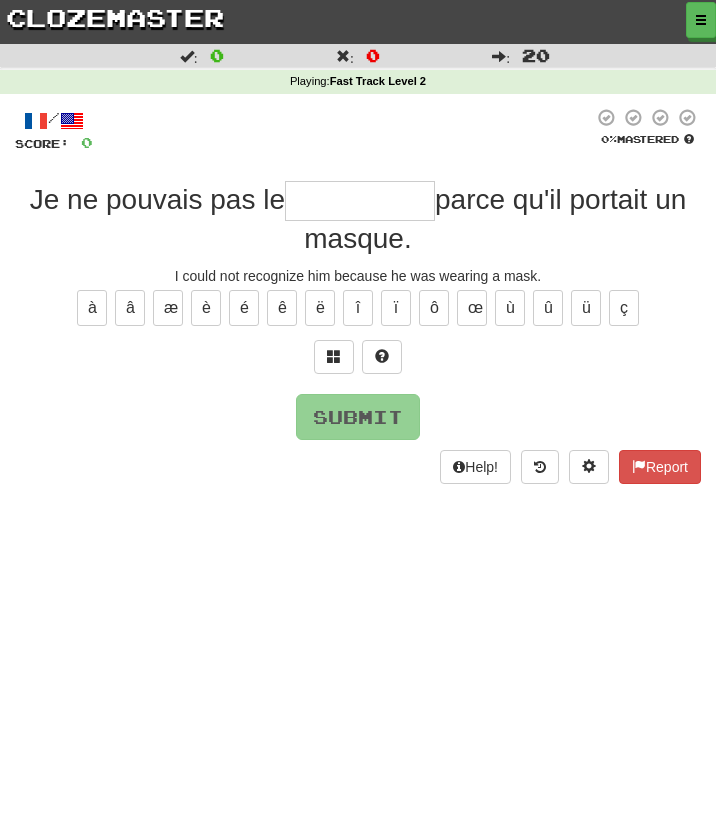 click at bounding box center [360, 201] 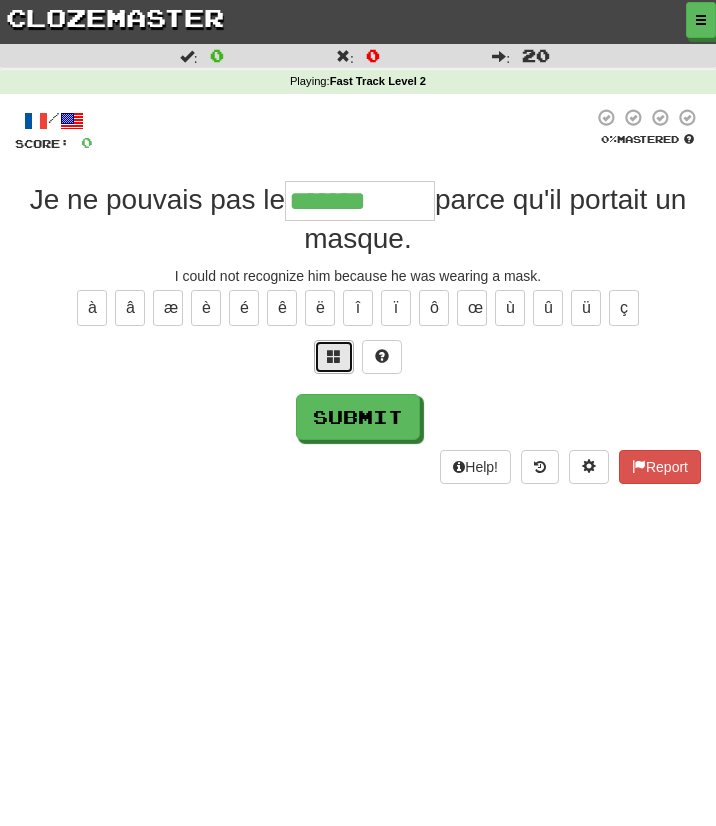 click at bounding box center (334, 356) 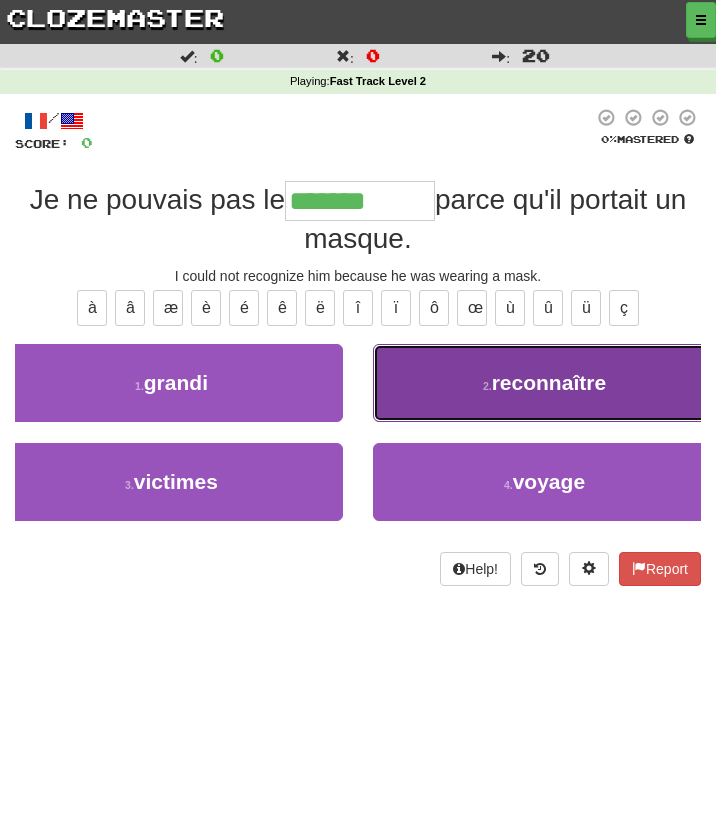 click on "2 .  reconnaître" at bounding box center [544, 383] 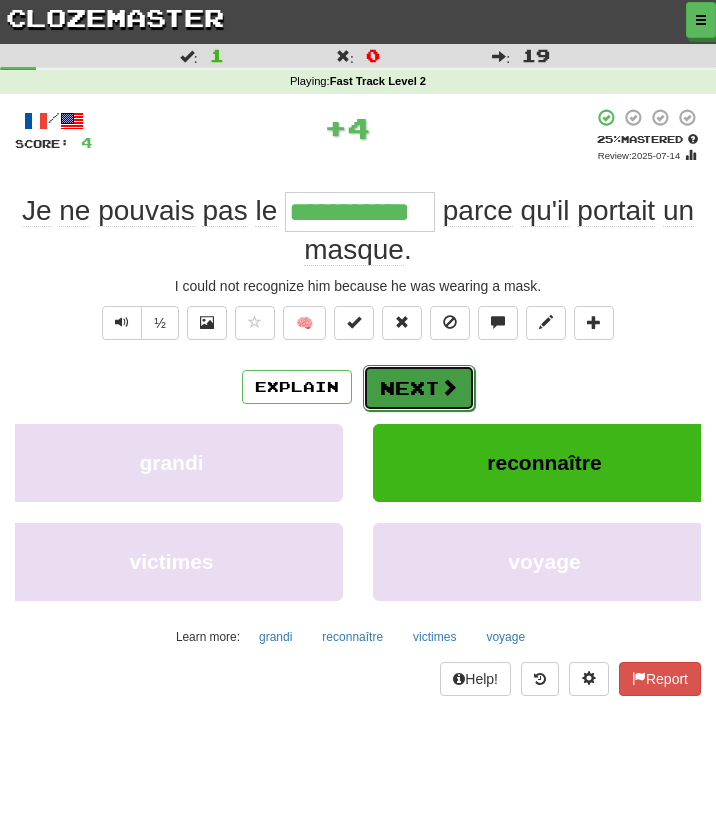 click on "Next" at bounding box center [419, 388] 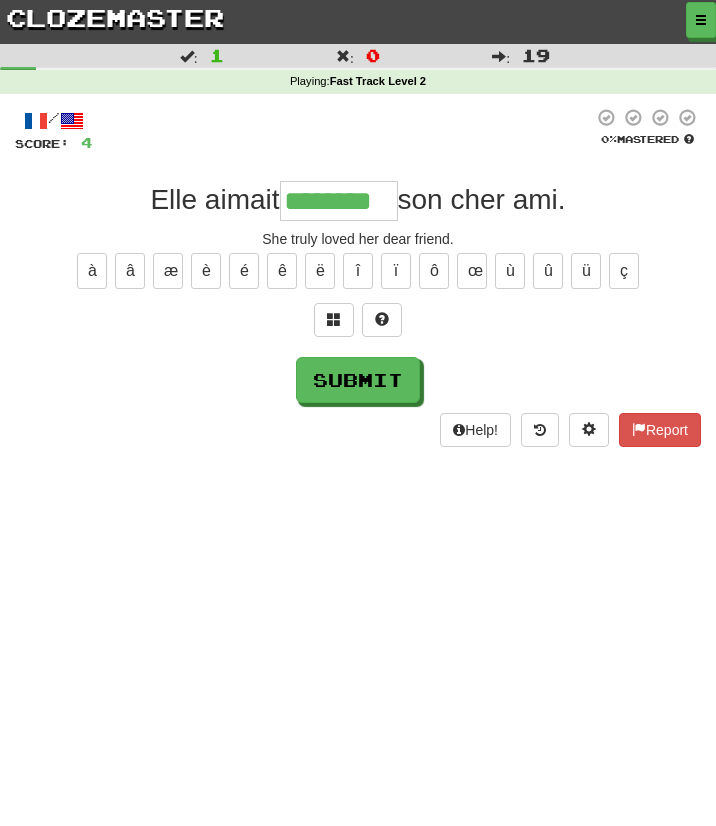 type on "********" 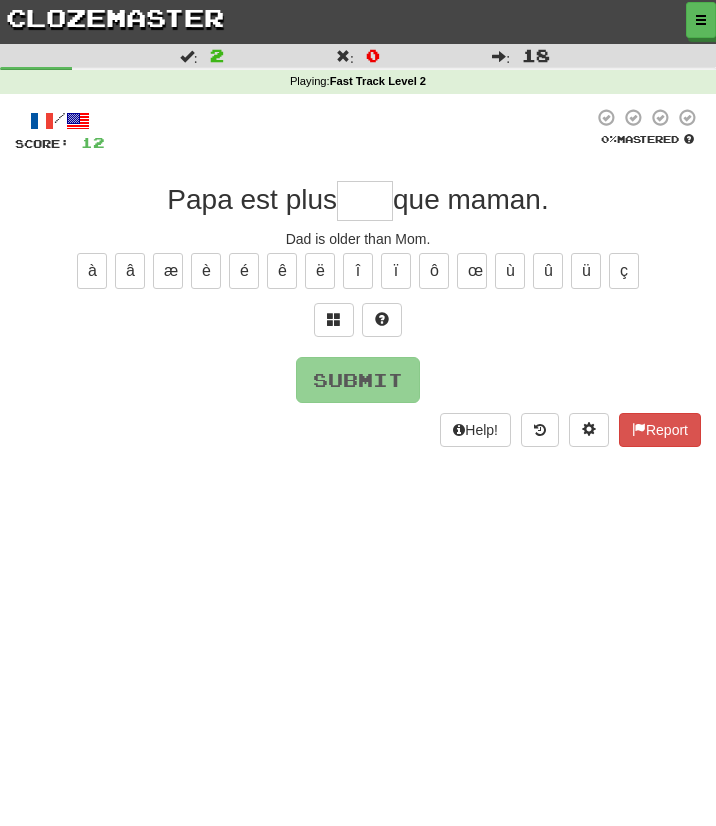 type on "*" 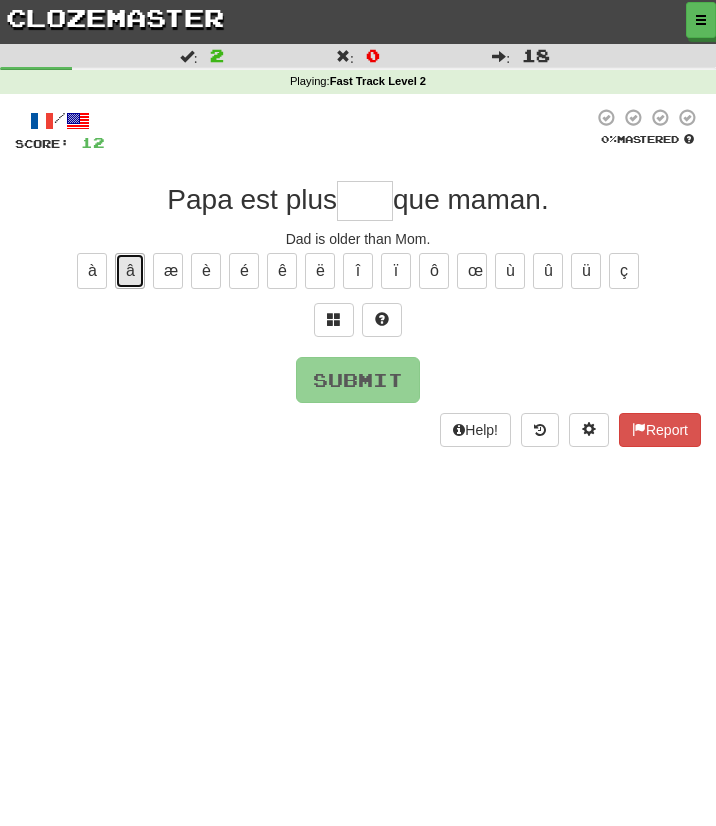 click on "â" at bounding box center [130, 271] 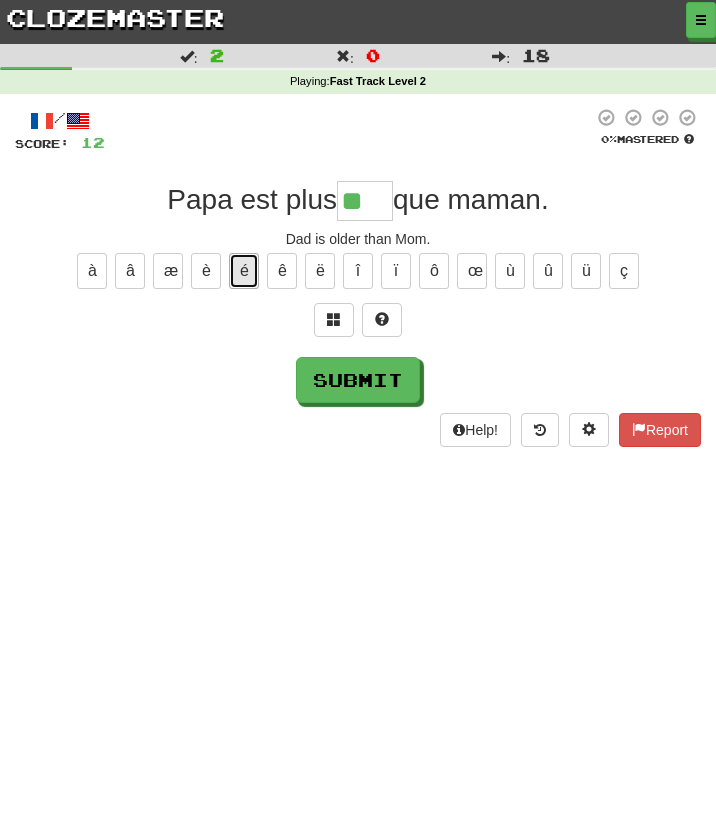 click on "é" at bounding box center [244, 271] 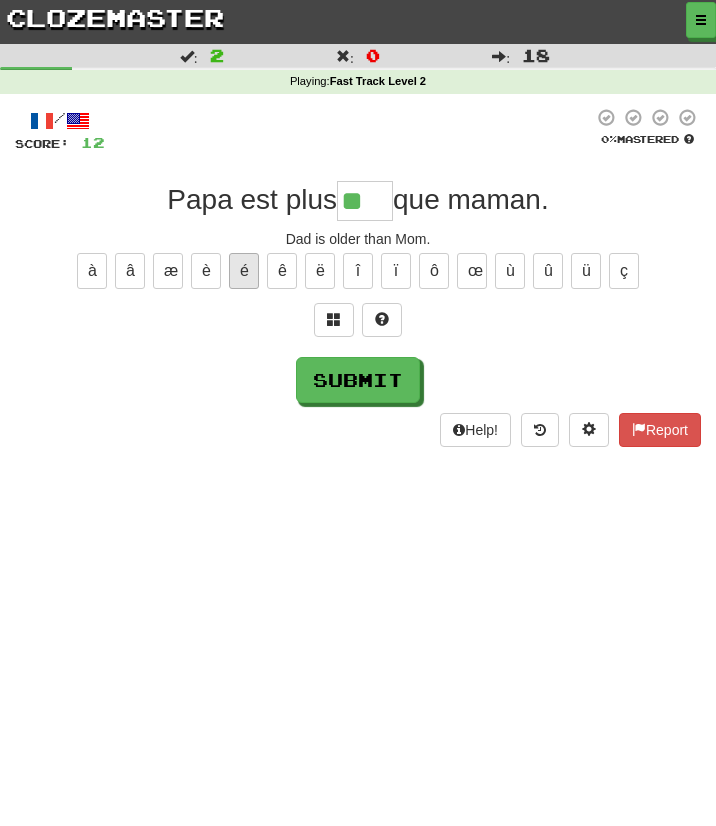 type on "***" 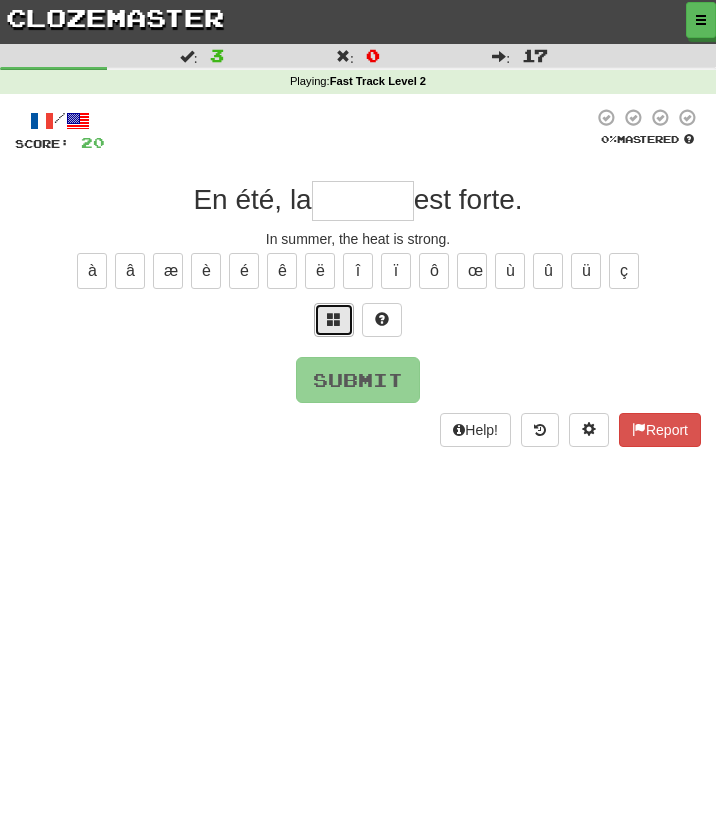 click at bounding box center [334, 320] 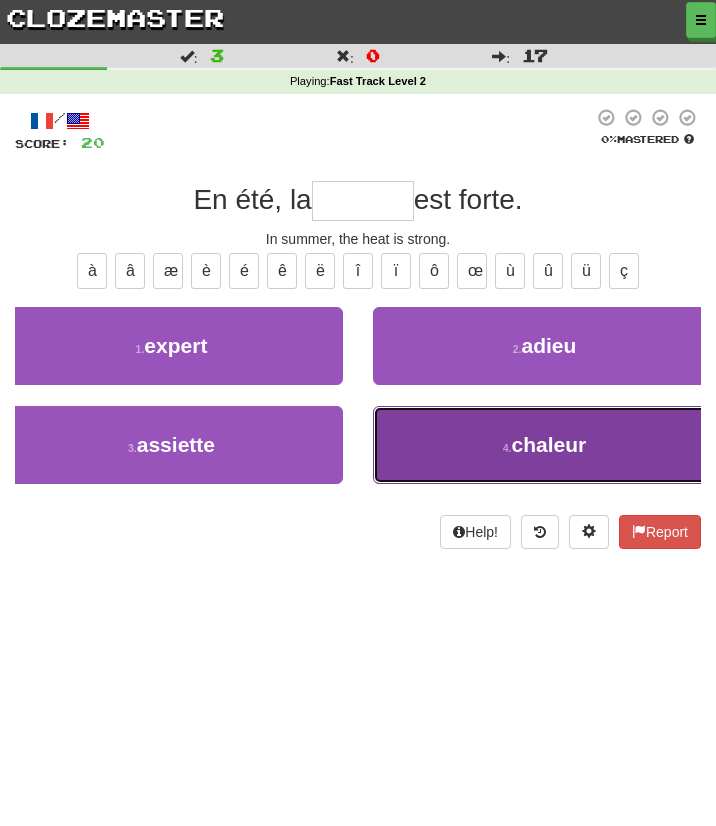 click on "4 .  chaleur" at bounding box center (544, 445) 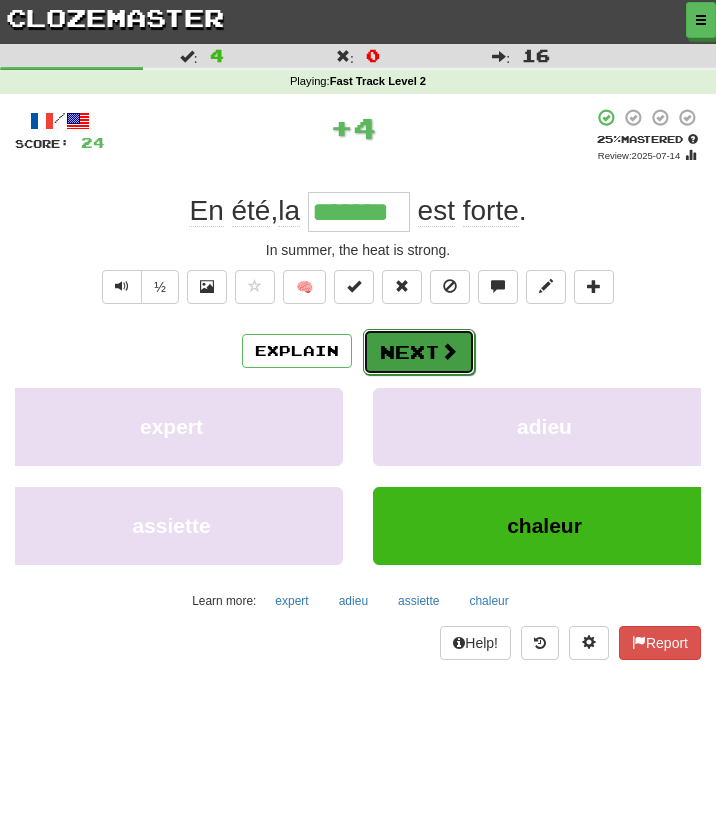 click on "Next" at bounding box center (419, 352) 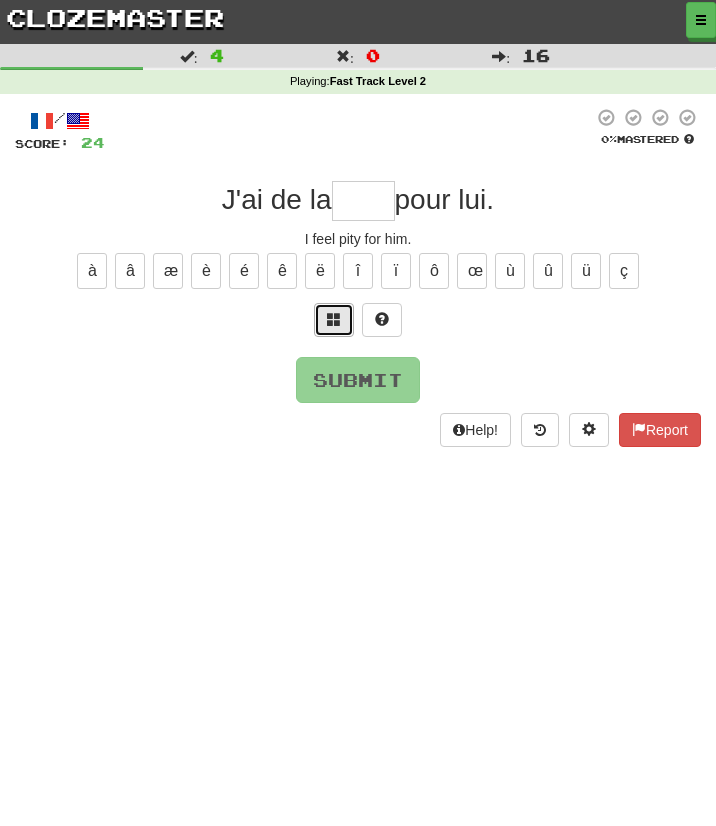 click at bounding box center (334, 320) 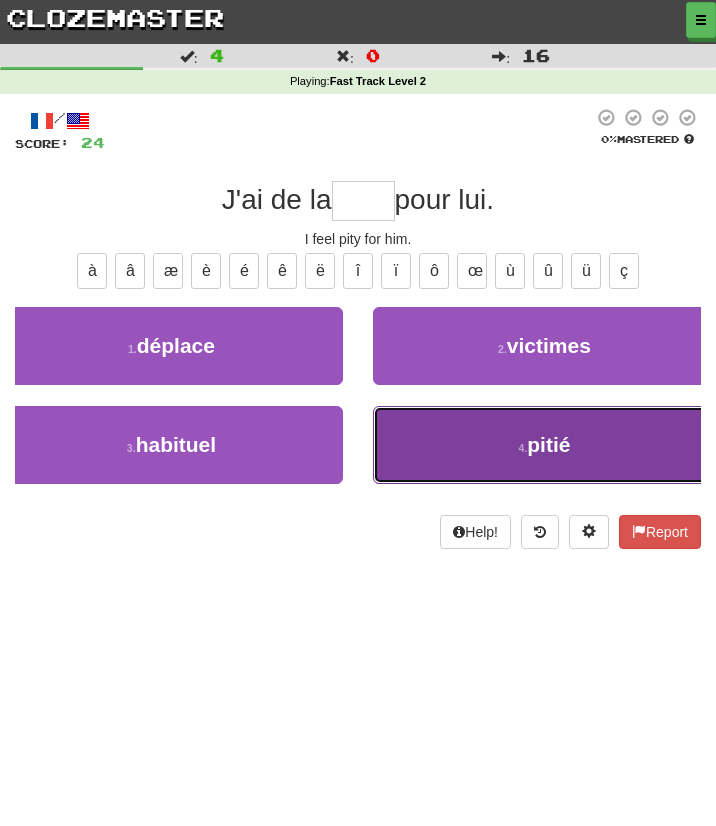 click on "4 .  pitié" at bounding box center (544, 445) 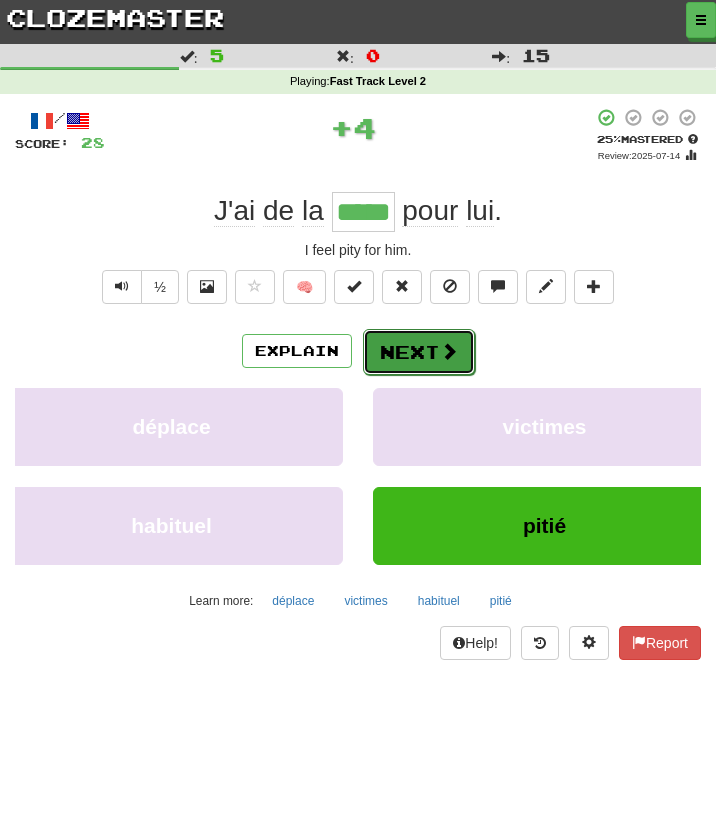 click on "Next" at bounding box center (419, 352) 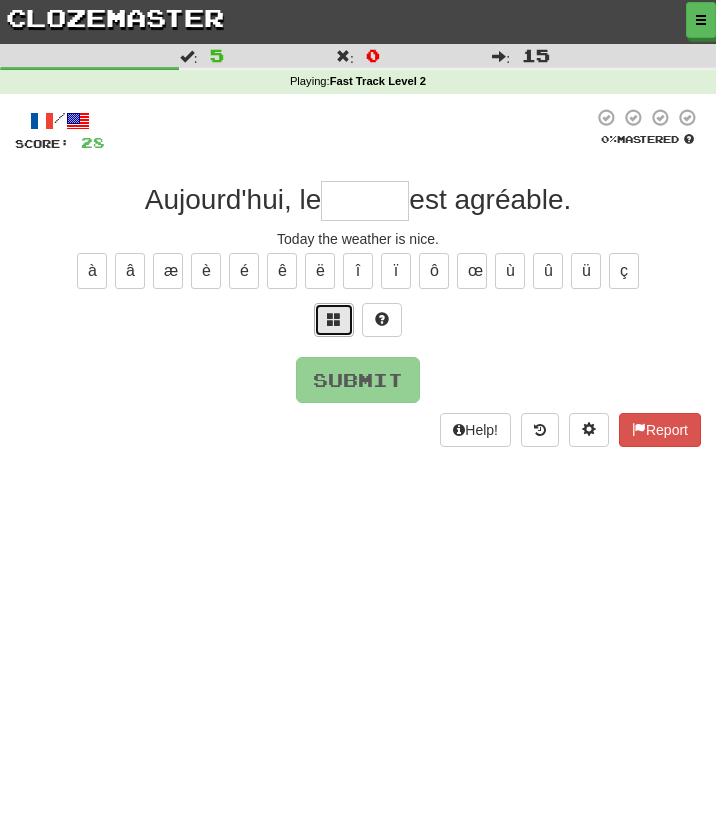 click at bounding box center (334, 319) 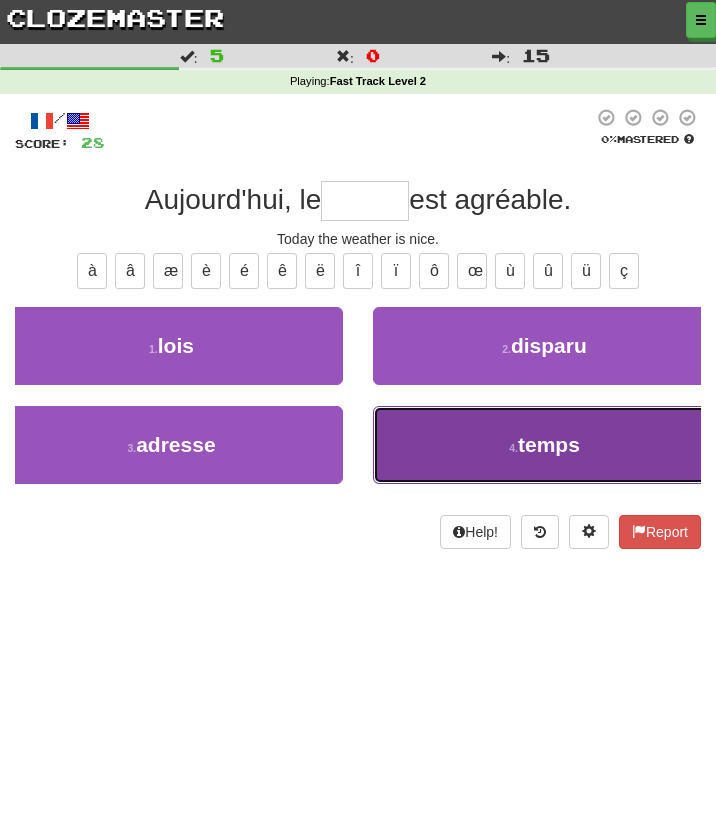click on "4 .  temps" at bounding box center [544, 445] 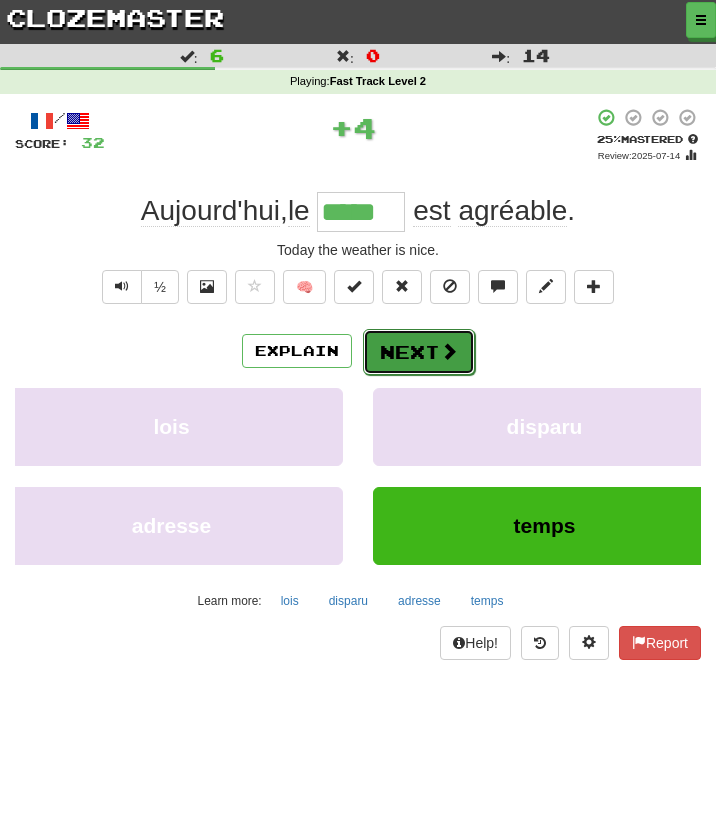 click on "Next" at bounding box center (419, 352) 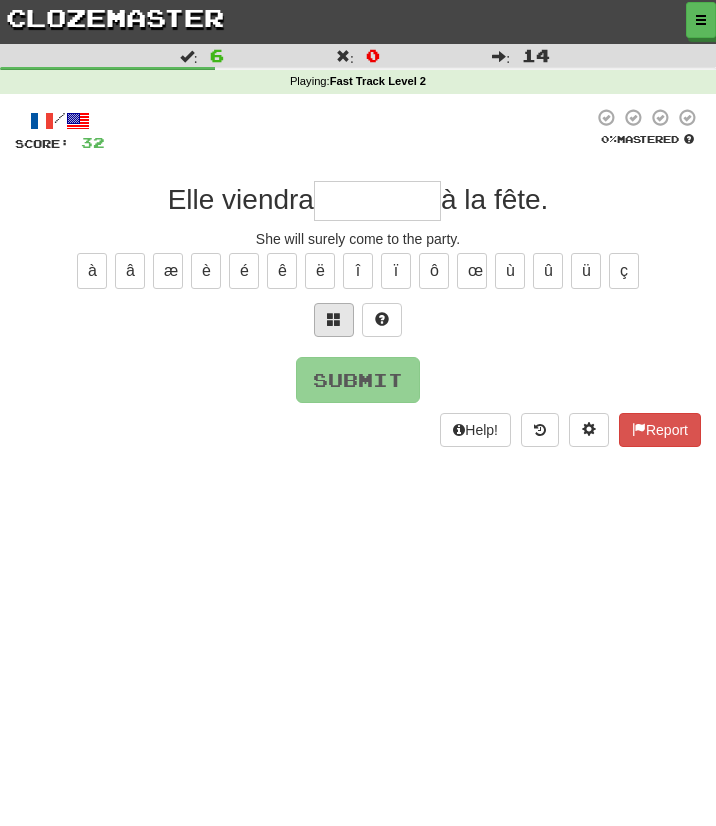 type on "*" 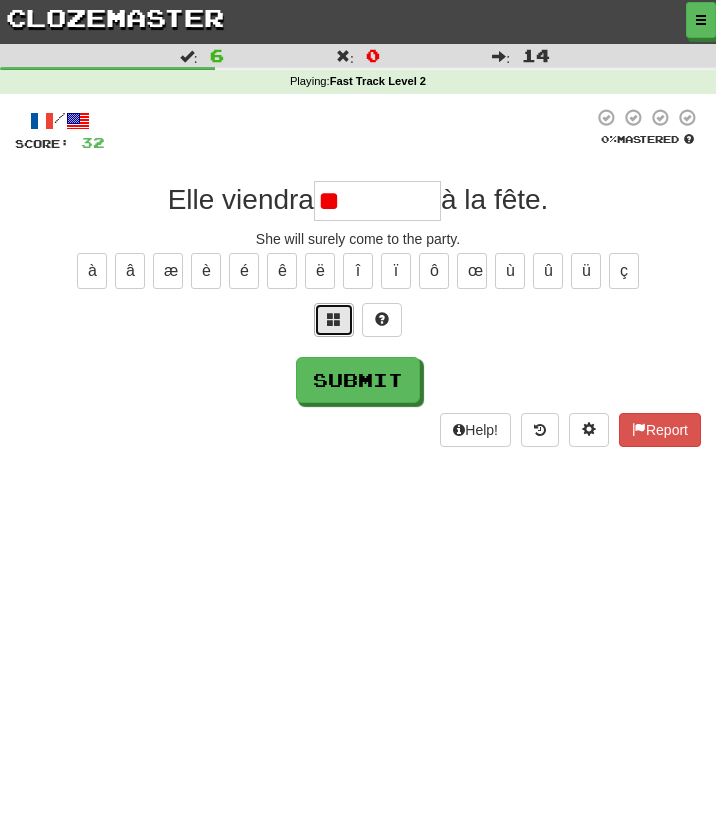click at bounding box center [334, 319] 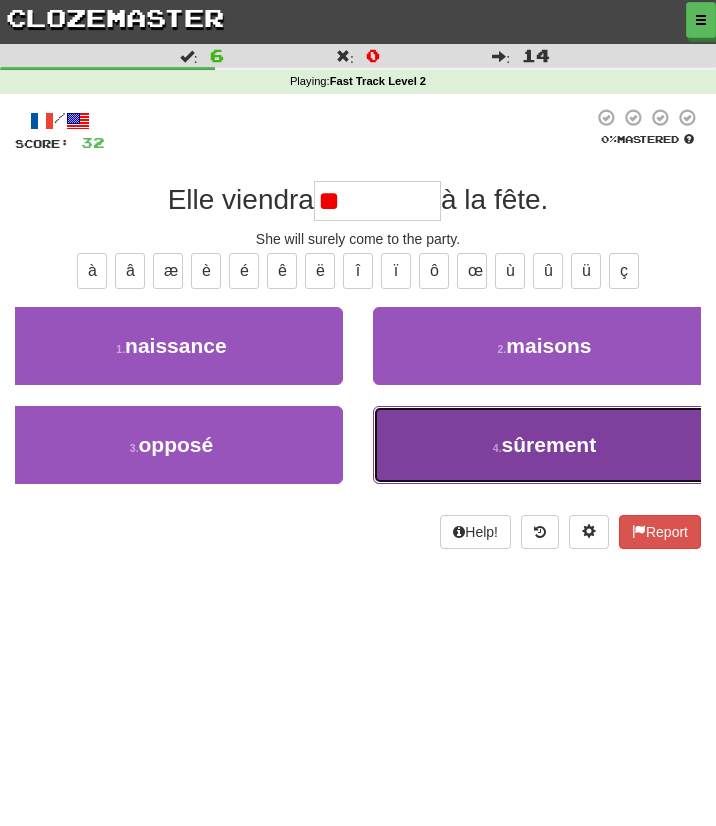click on "4 .  sûrement" at bounding box center (544, 445) 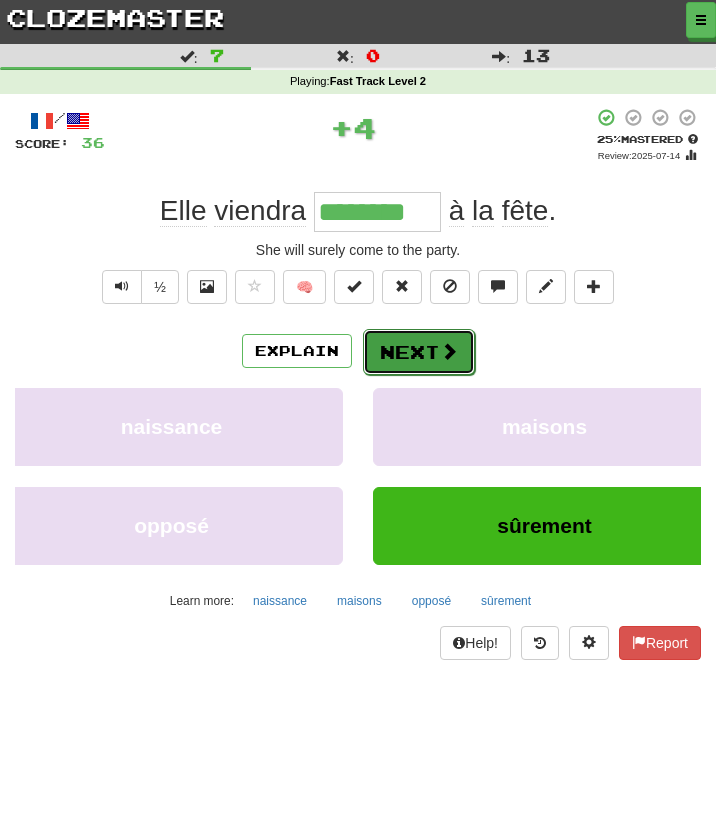 click on "Next" at bounding box center [419, 352] 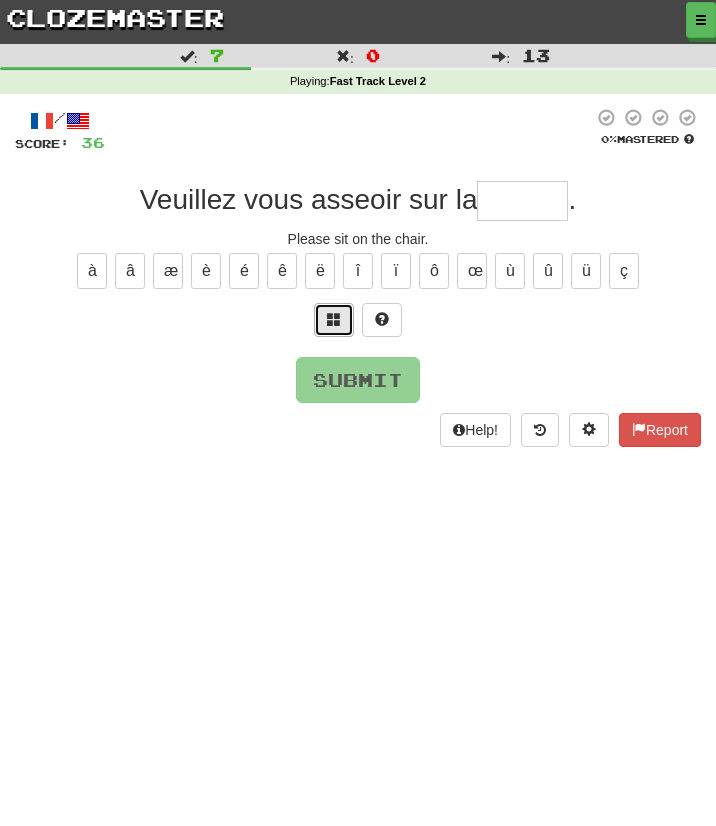click at bounding box center (334, 320) 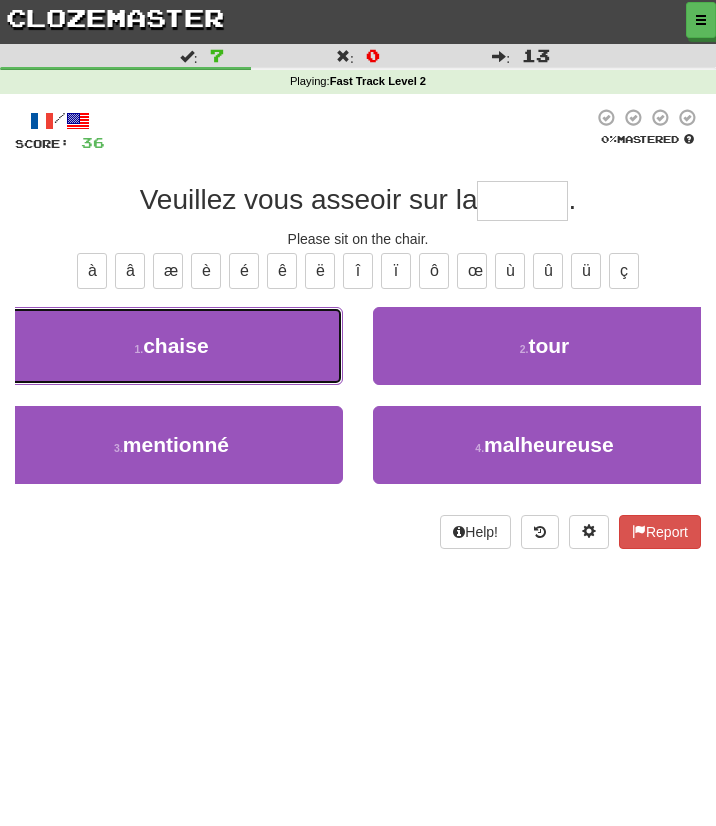 click on "1 .  chaise" at bounding box center (171, 346) 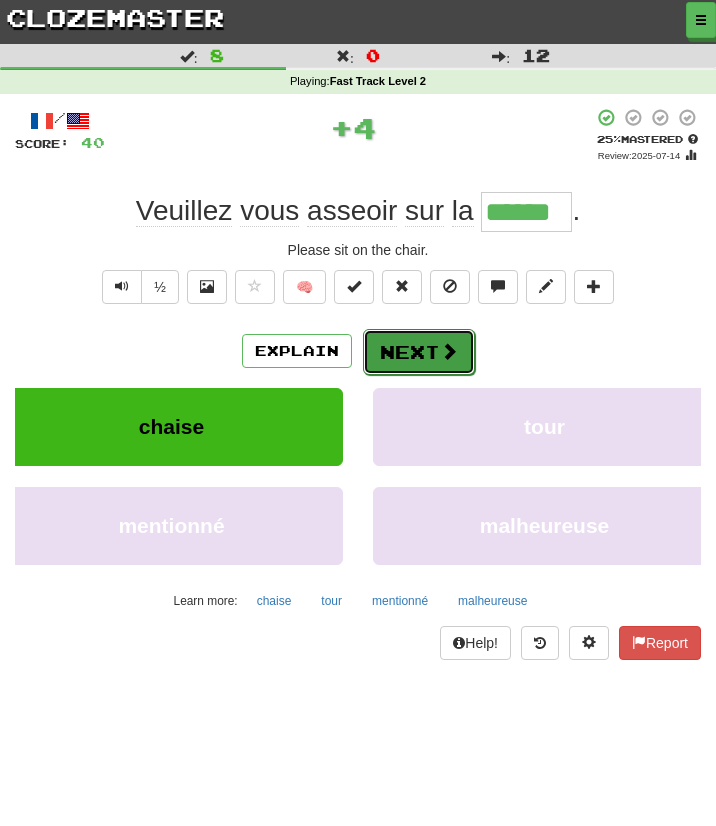 click on "Next" at bounding box center (419, 352) 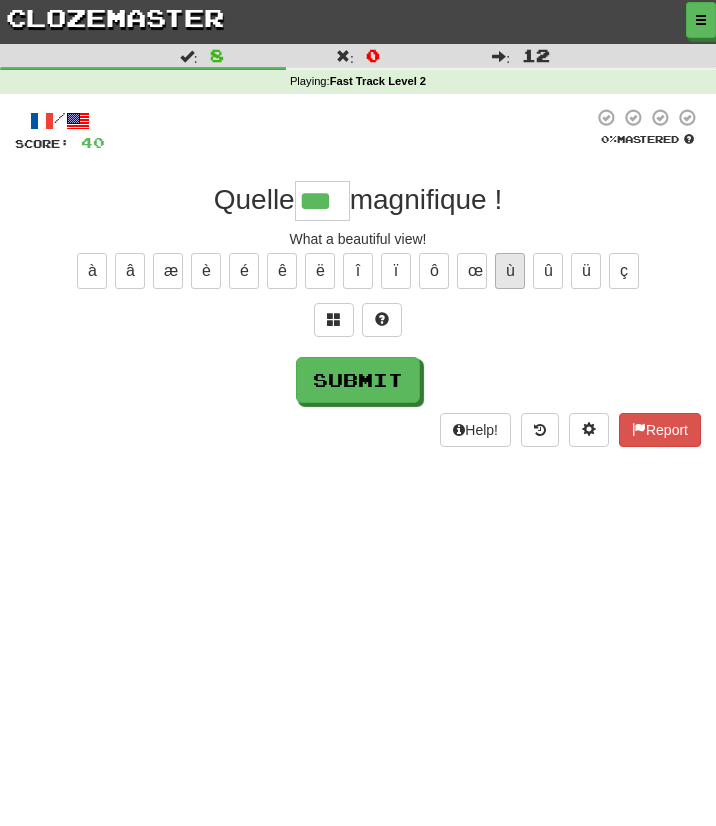 type on "***" 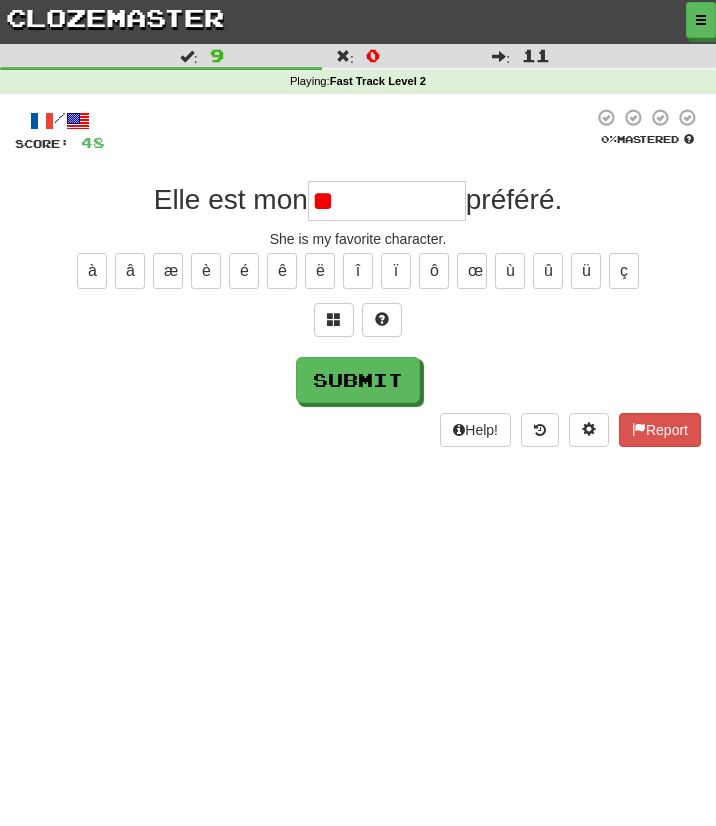 type on "*" 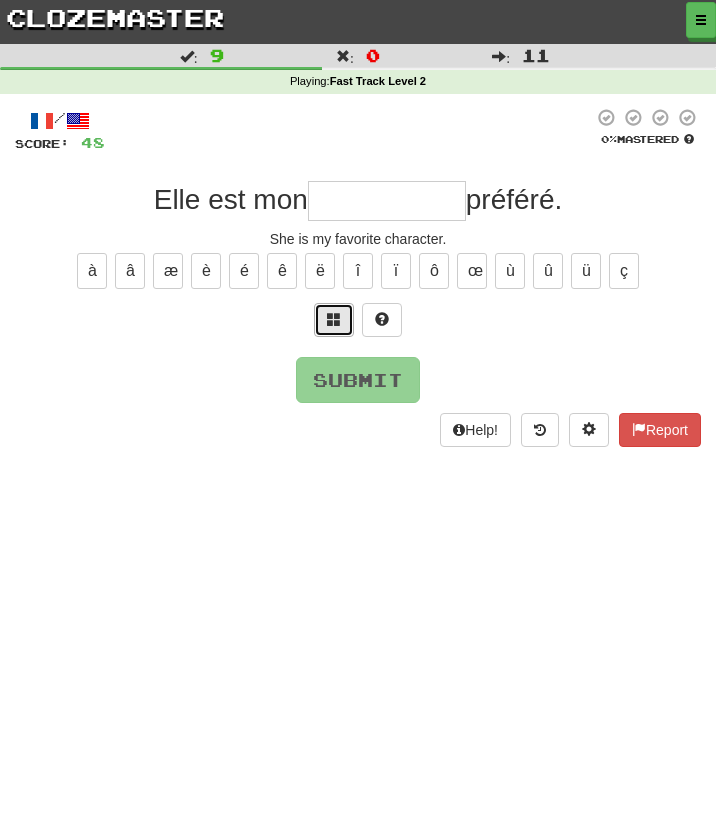 click at bounding box center (334, 319) 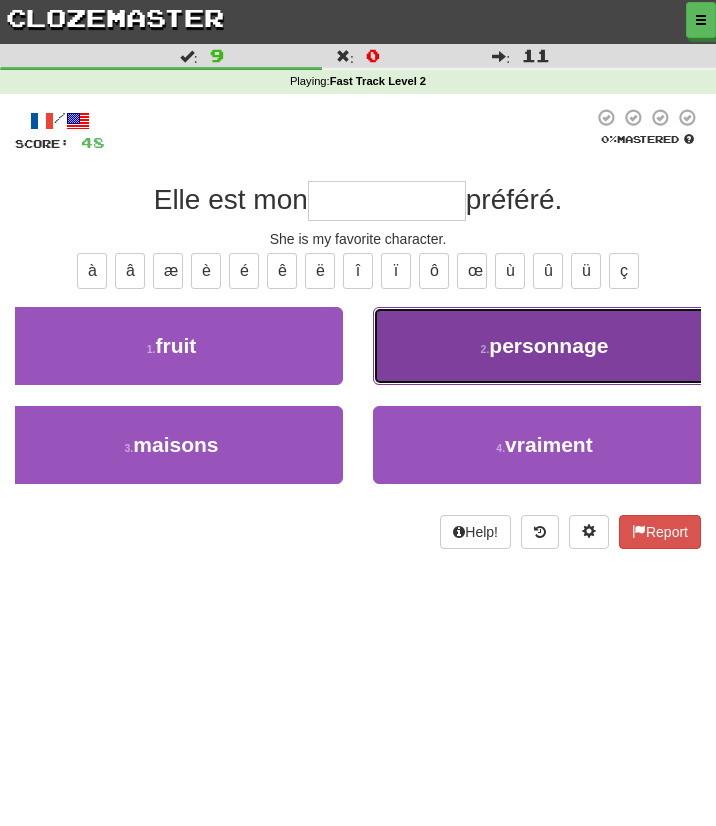 click on "2 .  personnage" at bounding box center [544, 346] 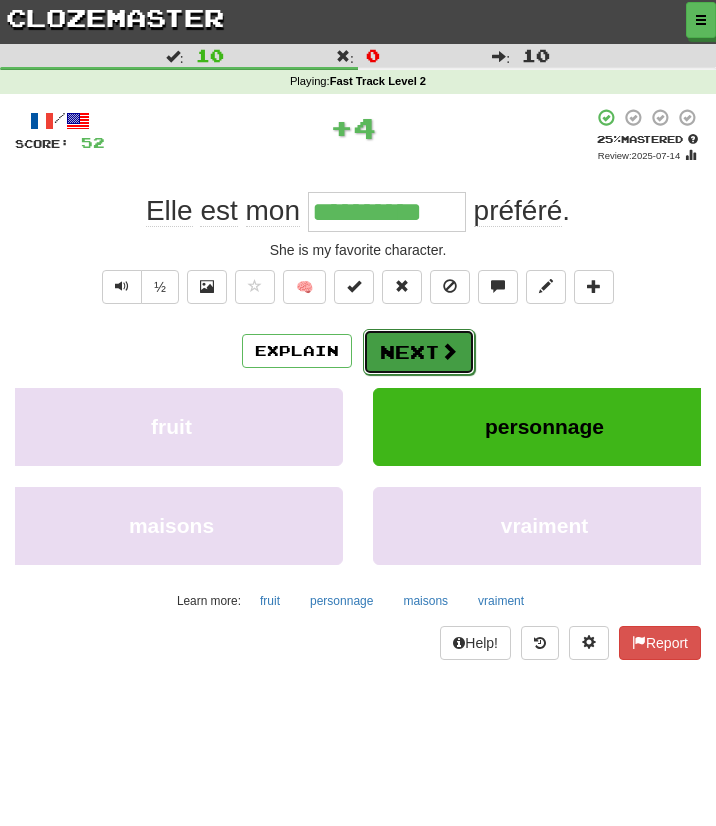 click on "Next" at bounding box center [419, 352] 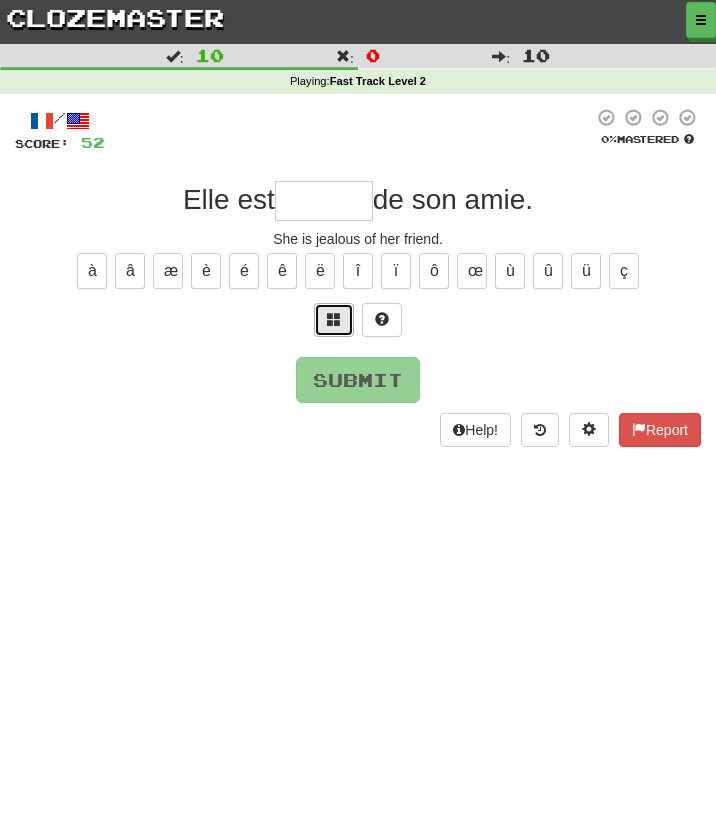 click at bounding box center (334, 320) 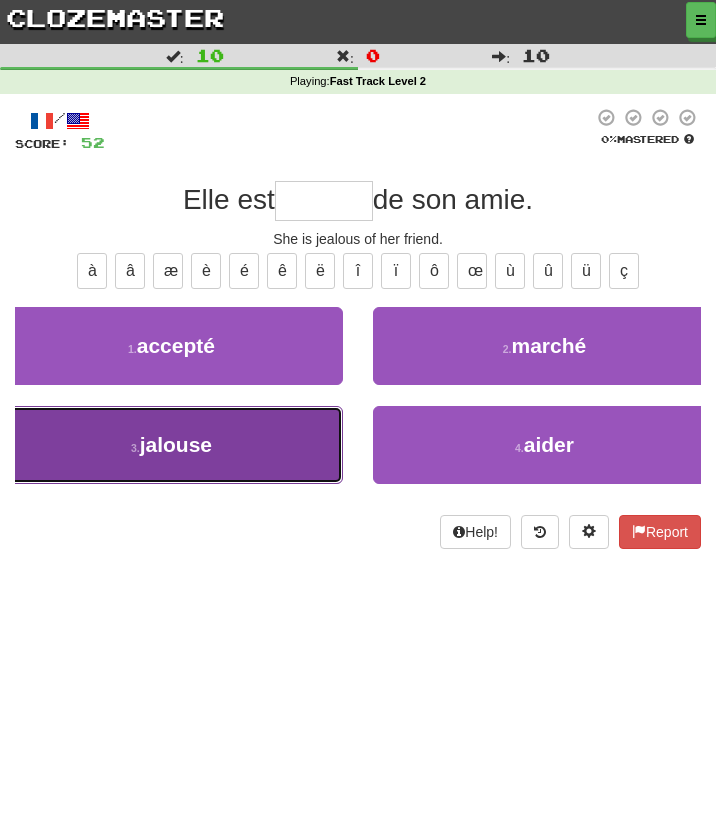 click on "3 .  jalouse" at bounding box center (171, 445) 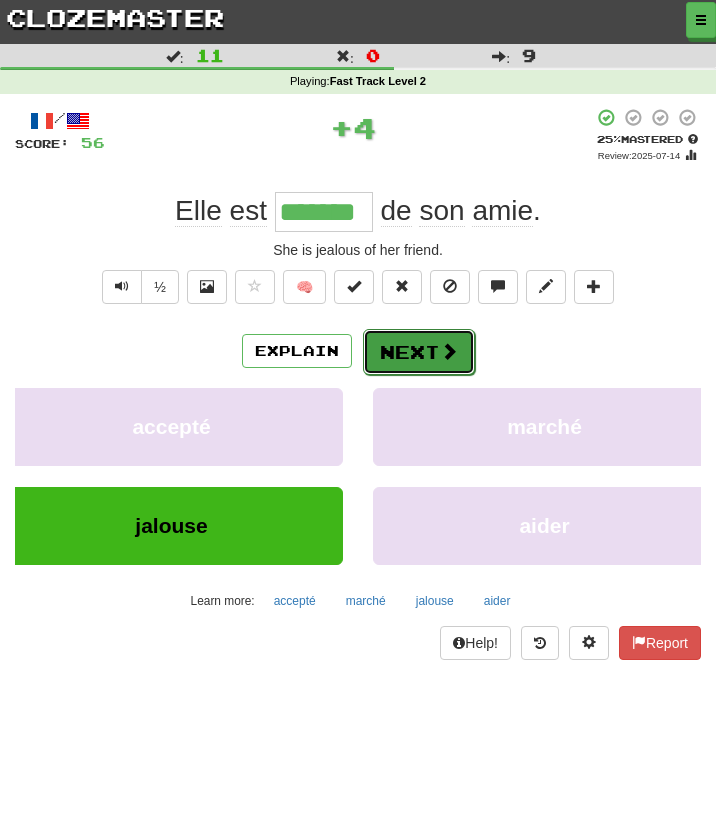 click on "Next" at bounding box center (419, 352) 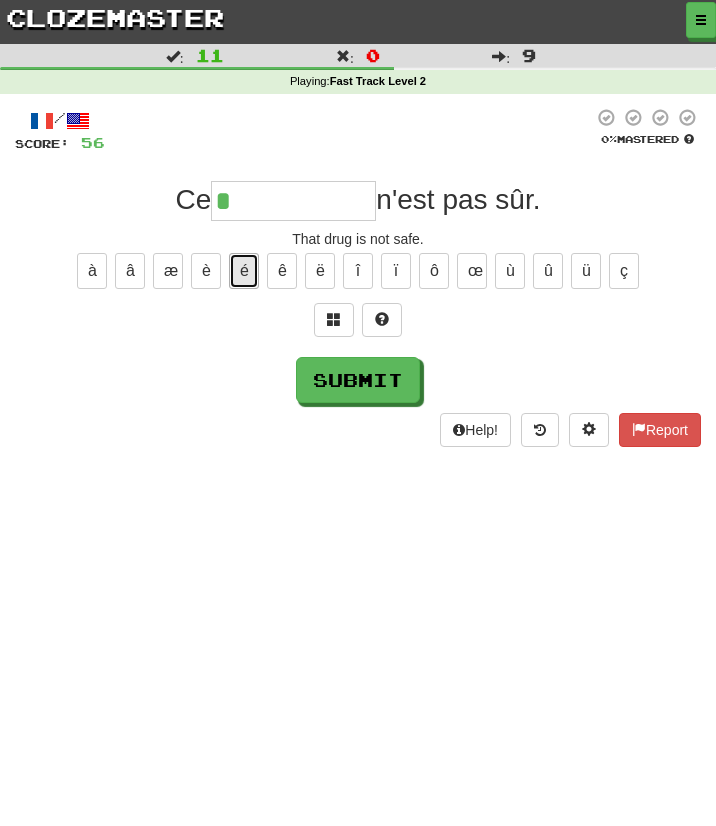 click on "é" at bounding box center (244, 271) 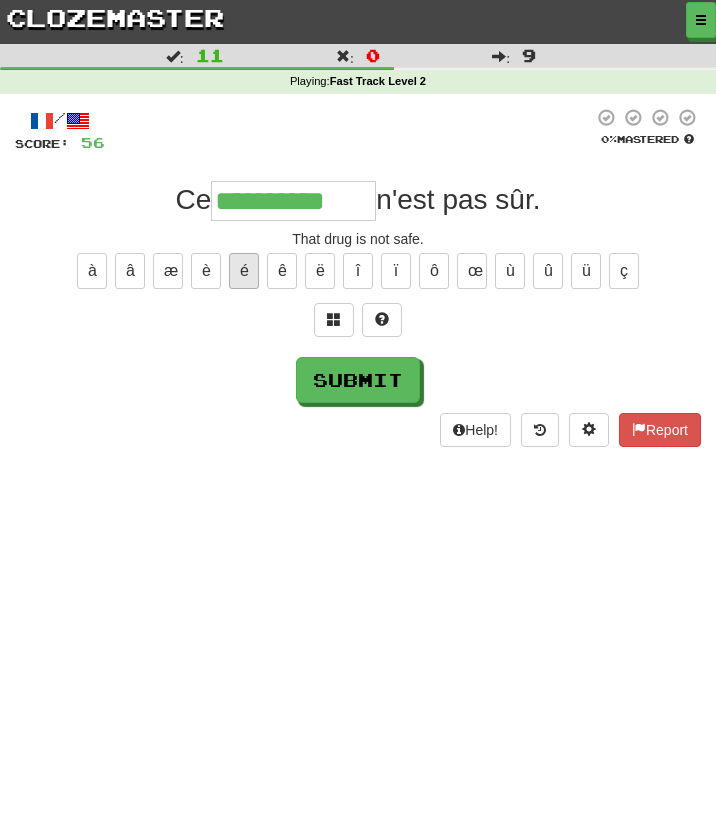 type on "**********" 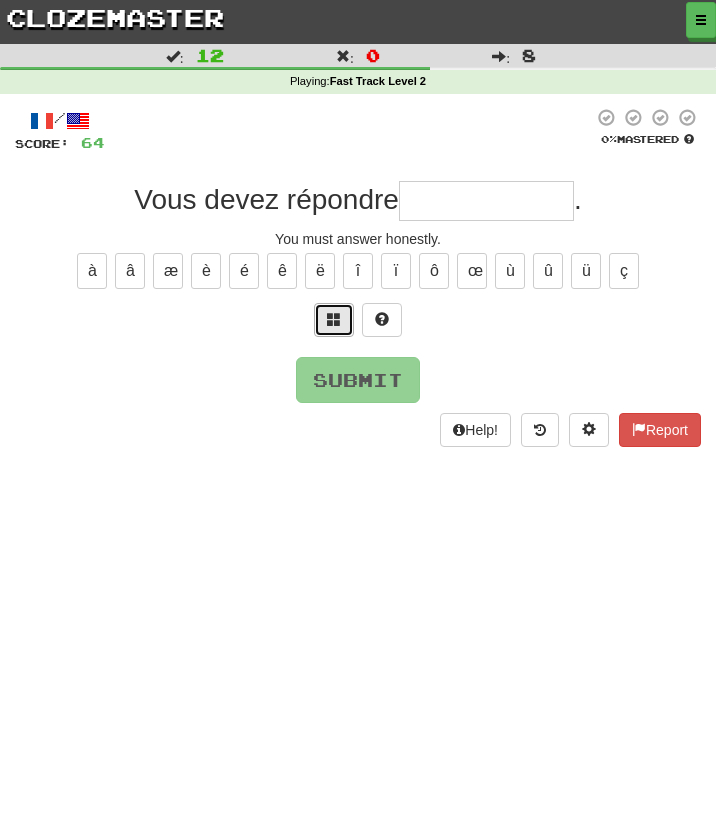 click at bounding box center (334, 319) 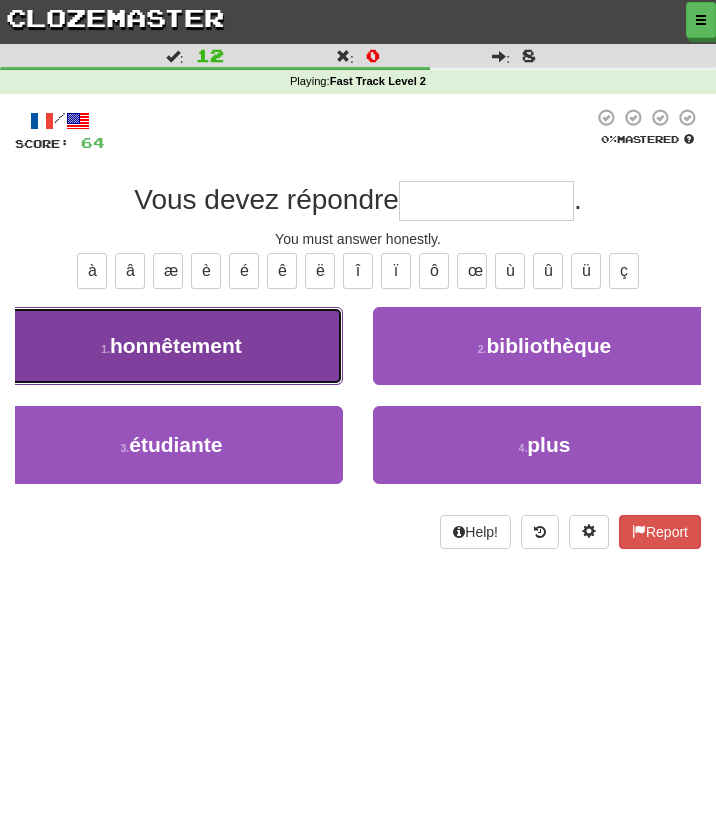 click on "1 .  honnêtement" at bounding box center (171, 346) 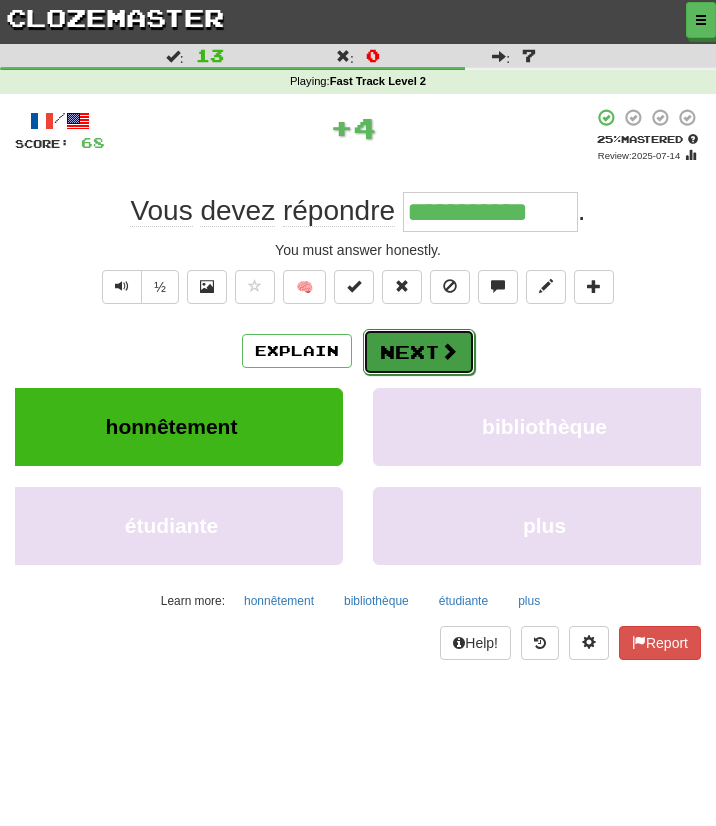 click on "Next" at bounding box center (419, 352) 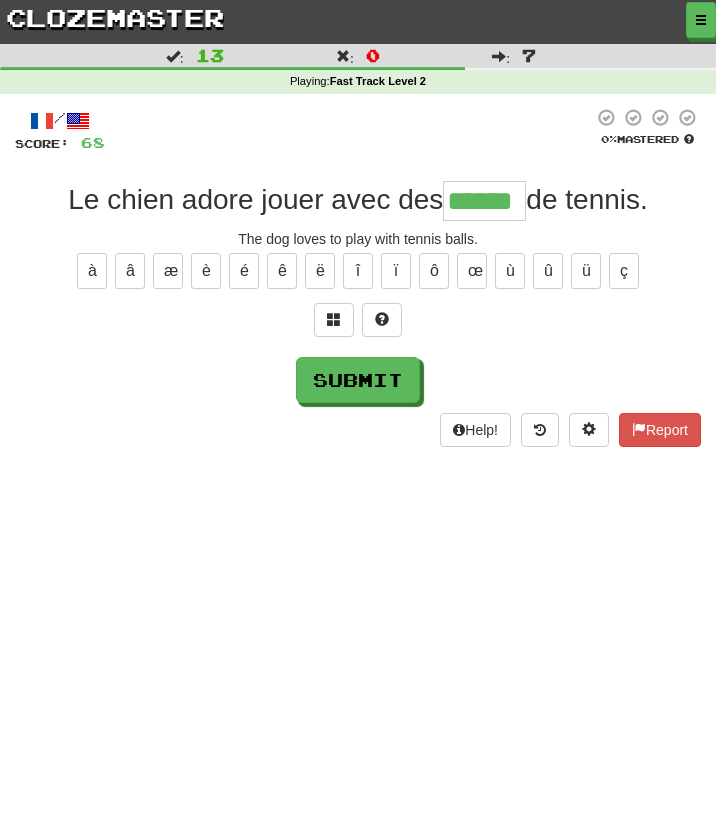 type on "******" 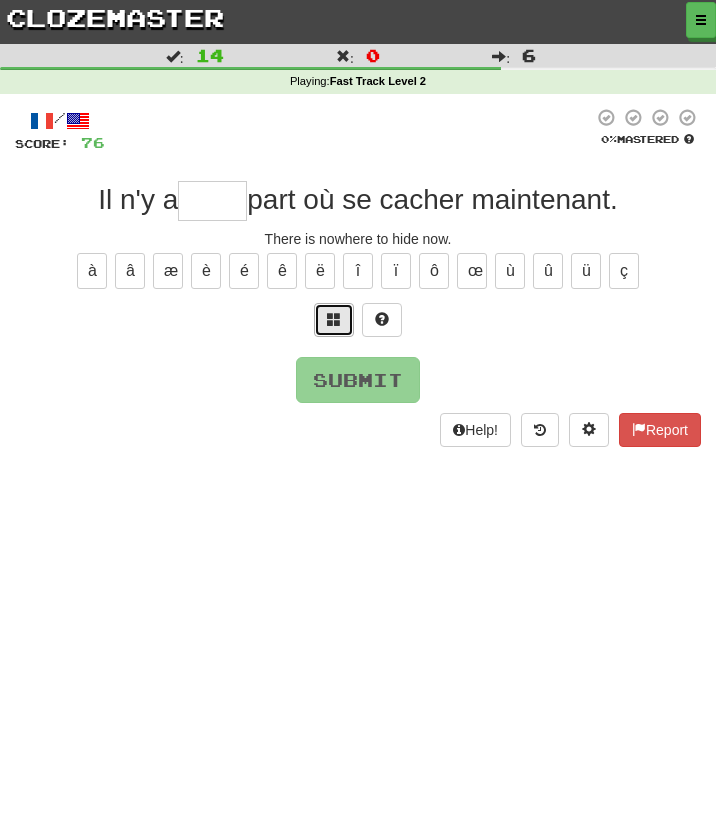 click at bounding box center [334, 320] 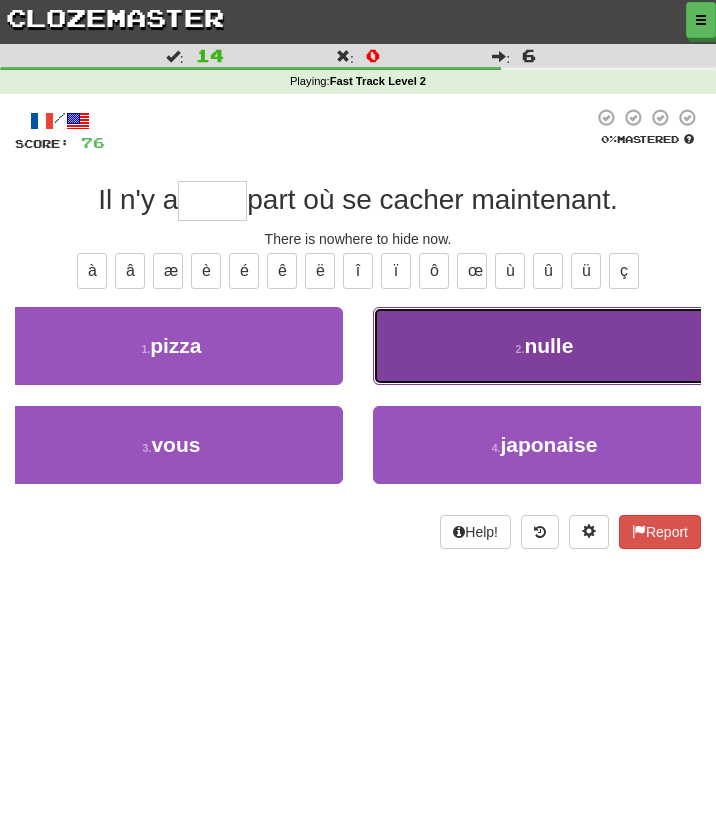 click on "2 .  nulle" at bounding box center (544, 346) 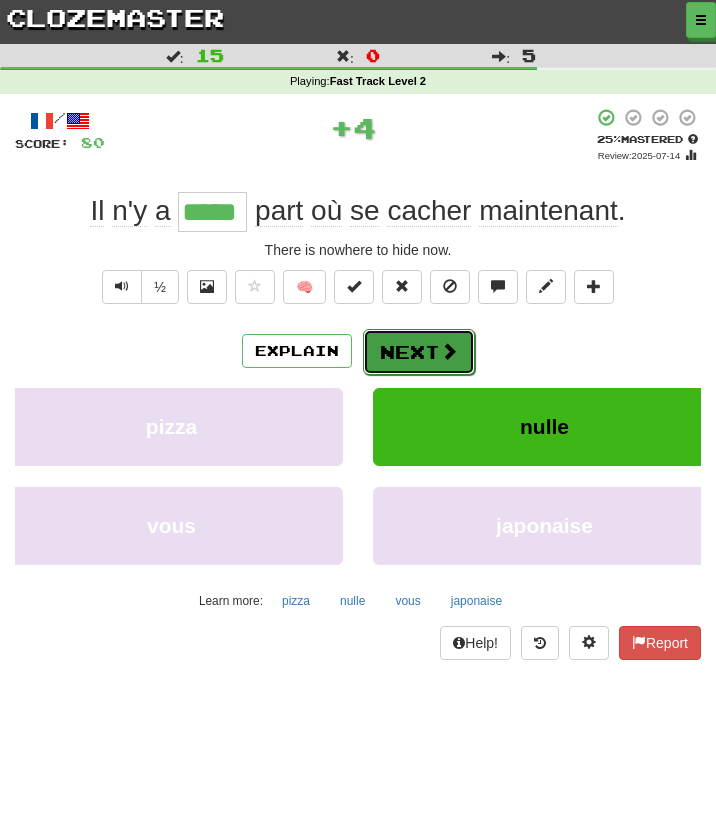 click on "Next" at bounding box center [419, 352] 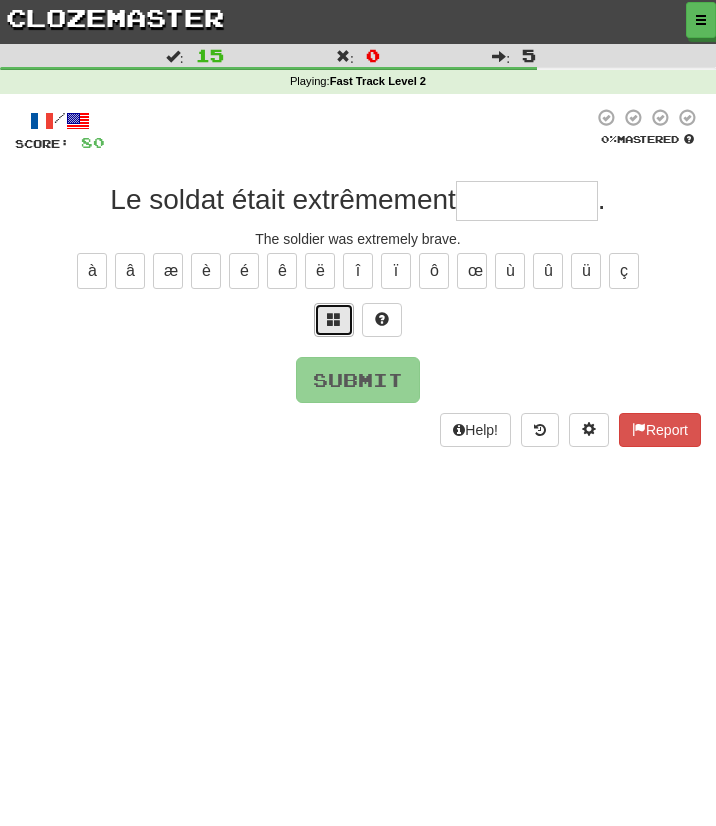 click at bounding box center (334, 320) 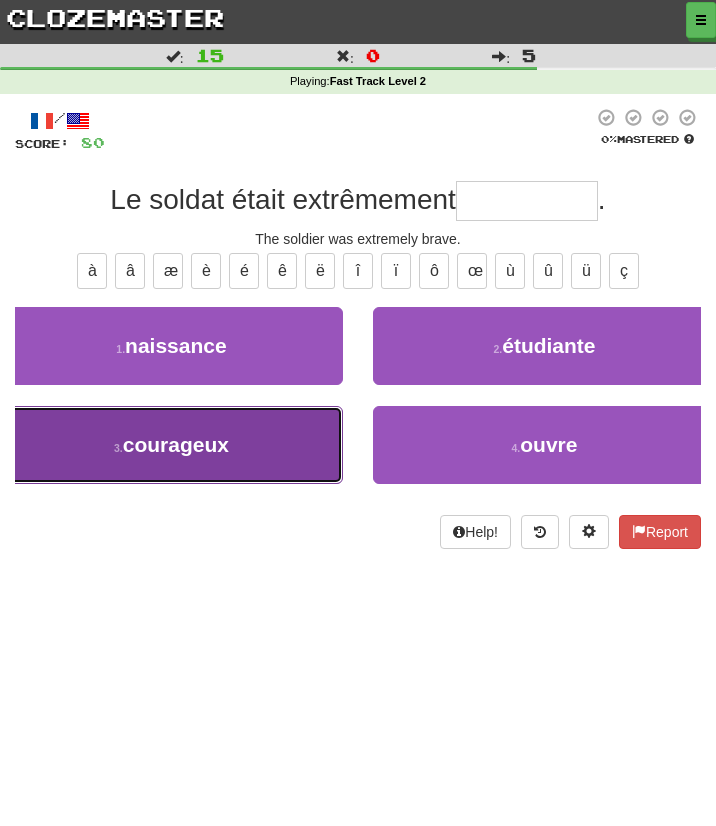 click on "3 .  courageux" at bounding box center (171, 445) 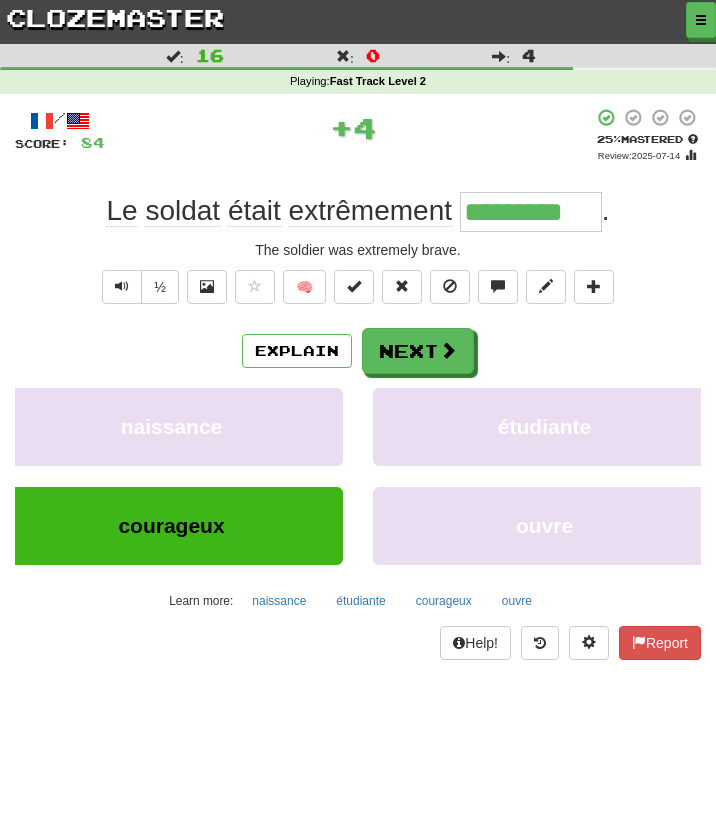 click on "/  Score:   84 + 4 25 %  Mastered Review:  2025-07-14 Le   soldat   était   extrêmement   ********* . The soldier was extremely brave. ½ 🧠 Explain Next naissance étudiante courageux ouvre Learn more: naissance étudiante courageux ouvre  Help!  Report" at bounding box center (358, 384) 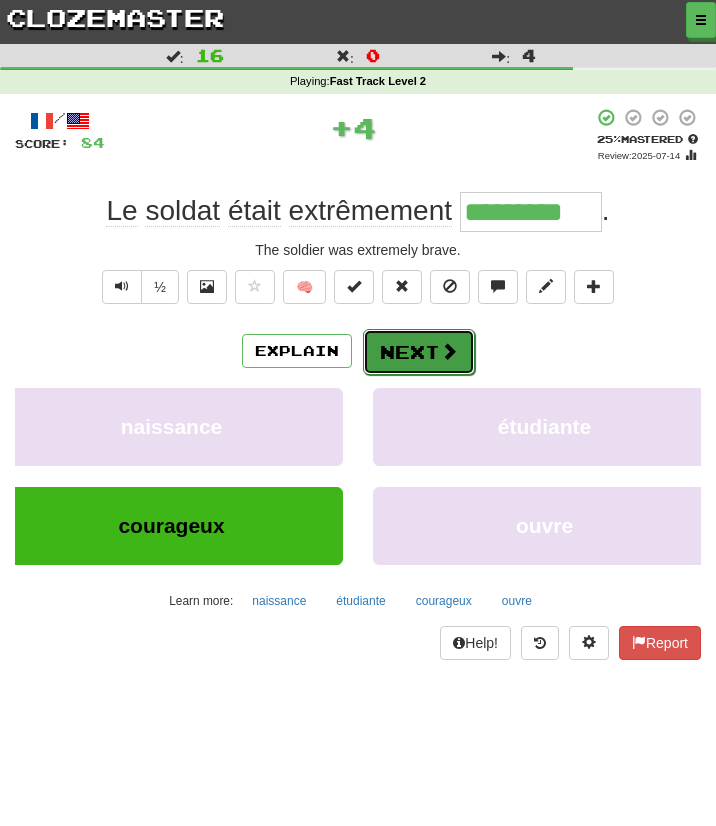 click on "Next" at bounding box center [419, 352] 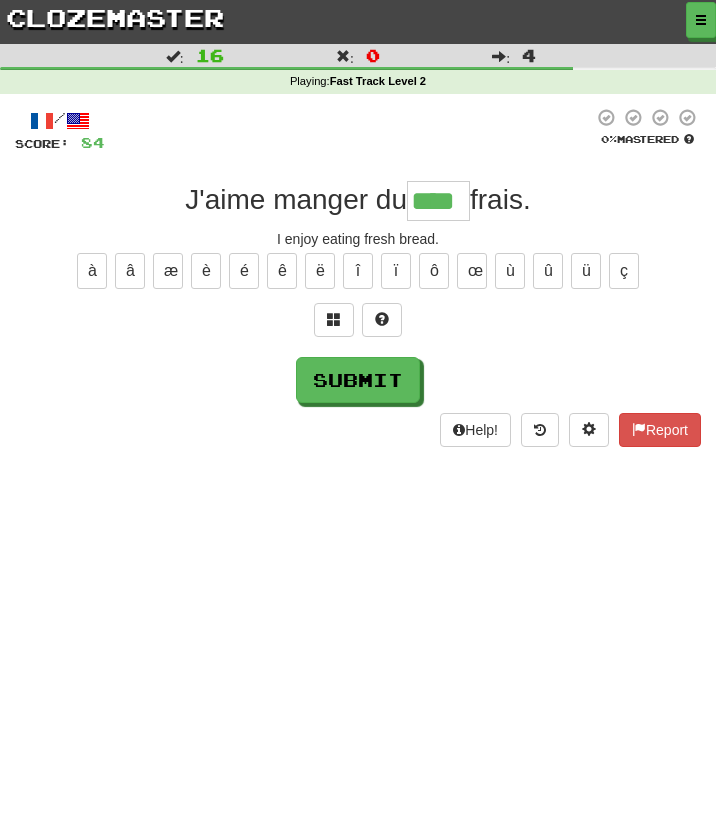 type on "****" 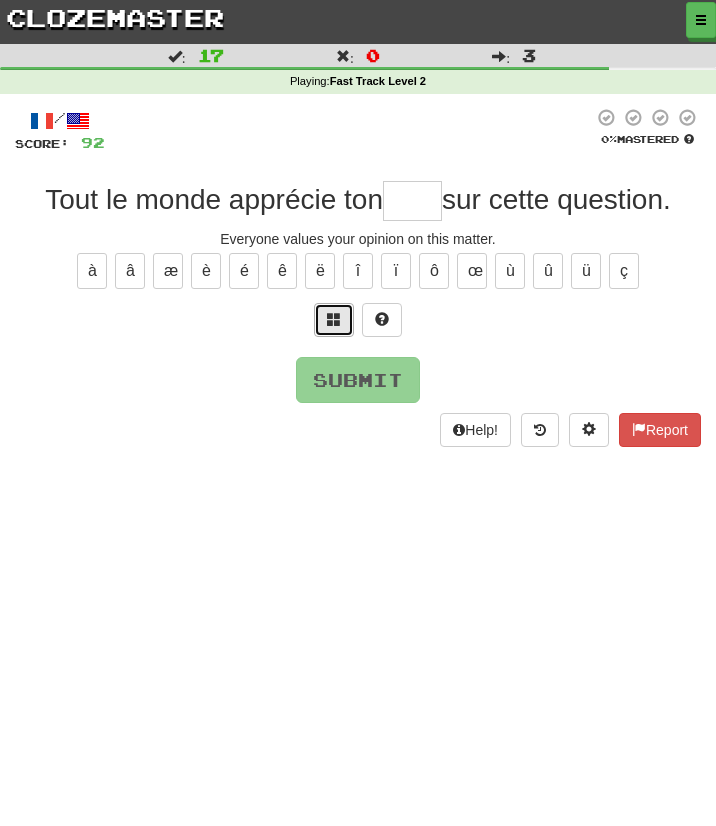 click at bounding box center [334, 319] 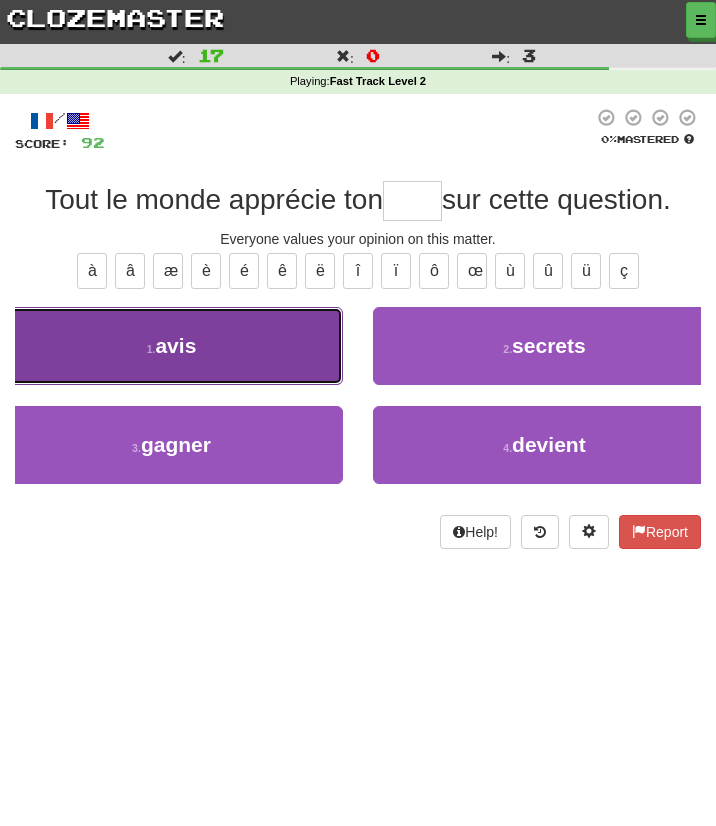 click on "1 .  avis" at bounding box center (171, 346) 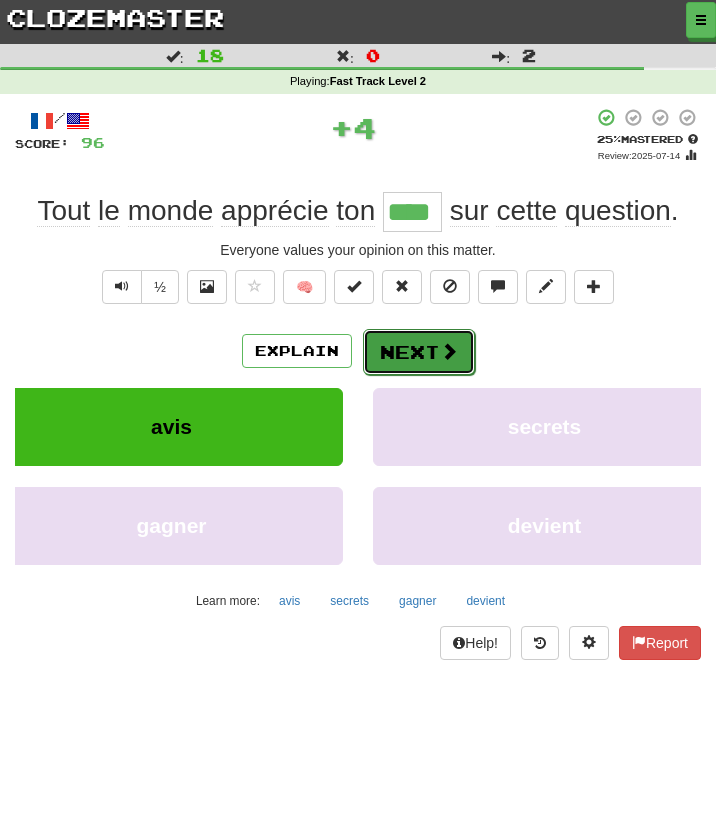 click on "Next" at bounding box center [419, 352] 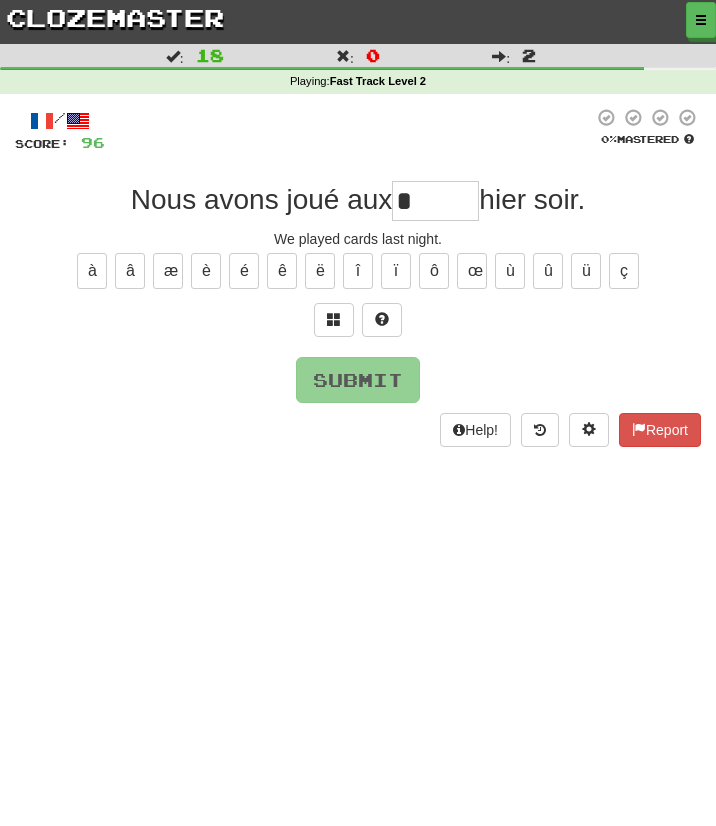 click on "/  Score:   96 0 %  Mastered Nous avons joué aux  *  hier soir. We played cards last night. à â æ è é ê ë î ï ô œ ù û ü ç Submit  Help!  Report" at bounding box center [358, 277] 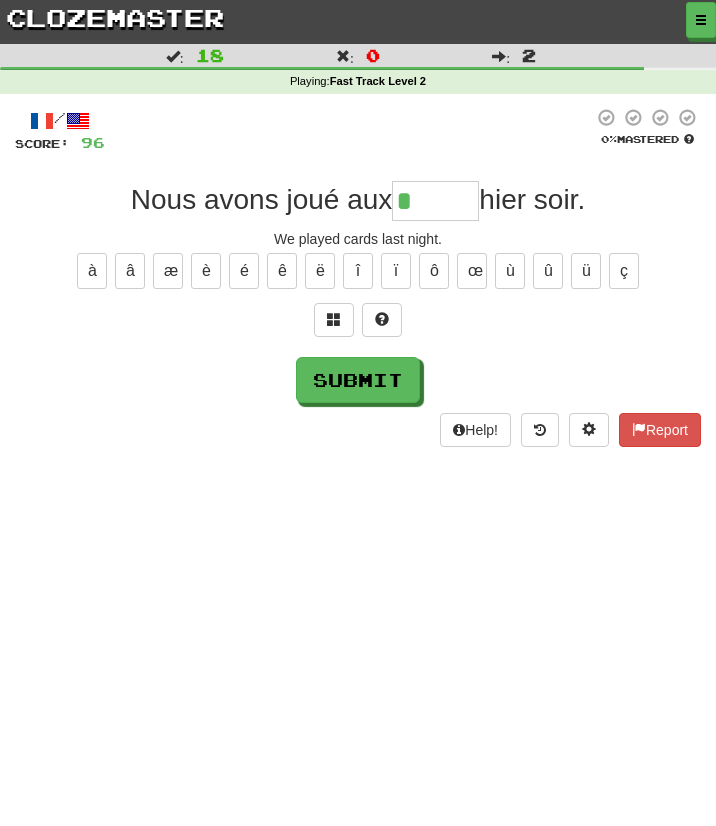 click on "*" at bounding box center (435, 201) 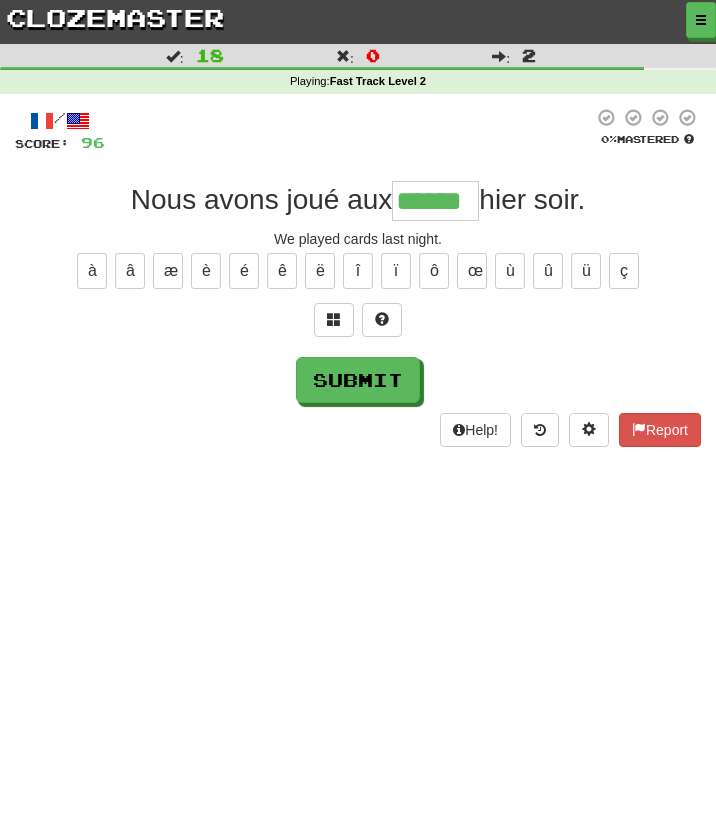 type on "******" 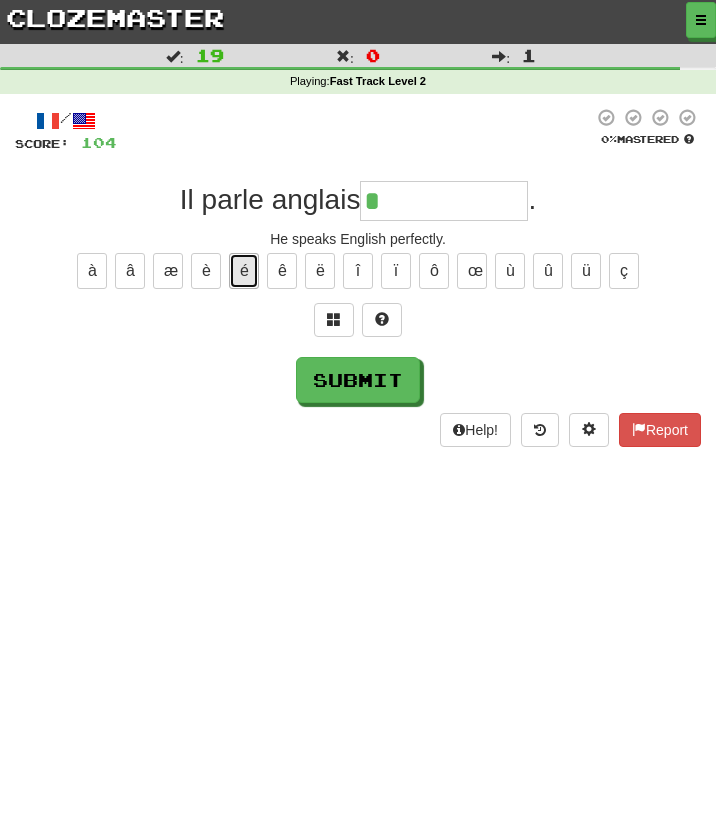 click on "é" at bounding box center [244, 271] 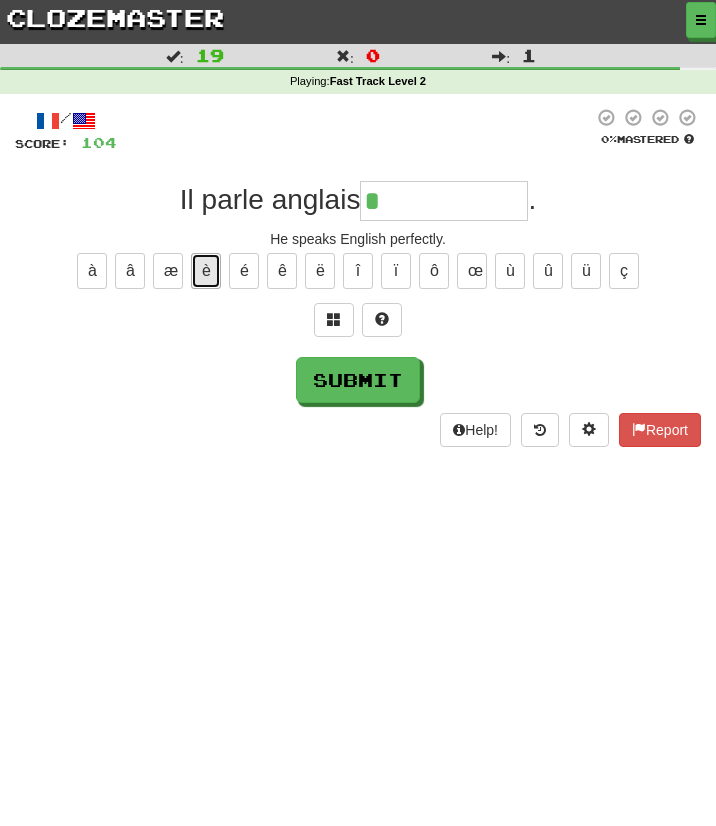 click on "è" at bounding box center (206, 271) 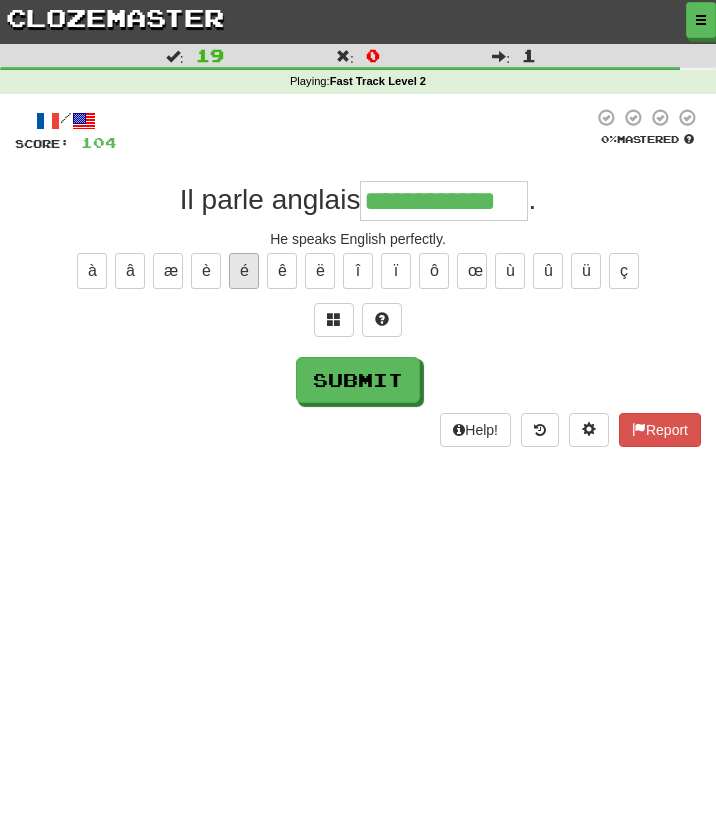 type on "**********" 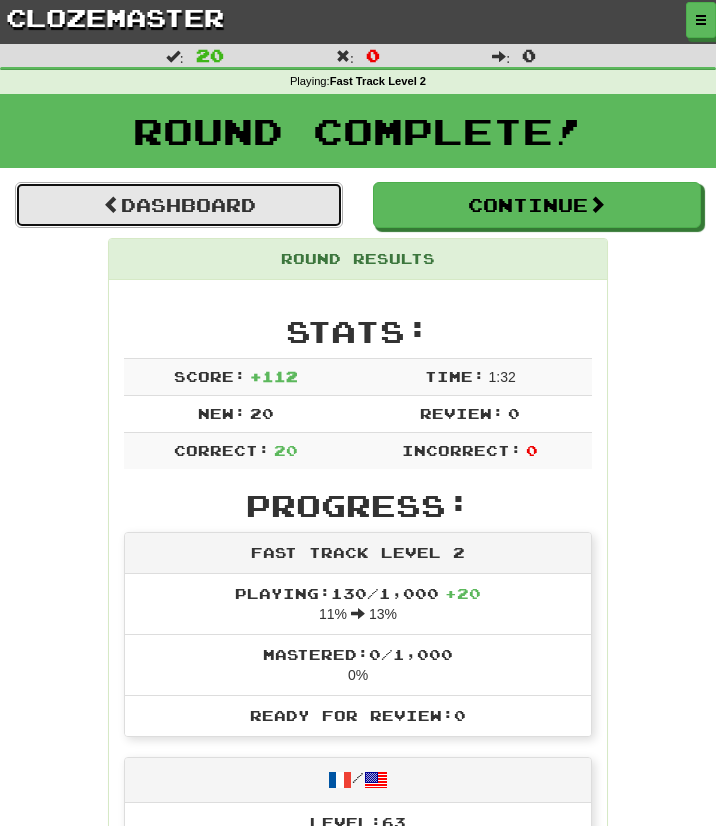click on "Dashboard" at bounding box center [179, 205] 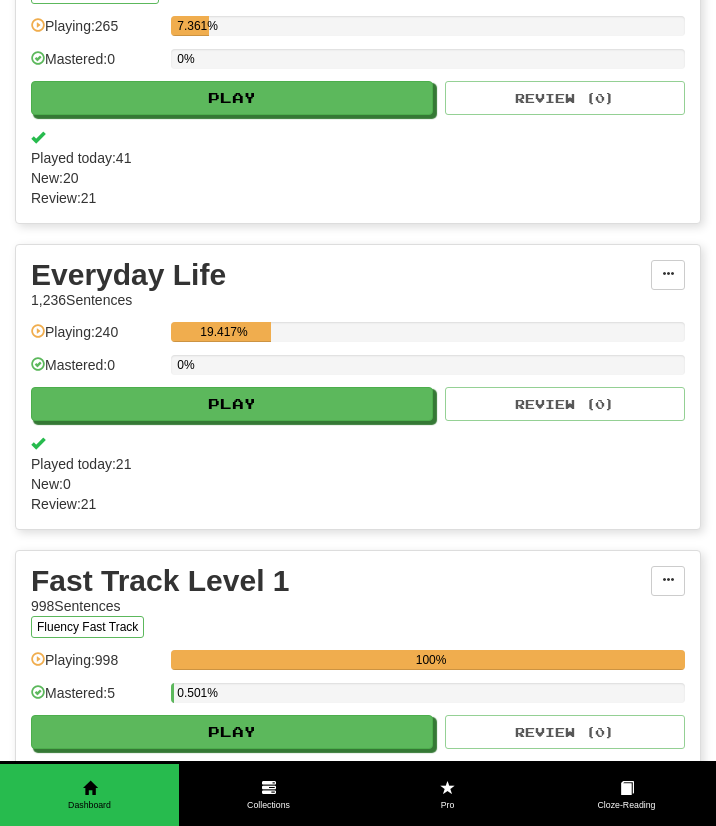 scroll, scrollTop: 664, scrollLeft: 0, axis: vertical 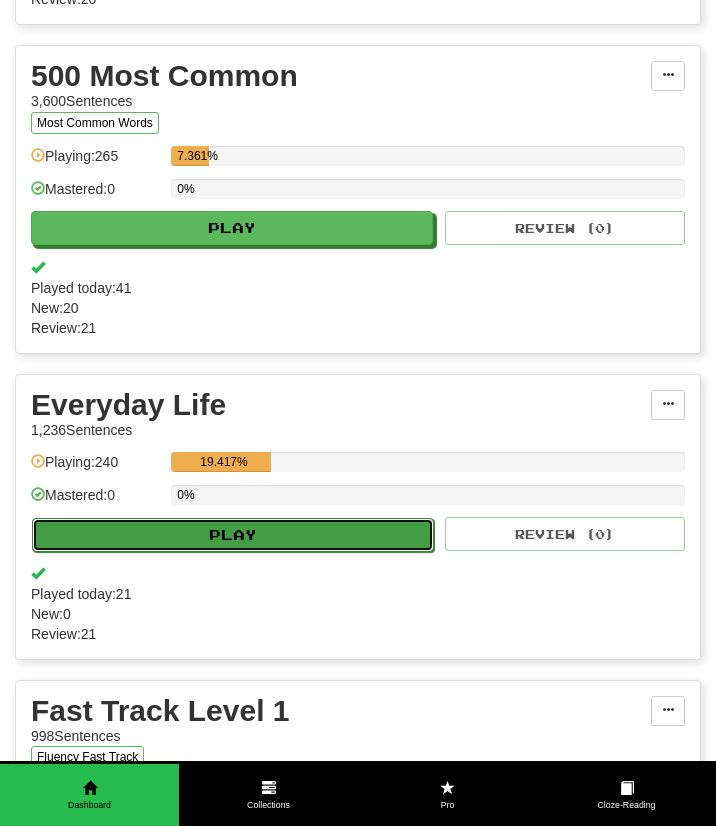click on "Play" at bounding box center [233, 535] 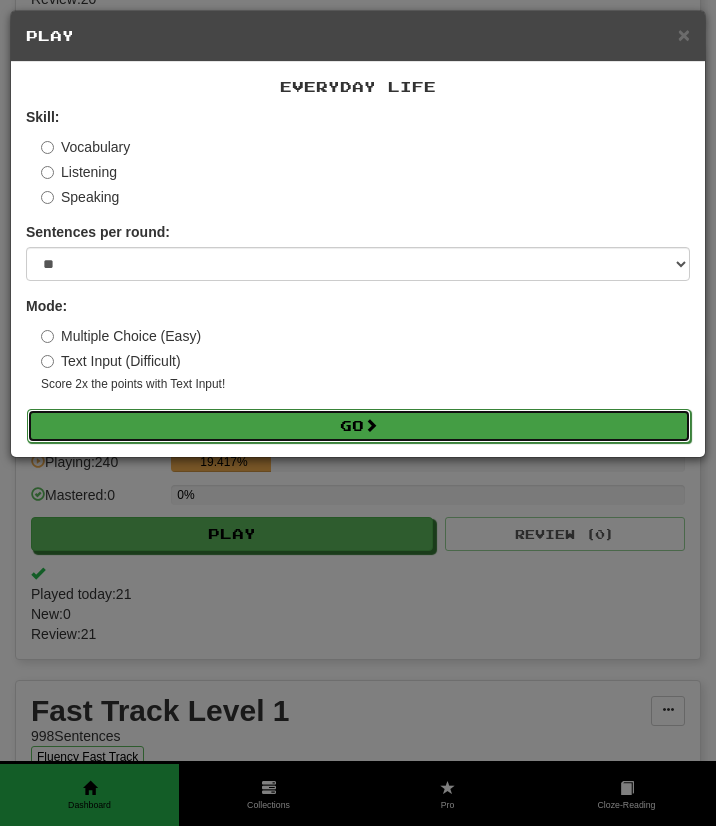click at bounding box center [371, 425] 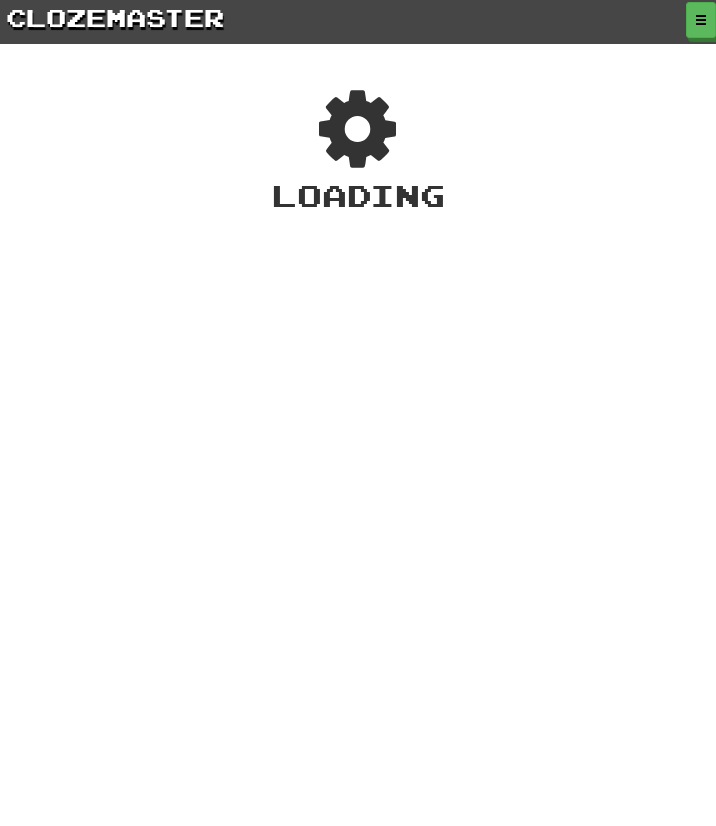 scroll, scrollTop: 0, scrollLeft: 0, axis: both 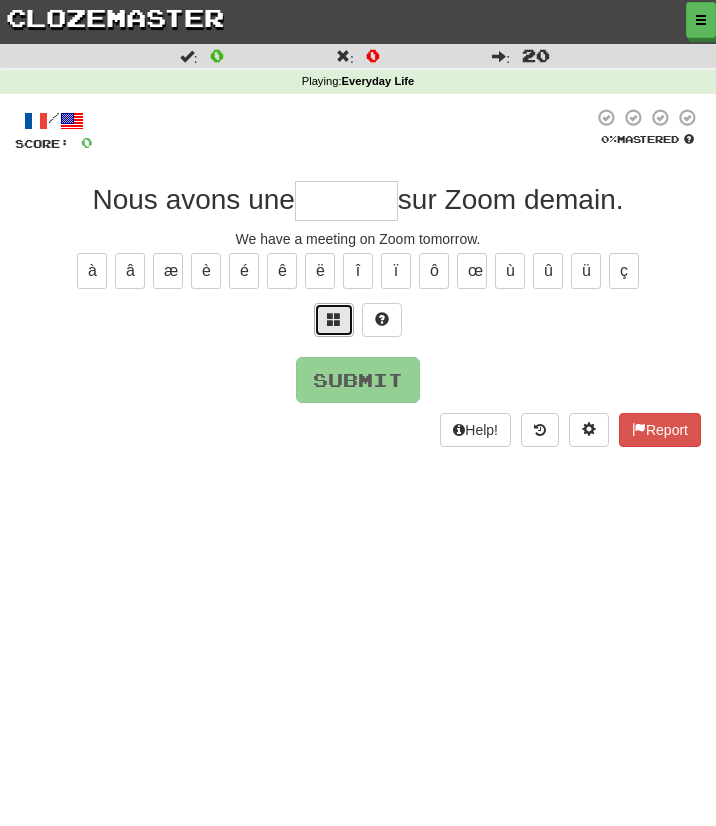 click at bounding box center (334, 320) 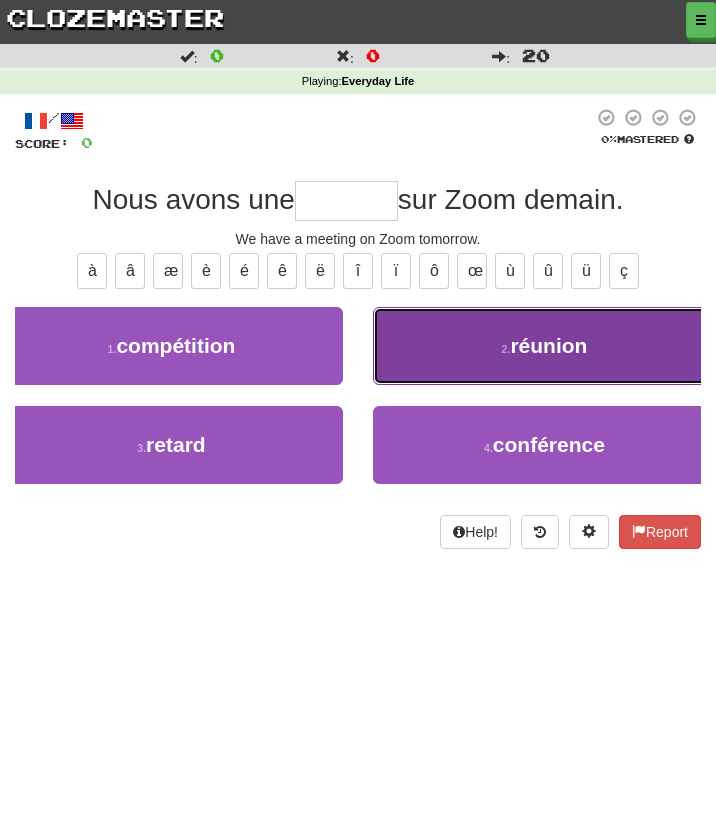 click on "2 .  réunion" at bounding box center [544, 346] 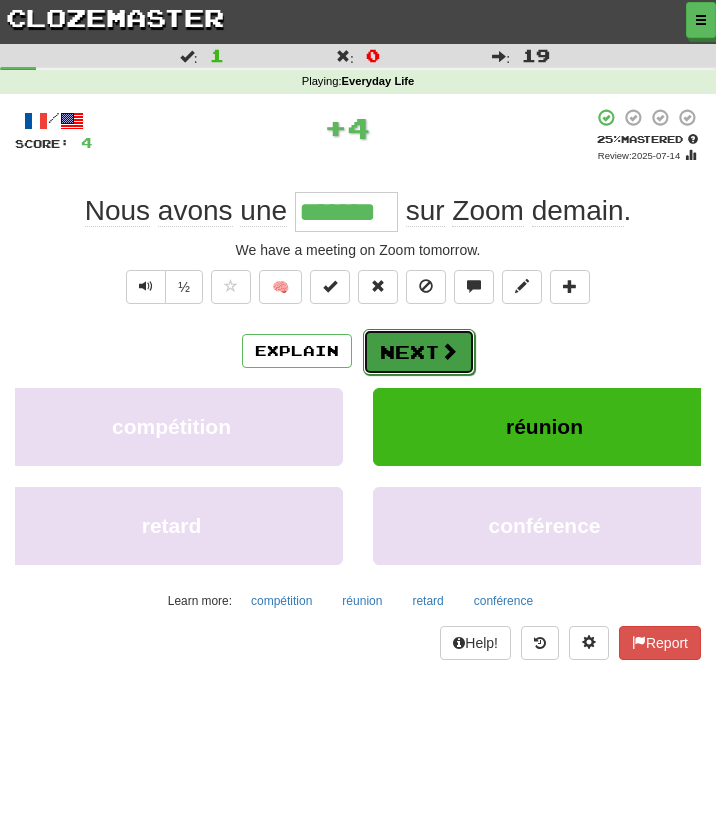 click at bounding box center (449, 351) 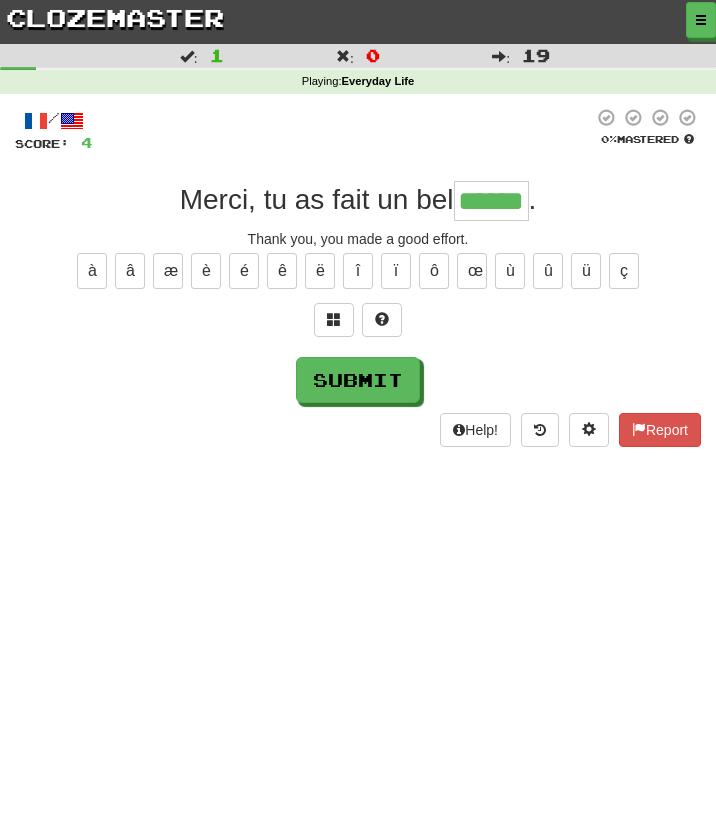 type on "******" 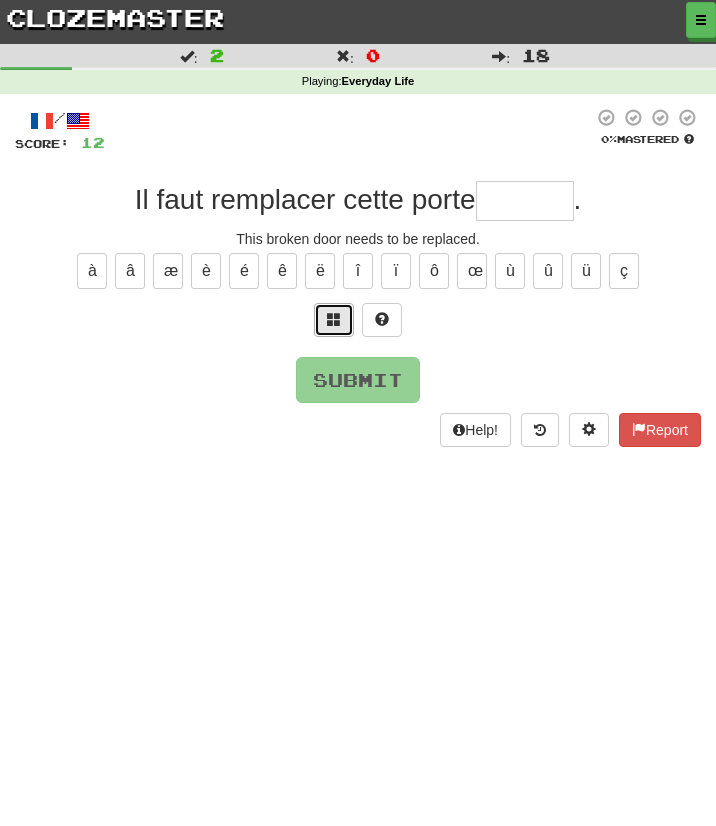 click at bounding box center [334, 320] 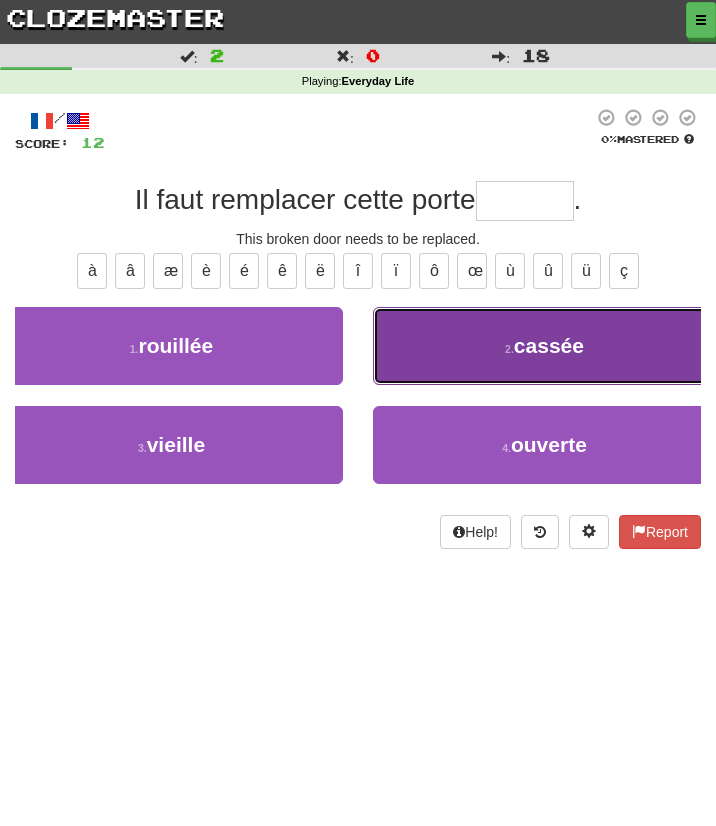 click on "2 .  cassée" at bounding box center (544, 346) 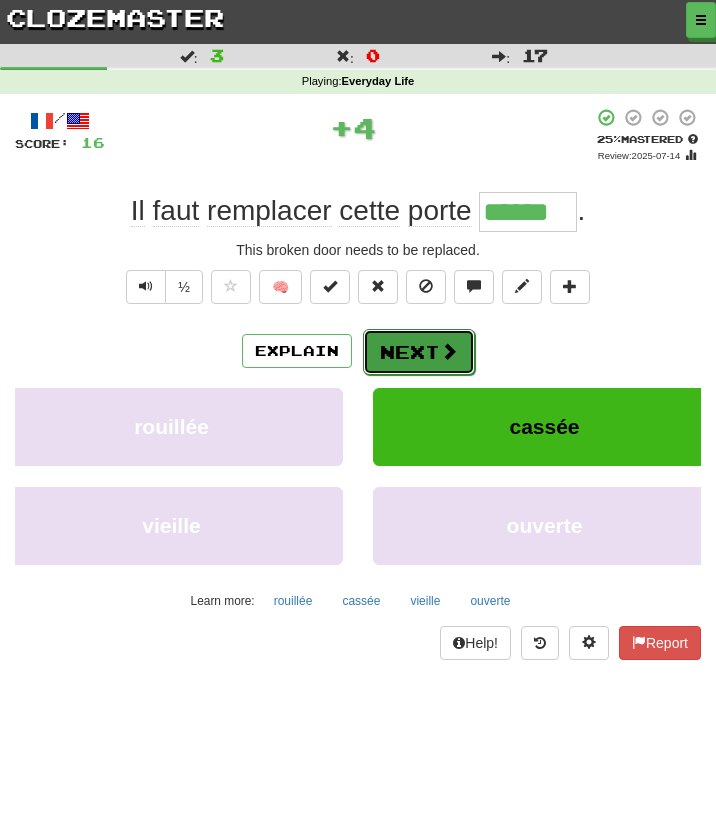 click on "Next" at bounding box center (419, 352) 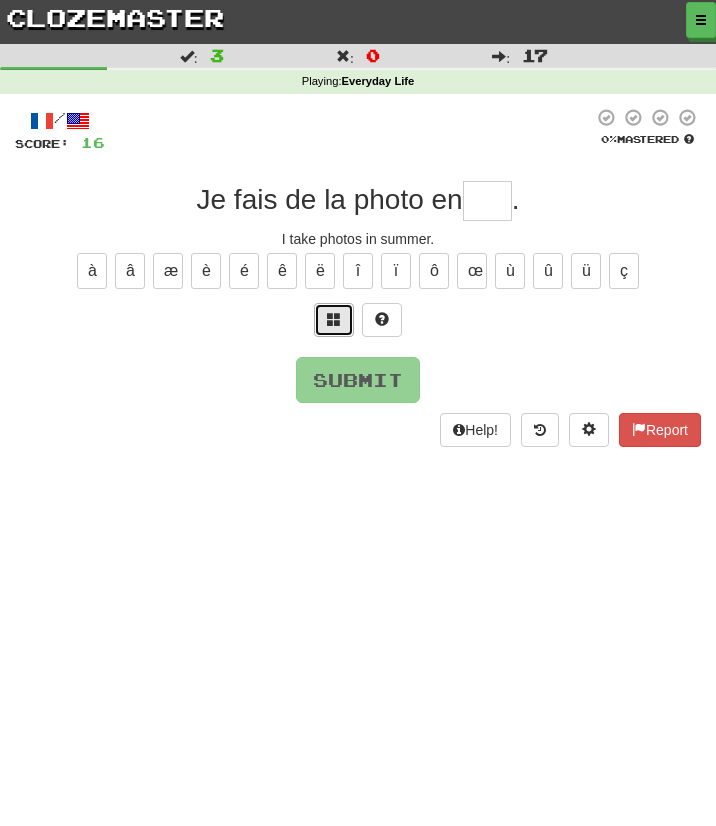 click at bounding box center [334, 319] 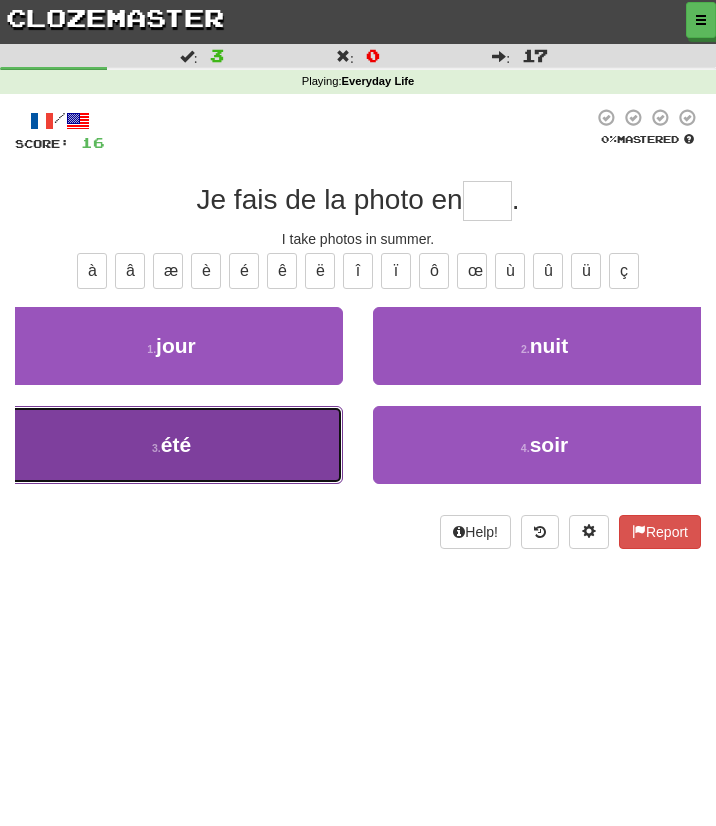 click on "3 .  été" at bounding box center (171, 445) 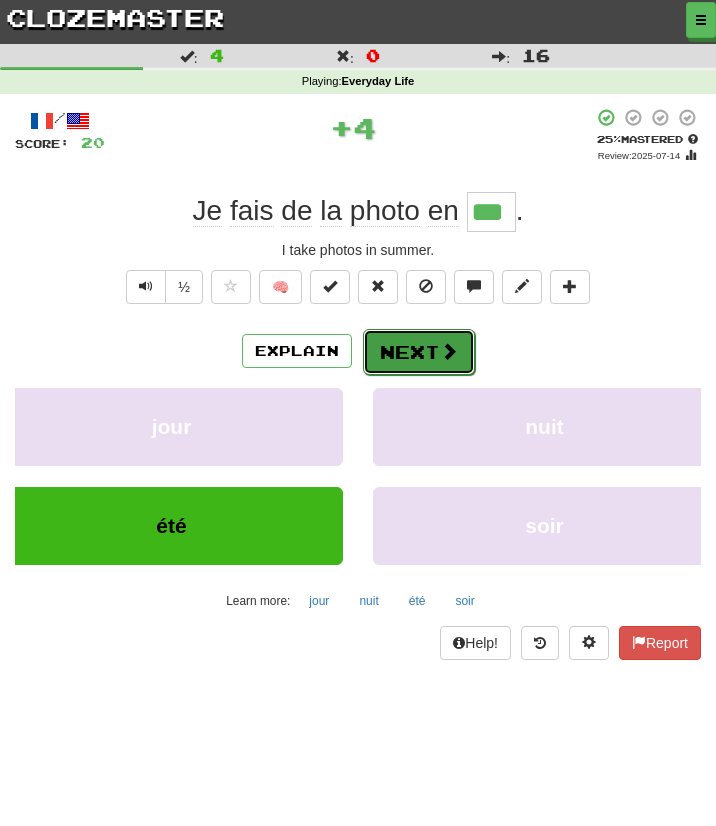 click on "Next" at bounding box center [419, 352] 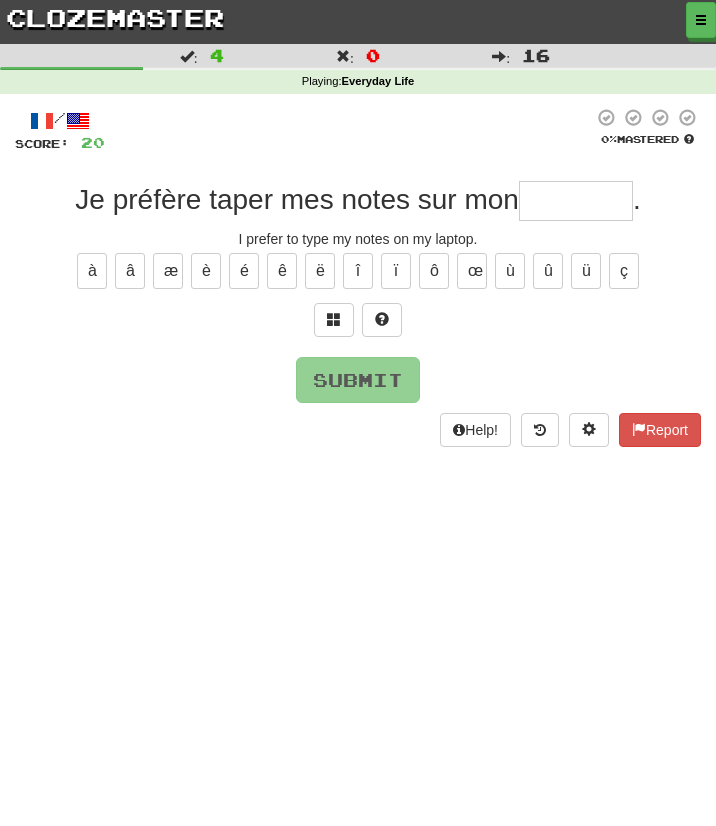 type on "*" 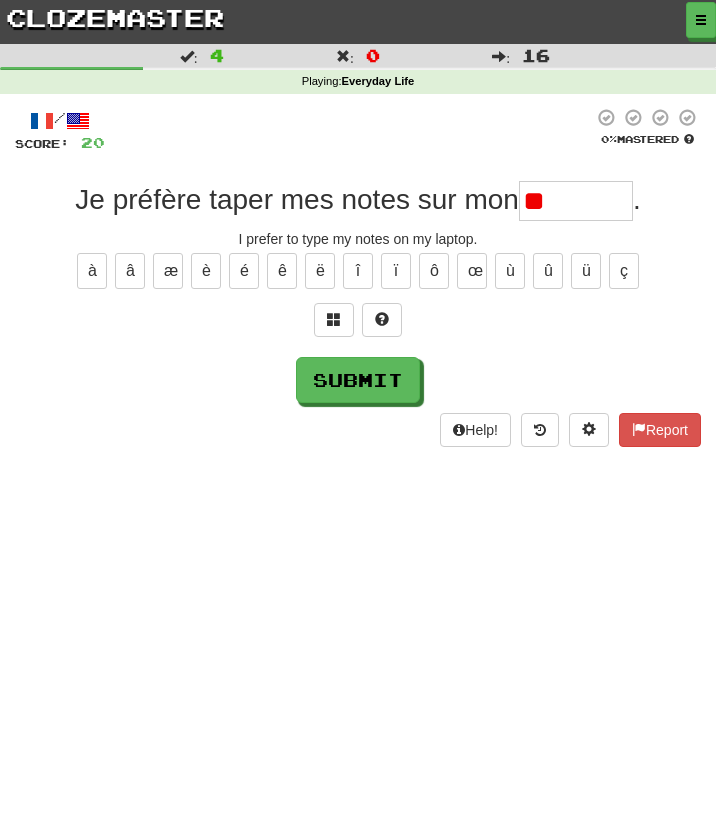 type on "*" 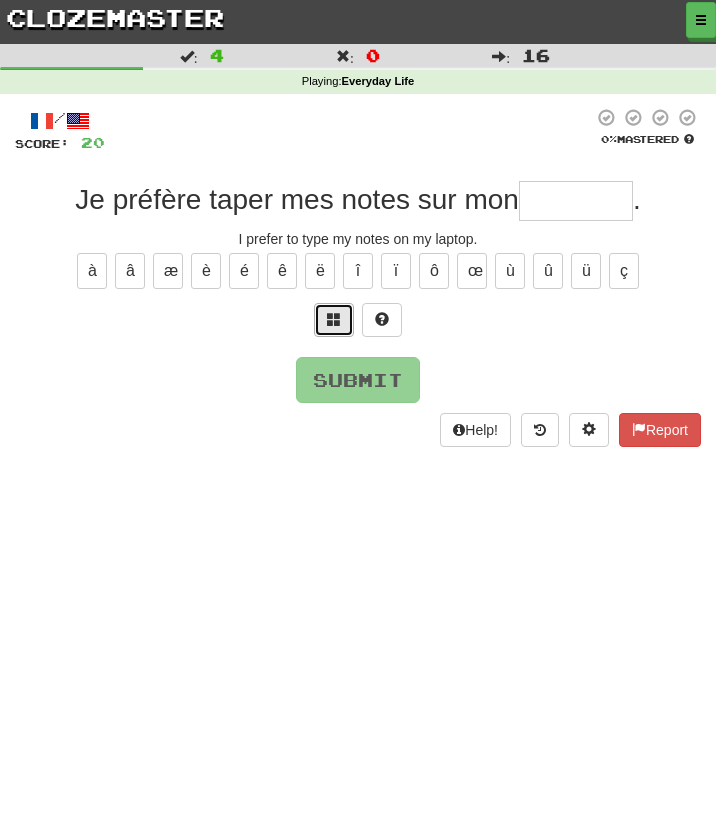 click at bounding box center [334, 320] 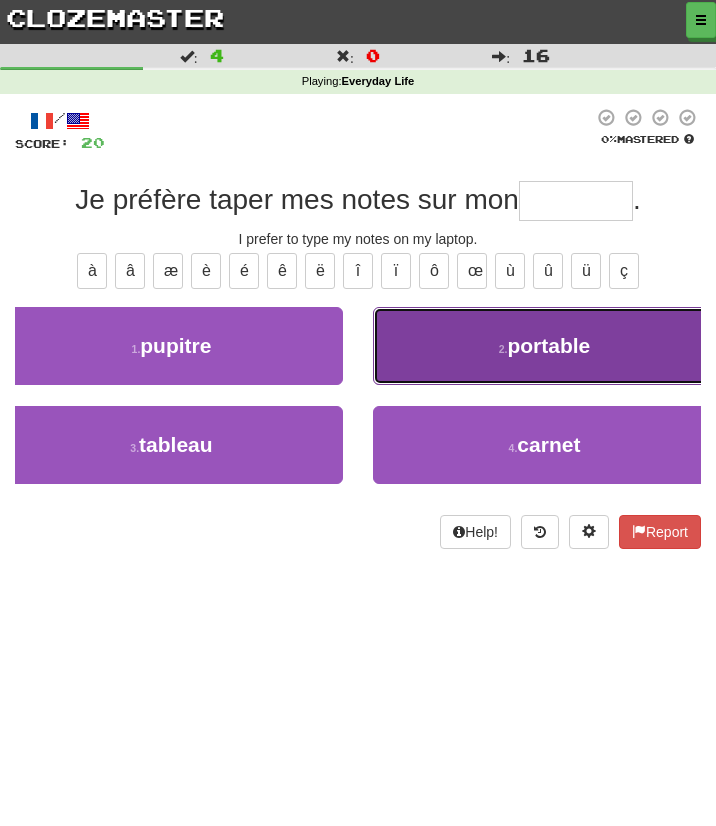 click on "2 .  portable" at bounding box center (544, 346) 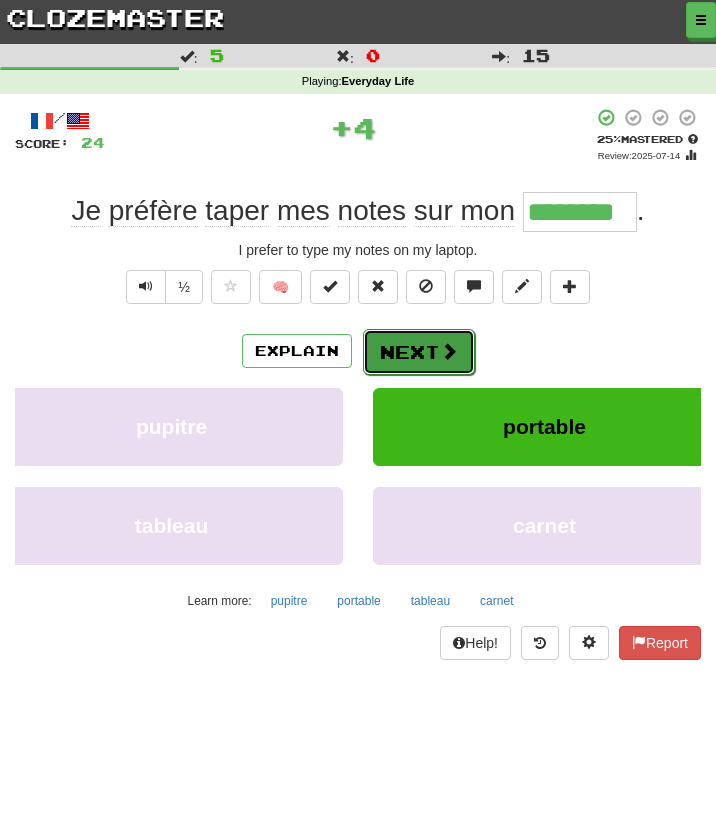 click on "Next" at bounding box center (419, 352) 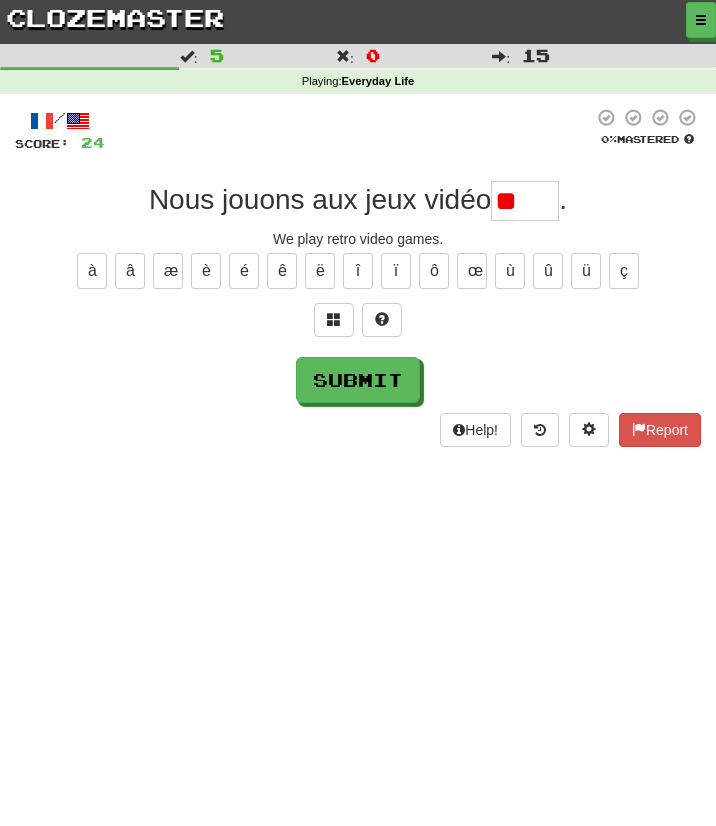 type on "*" 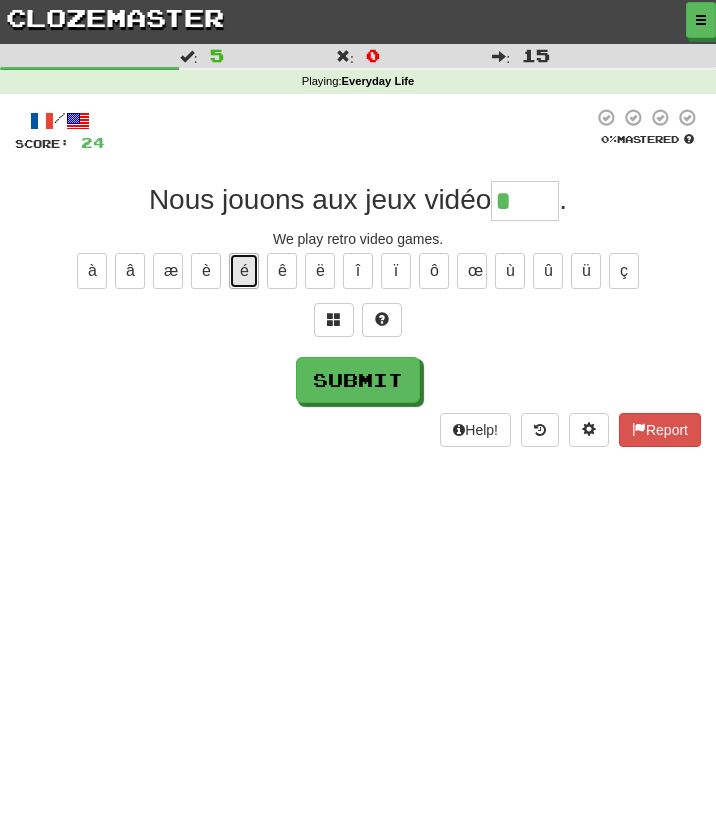 click on "é" at bounding box center (244, 271) 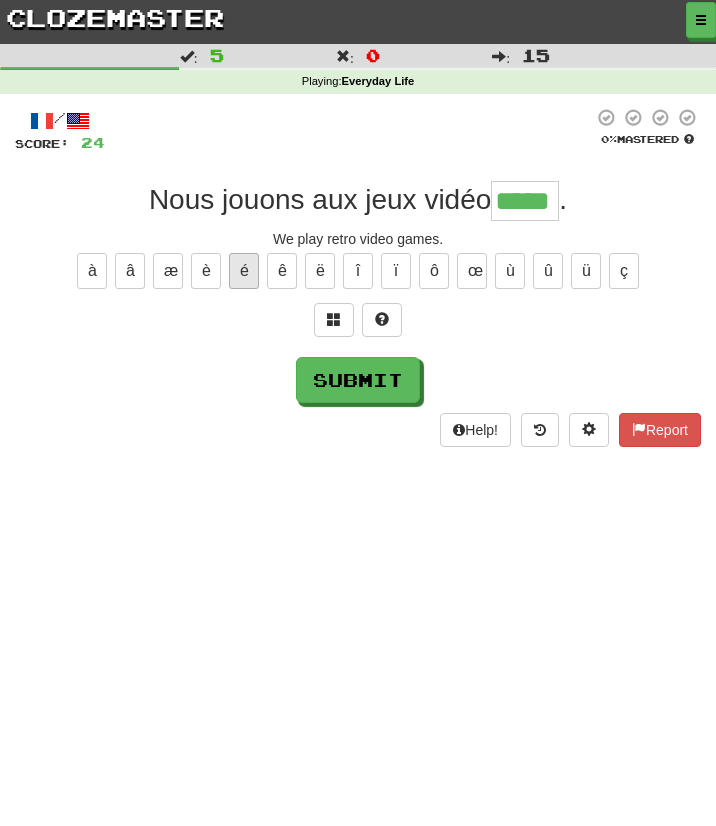 type on "*****" 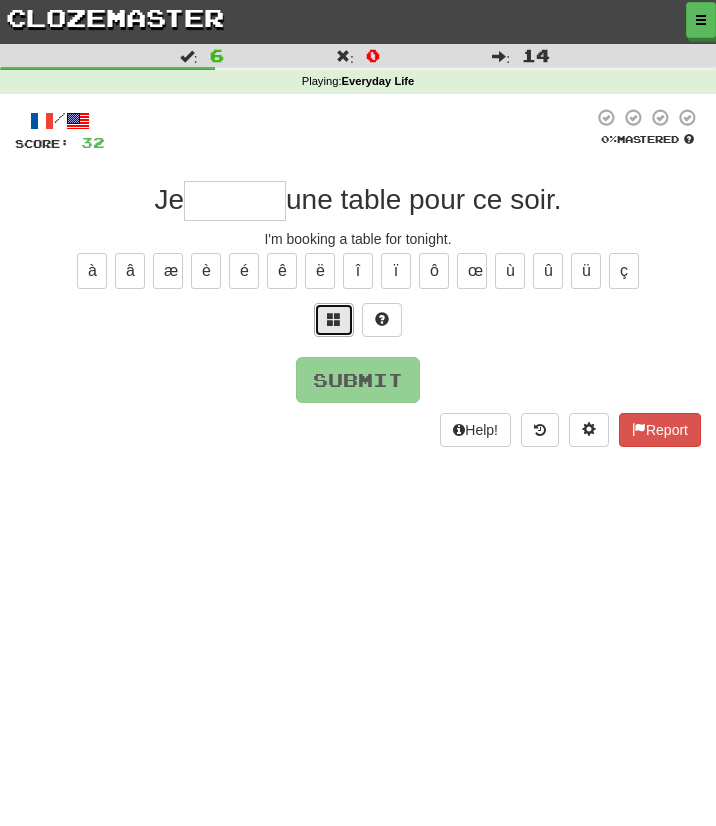 click at bounding box center (334, 320) 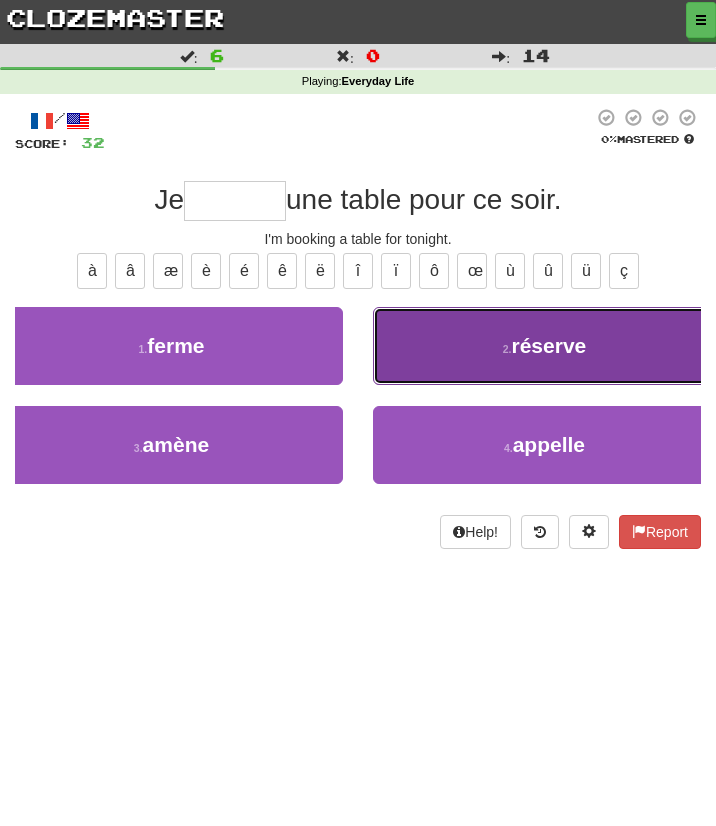click on "2 .  réserve" at bounding box center (544, 346) 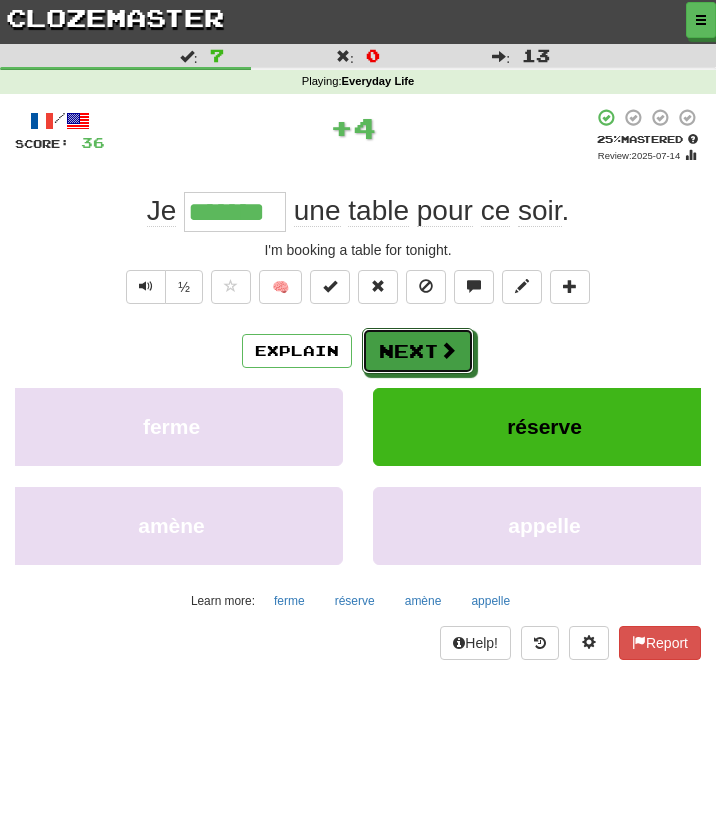 click on "Next" at bounding box center [418, 351] 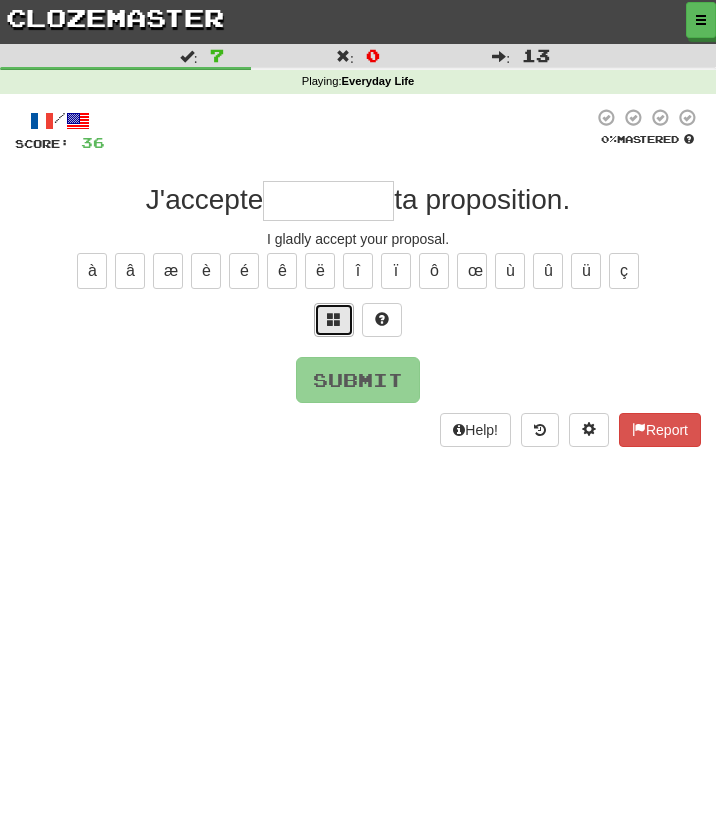 click at bounding box center (334, 320) 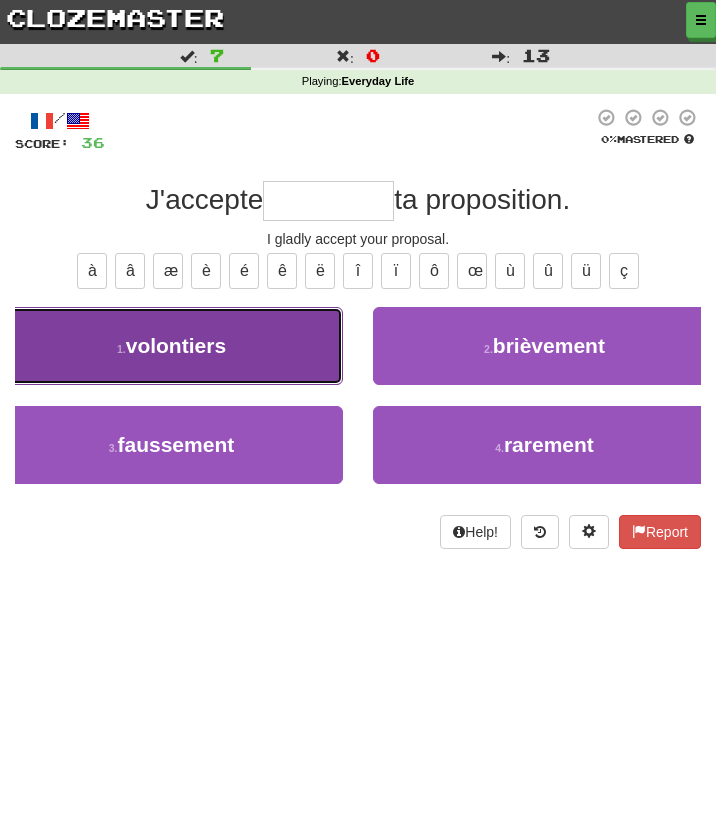 click on "1 .  volontiers" at bounding box center (171, 346) 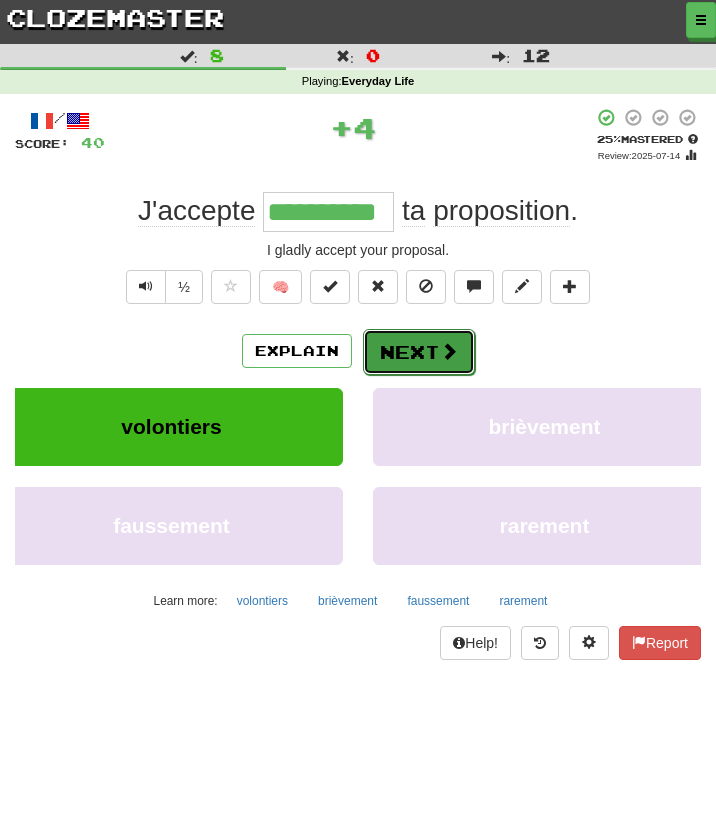 click on "Next" at bounding box center (419, 352) 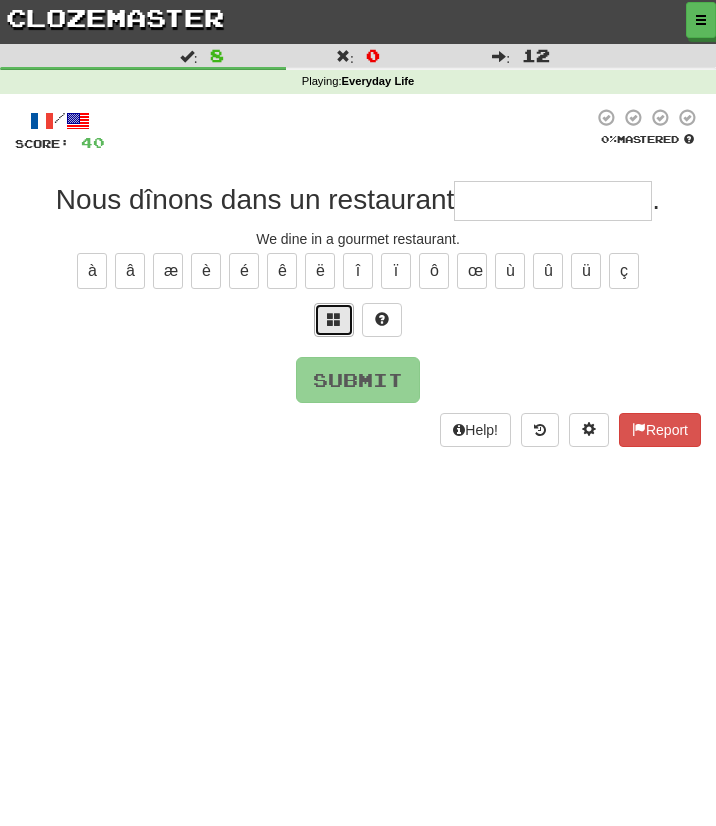 click at bounding box center [334, 319] 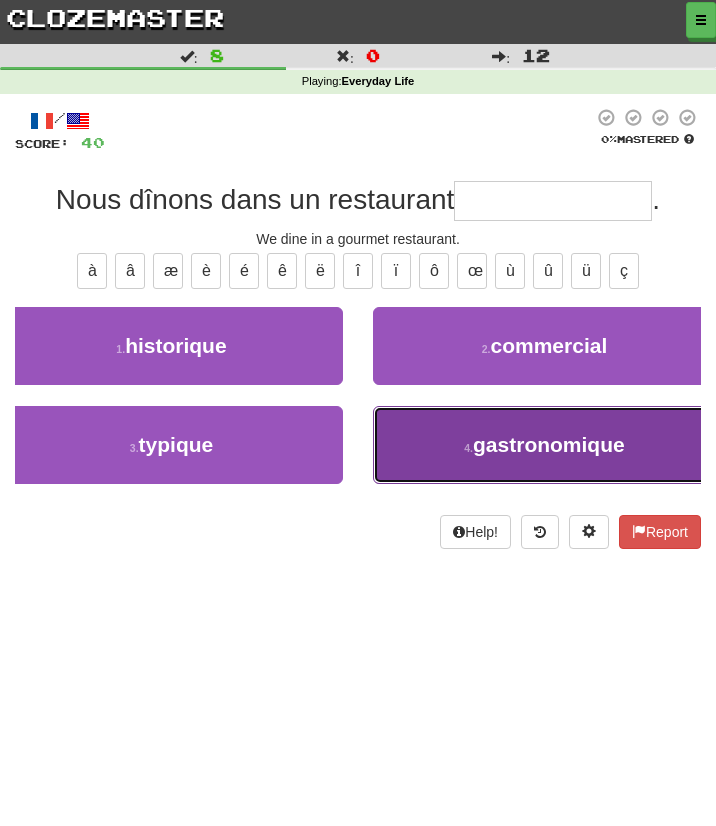 click on "4 .  gastronomique" at bounding box center [544, 445] 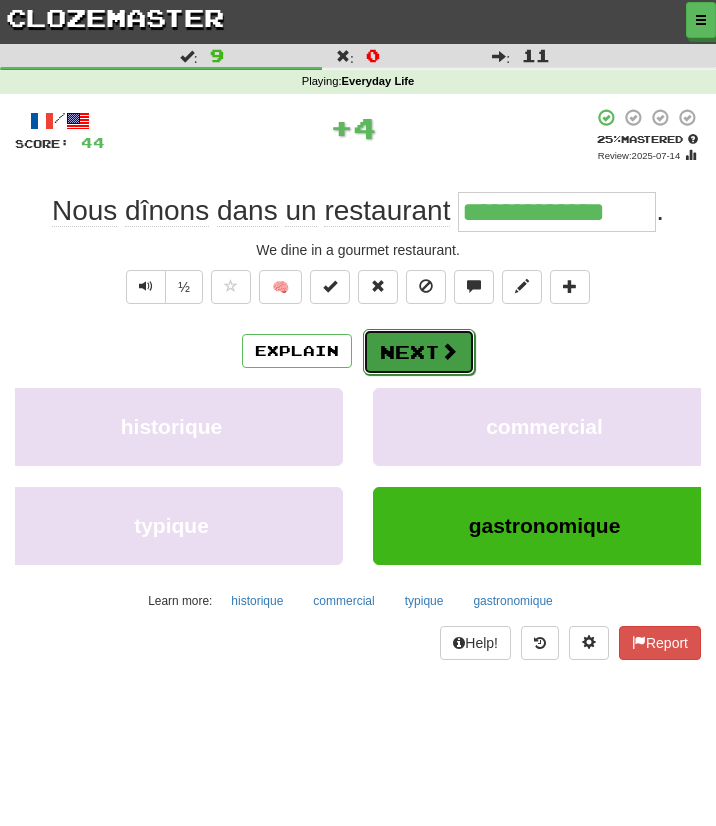click on "Next" at bounding box center (419, 352) 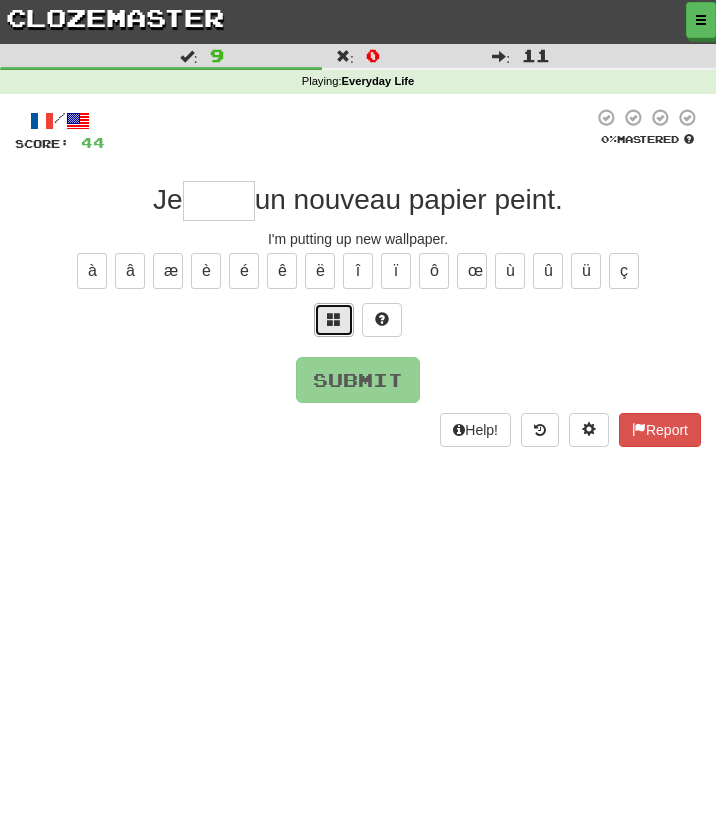 click at bounding box center (334, 319) 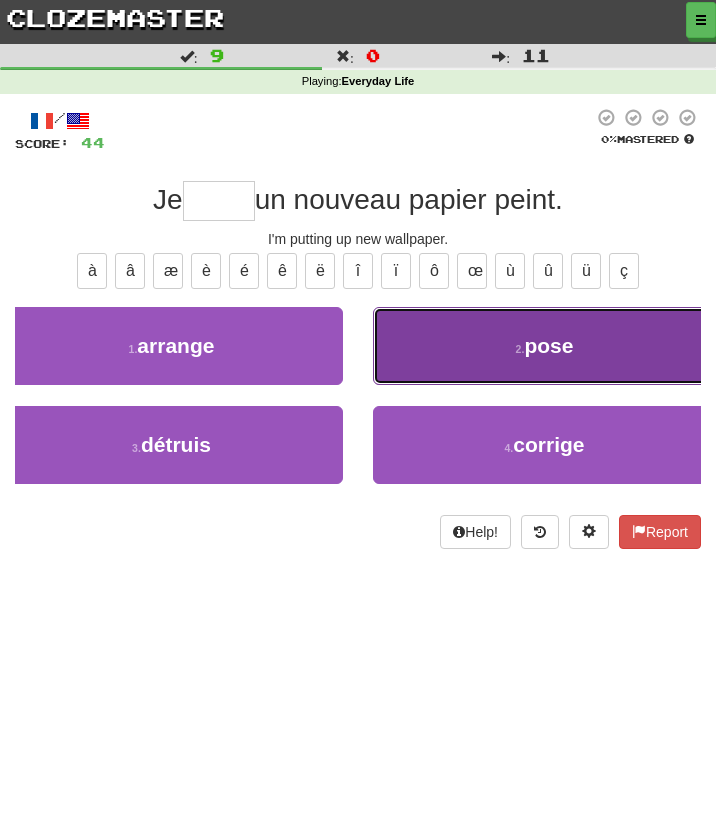 click on "2 .  pose" at bounding box center (544, 346) 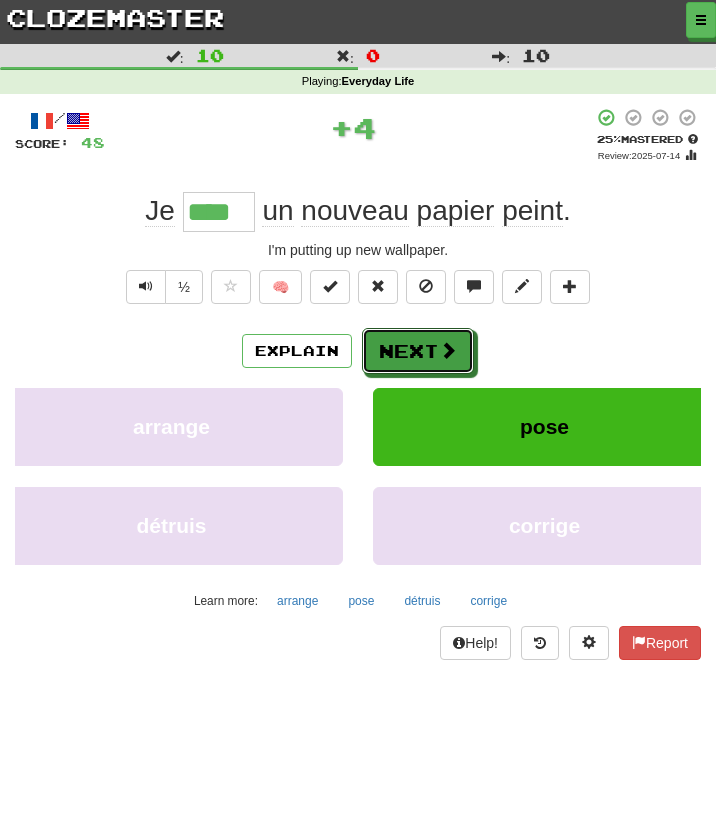 click on "Next" at bounding box center [418, 351] 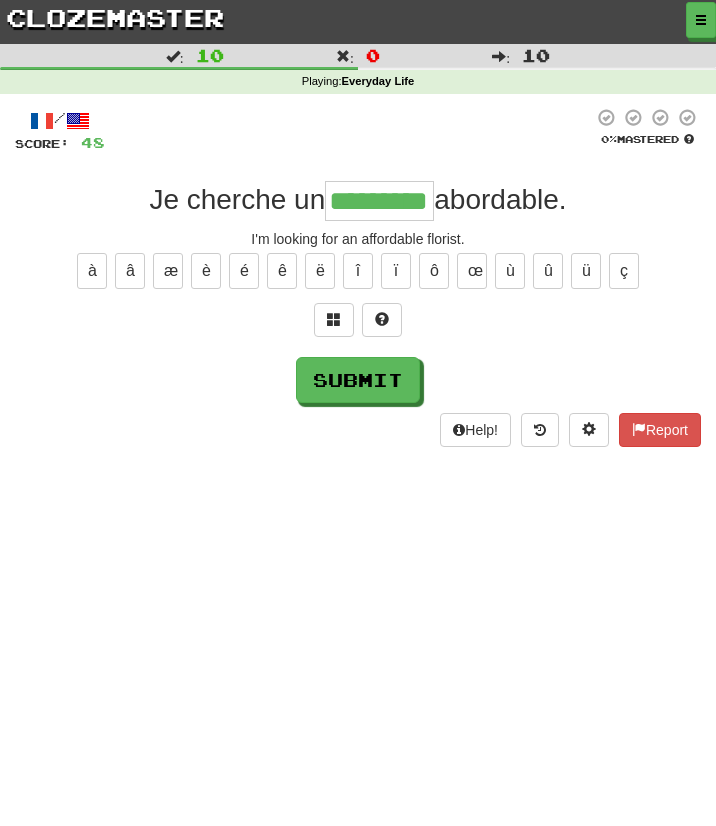 type on "*********" 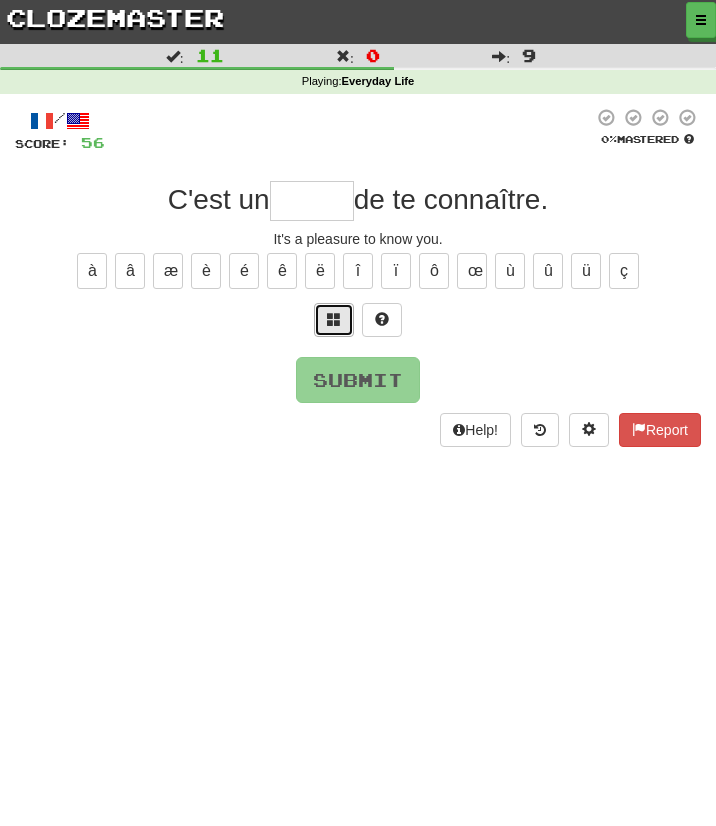 click at bounding box center [334, 320] 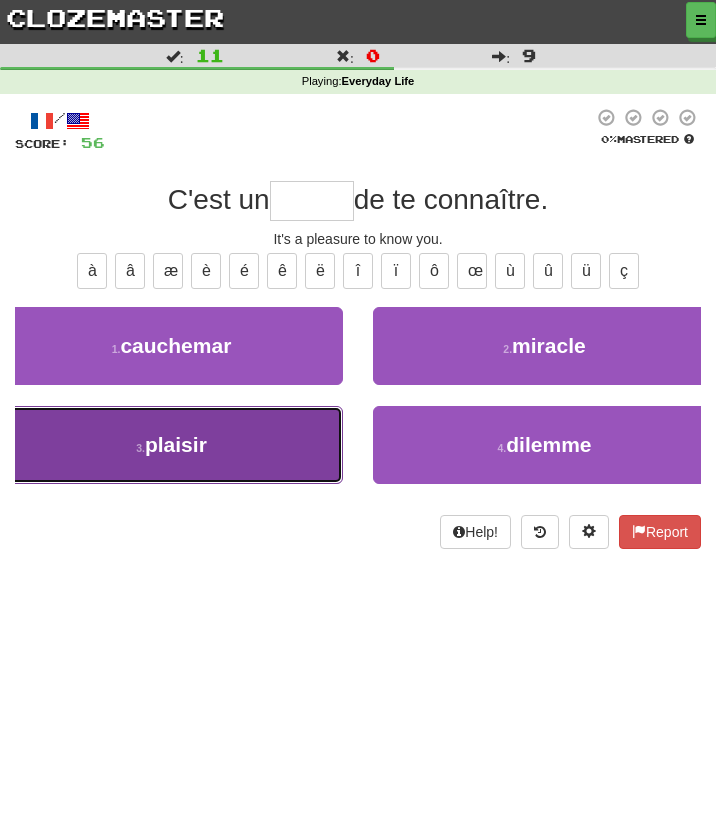 click on "3 .  plaisir" at bounding box center [171, 445] 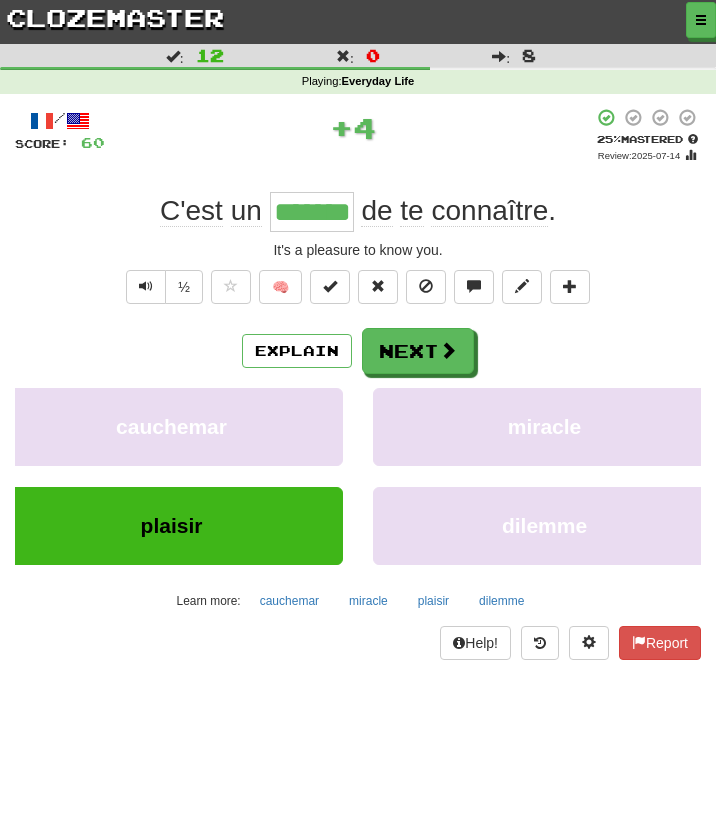 click on "Explain Next cauchemar miracle plaisir dilemme Learn more: cauchemar miracle plaisir dilemme" at bounding box center (358, 472) 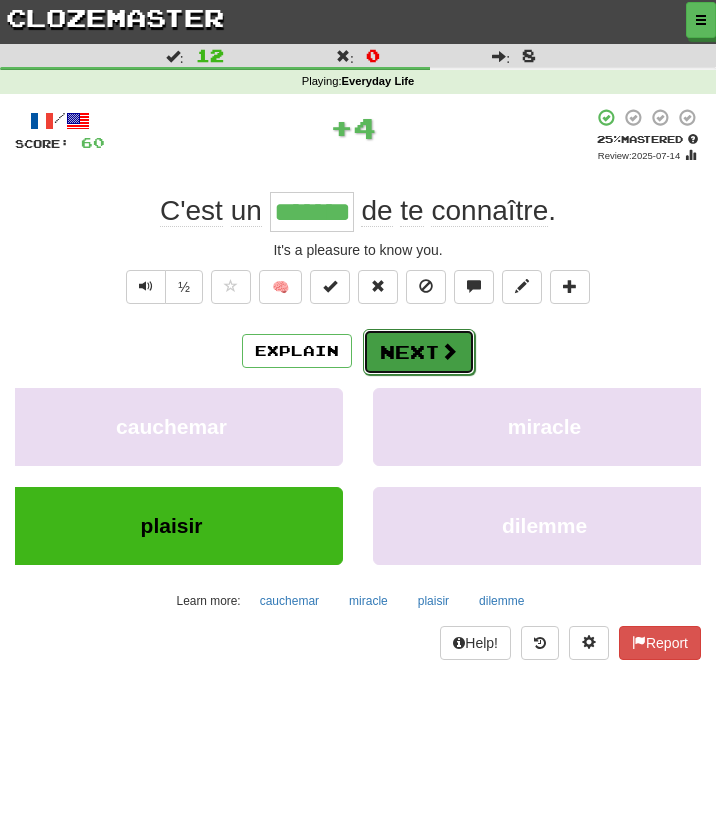 click on "Next" at bounding box center [419, 352] 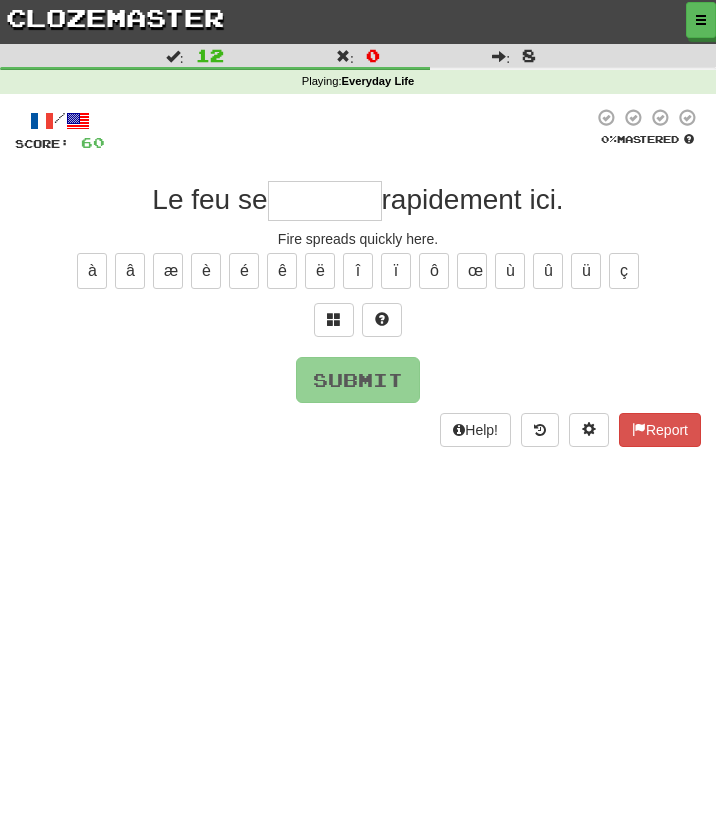 click on "/  Score:   60 0 %  Mastered Le feu se   rapidement ici. Fire spreads quickly here. à â æ è é ê ë î ï ô œ ù û ü ç Submit  Help!  Report" at bounding box center [358, 277] 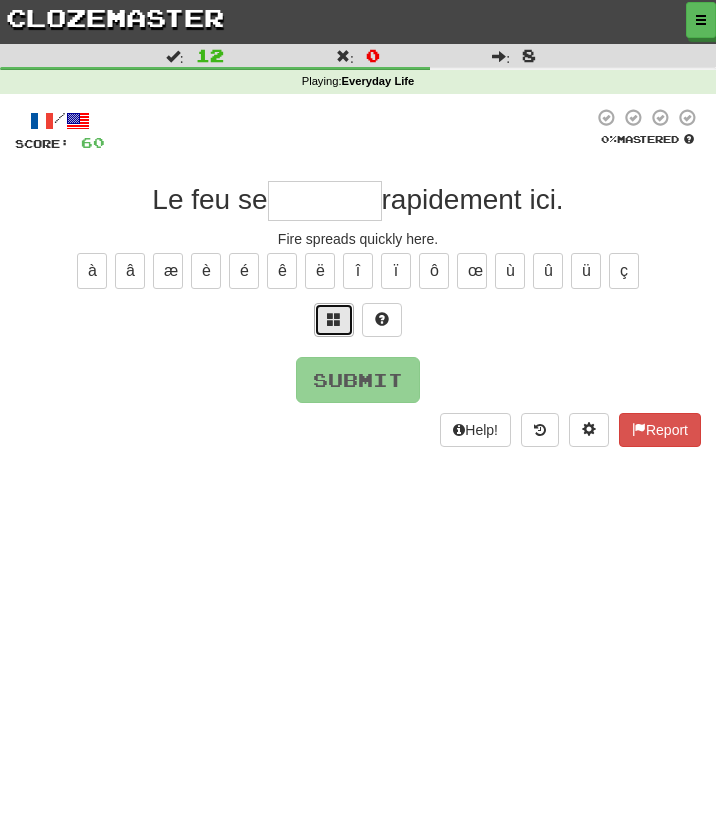 click at bounding box center (334, 320) 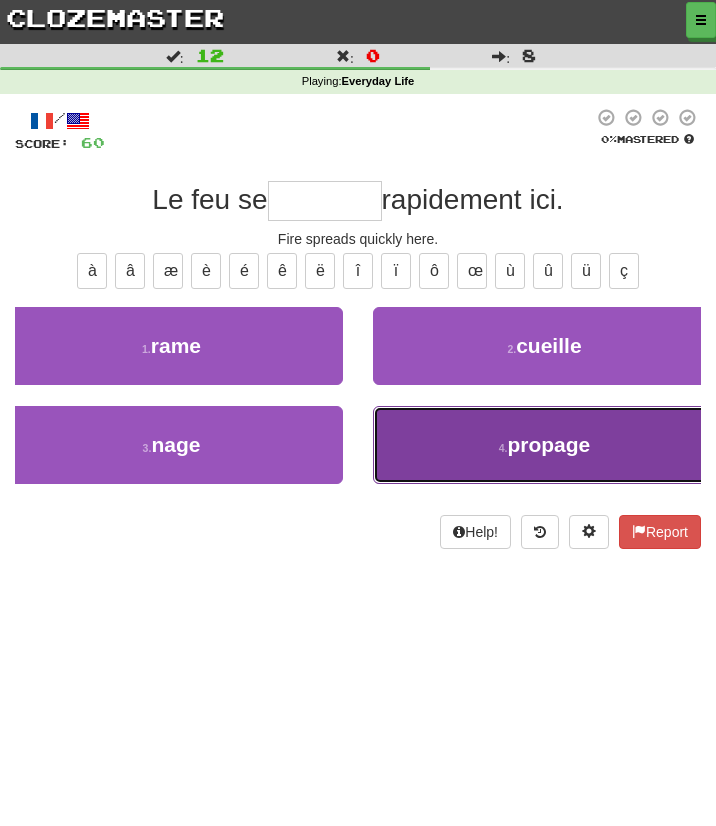 click on "4 .  propage" at bounding box center (544, 445) 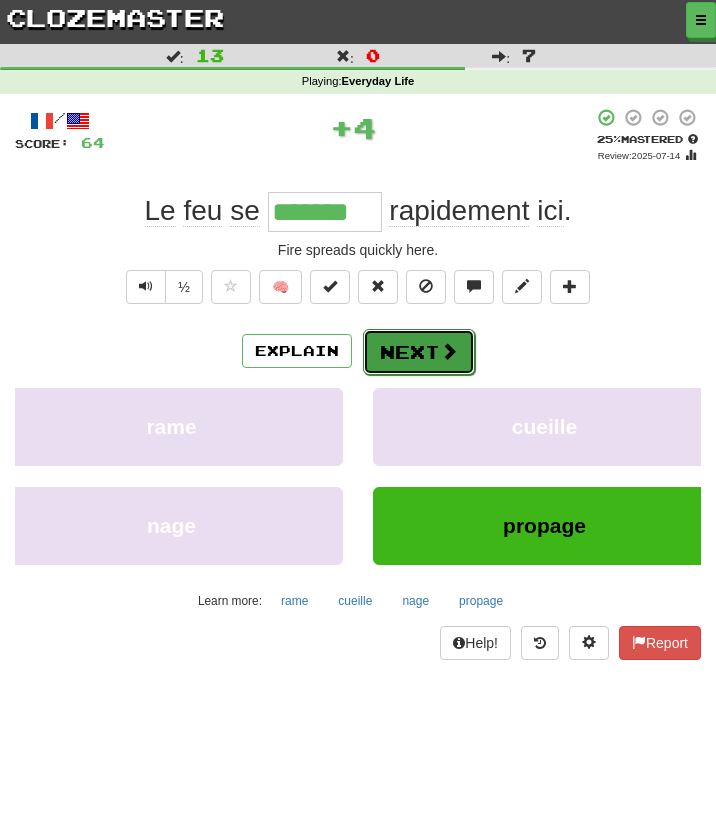 click on "Next" at bounding box center (419, 352) 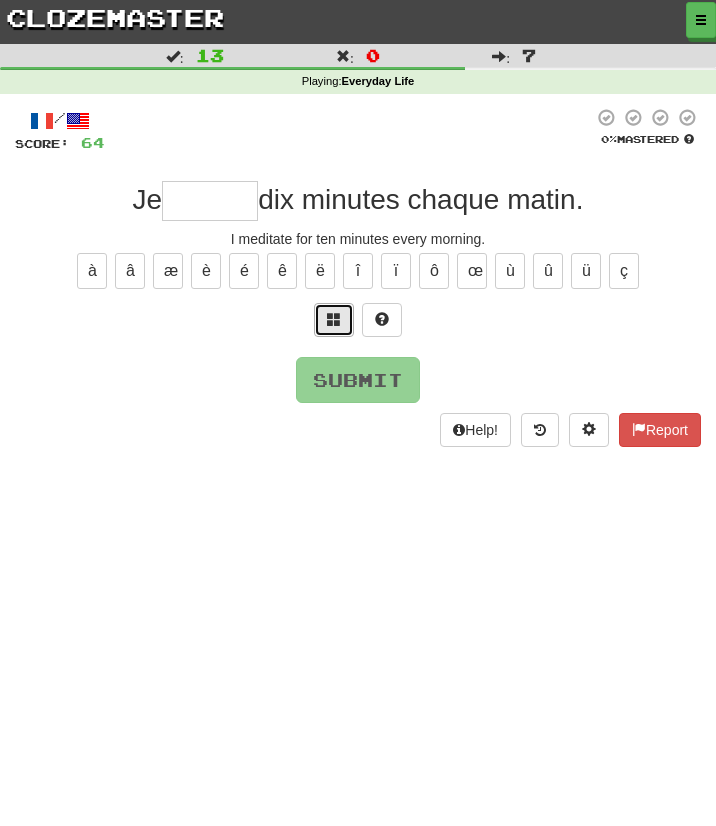 click at bounding box center [334, 319] 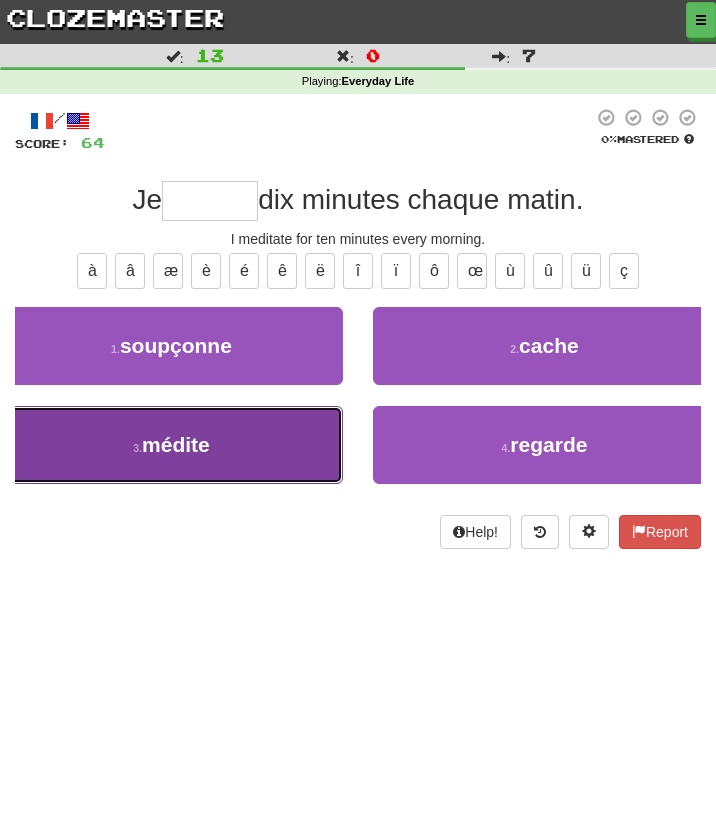 click on "3 .  médite" at bounding box center [171, 445] 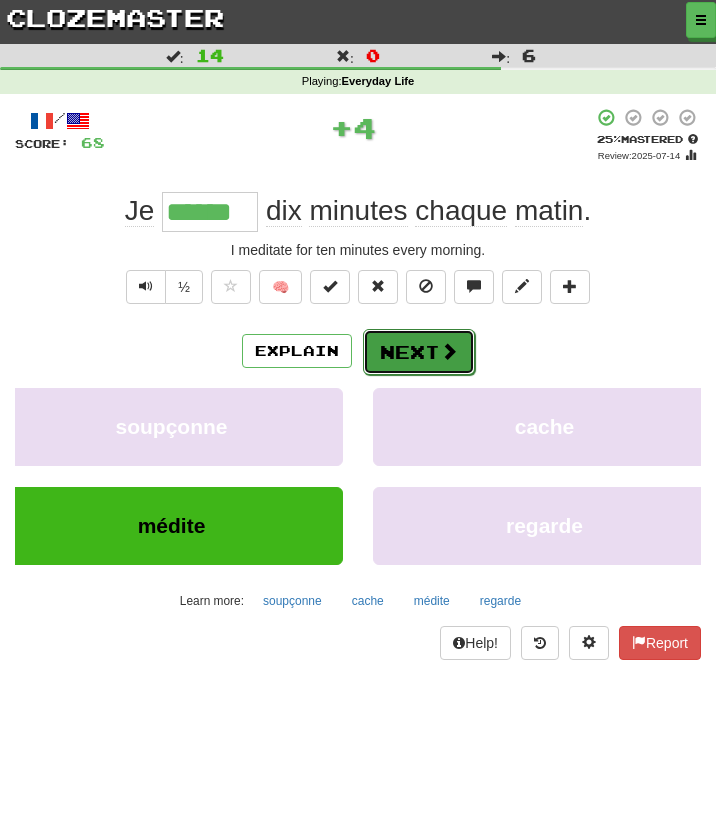 click on "Next" at bounding box center [419, 352] 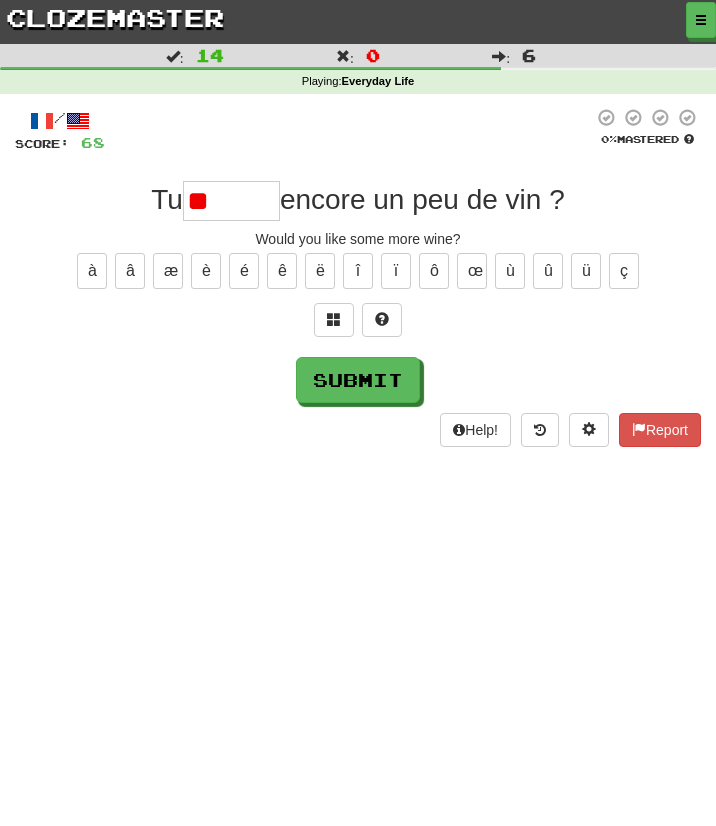type on "*" 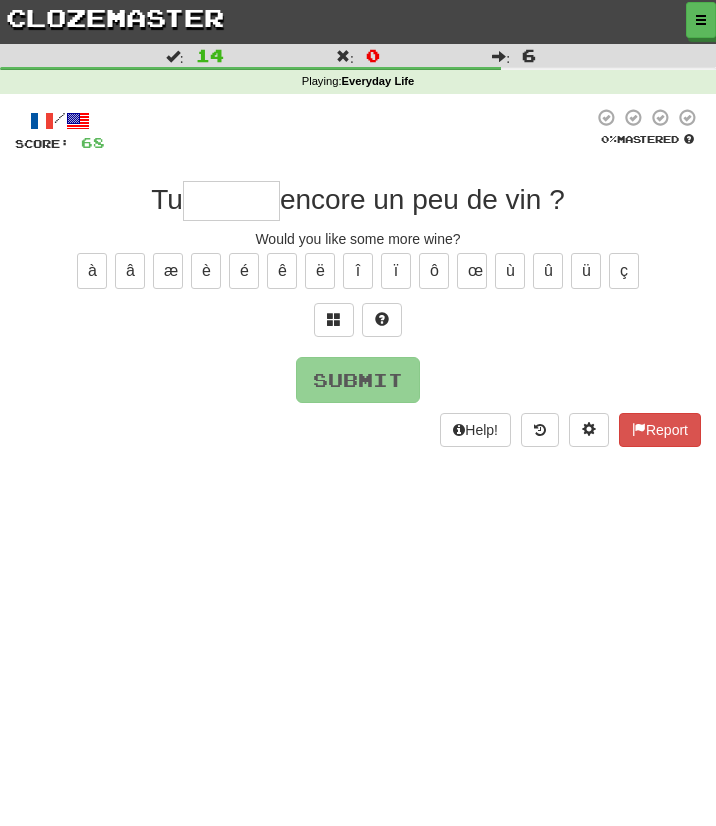 type on "*" 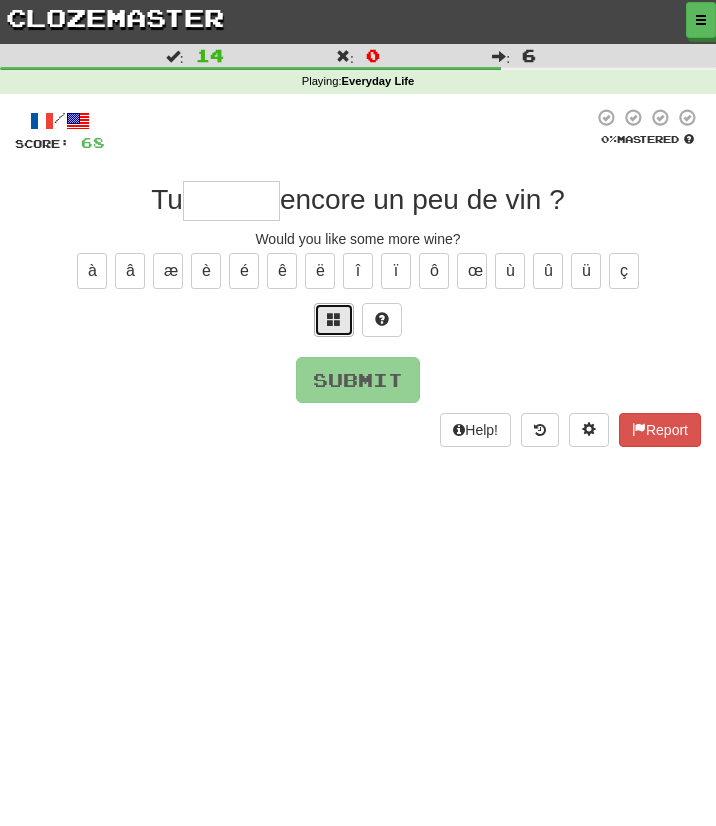 click at bounding box center (334, 320) 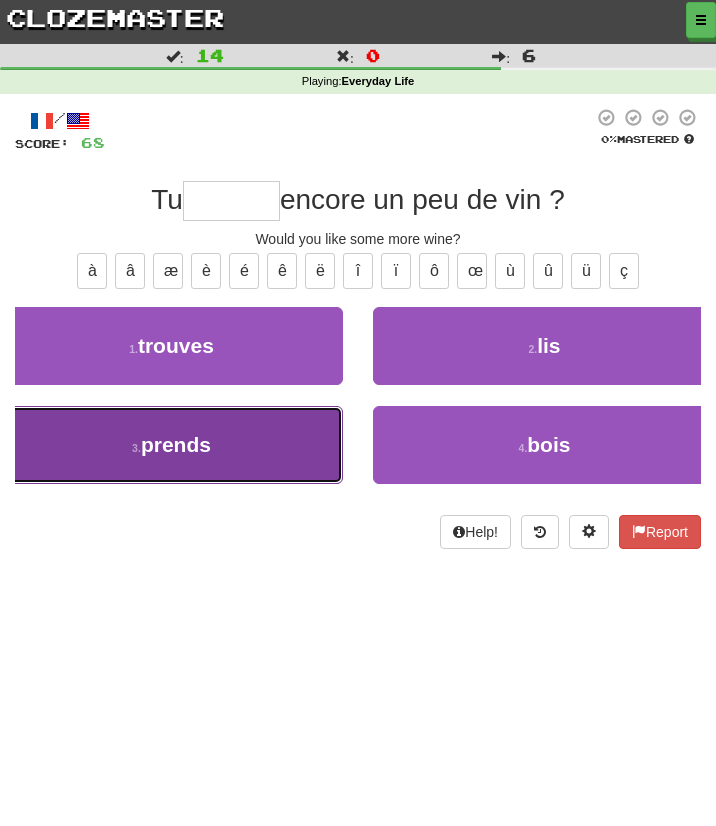 click on "3 .  prends" at bounding box center [171, 445] 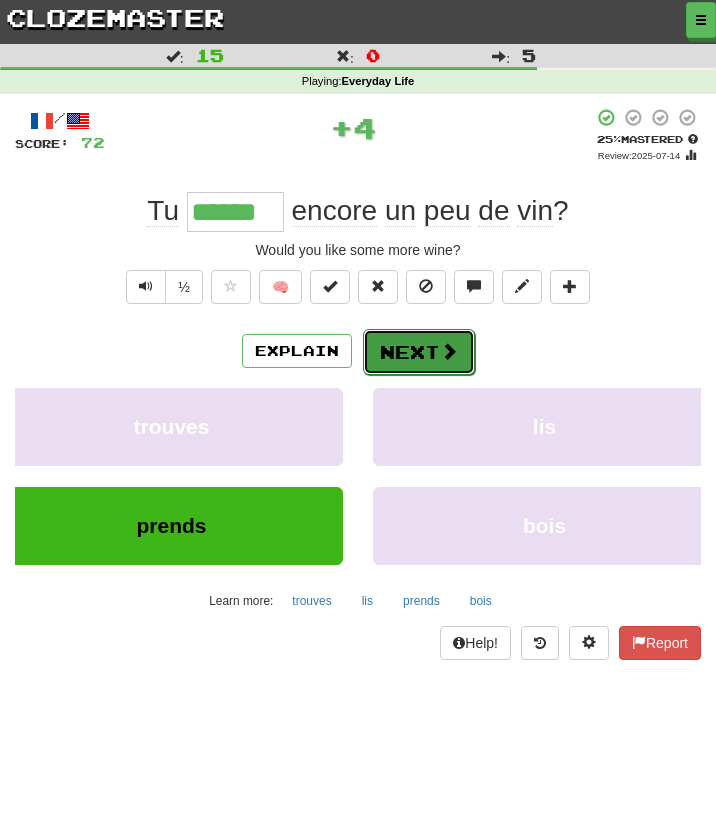 click on "Next" at bounding box center [419, 352] 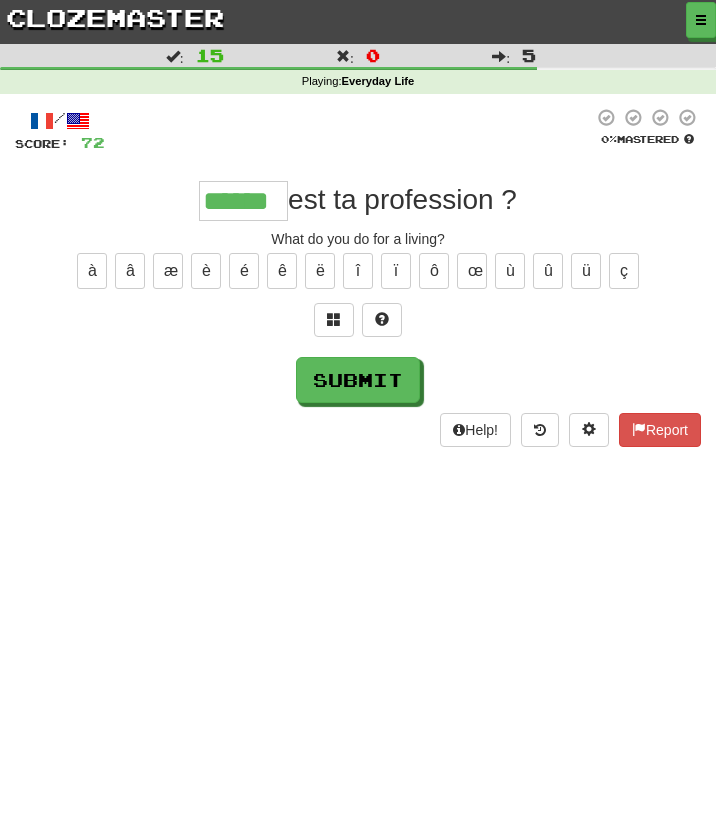 type on "******" 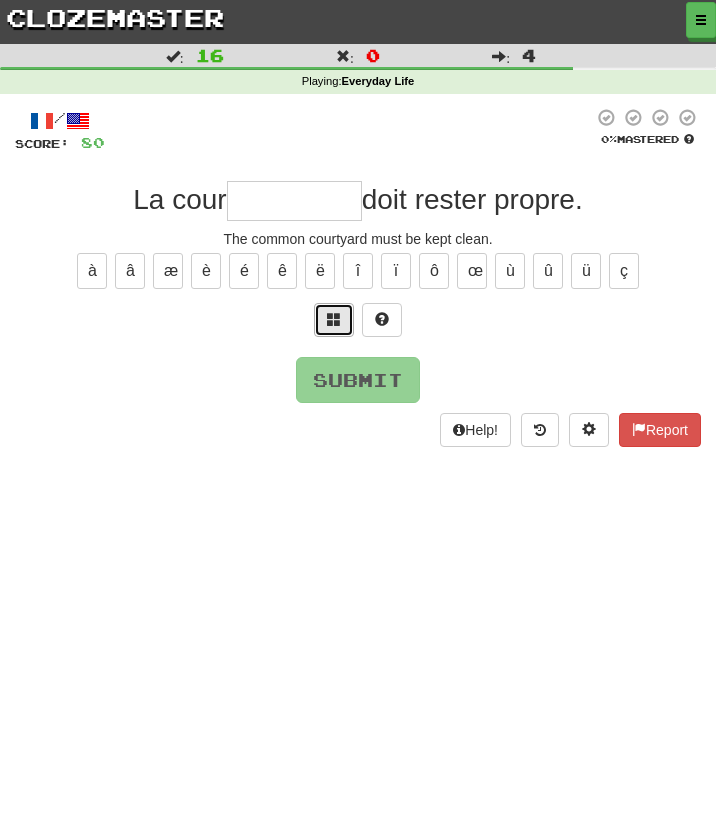 click at bounding box center [334, 320] 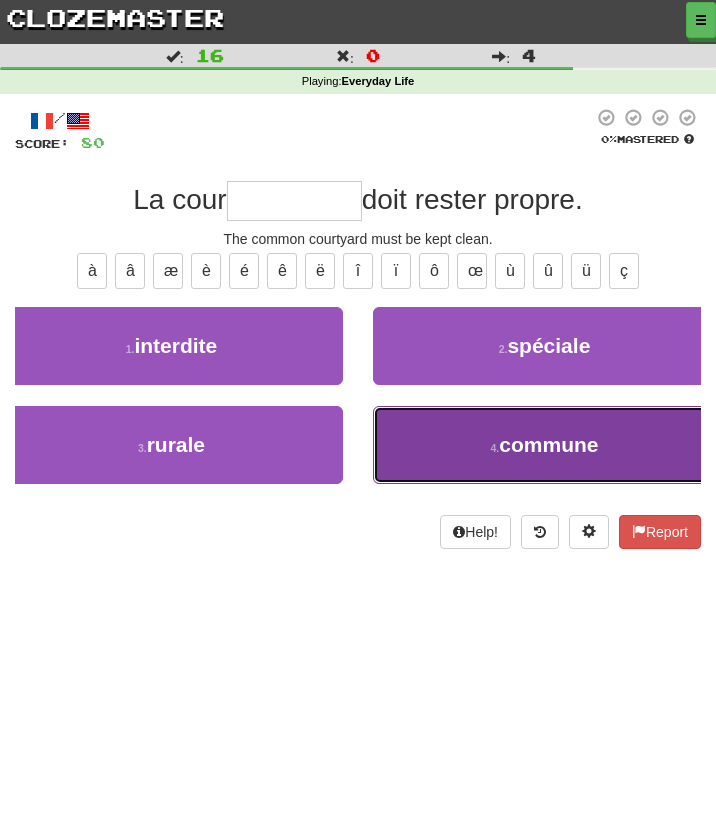 click on "4 .  commune" at bounding box center (544, 445) 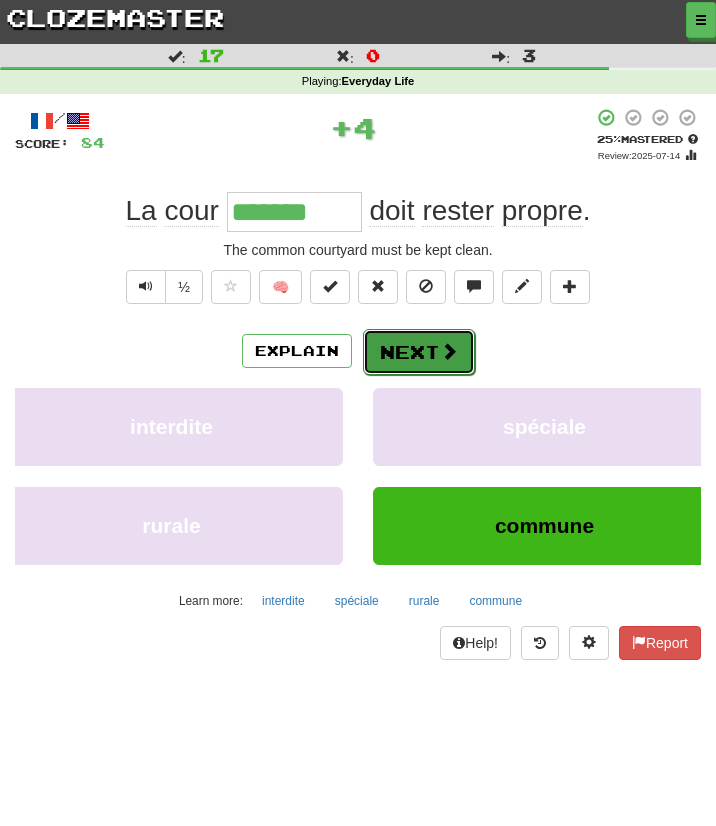 click on "Next" at bounding box center [419, 352] 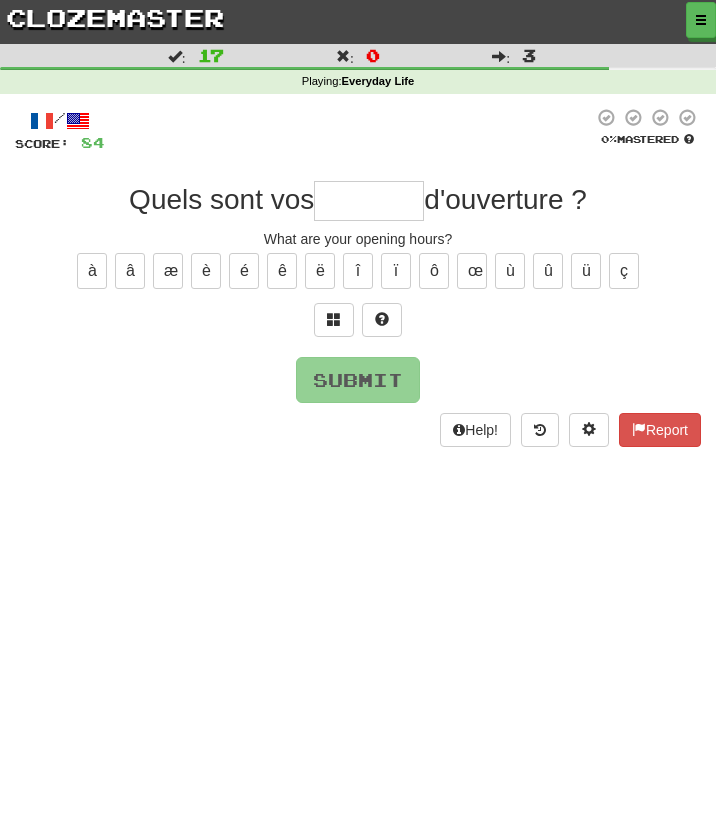 type on "*" 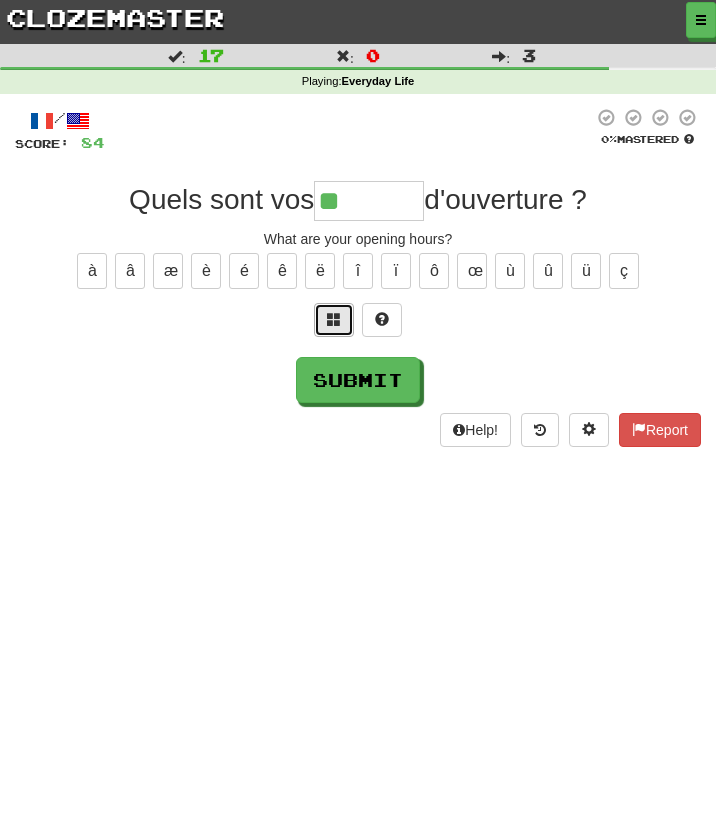 click at bounding box center (334, 320) 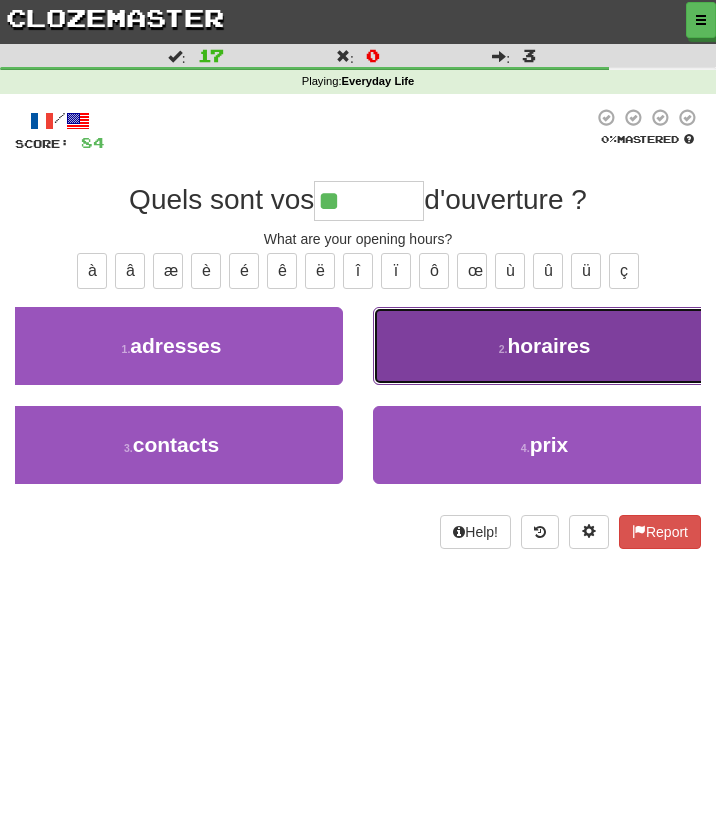 click on "2 .  horaires" at bounding box center (544, 346) 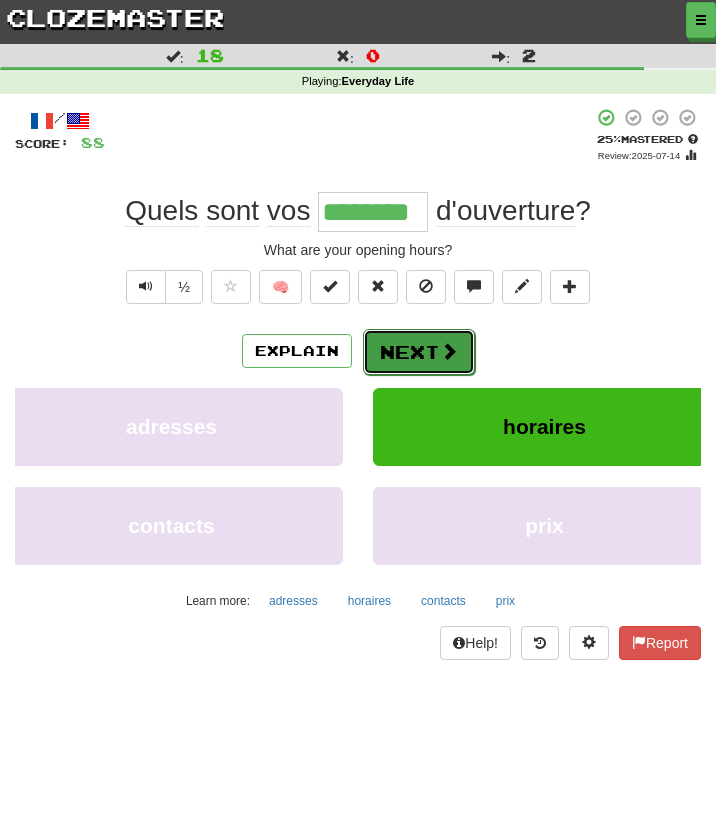 click on "Next" at bounding box center (419, 352) 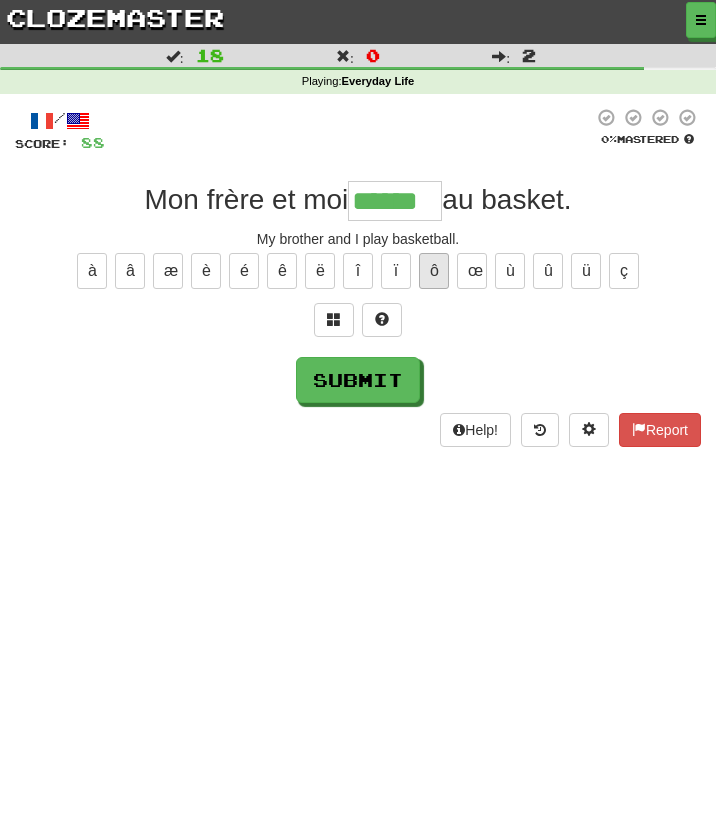 type on "******" 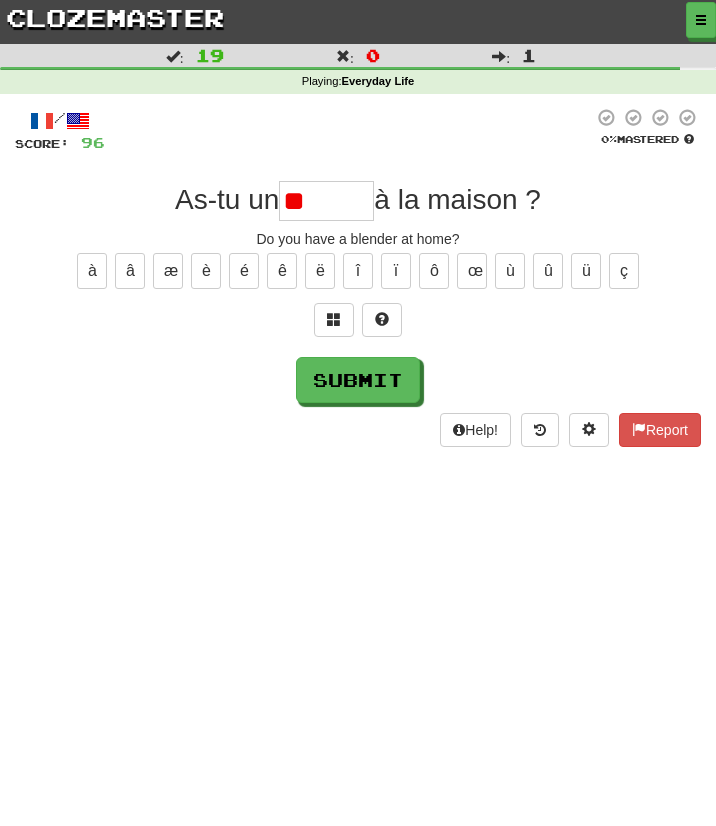 type on "*" 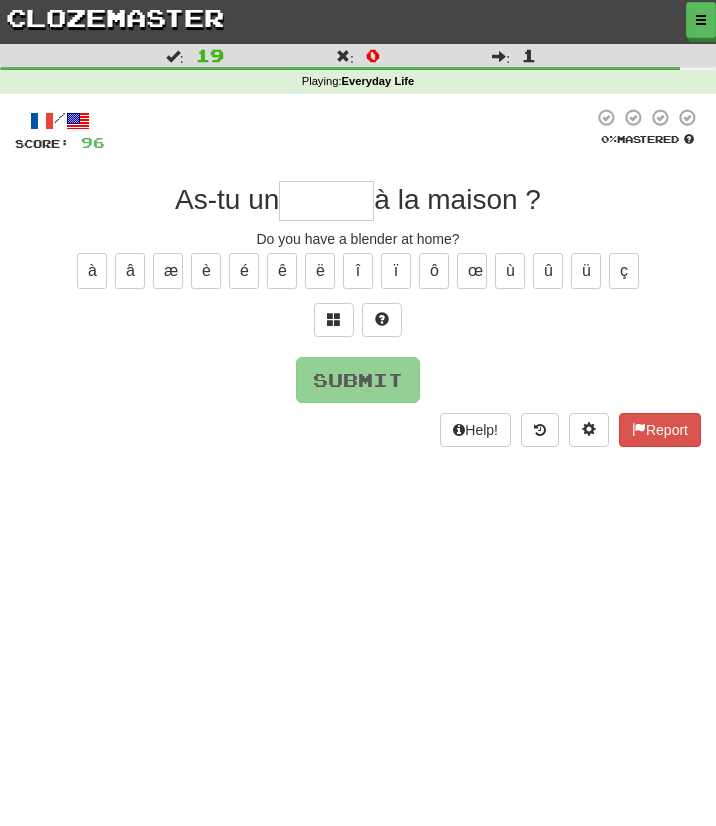 click at bounding box center (358, 325) 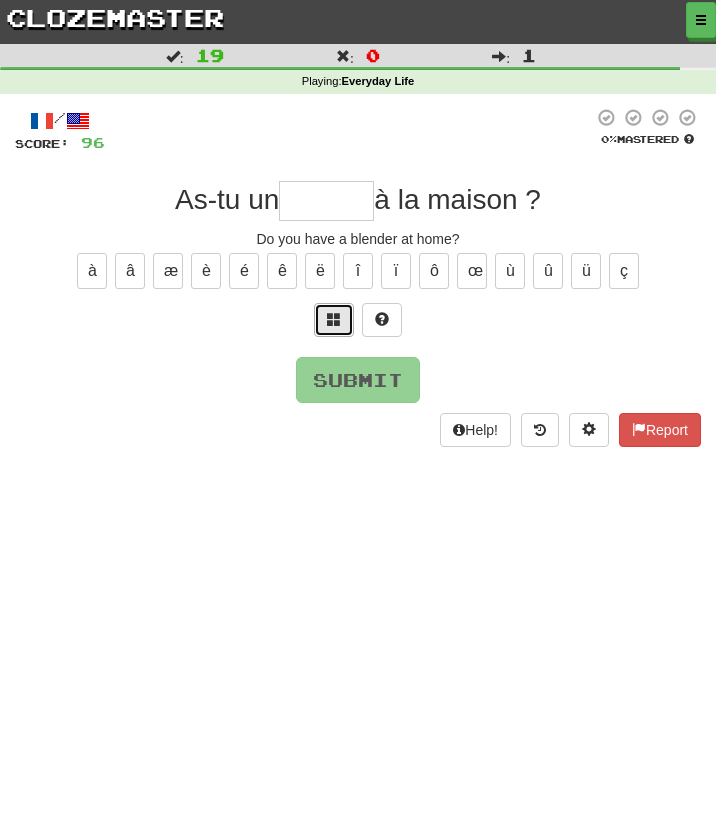 click at bounding box center (334, 320) 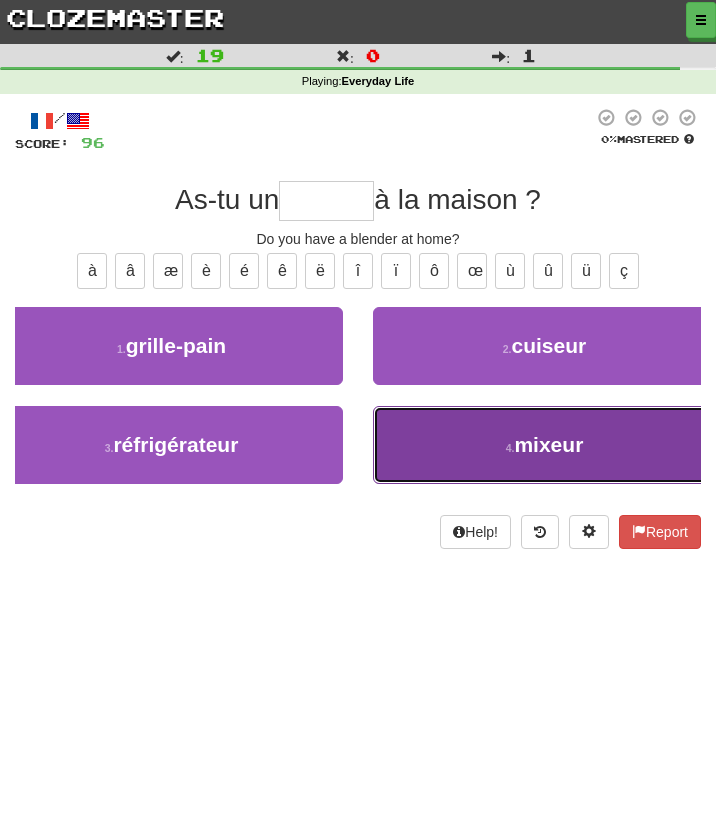 click on "4 .  mixeur" at bounding box center (544, 445) 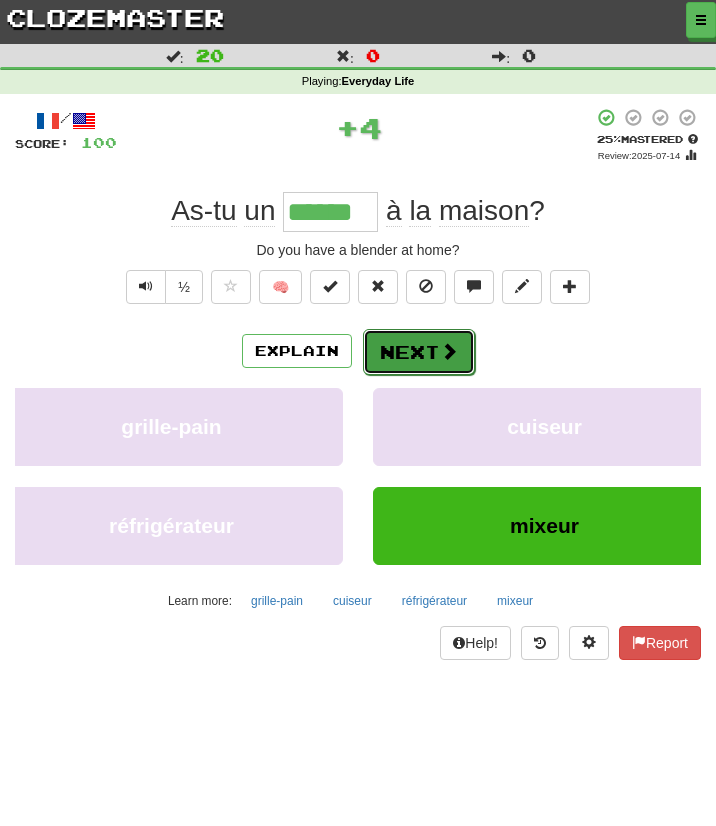 click on "Next" at bounding box center (419, 352) 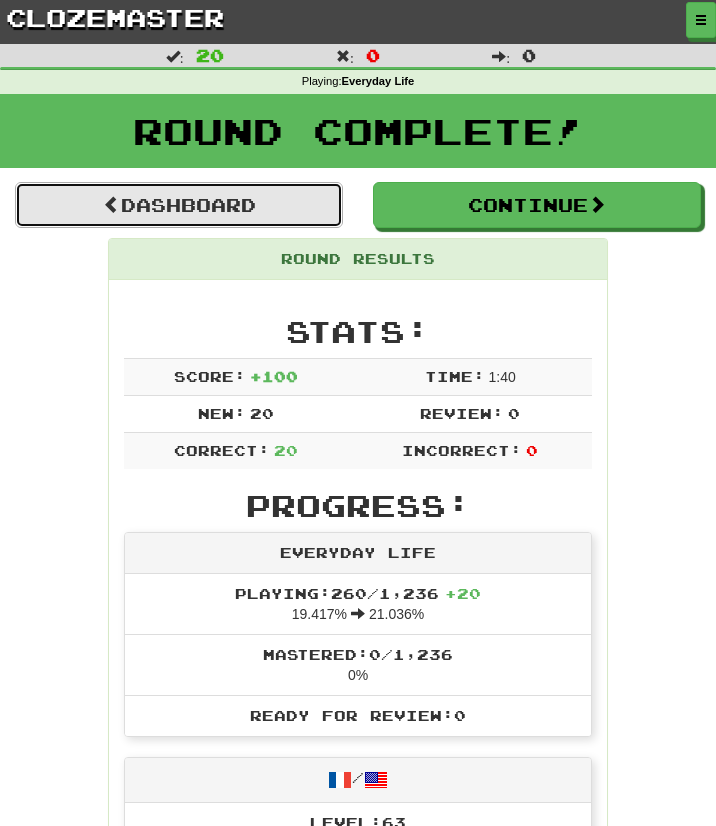 click on "Dashboard" at bounding box center (179, 205) 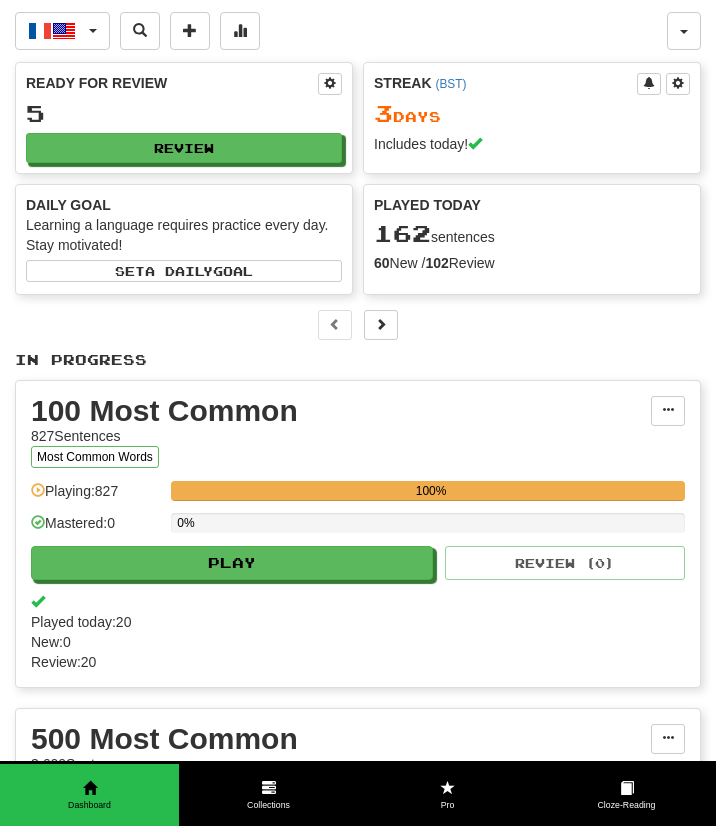 scroll, scrollTop: 0, scrollLeft: 0, axis: both 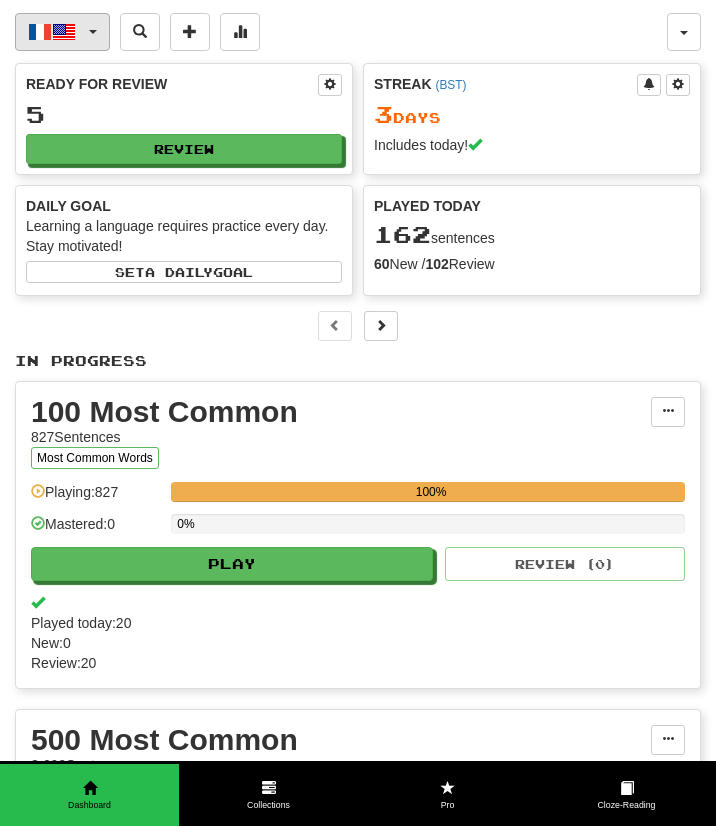 click at bounding box center [64, 32] 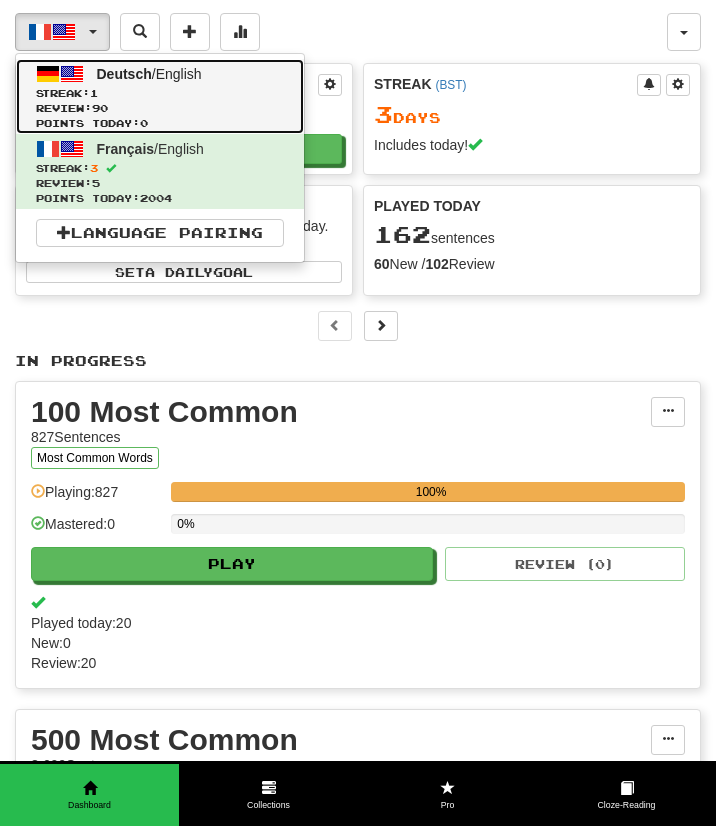 click on "Review:  90" at bounding box center [160, 108] 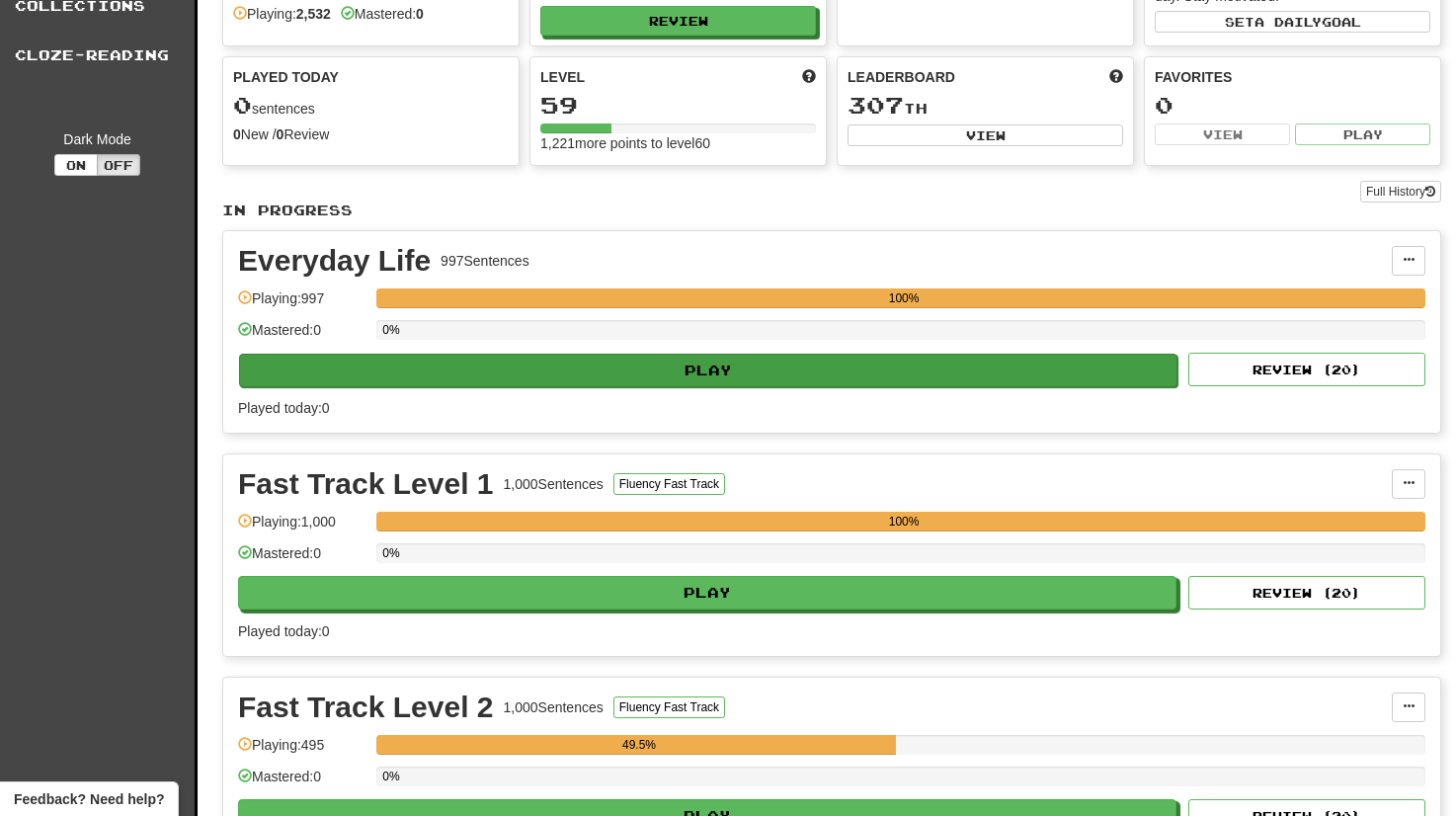 scroll, scrollTop: 143, scrollLeft: 0, axis: vertical 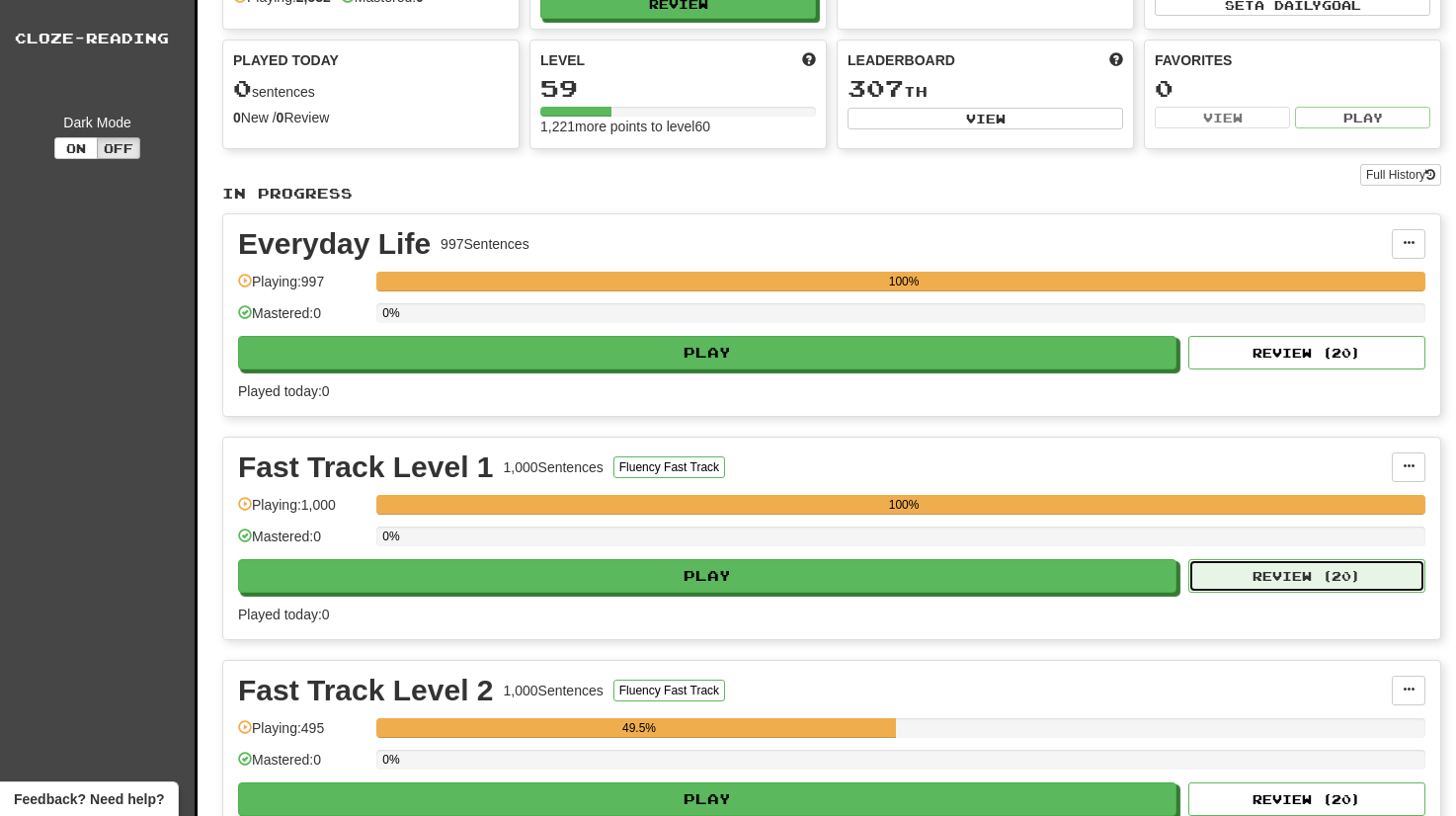 click on "Review ( 20 )" at bounding box center [1307, 576] 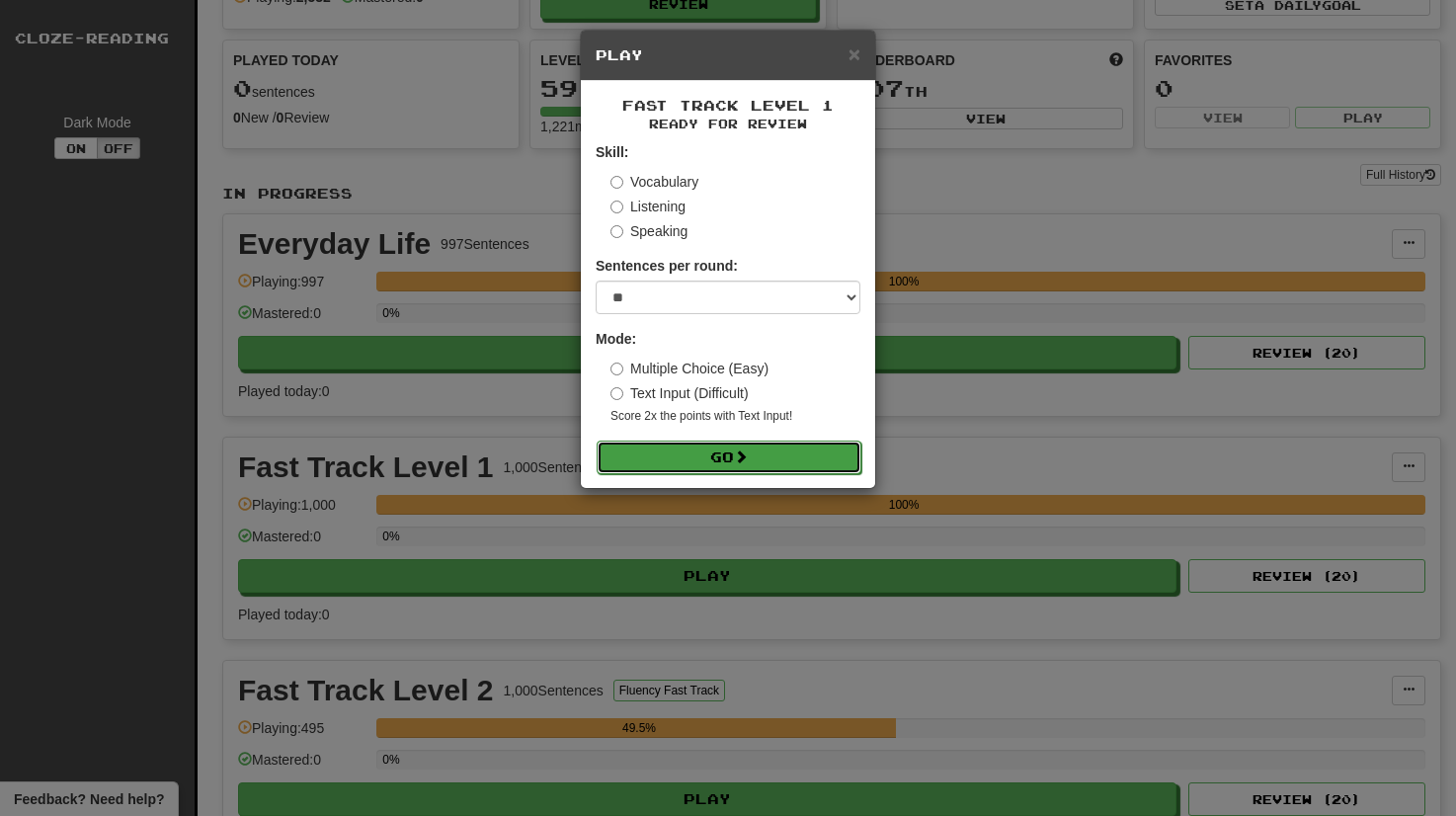 click on "Go" at bounding box center [729, 457] 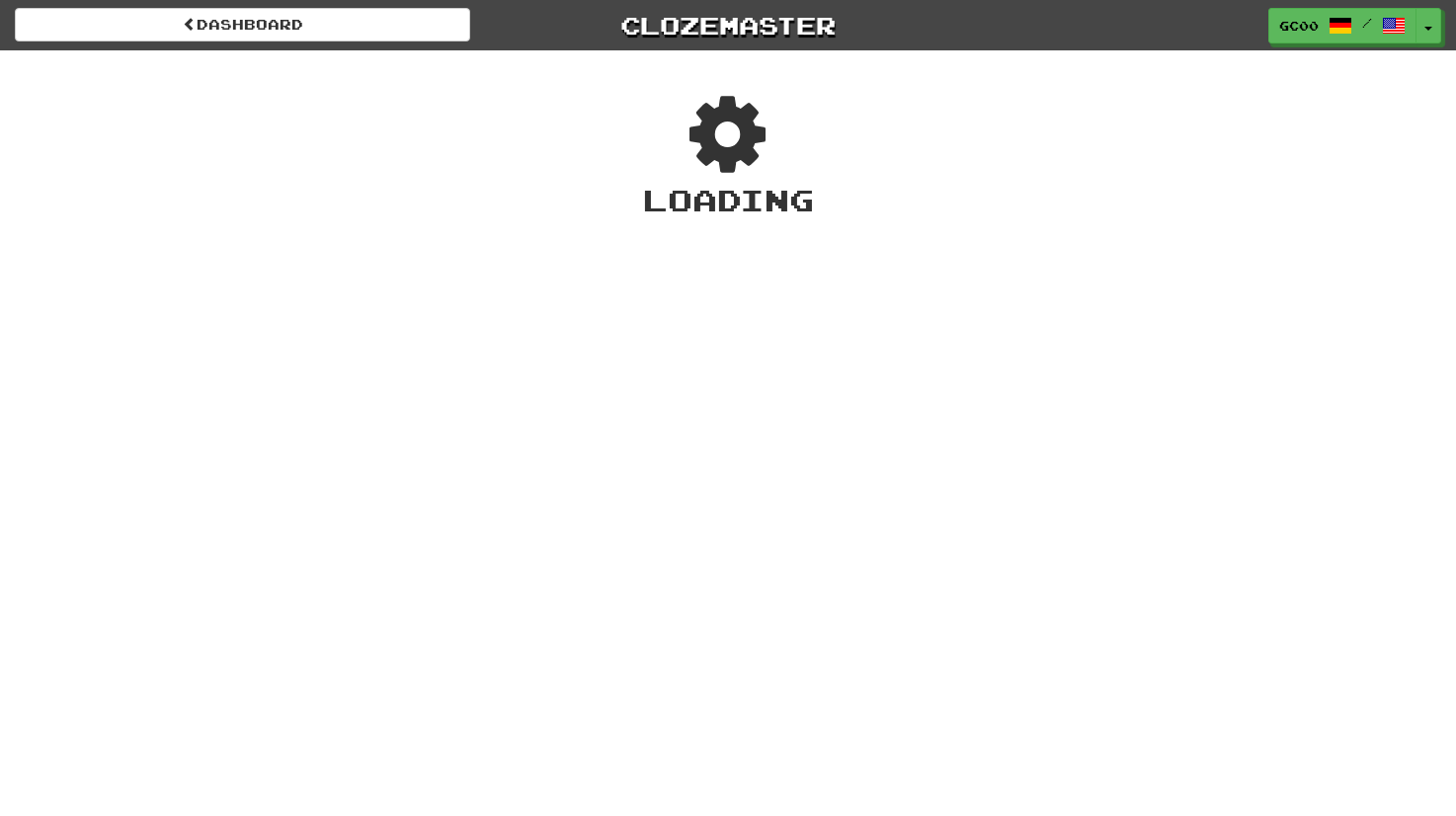 scroll, scrollTop: 0, scrollLeft: 0, axis: both 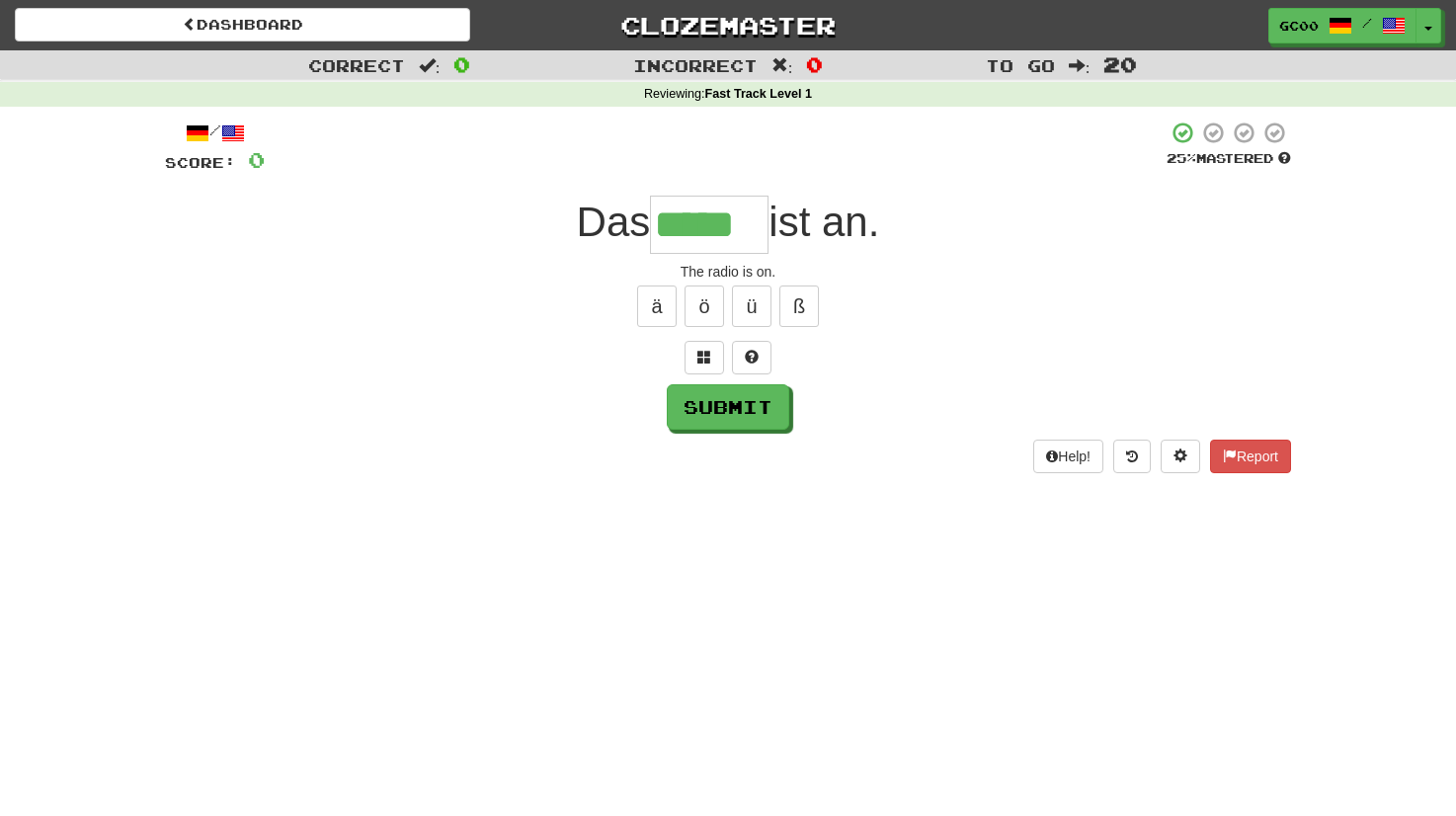 type on "*****" 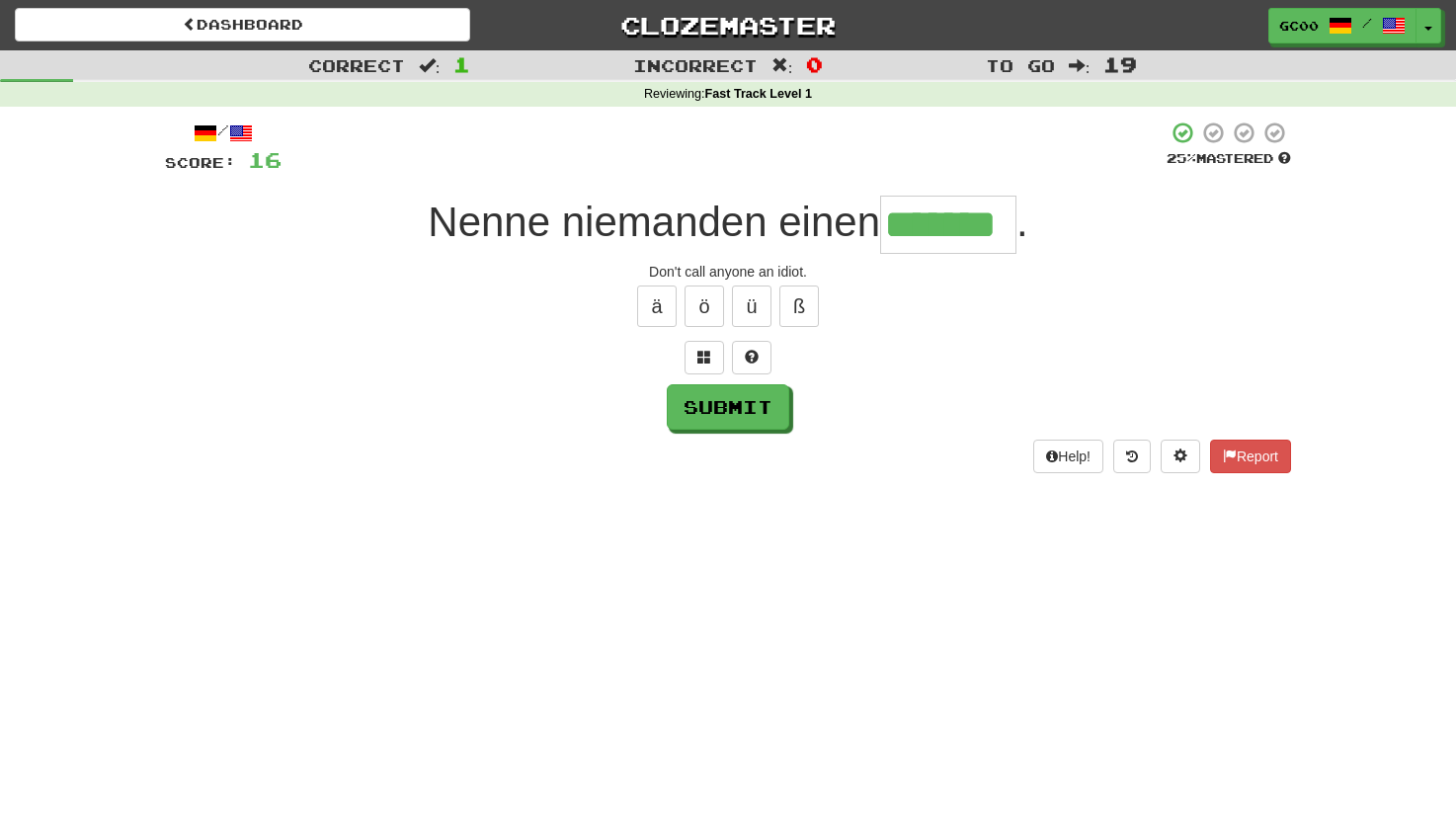type on "*******" 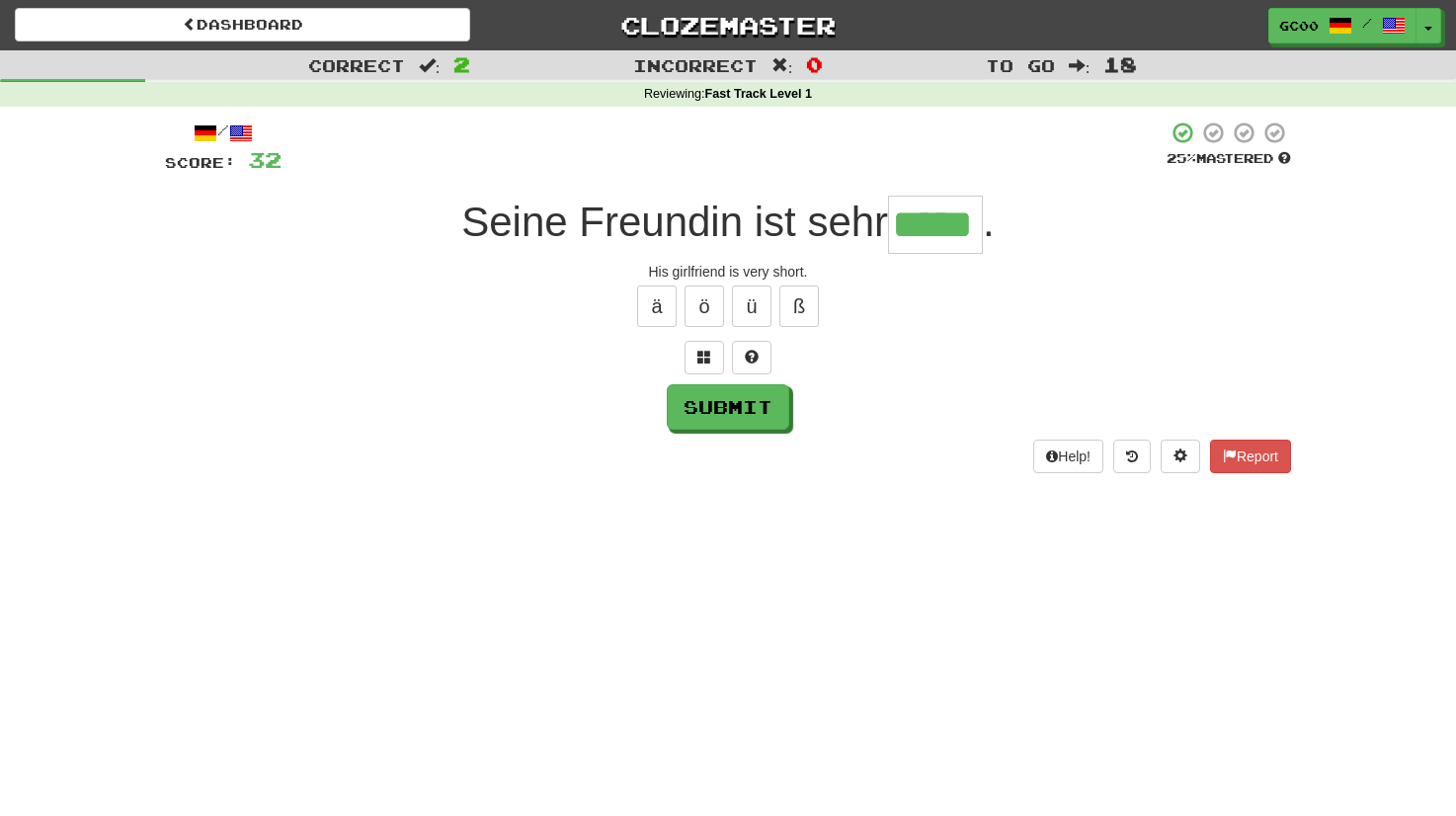 type on "*****" 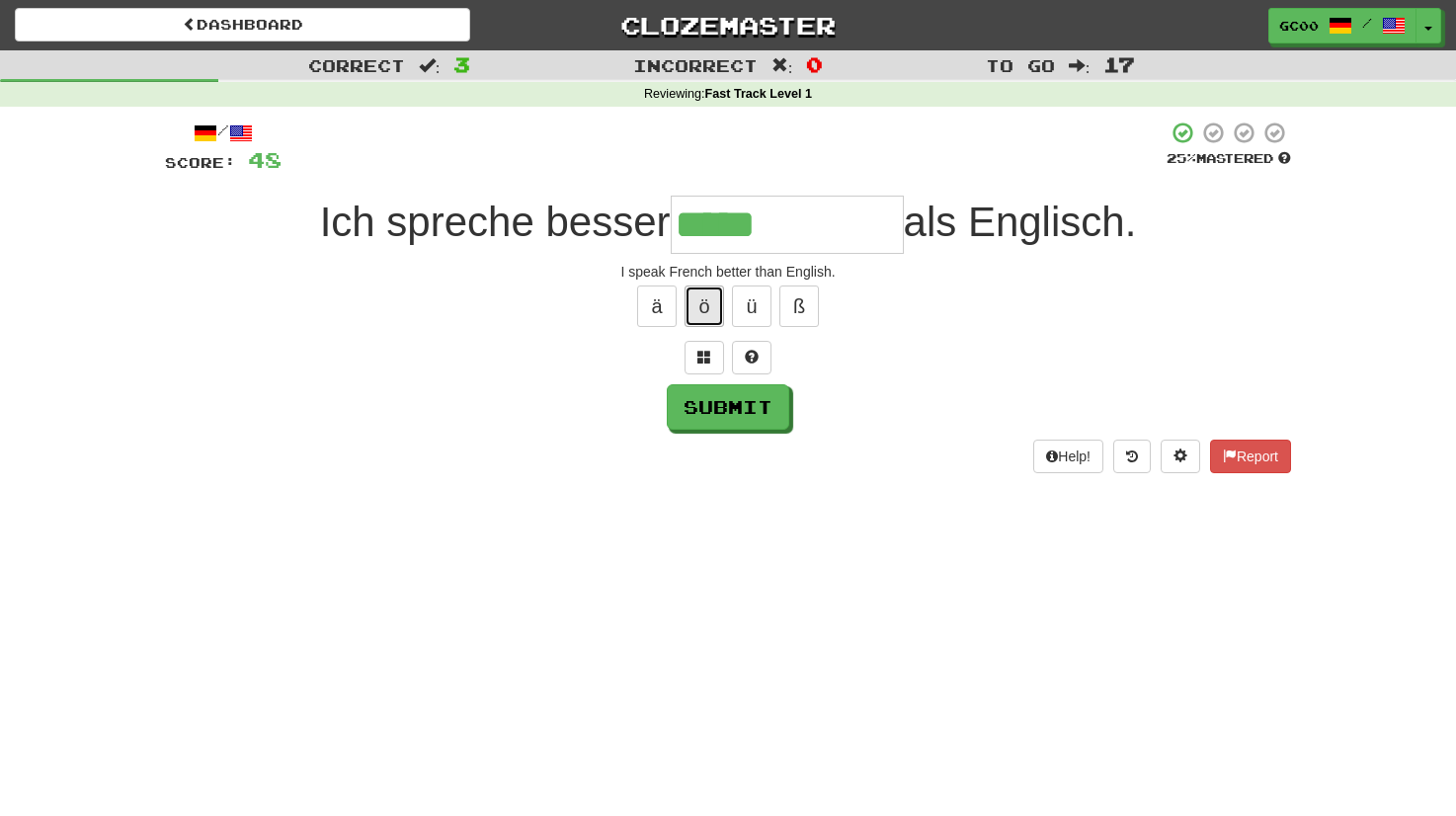 click on "ö" at bounding box center (704, 306) 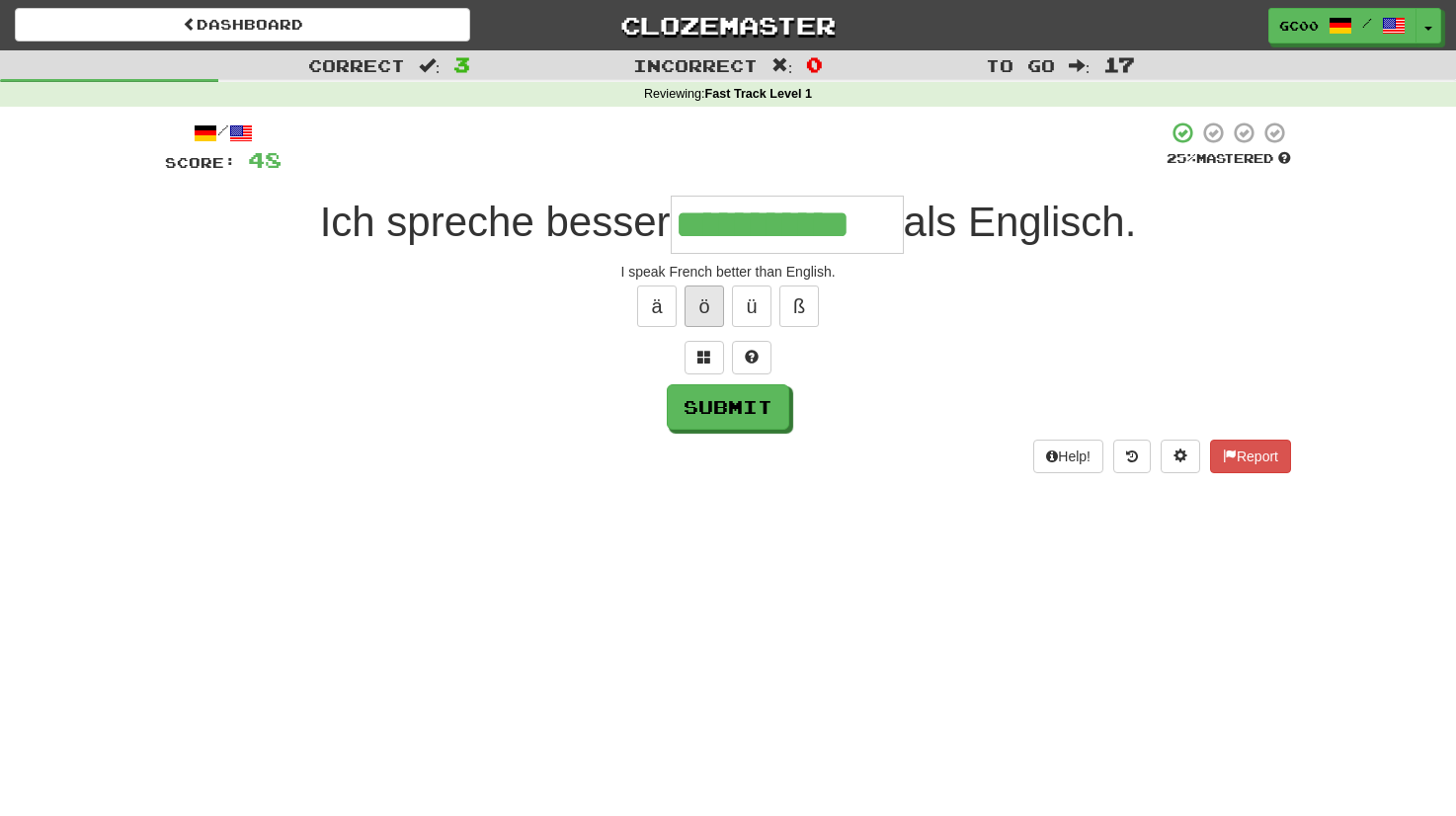 type on "**********" 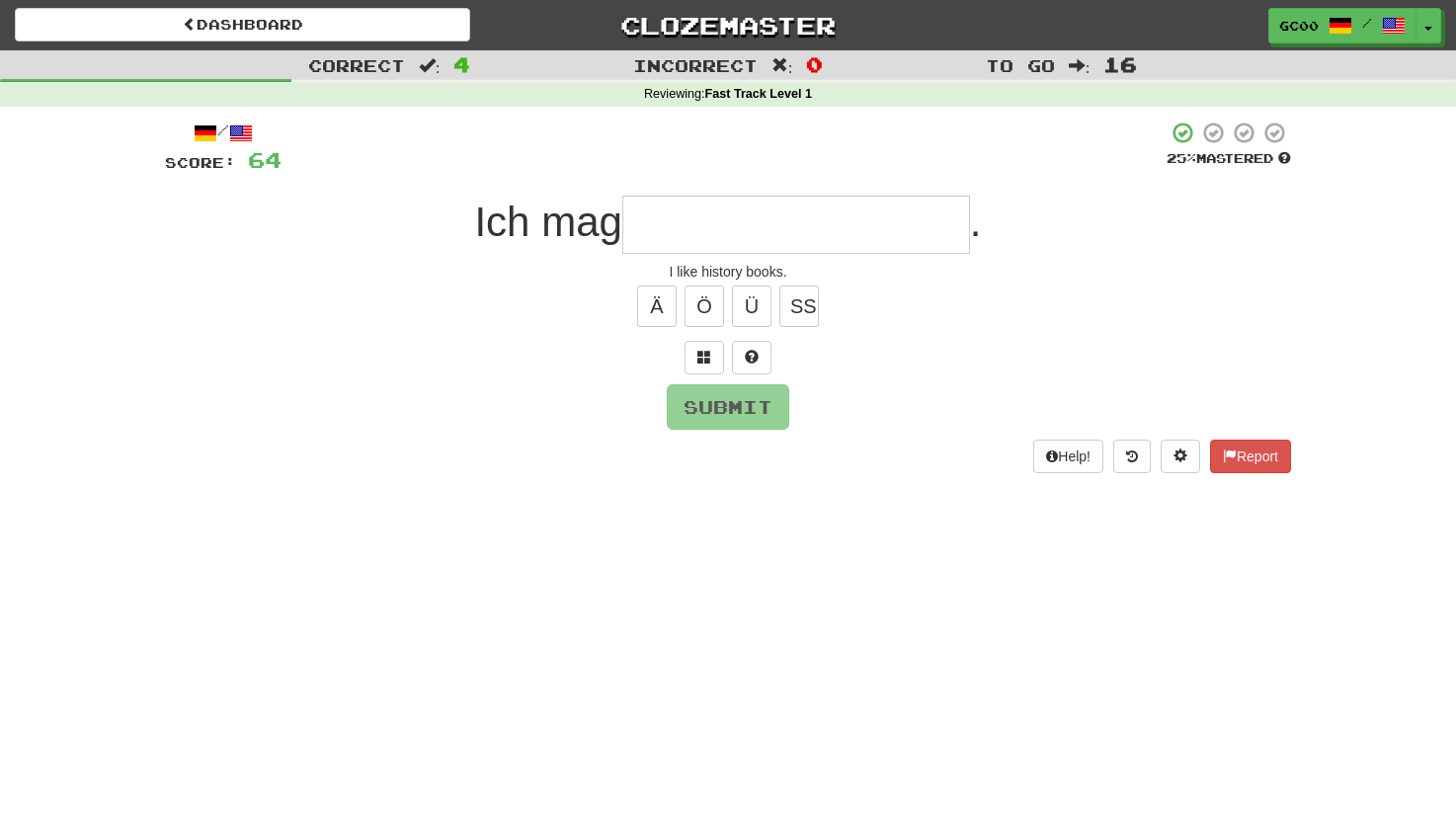 type on "*" 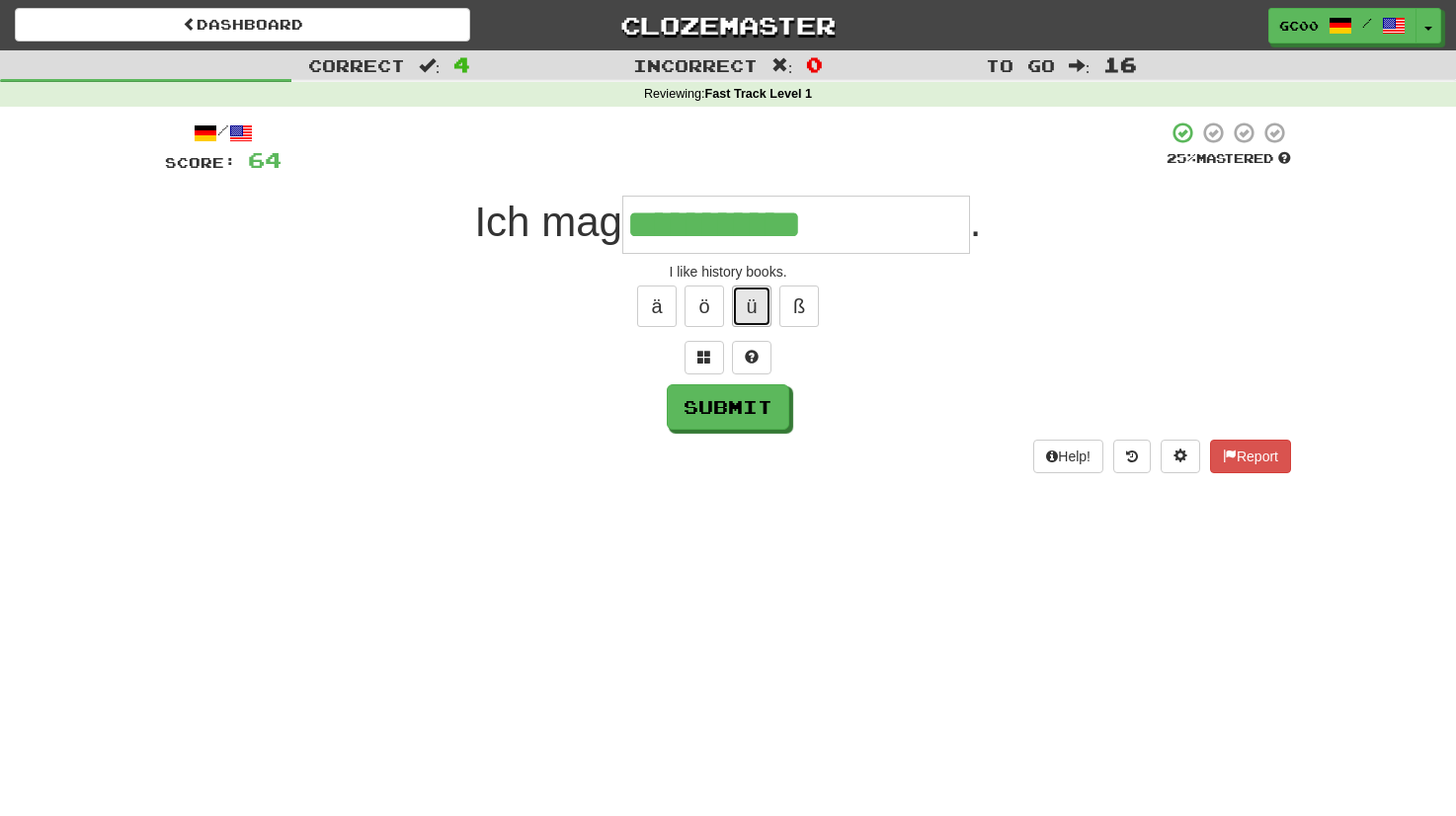 click on "ü" at bounding box center (752, 306) 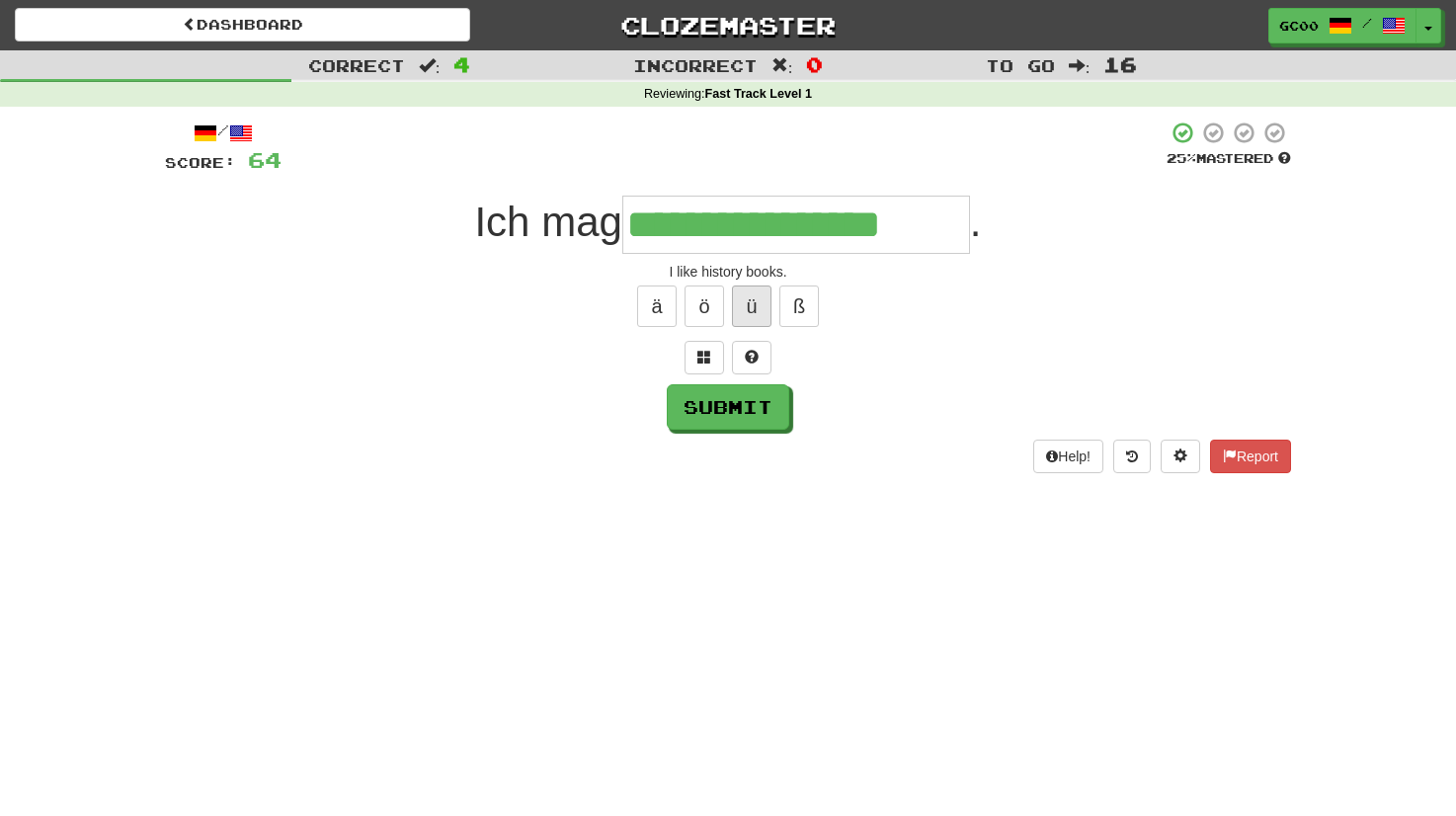 type on "**********" 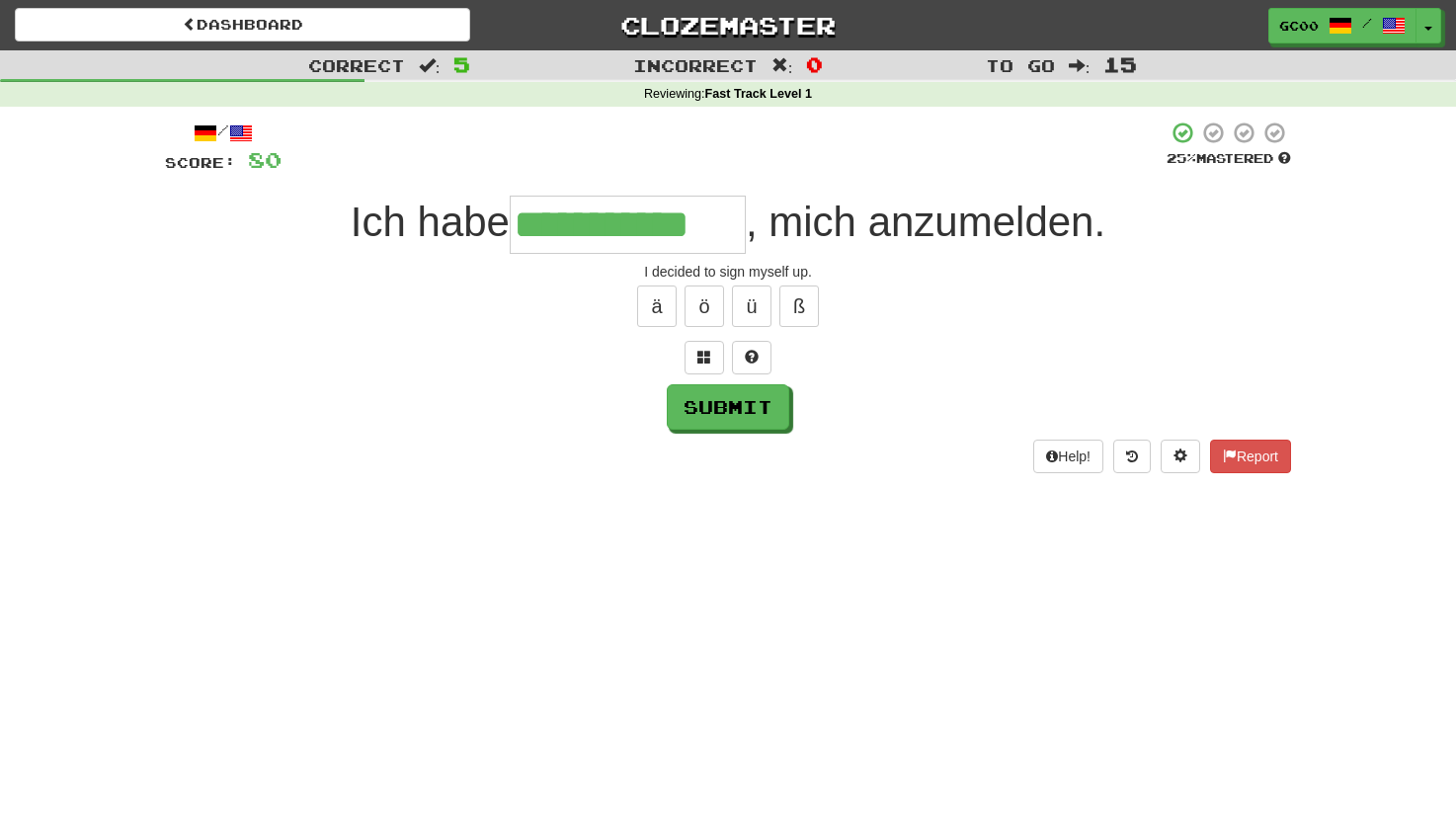 type on "**********" 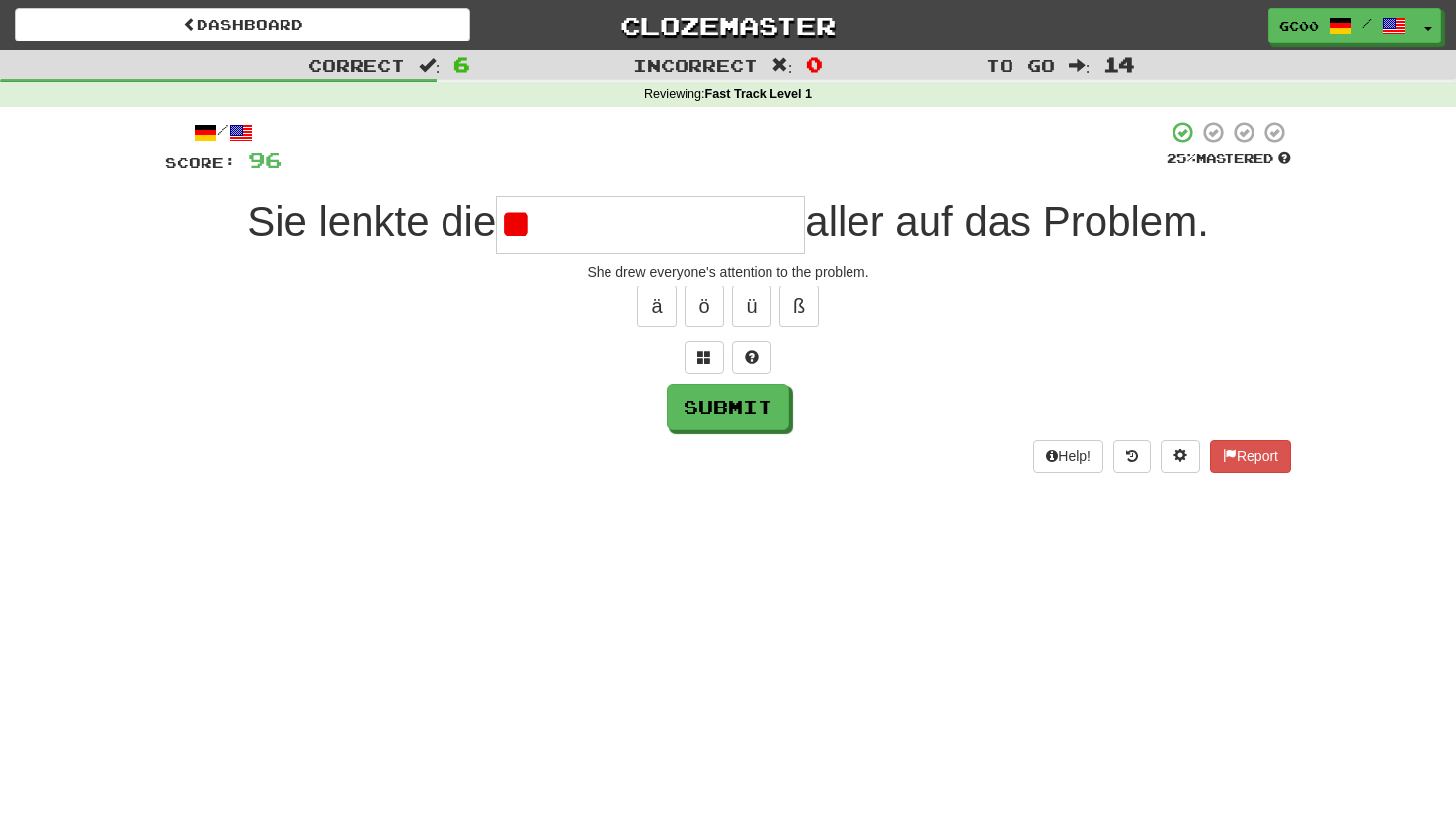 type on "*" 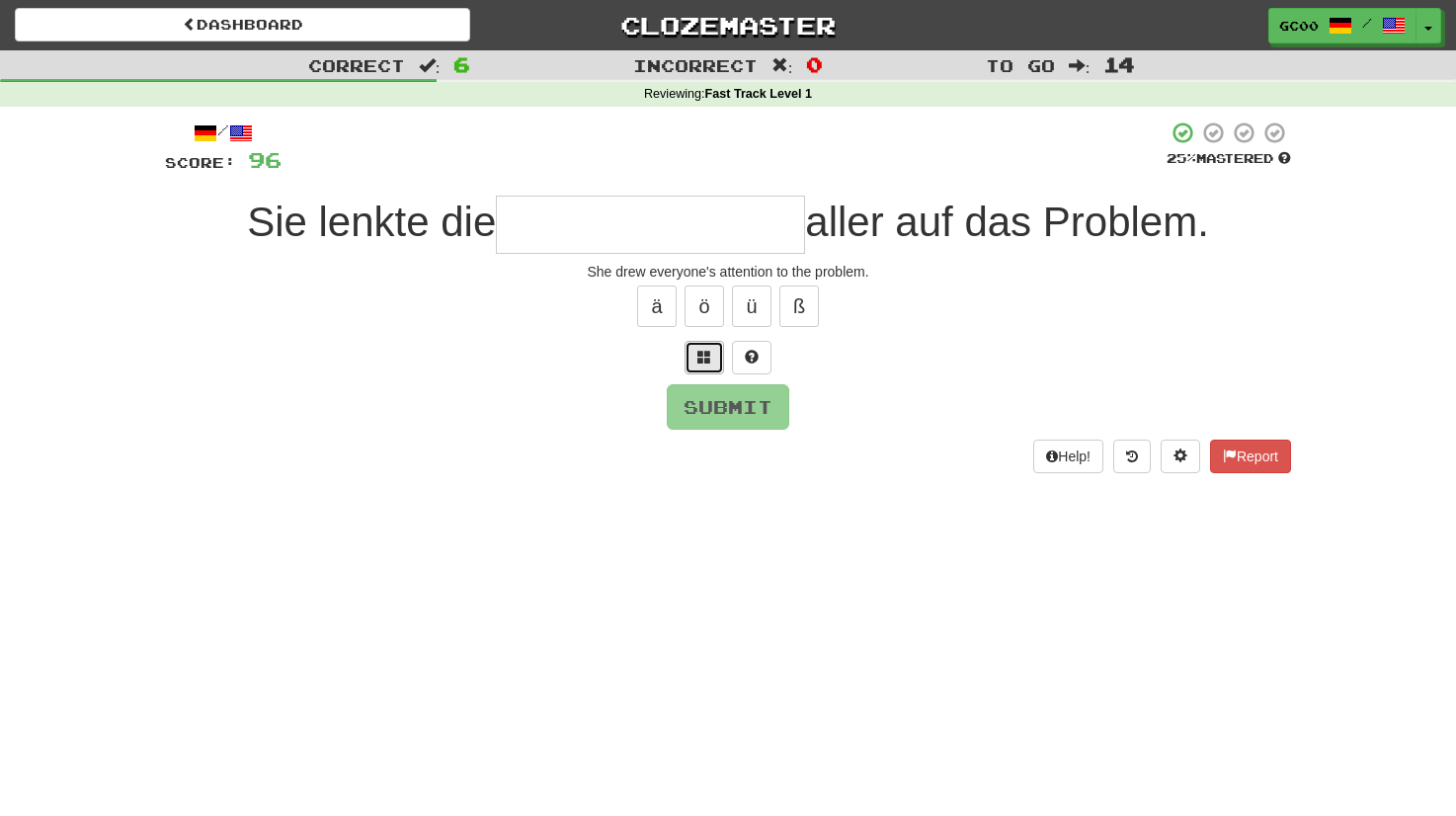 click at bounding box center [704, 358] 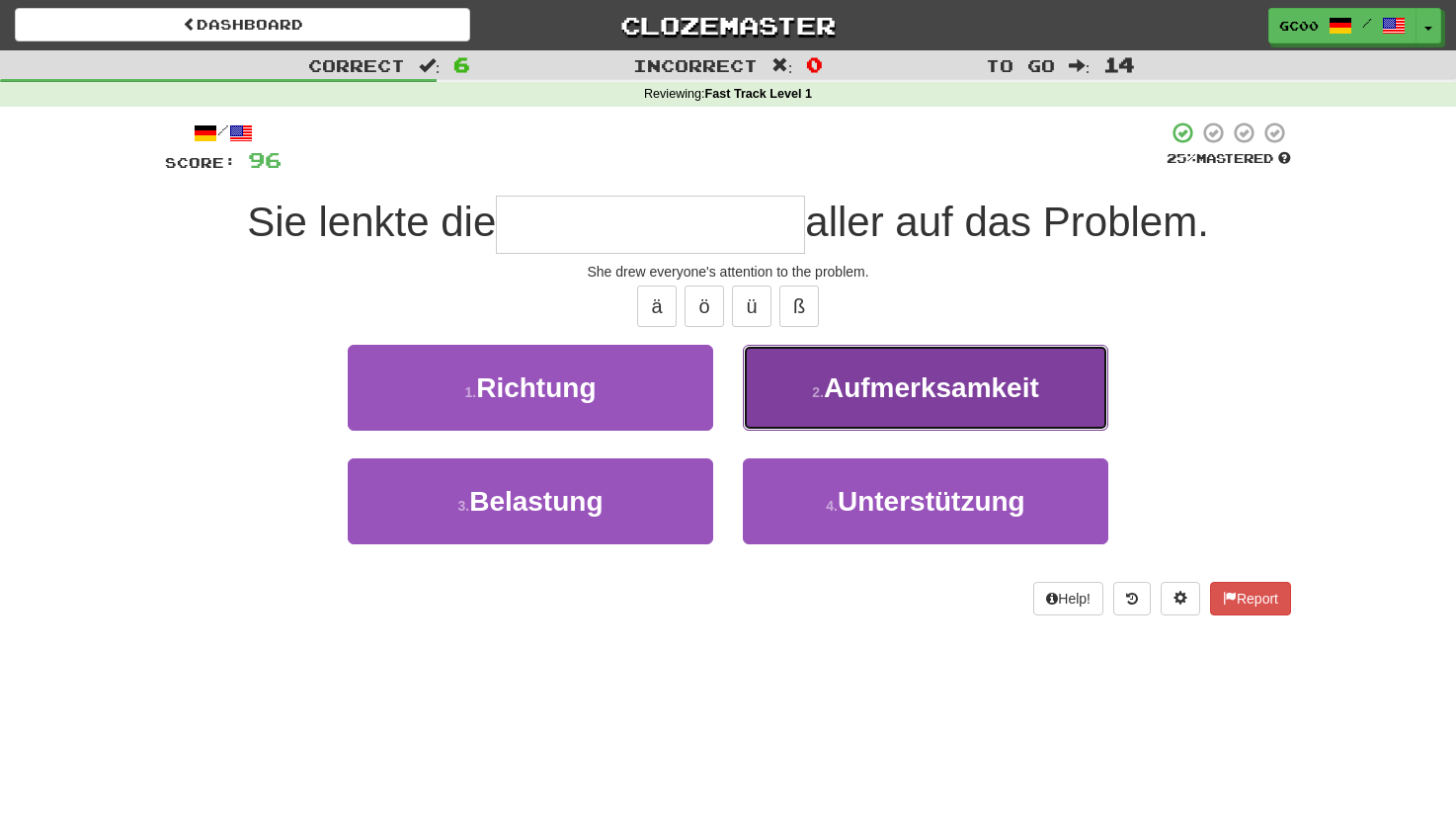 click on "2 .  Aufmerksamkeit" at bounding box center (926, 387) 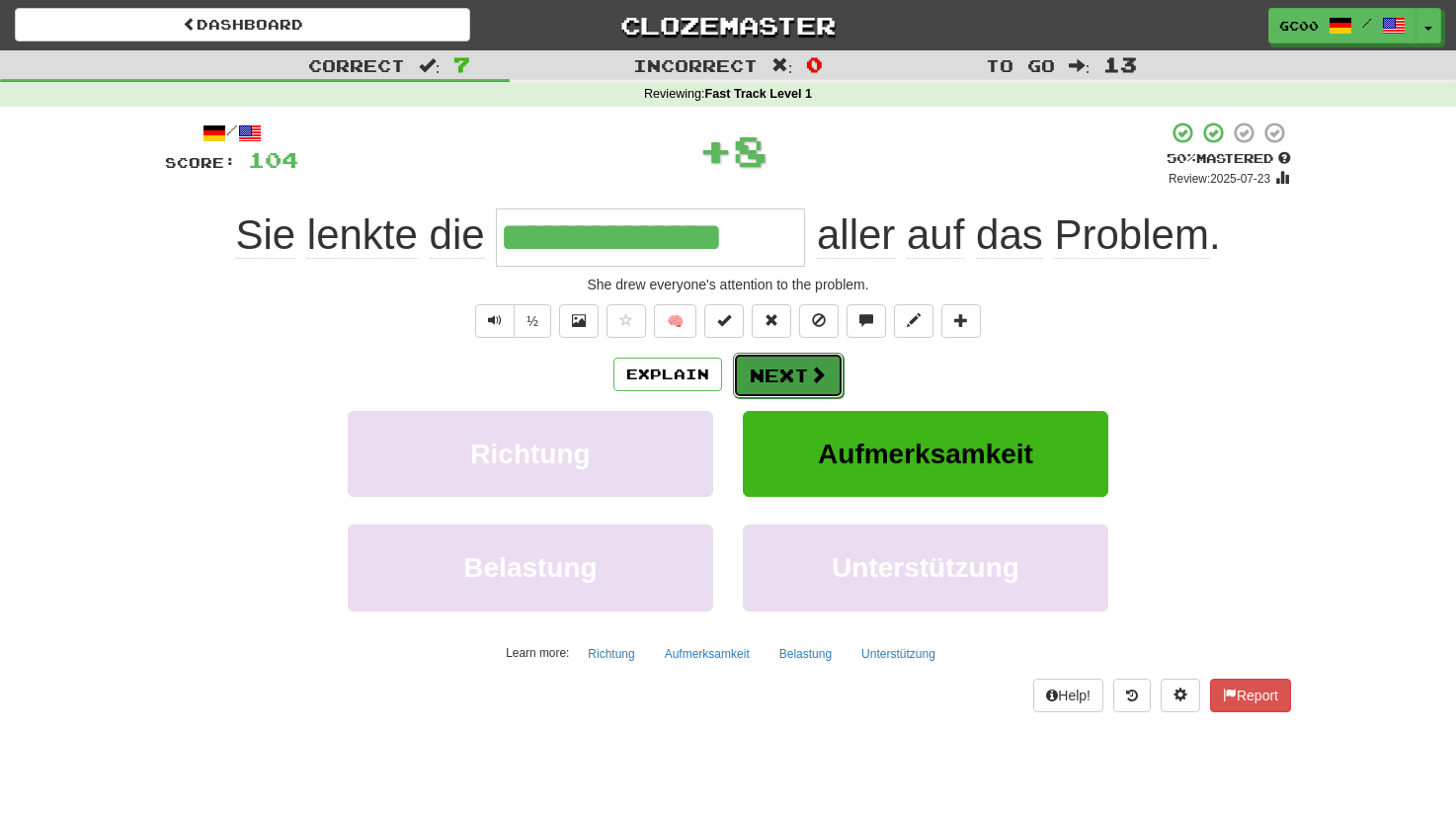 click on "Next" at bounding box center [788, 375] 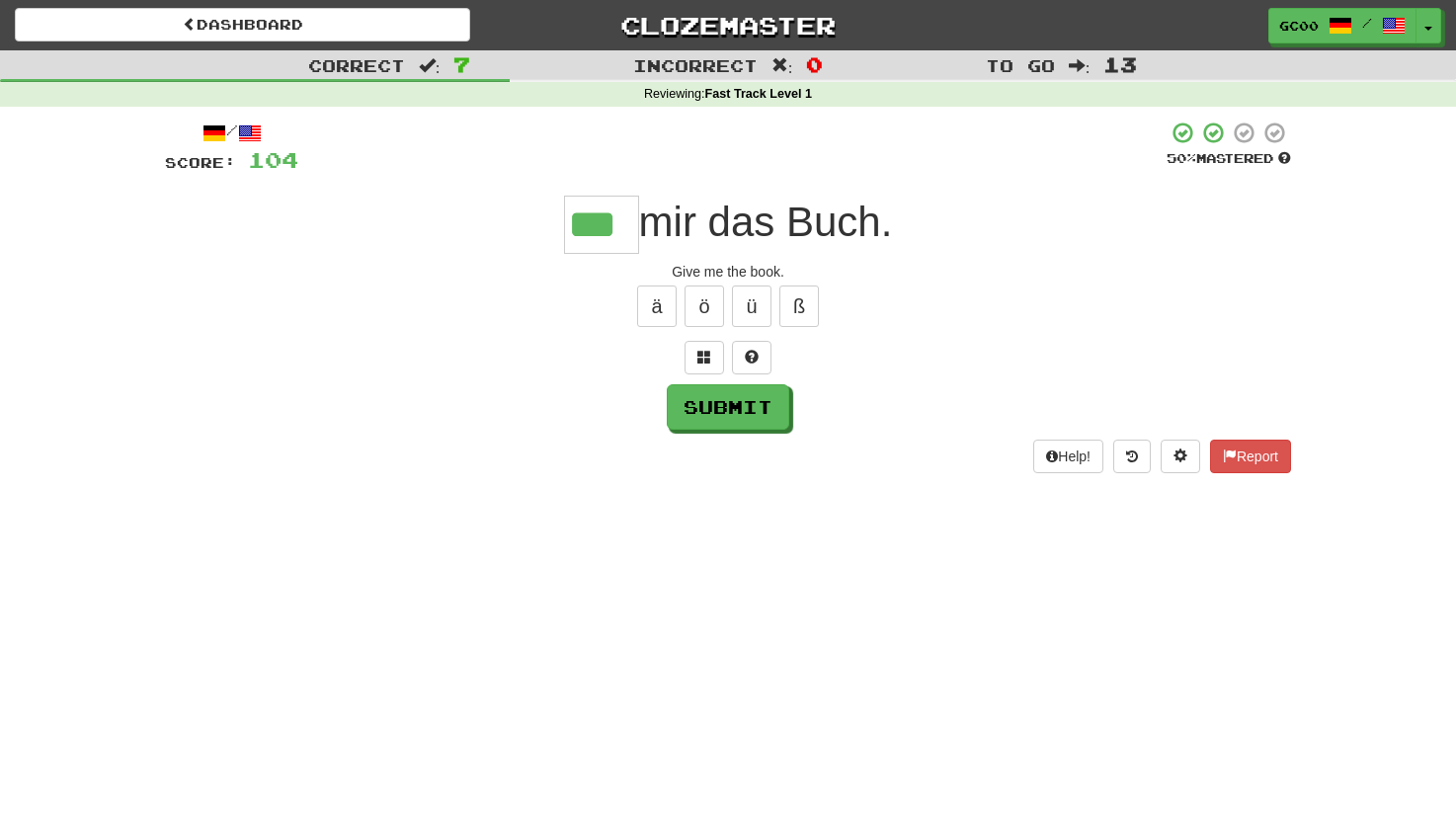 type on "***" 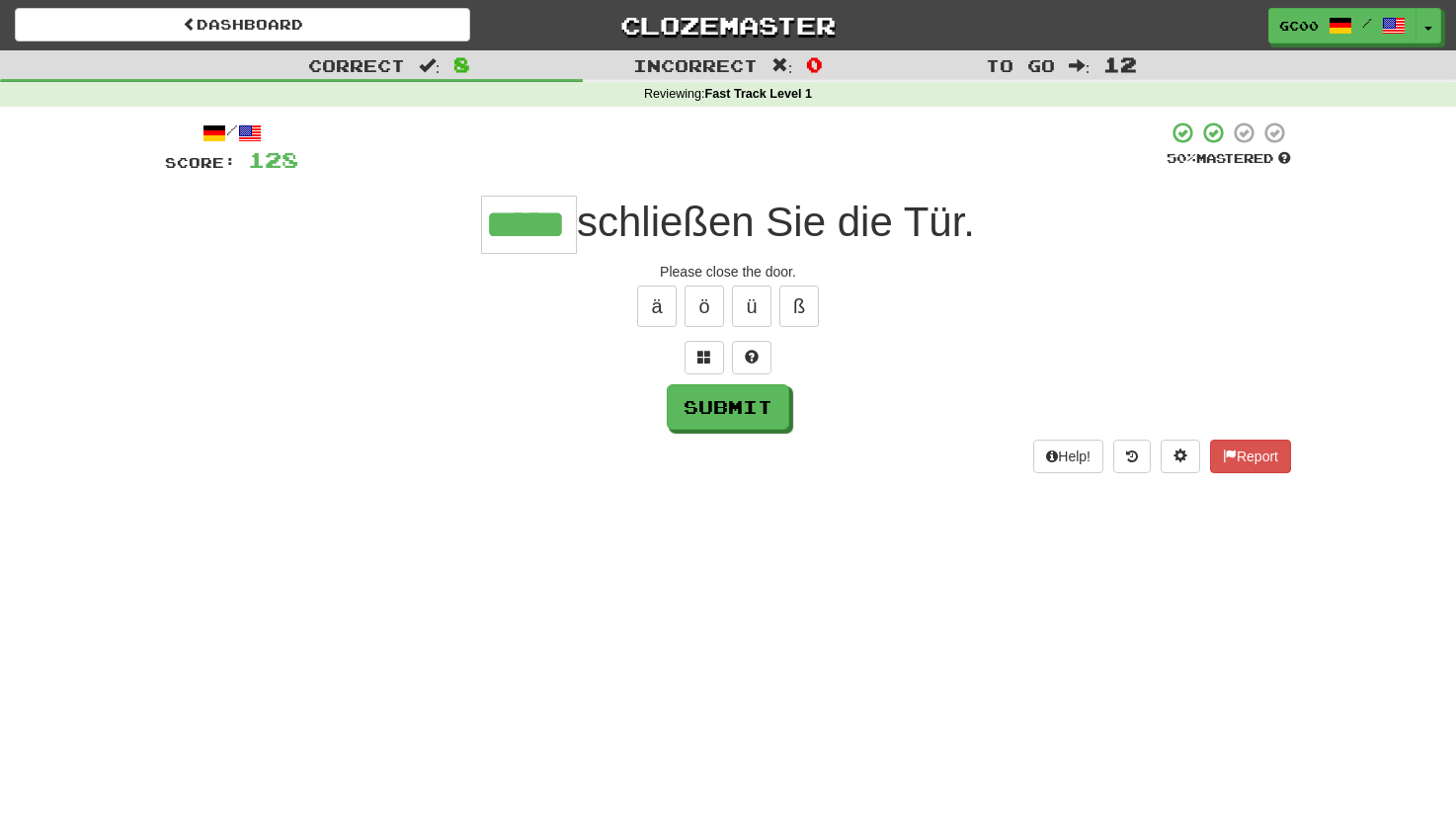 type on "*****" 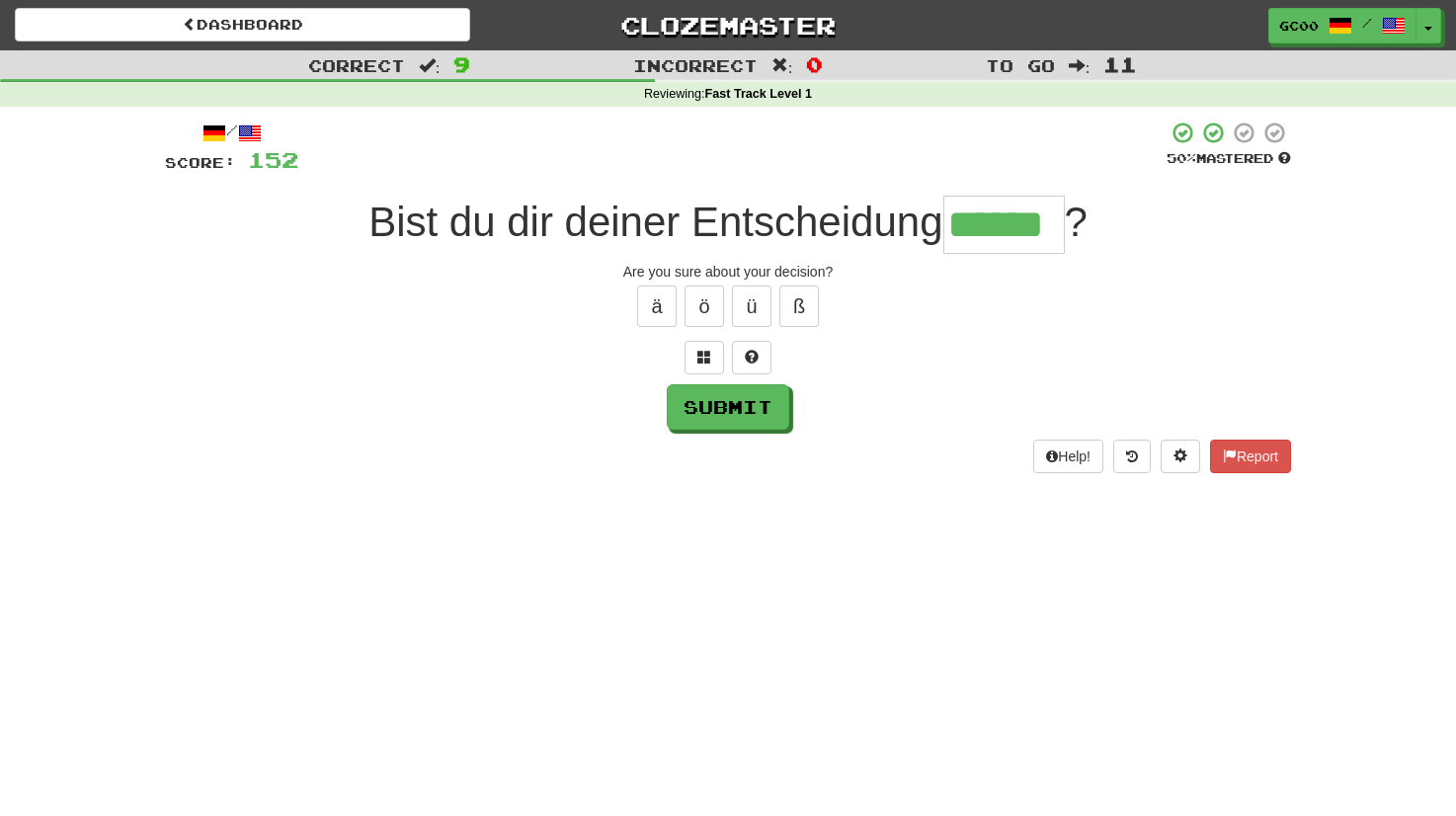 type on "******" 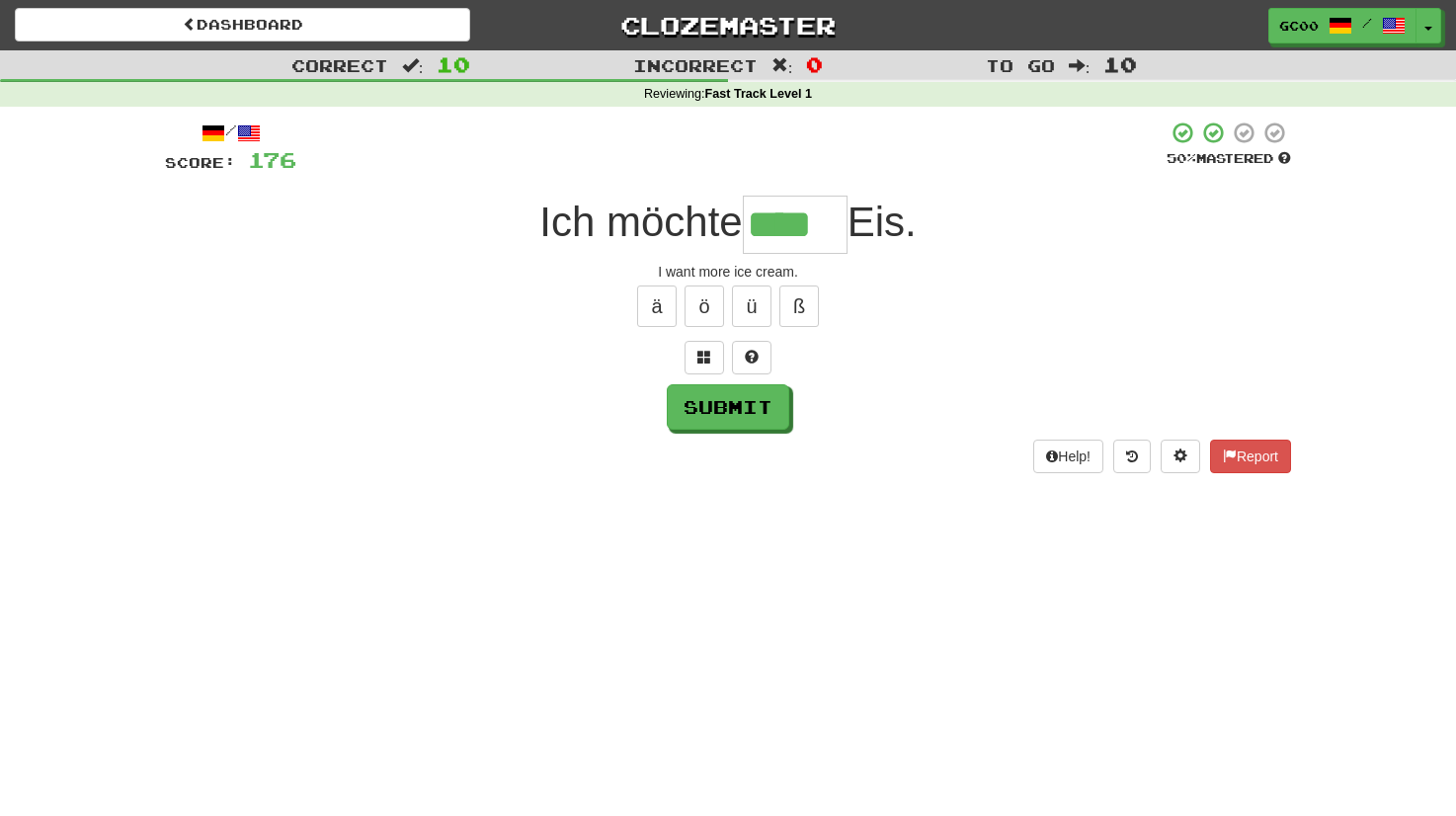 type on "****" 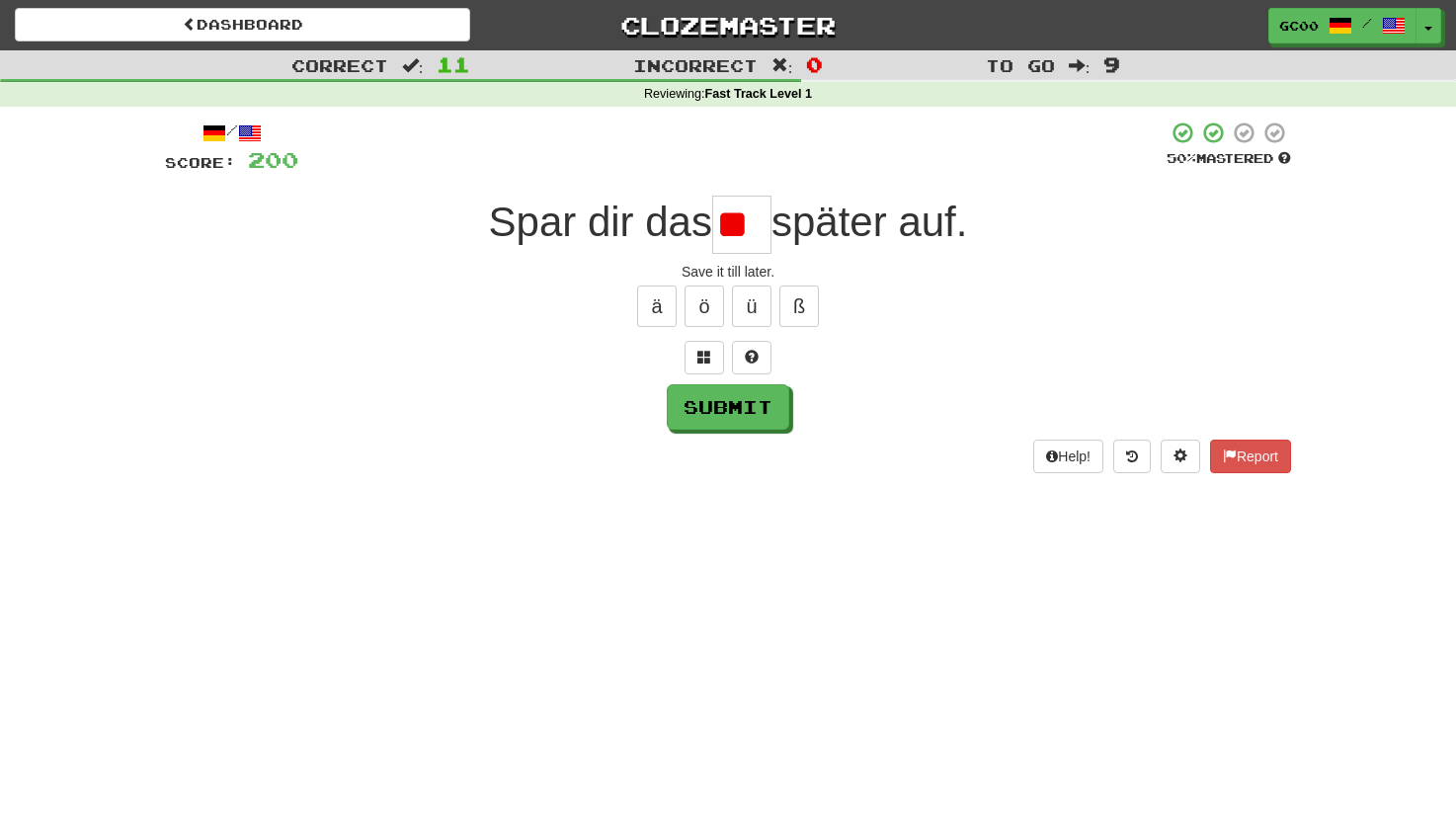 type on "*" 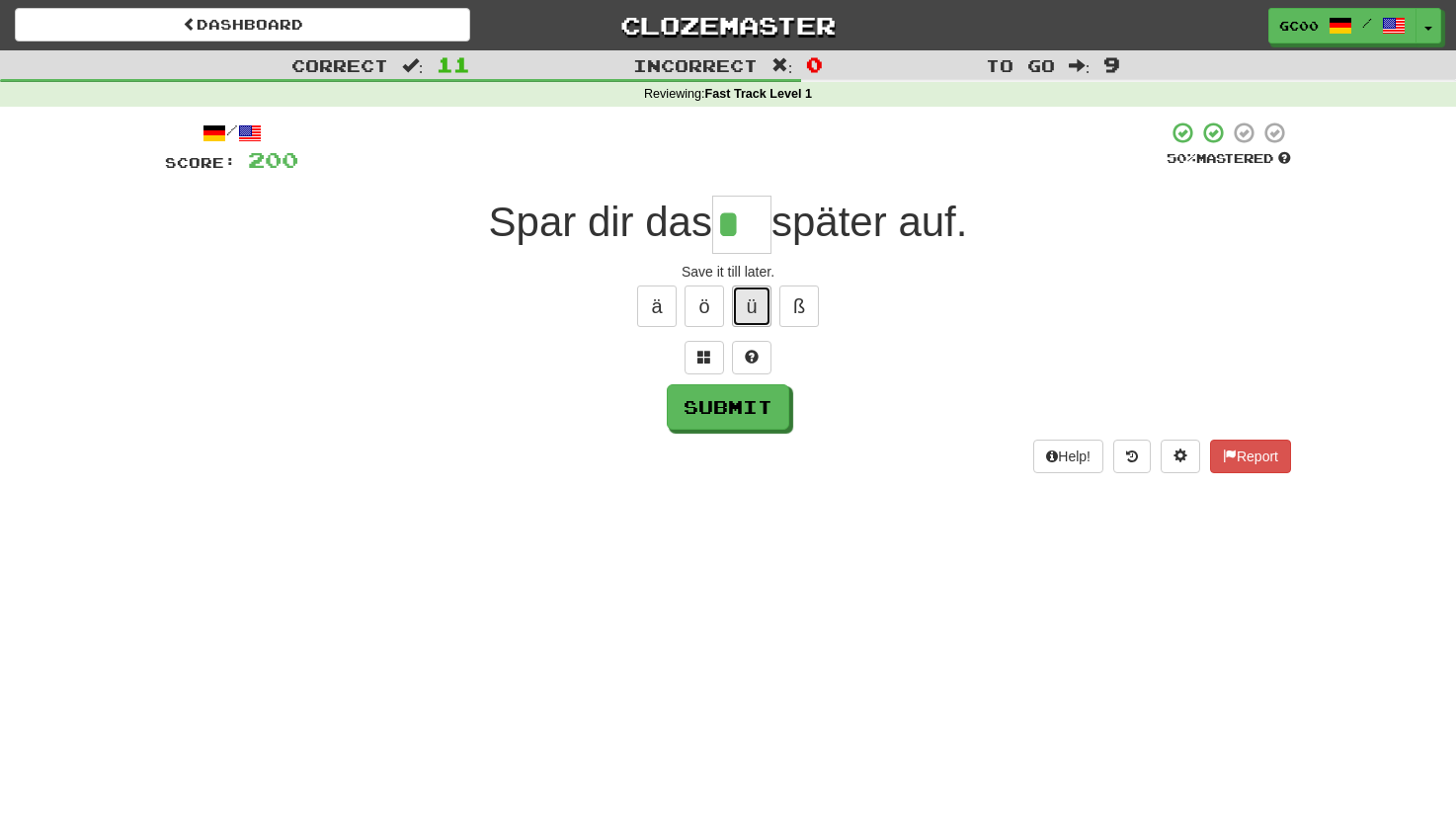 click on "ü" at bounding box center (752, 306) 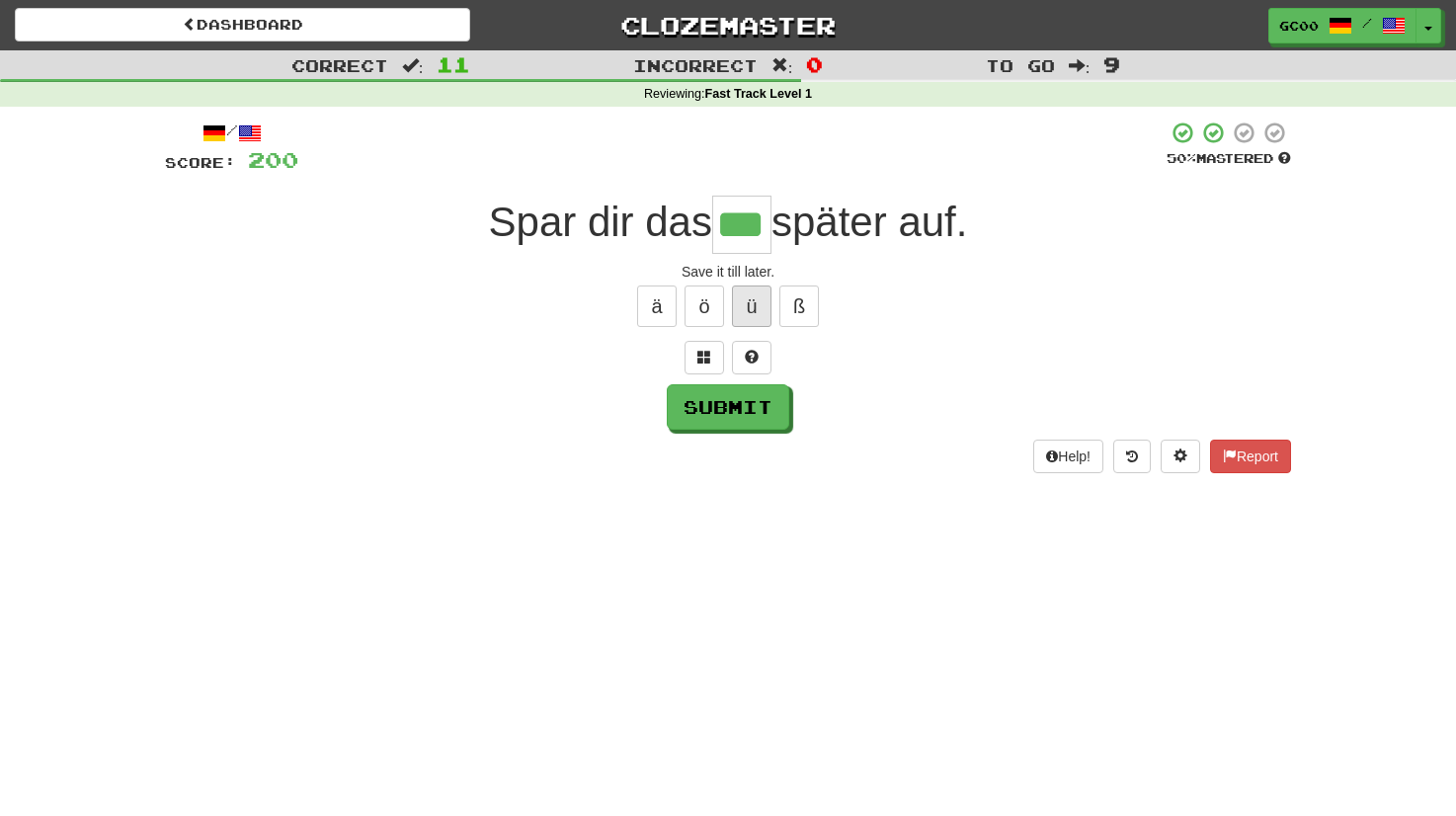 type on "***" 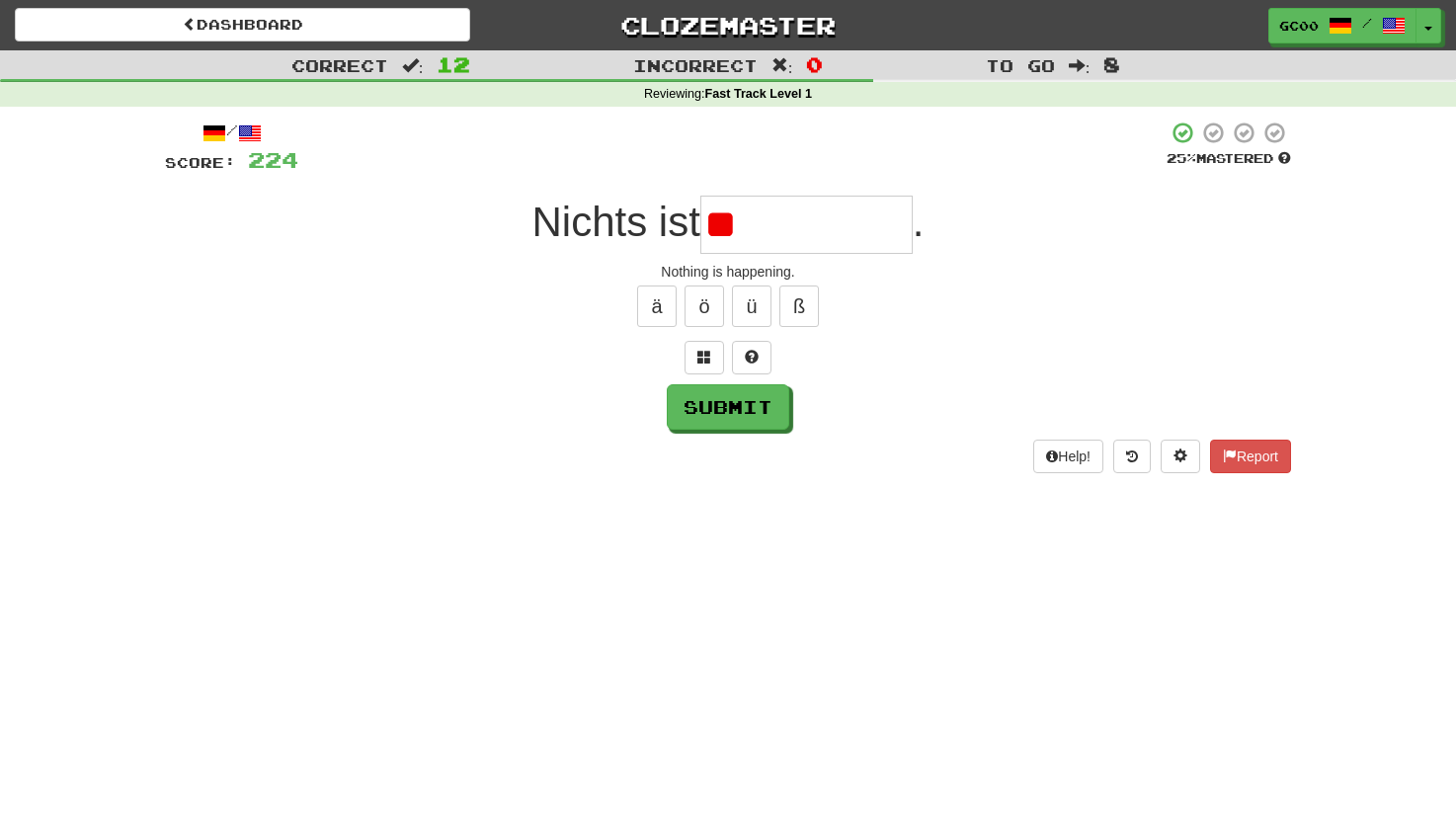 type on "*" 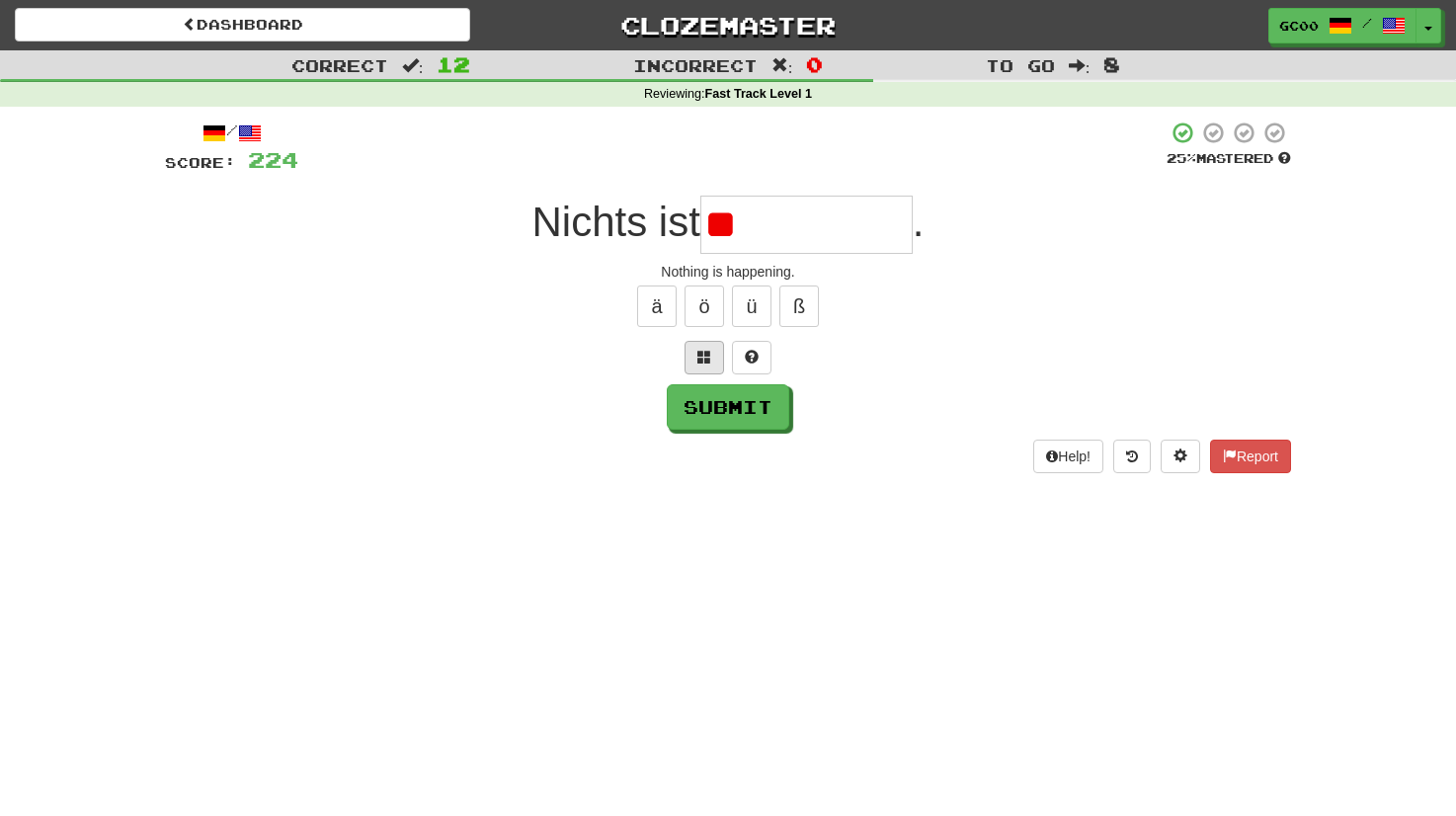 type on "*" 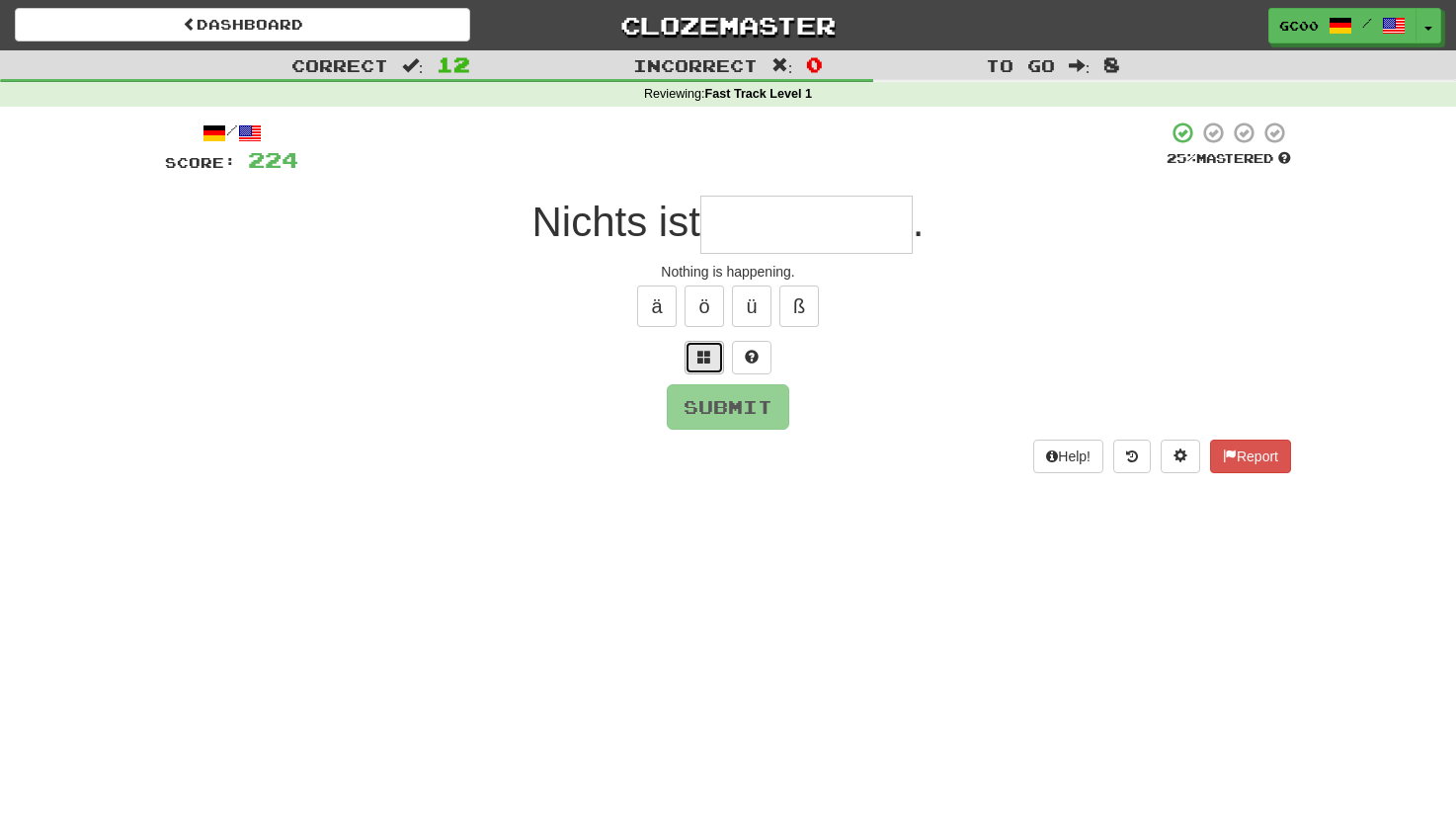 click at bounding box center [704, 357] 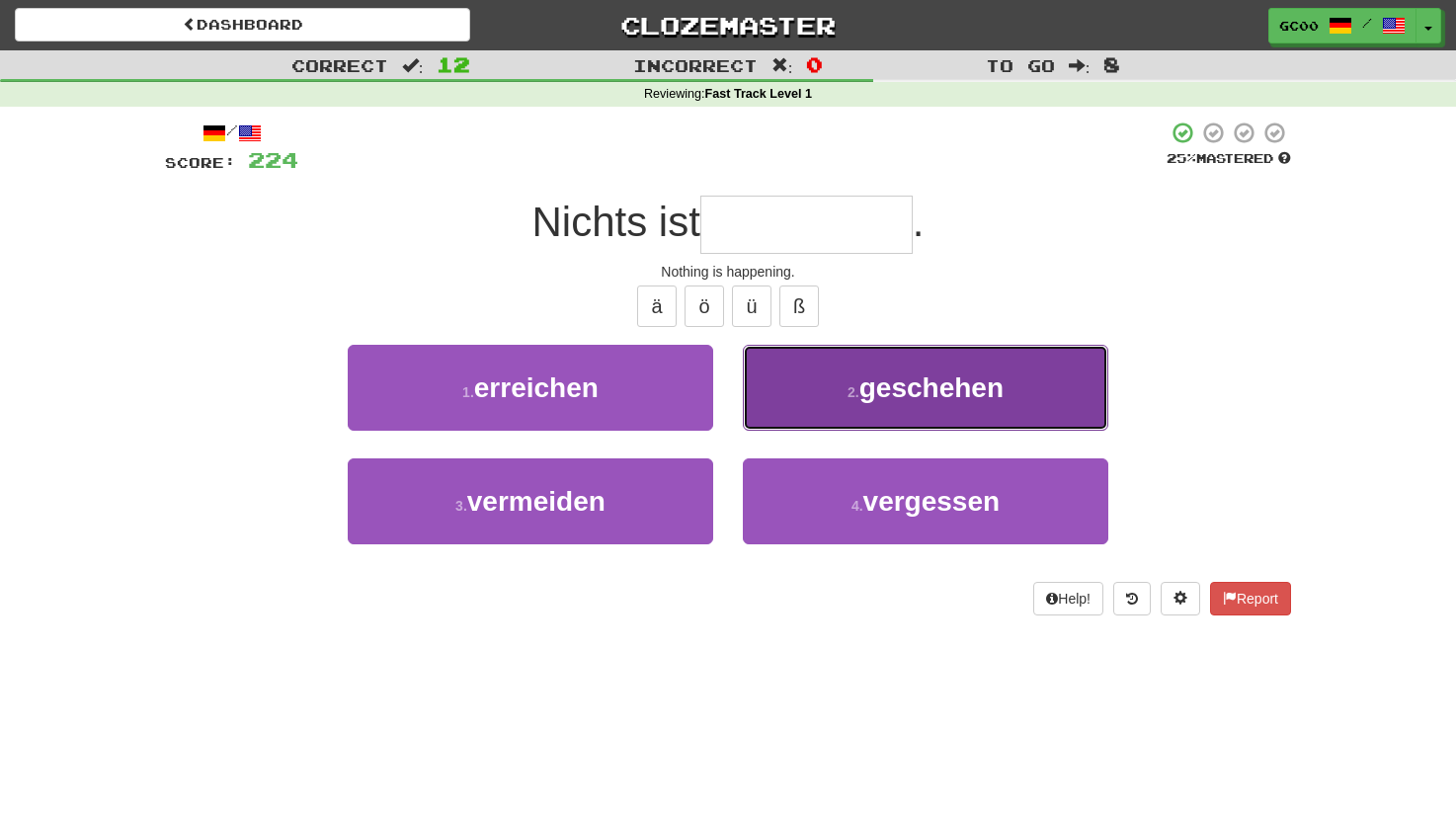 click on "2 .  geschehen" at bounding box center [926, 387] 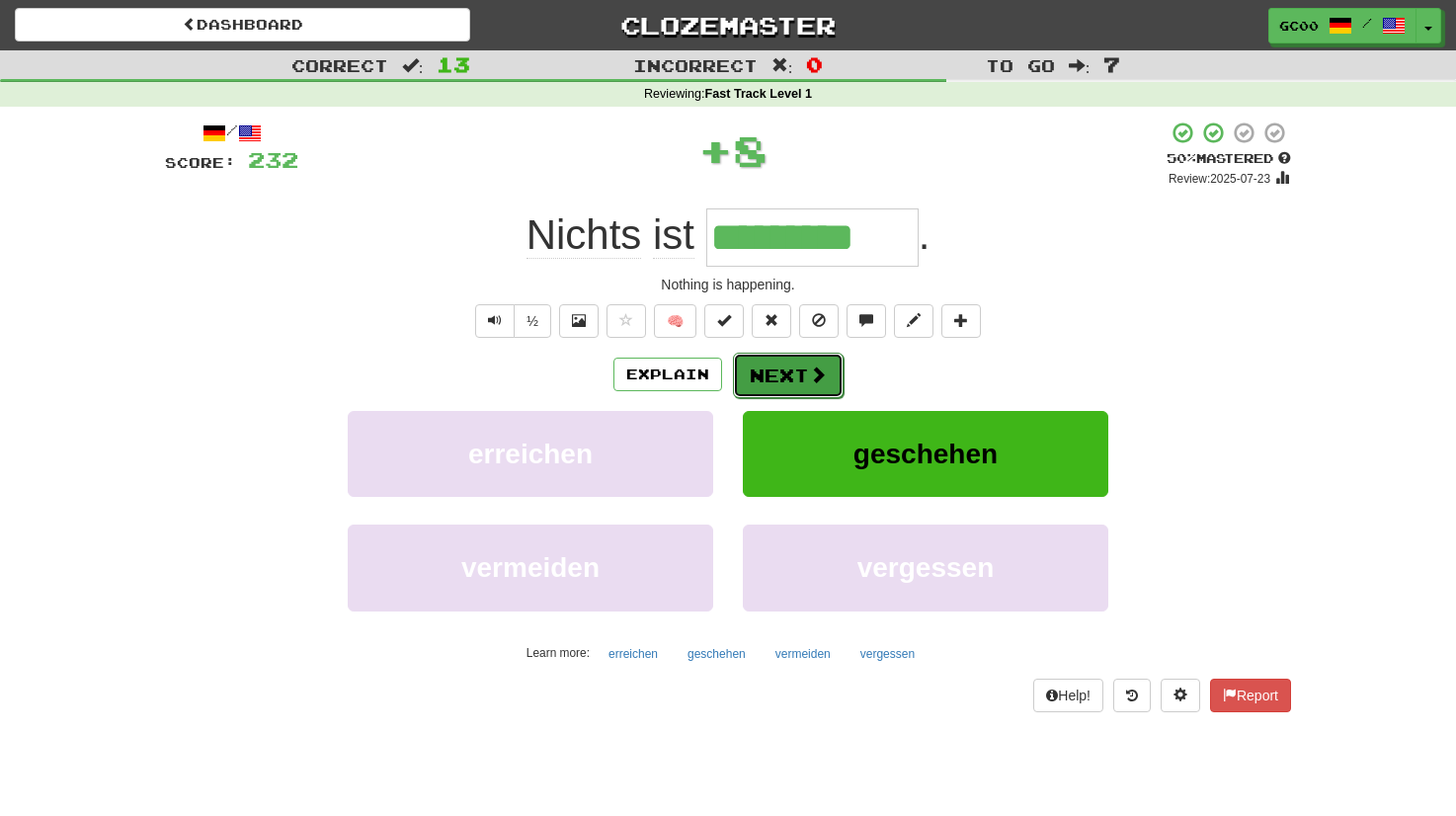 click on "Next" at bounding box center (788, 375) 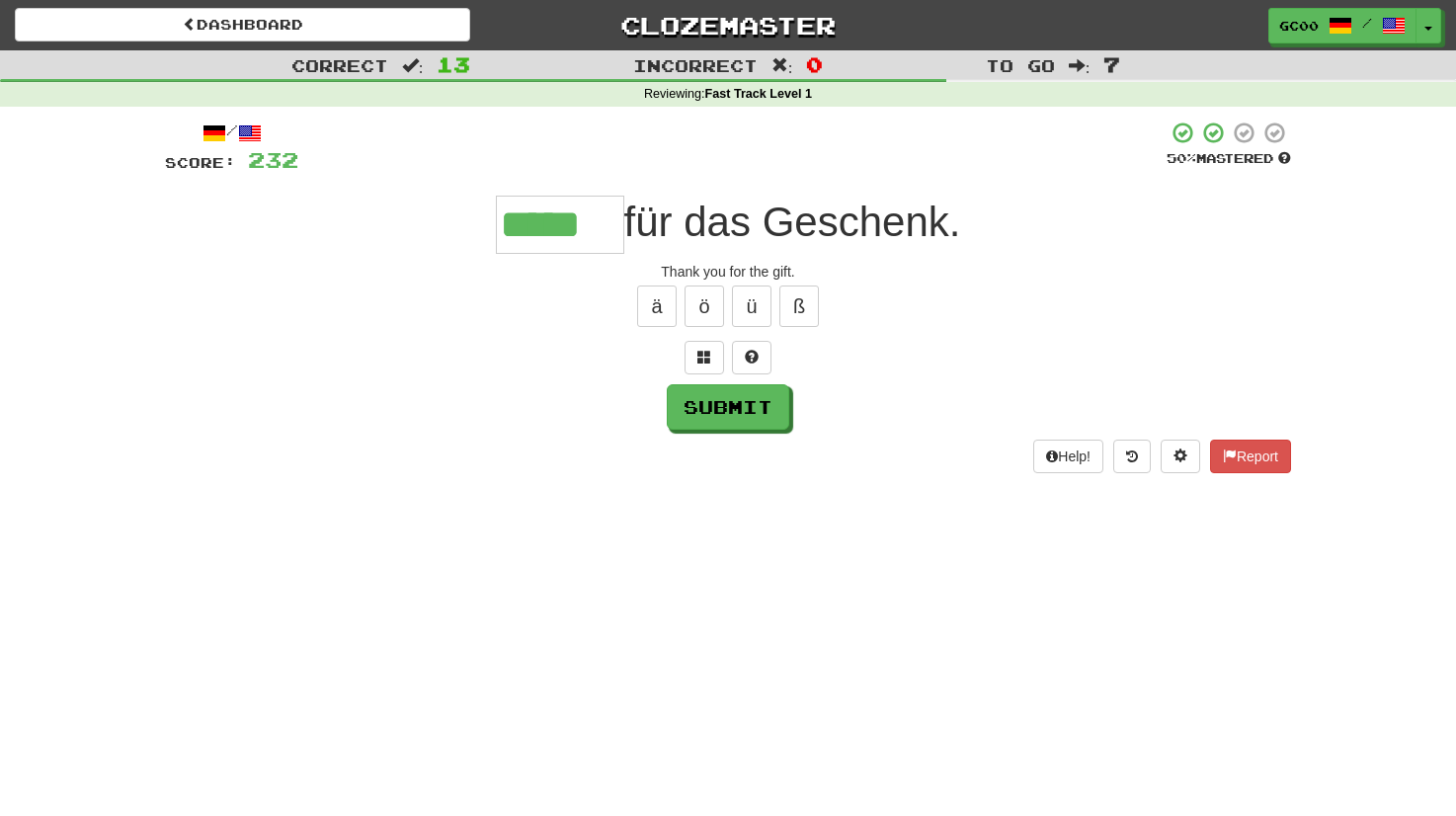 type on "*****" 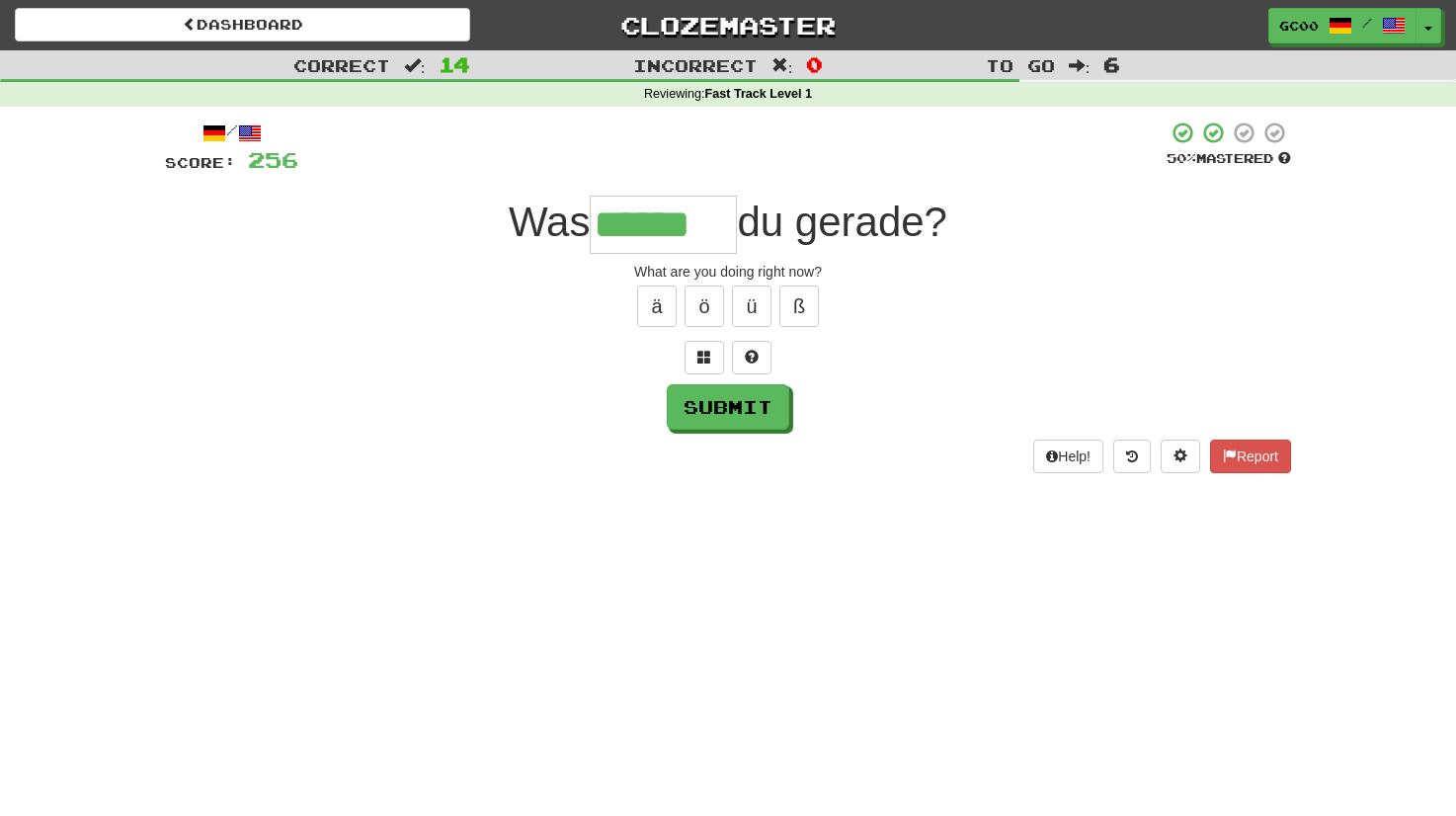 type on "******" 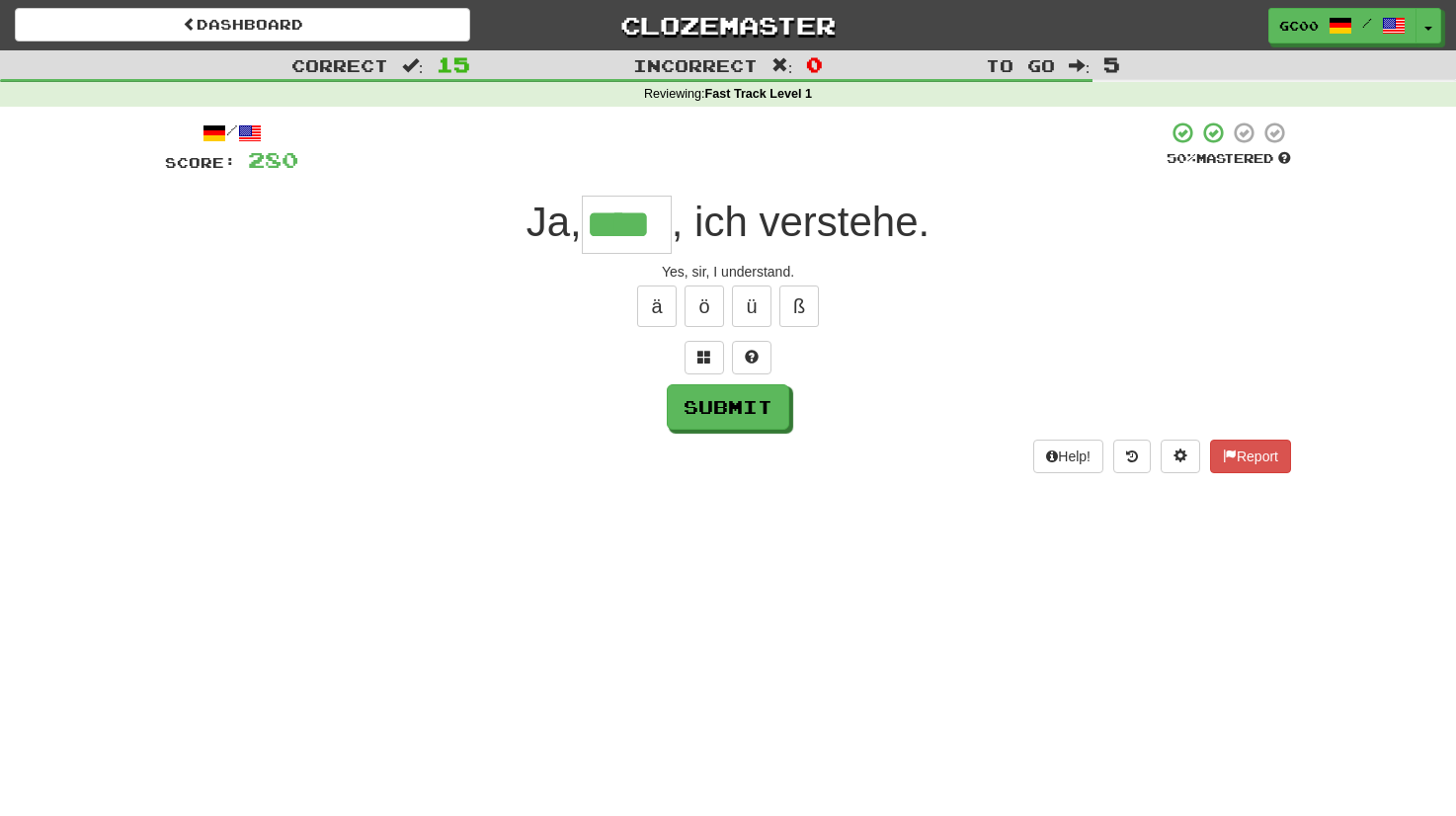 type on "****" 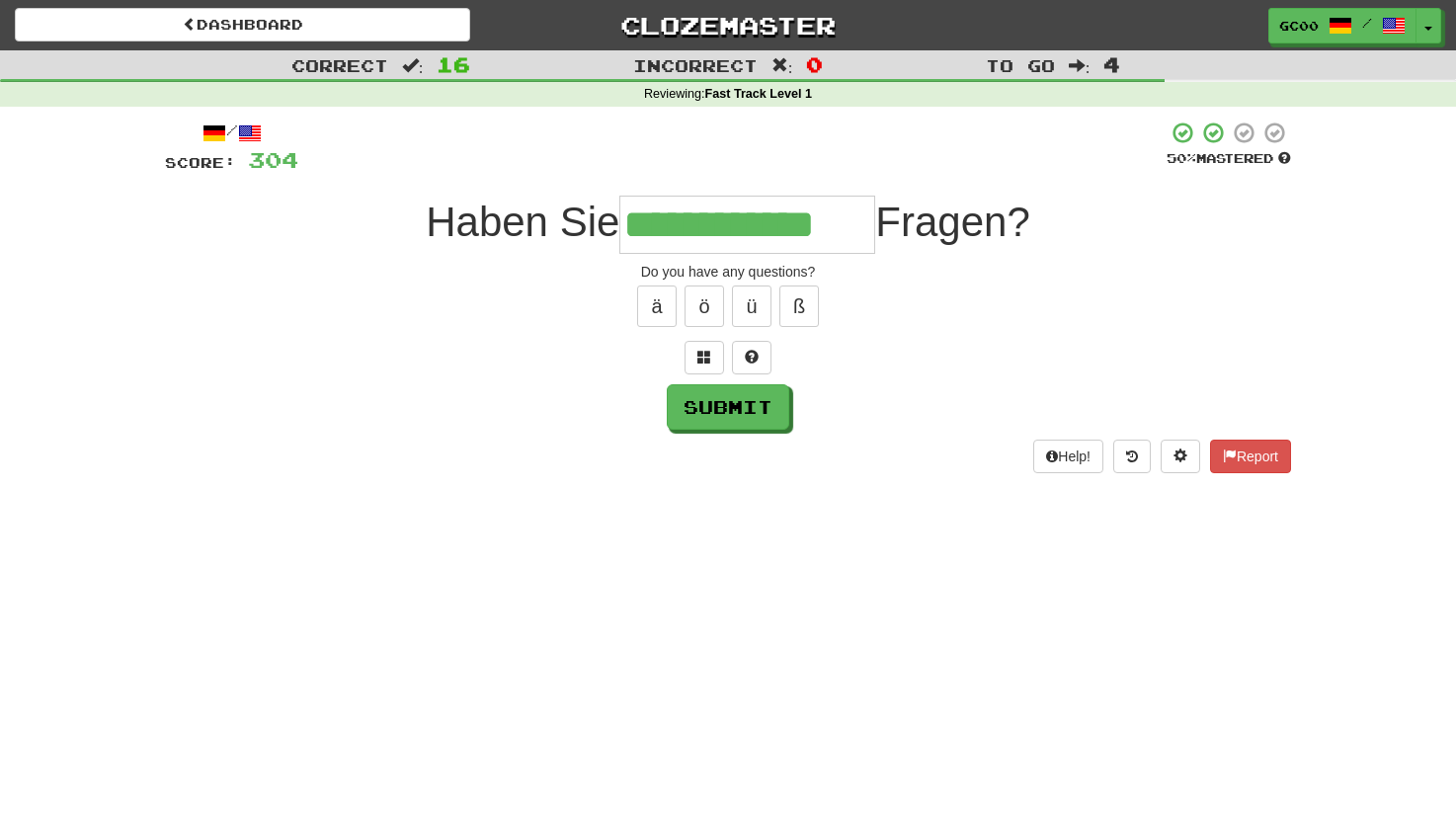 type on "**********" 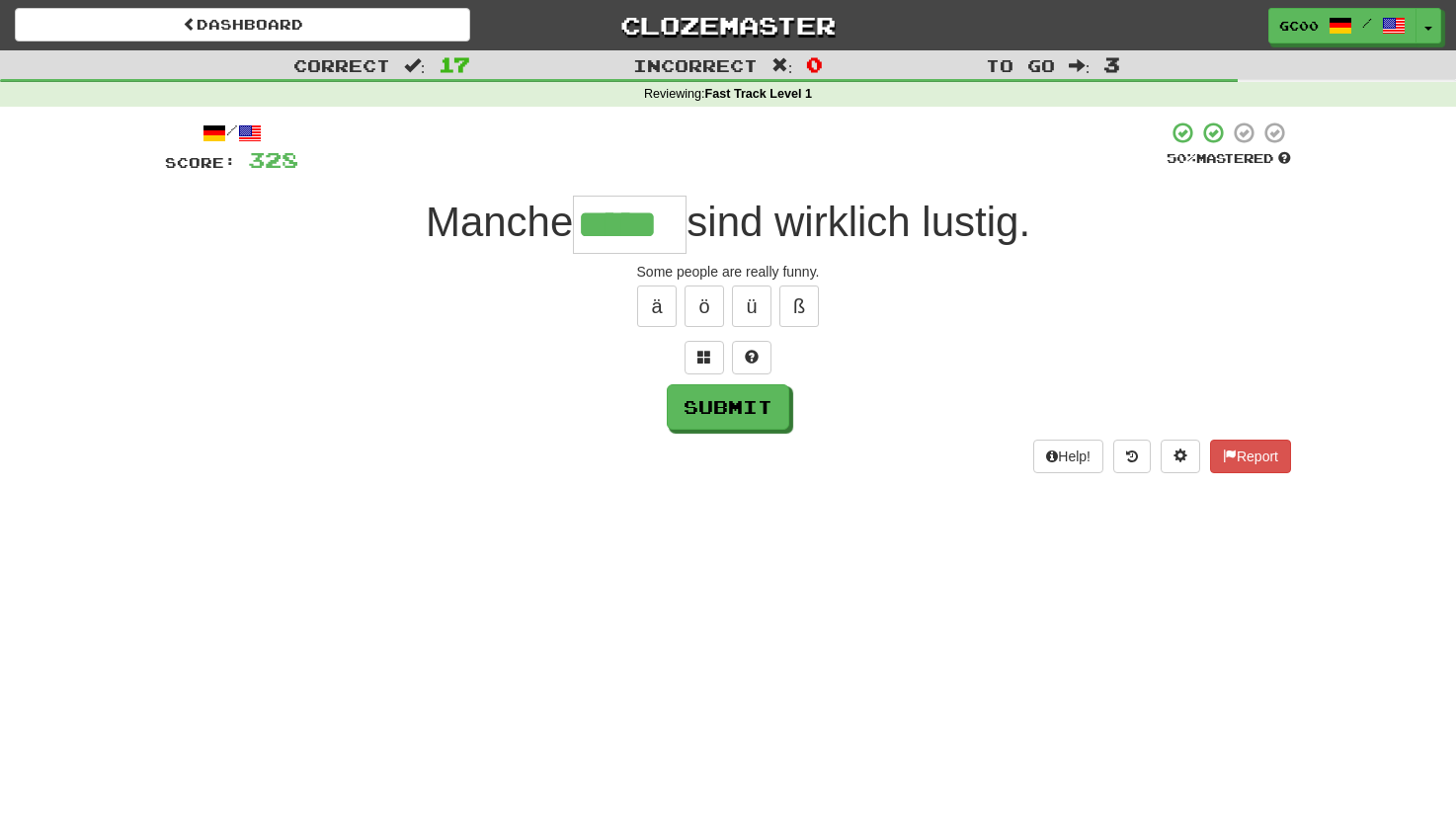 type on "*****" 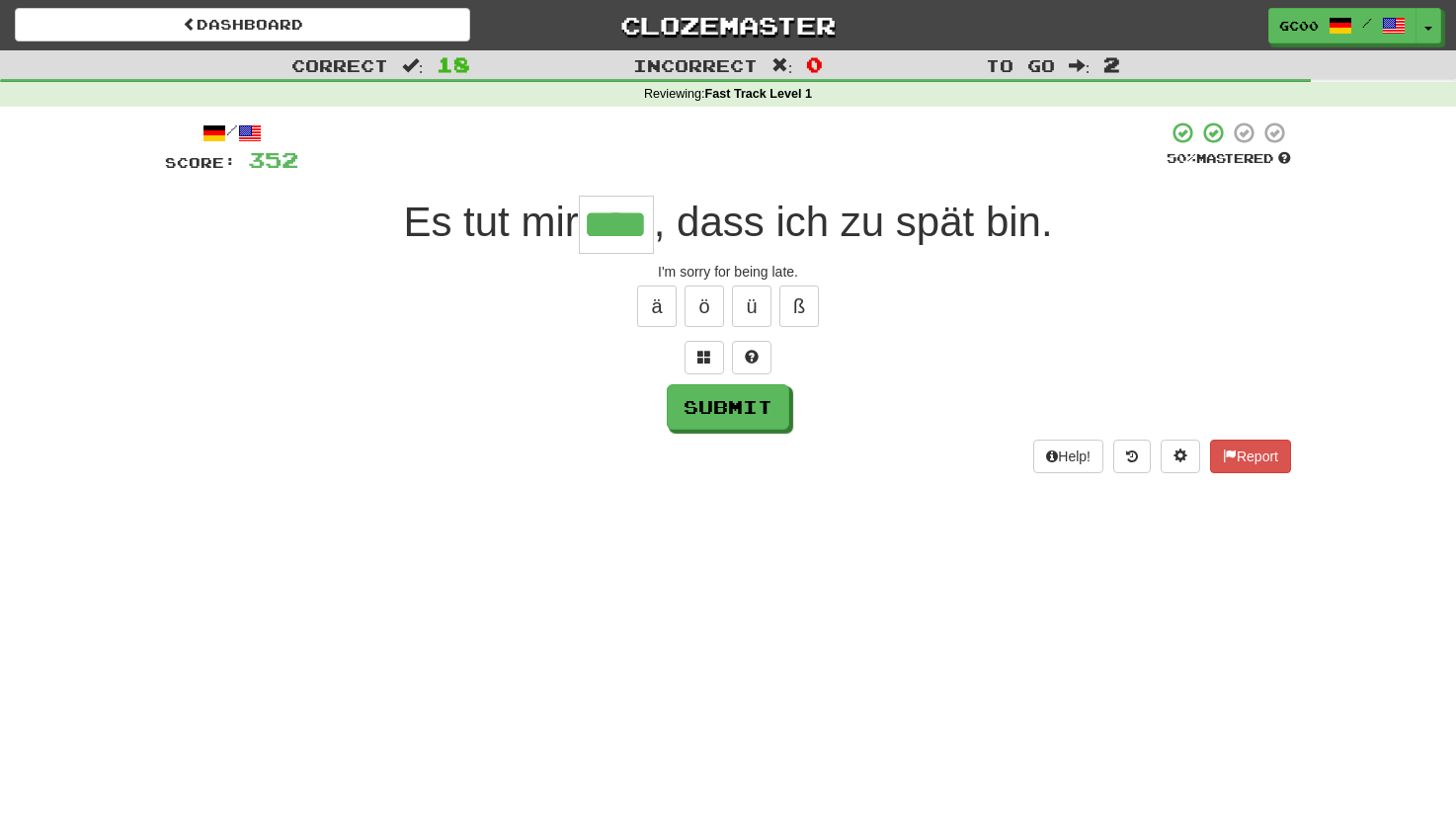 type on "****" 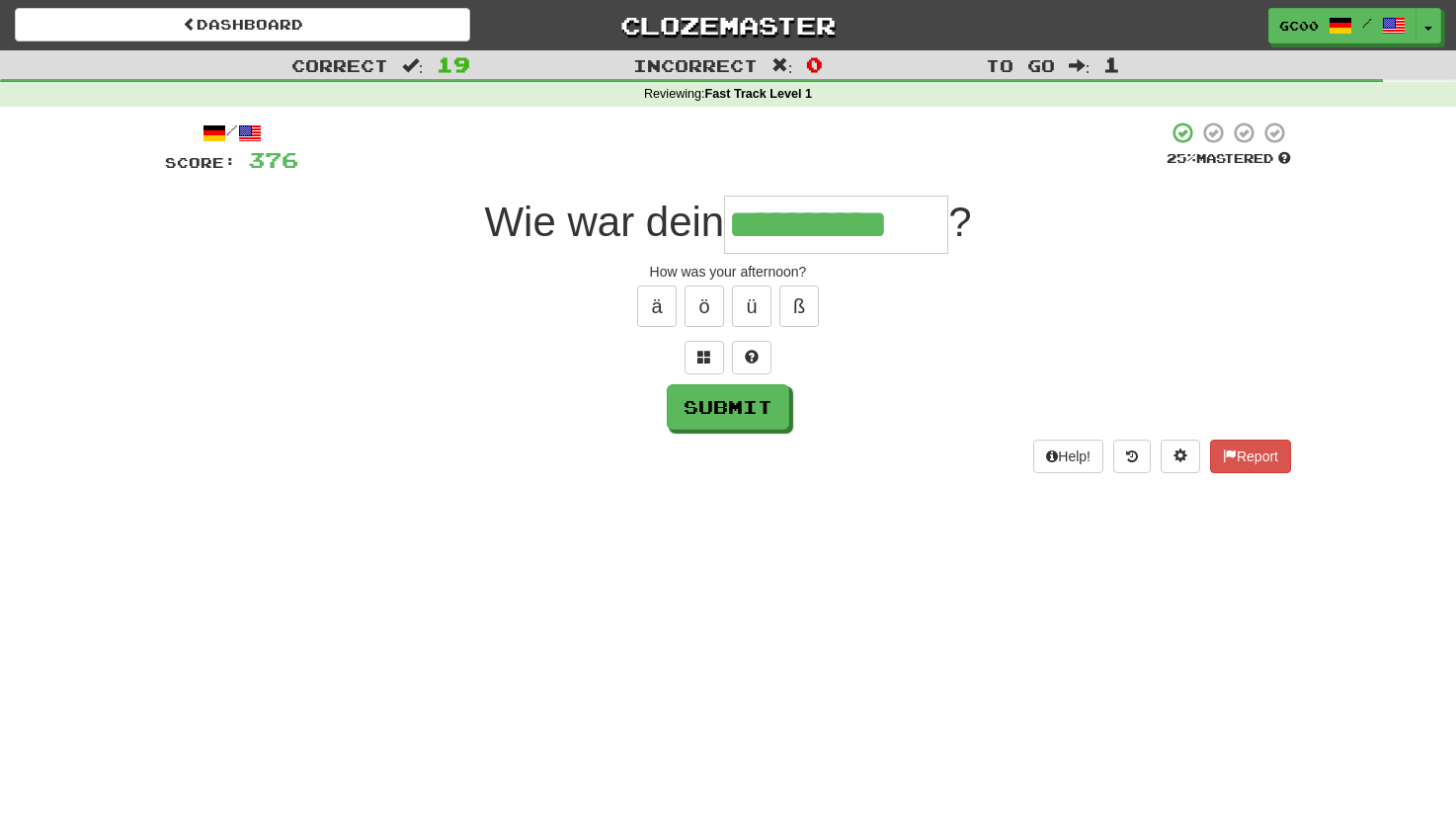 type on "**********" 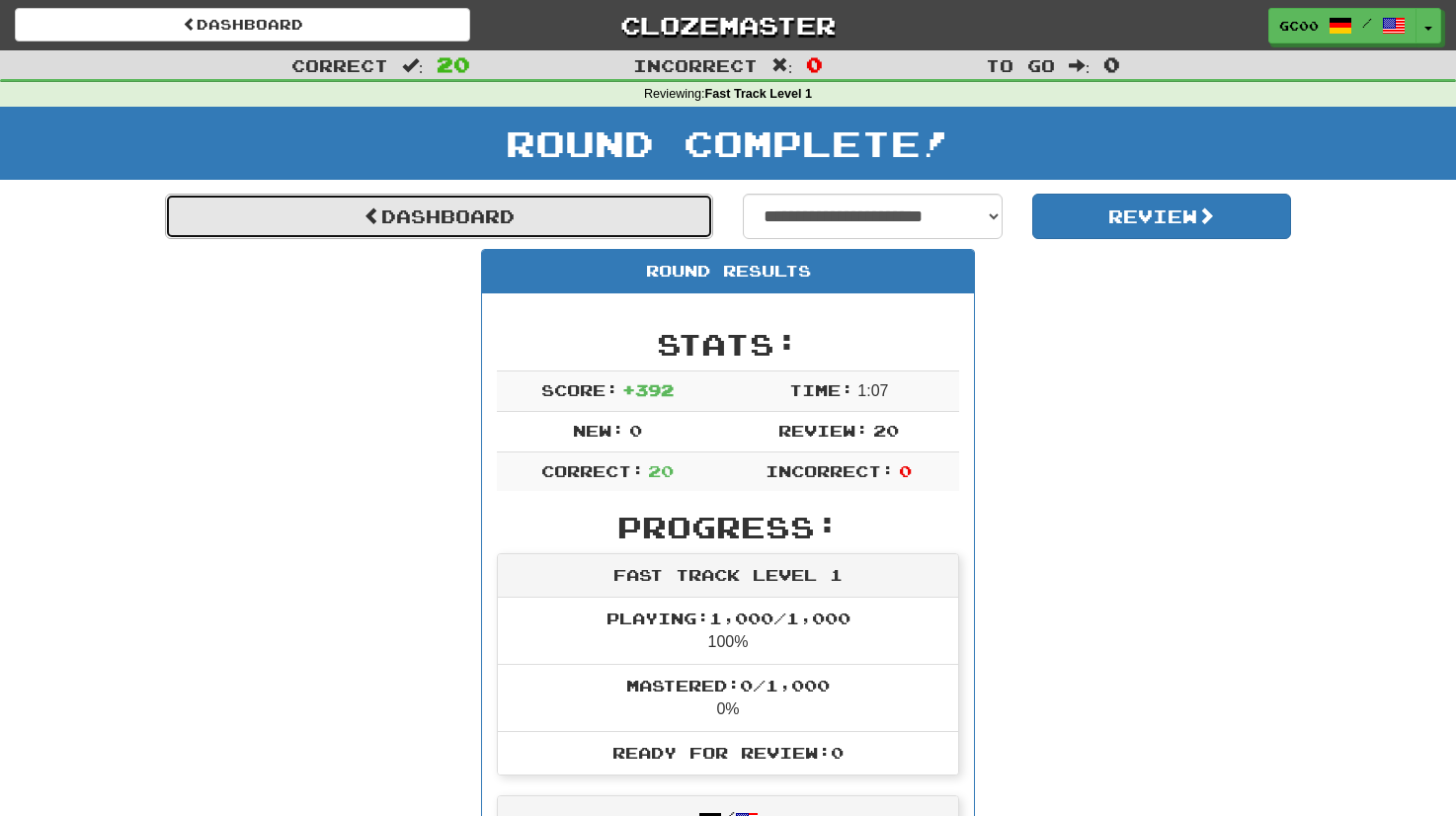 click on "Dashboard" at bounding box center (439, 216) 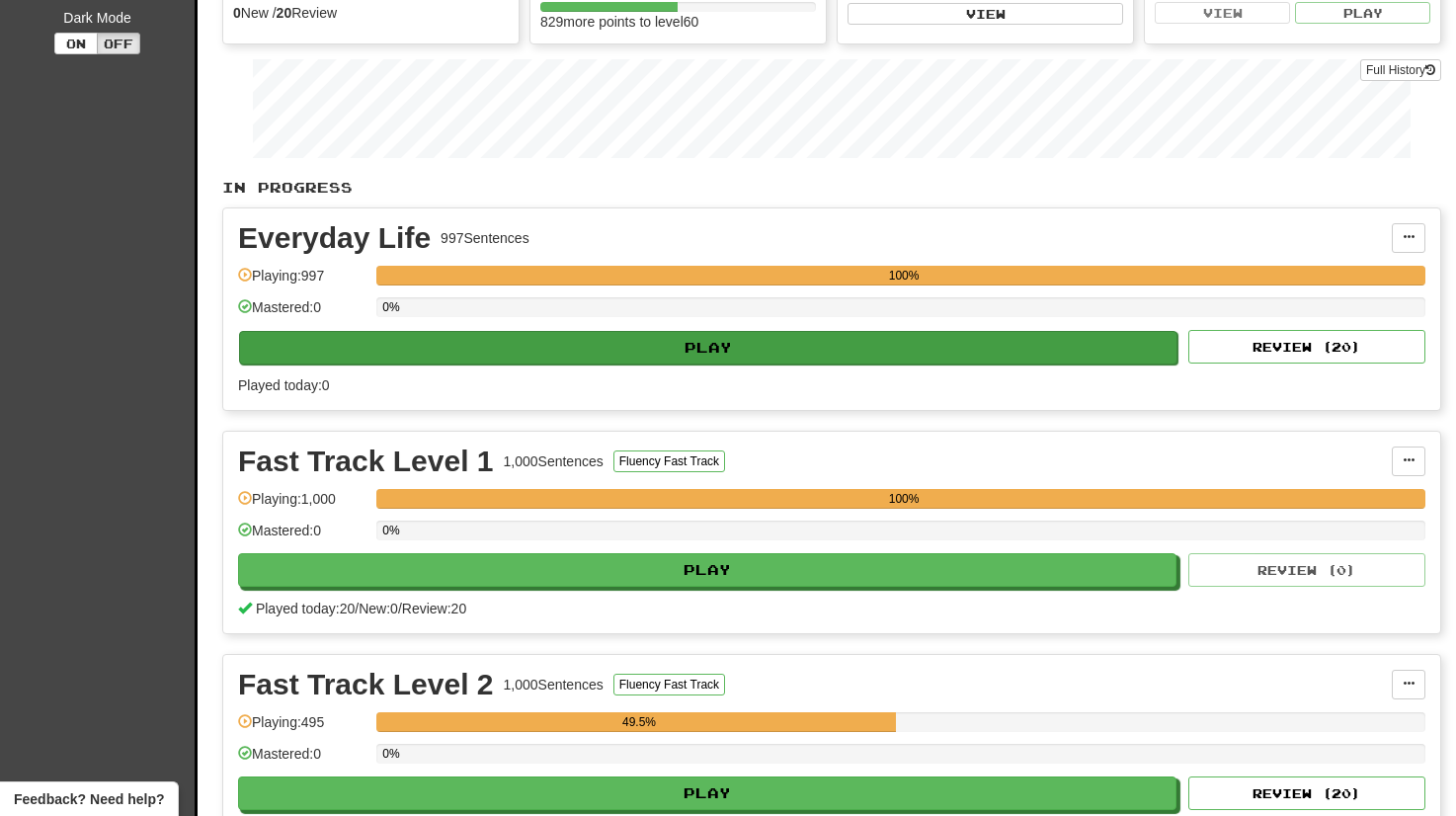 scroll, scrollTop: 354, scrollLeft: 0, axis: vertical 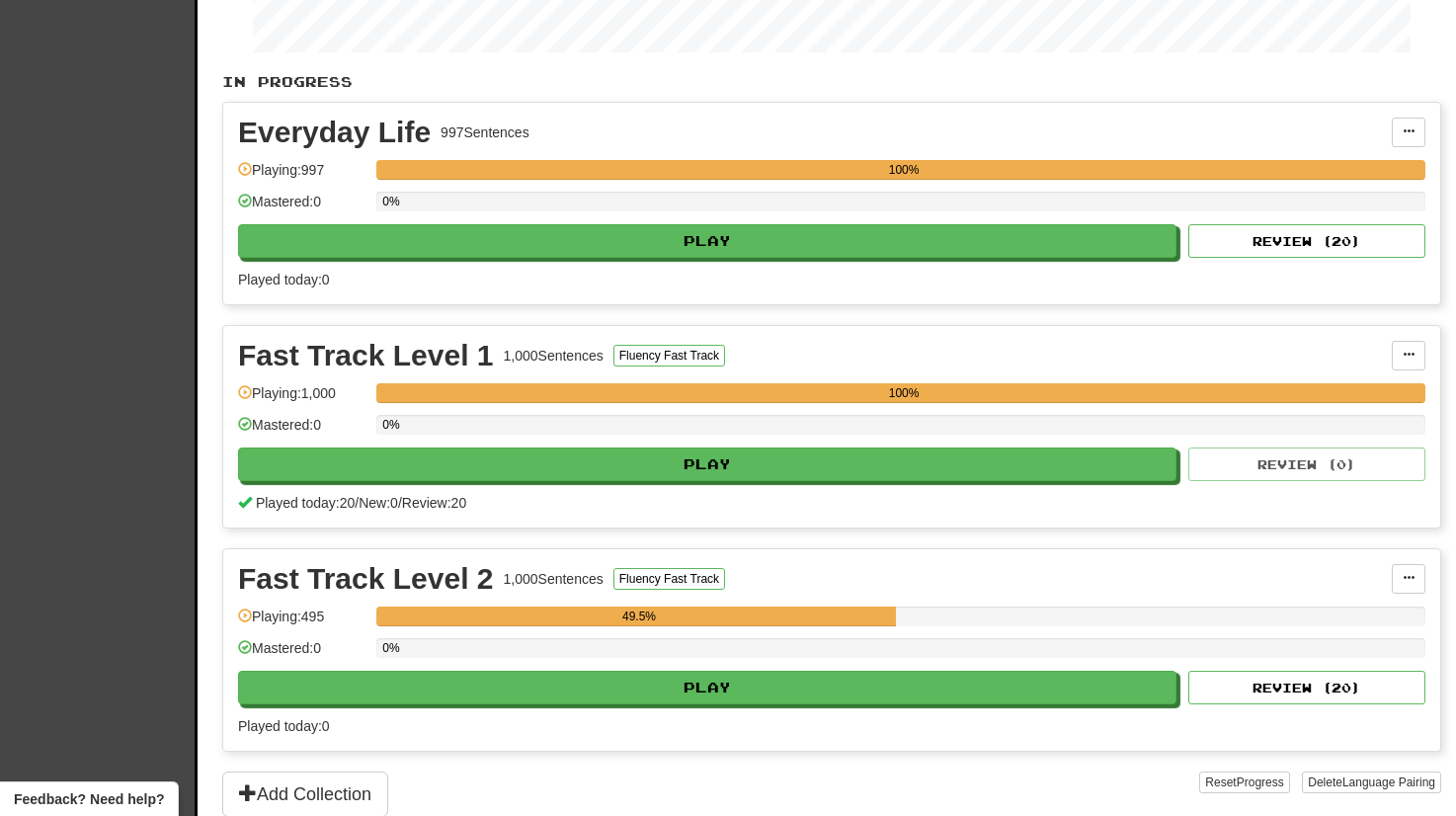 click on "Played today:  0" at bounding box center [832, 280] 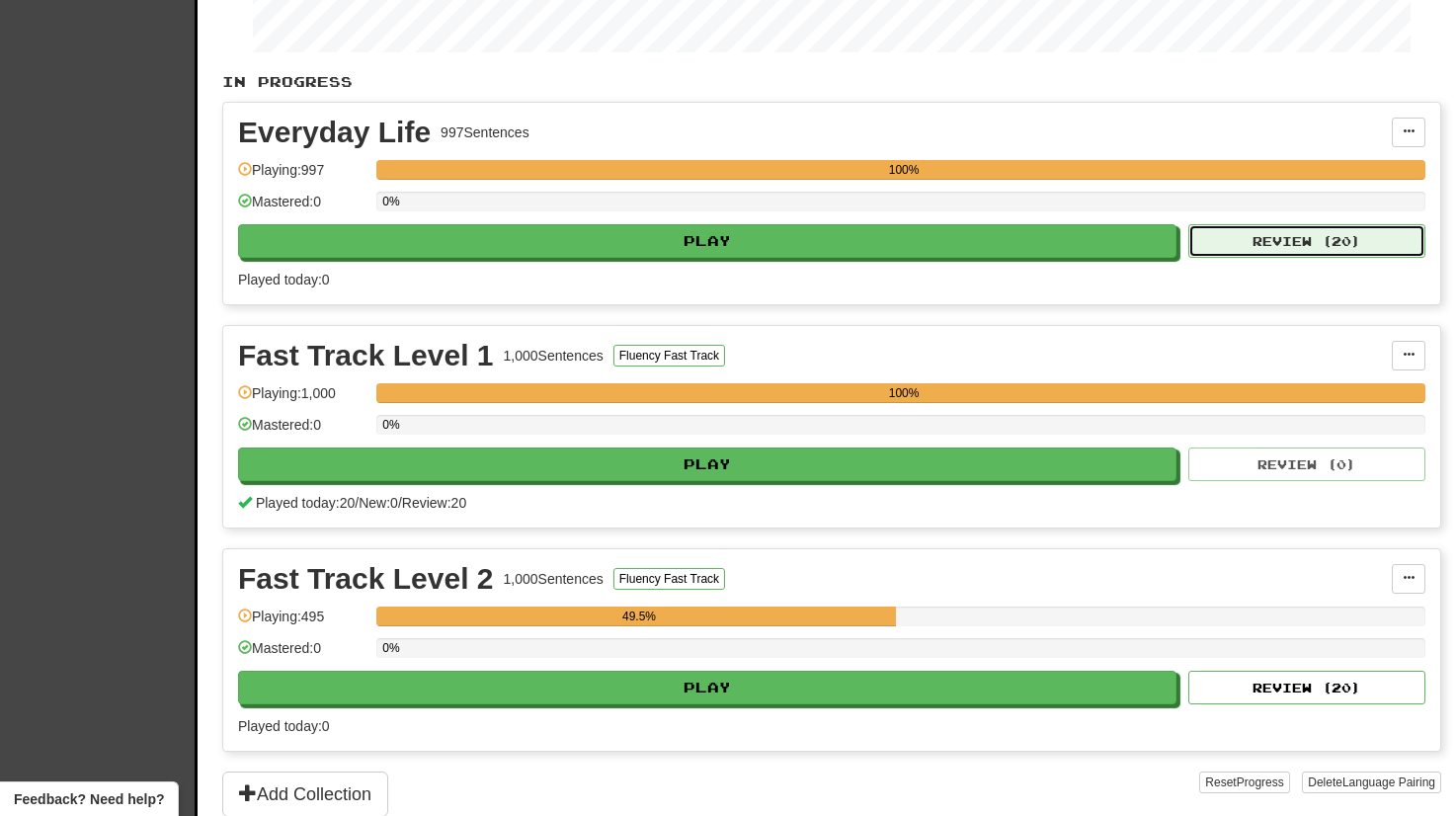 click on "Review ( 20 )" at bounding box center [1307, 241] 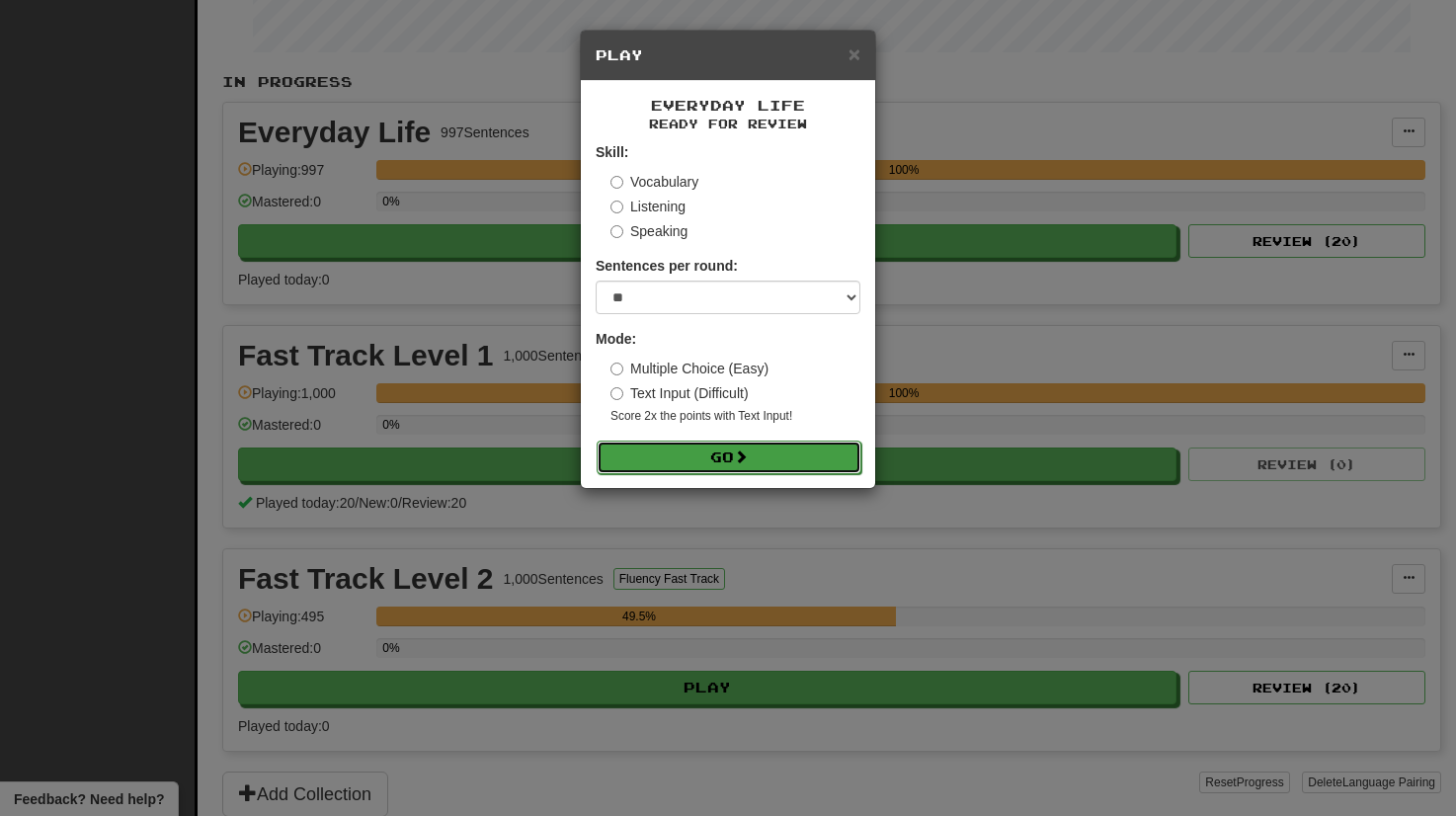 click on "Go" at bounding box center [729, 457] 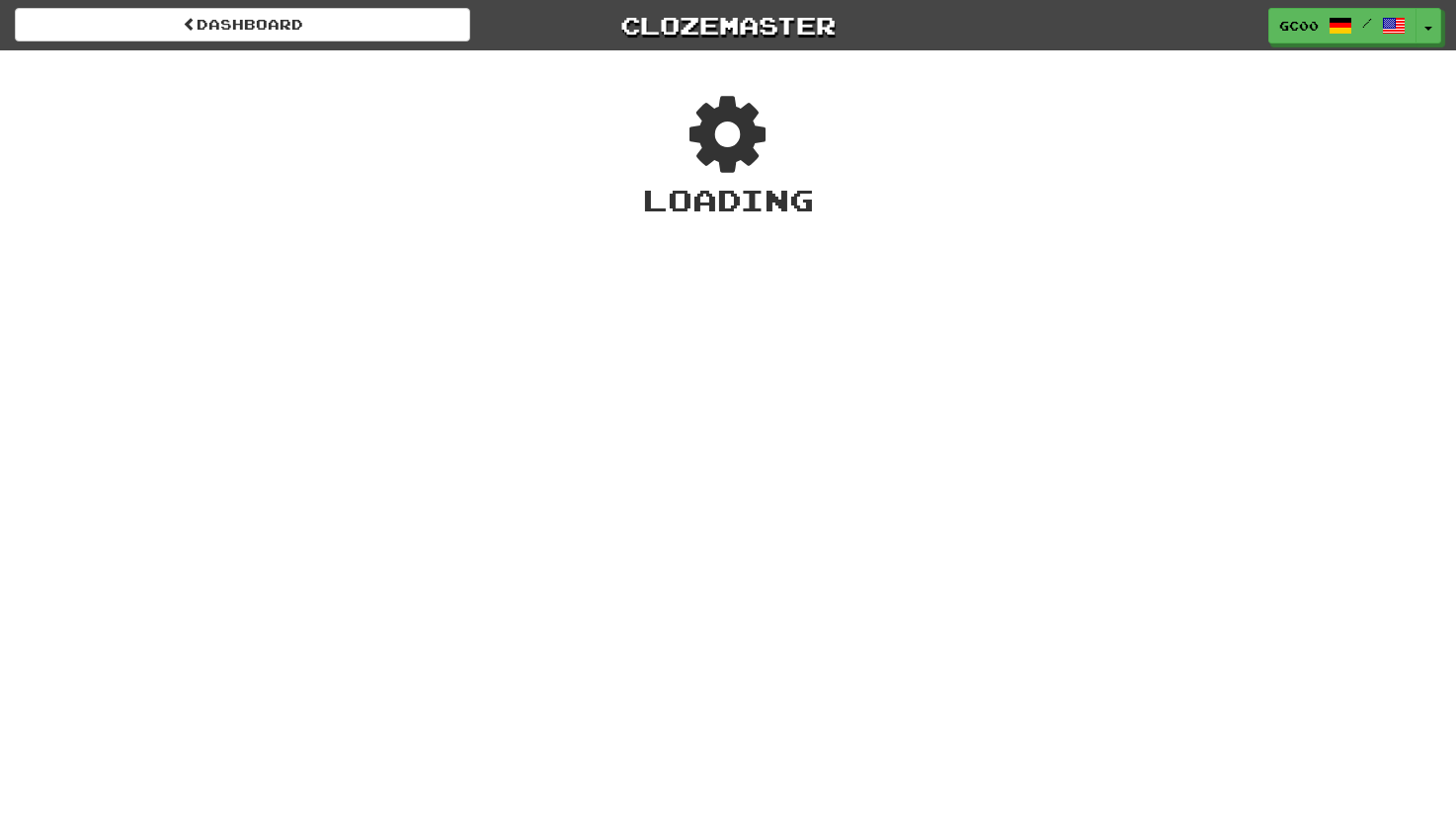 scroll, scrollTop: 0, scrollLeft: 0, axis: both 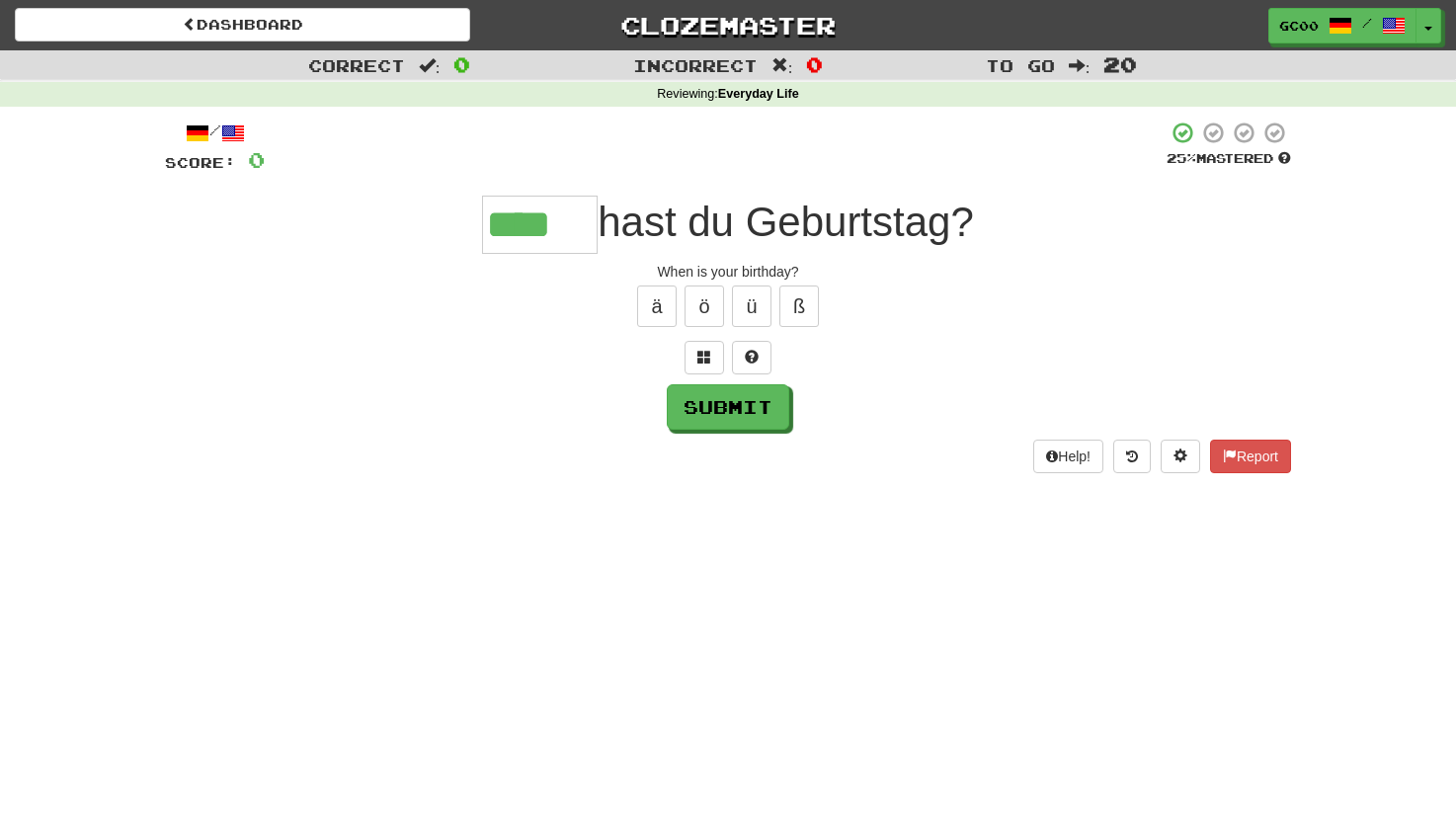 type on "****" 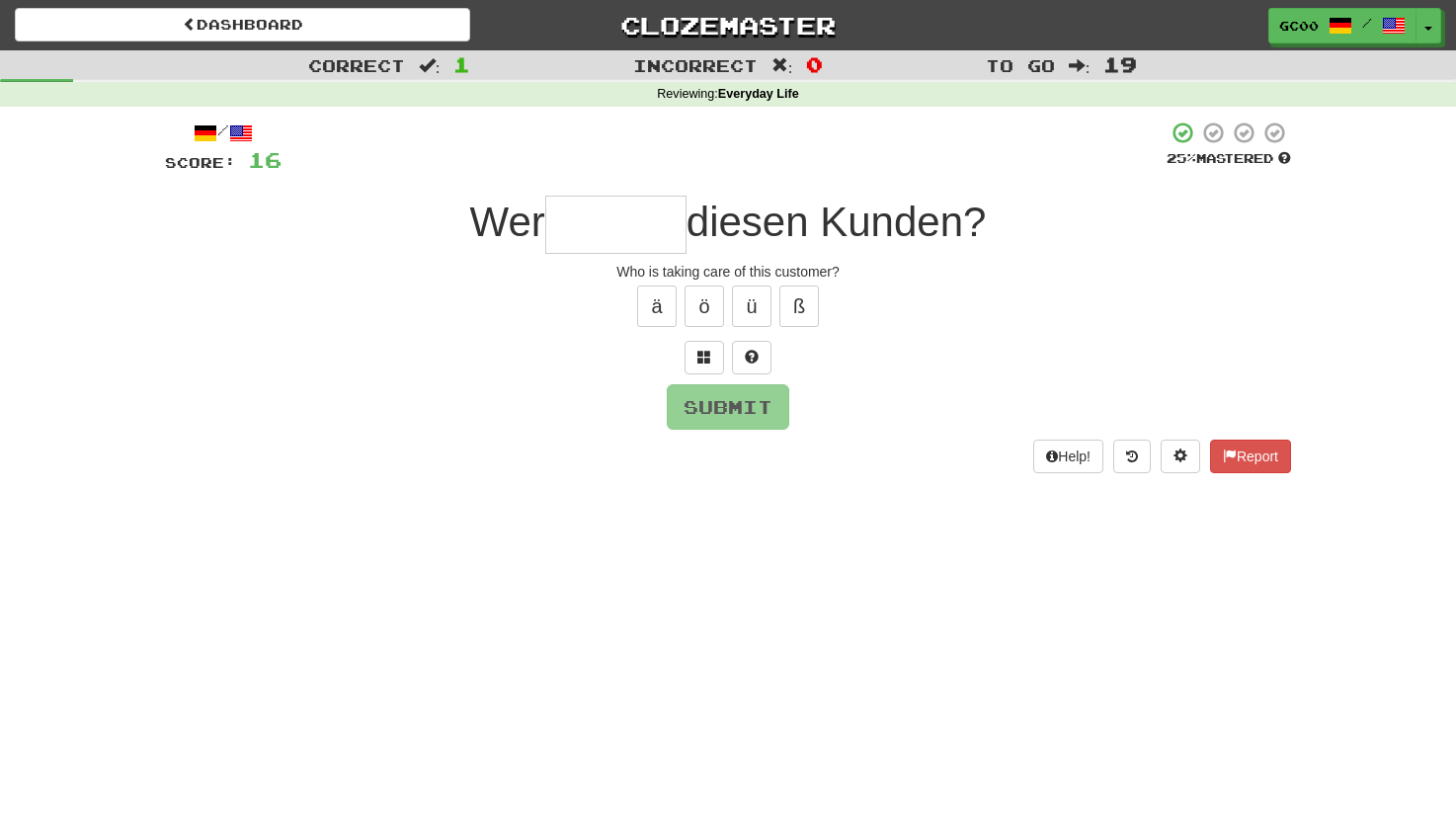 type on "*" 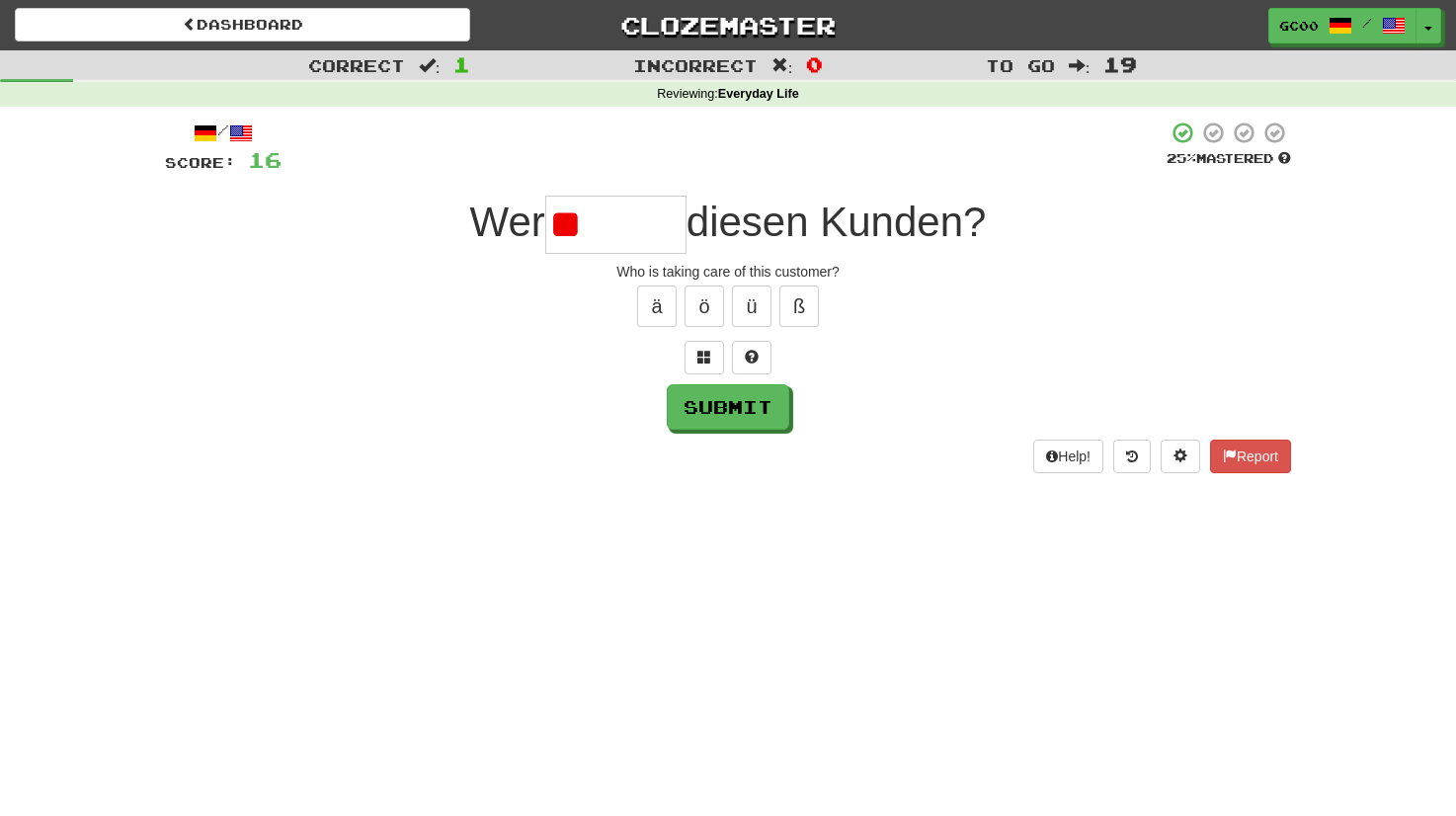 type on "*" 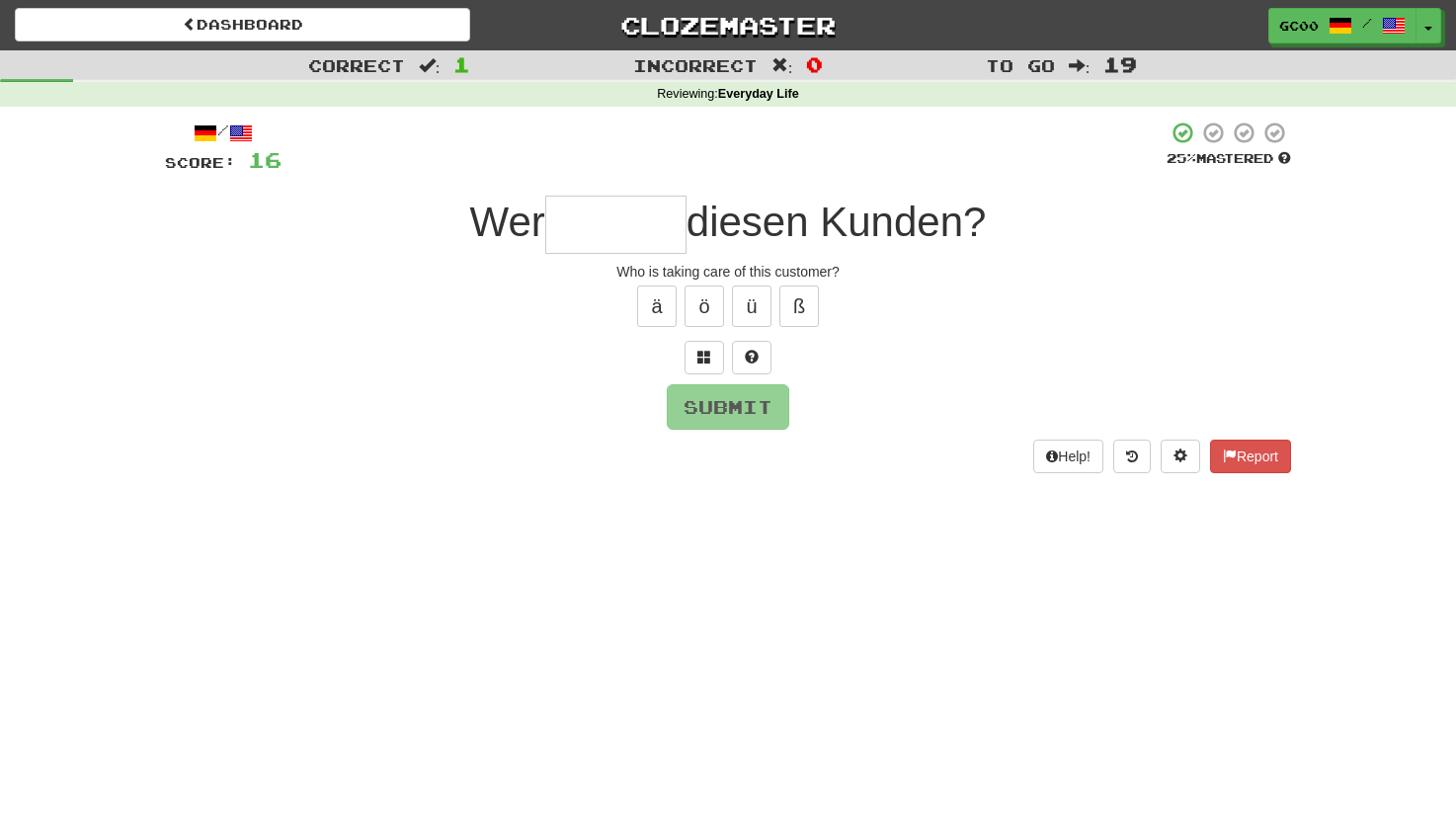 type on "*" 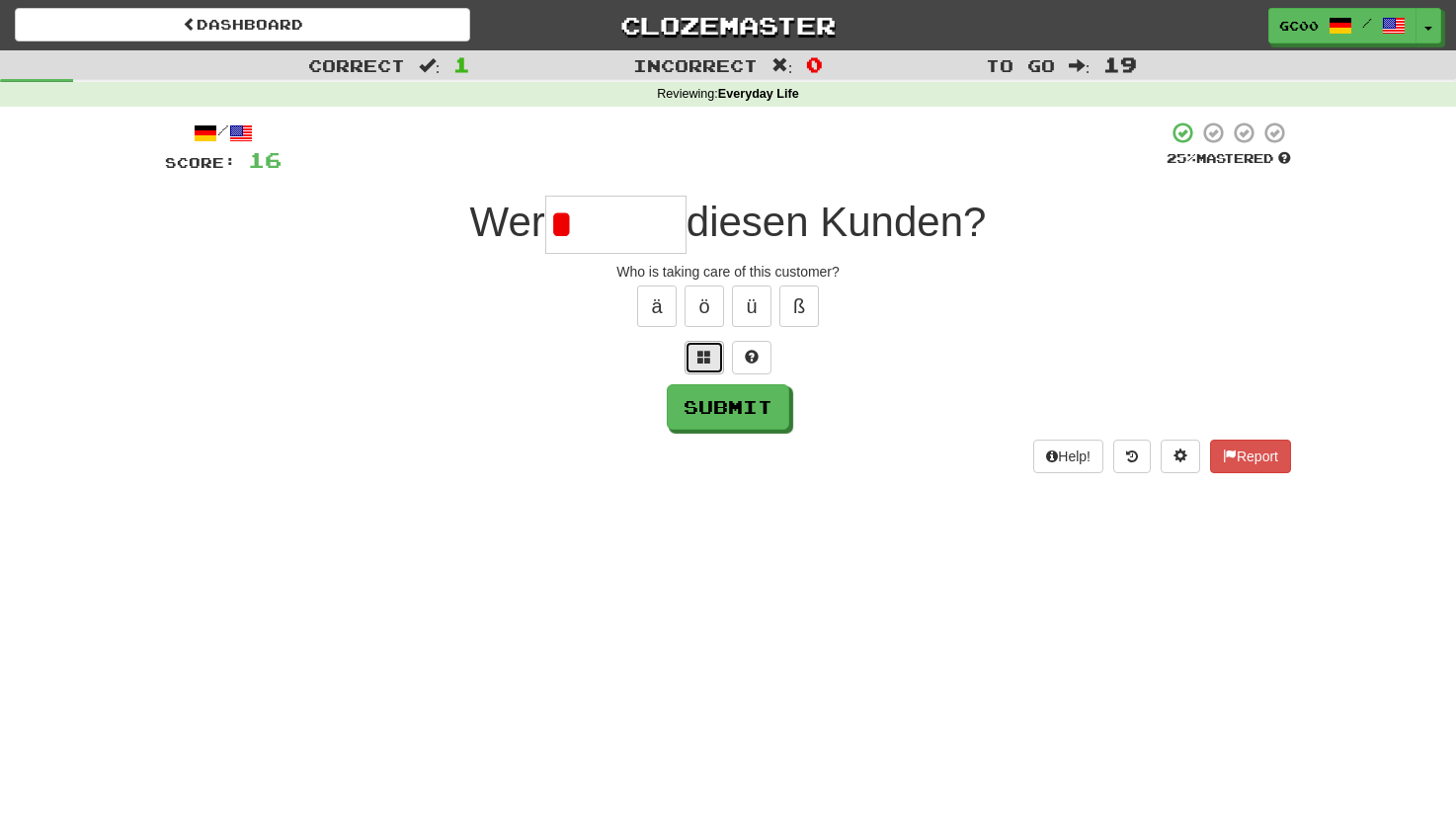 click at bounding box center [704, 358] 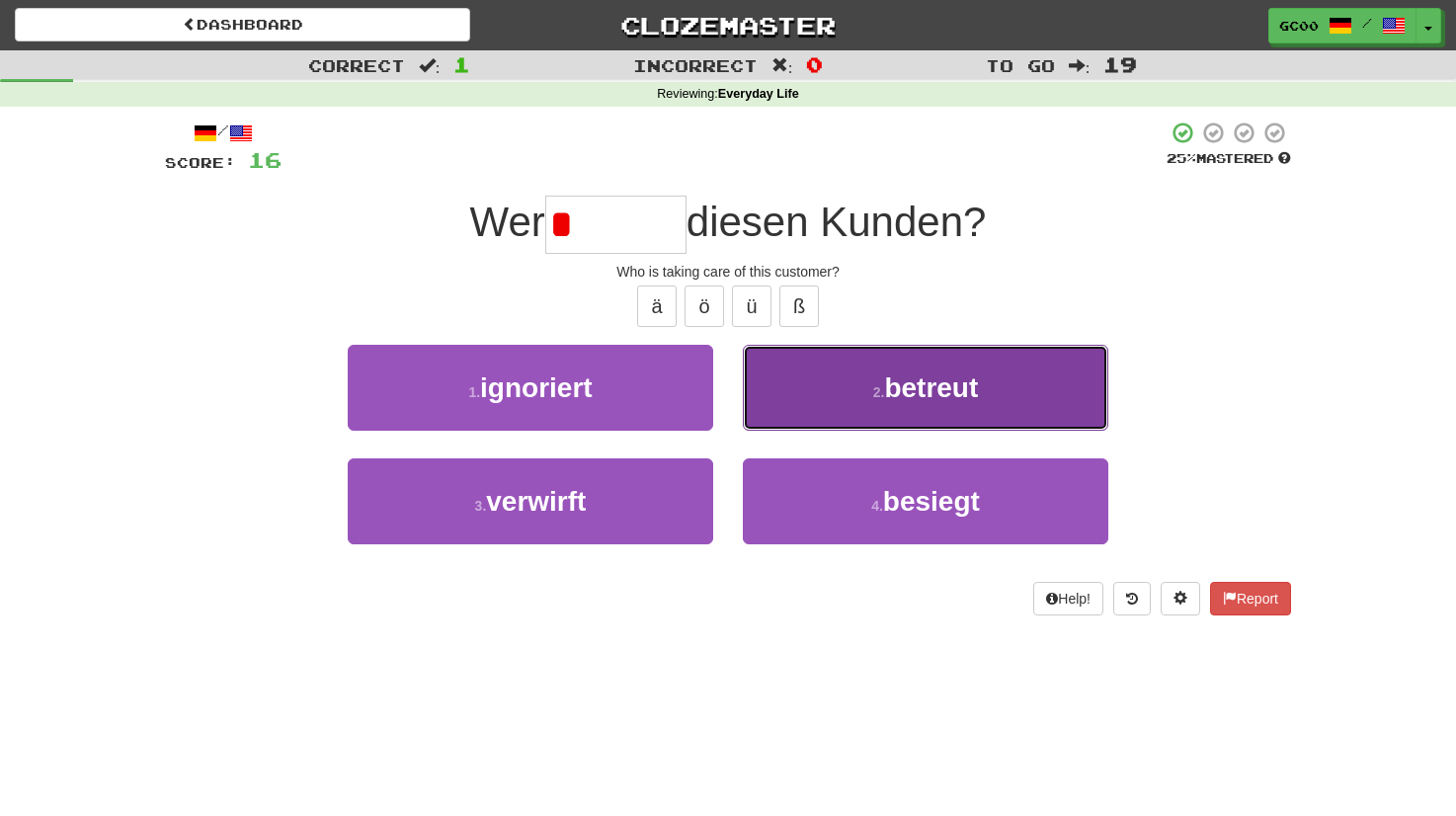 click on "2 .  betreut" at bounding box center [926, 387] 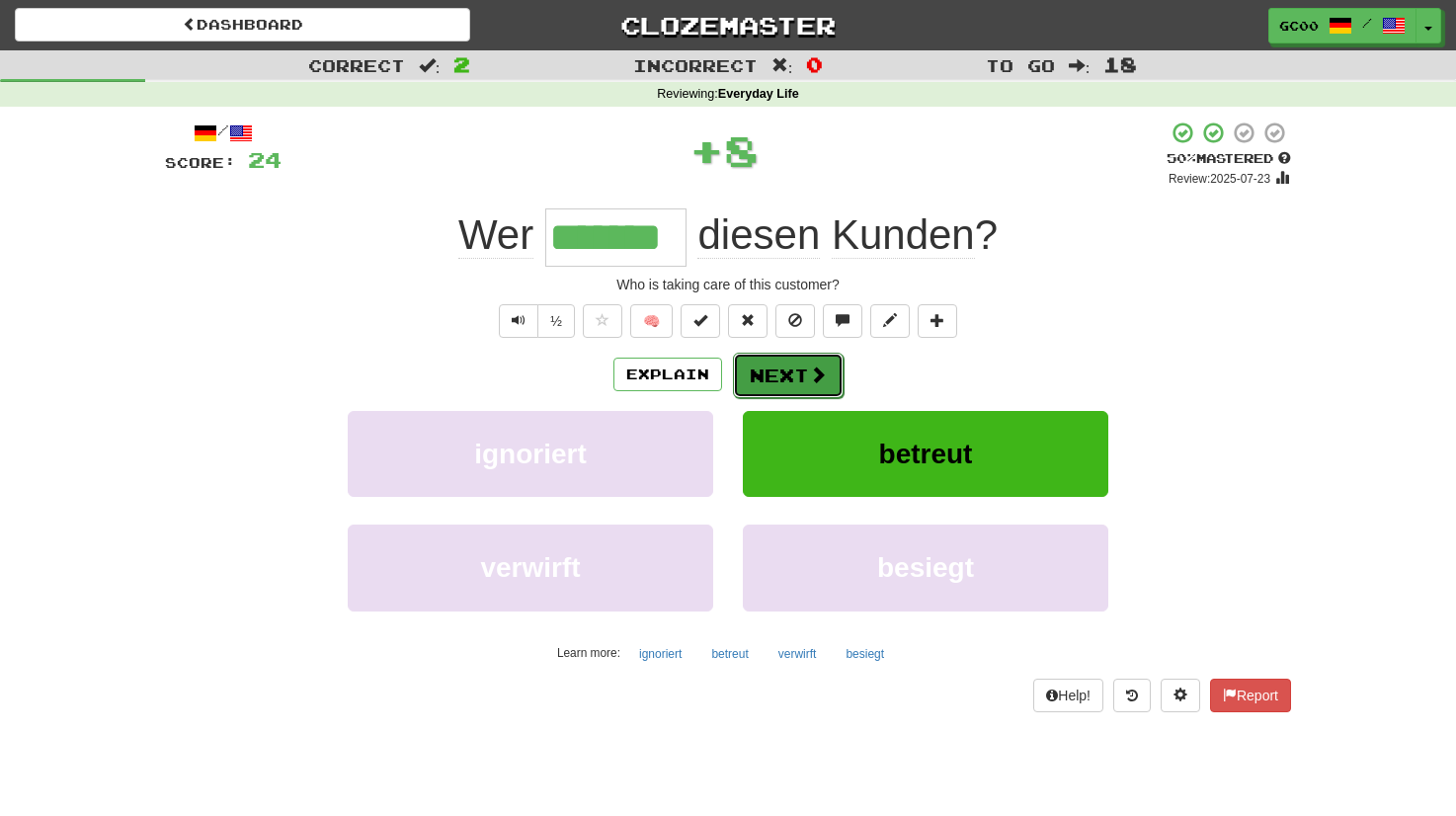 click on "Next" at bounding box center [788, 375] 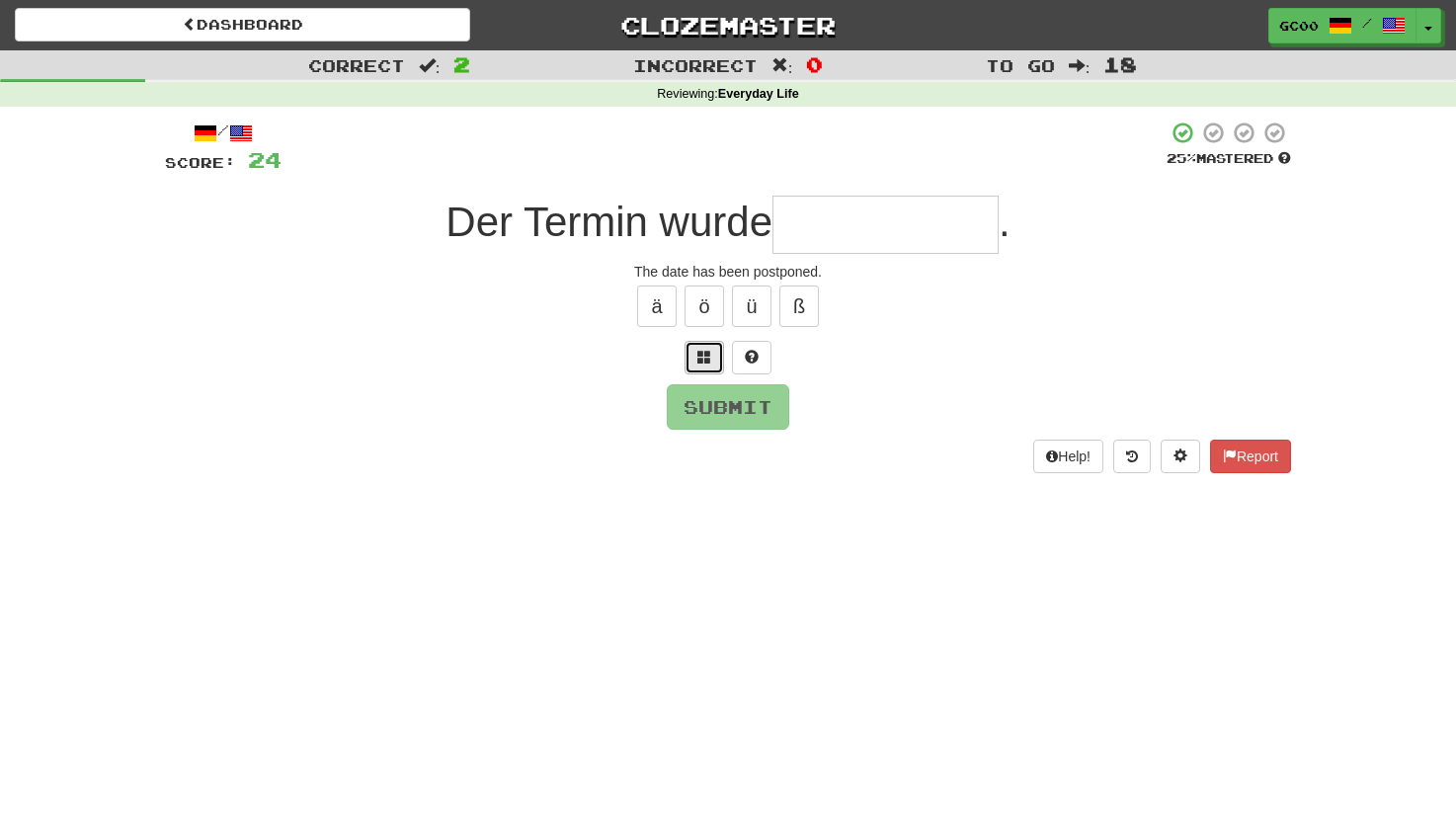 click at bounding box center [704, 358] 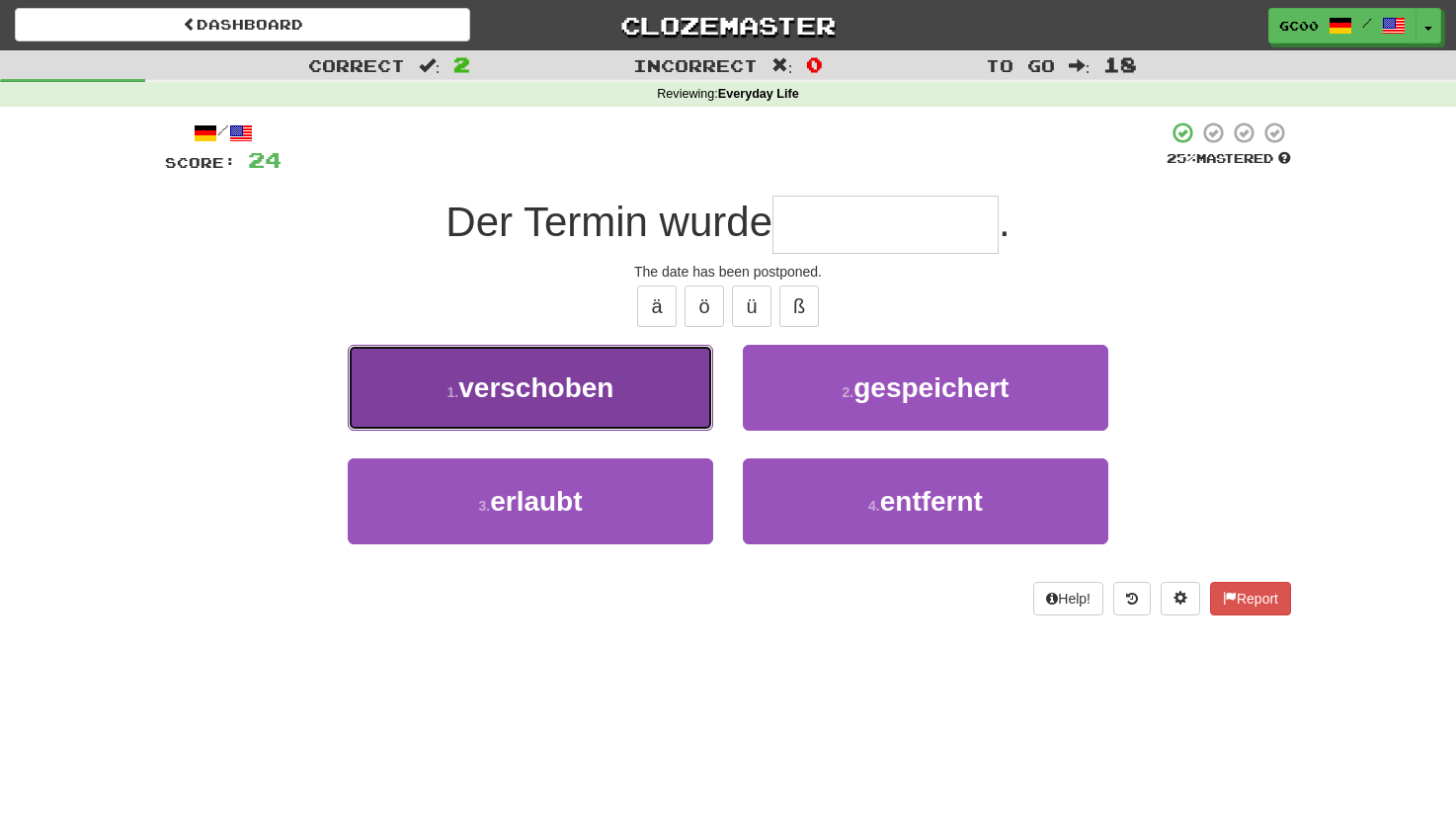 click on "1 .  verschoben" at bounding box center (530, 387) 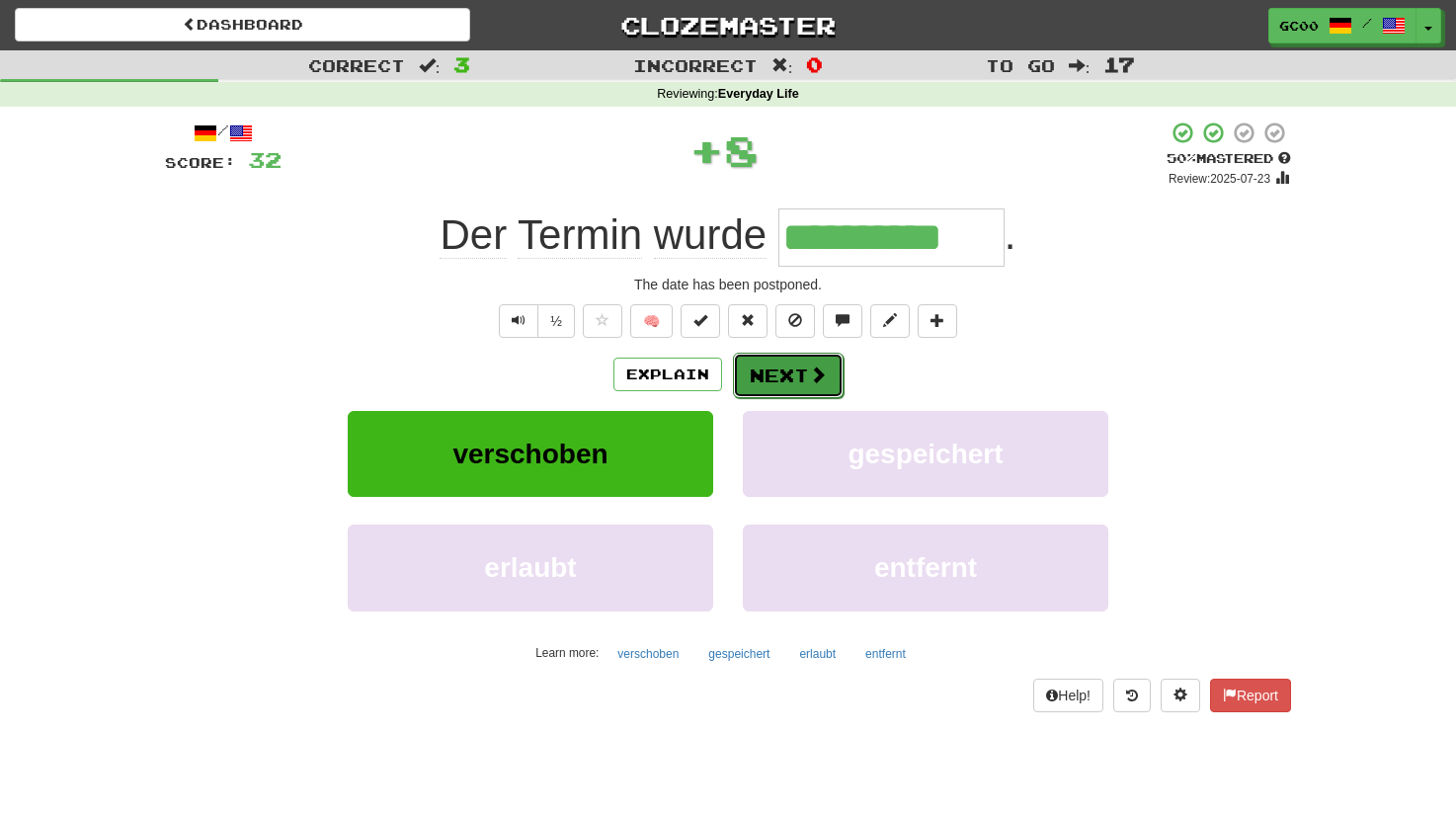 click at bounding box center (818, 374) 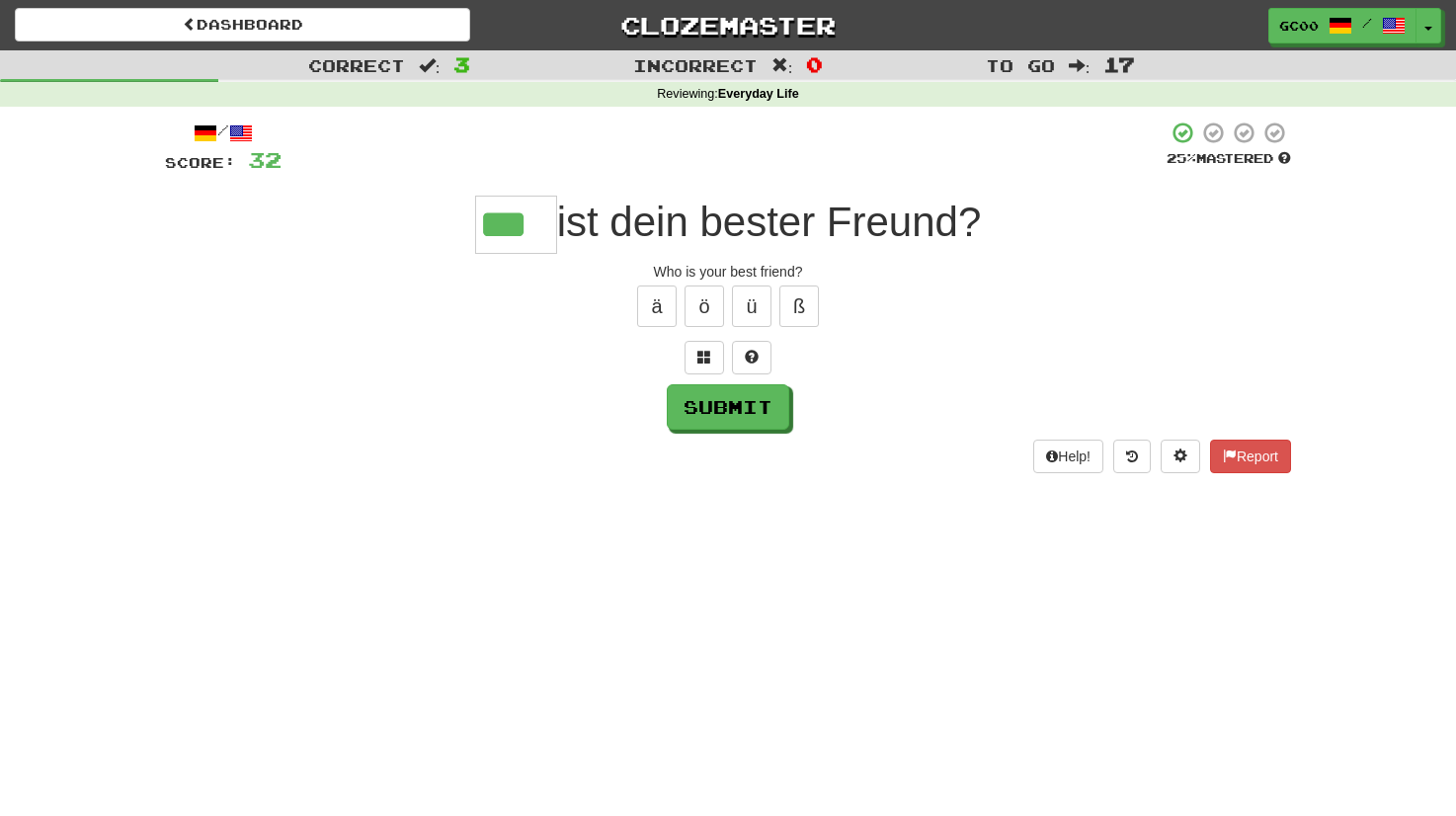 type on "***" 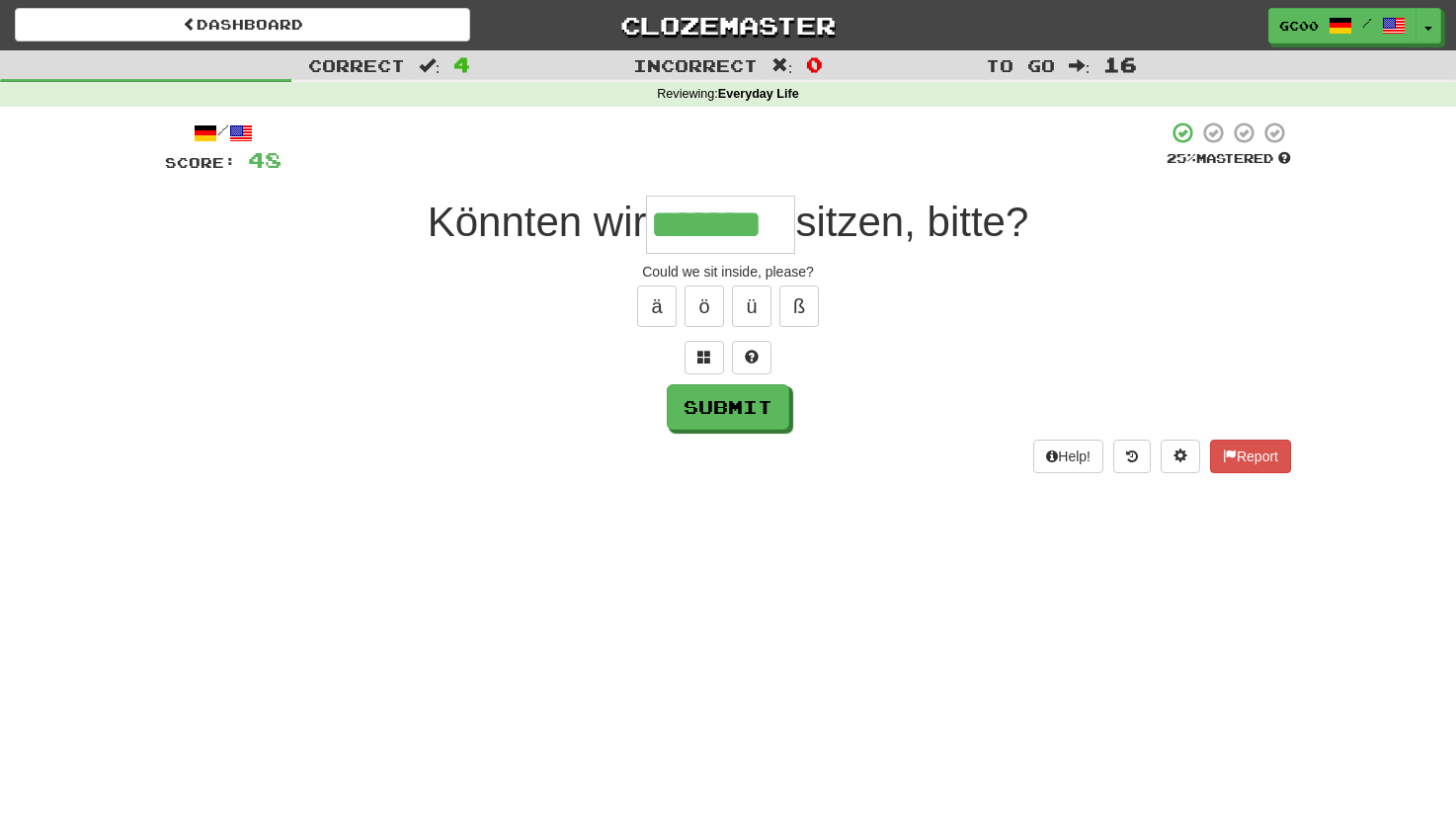 type on "*******" 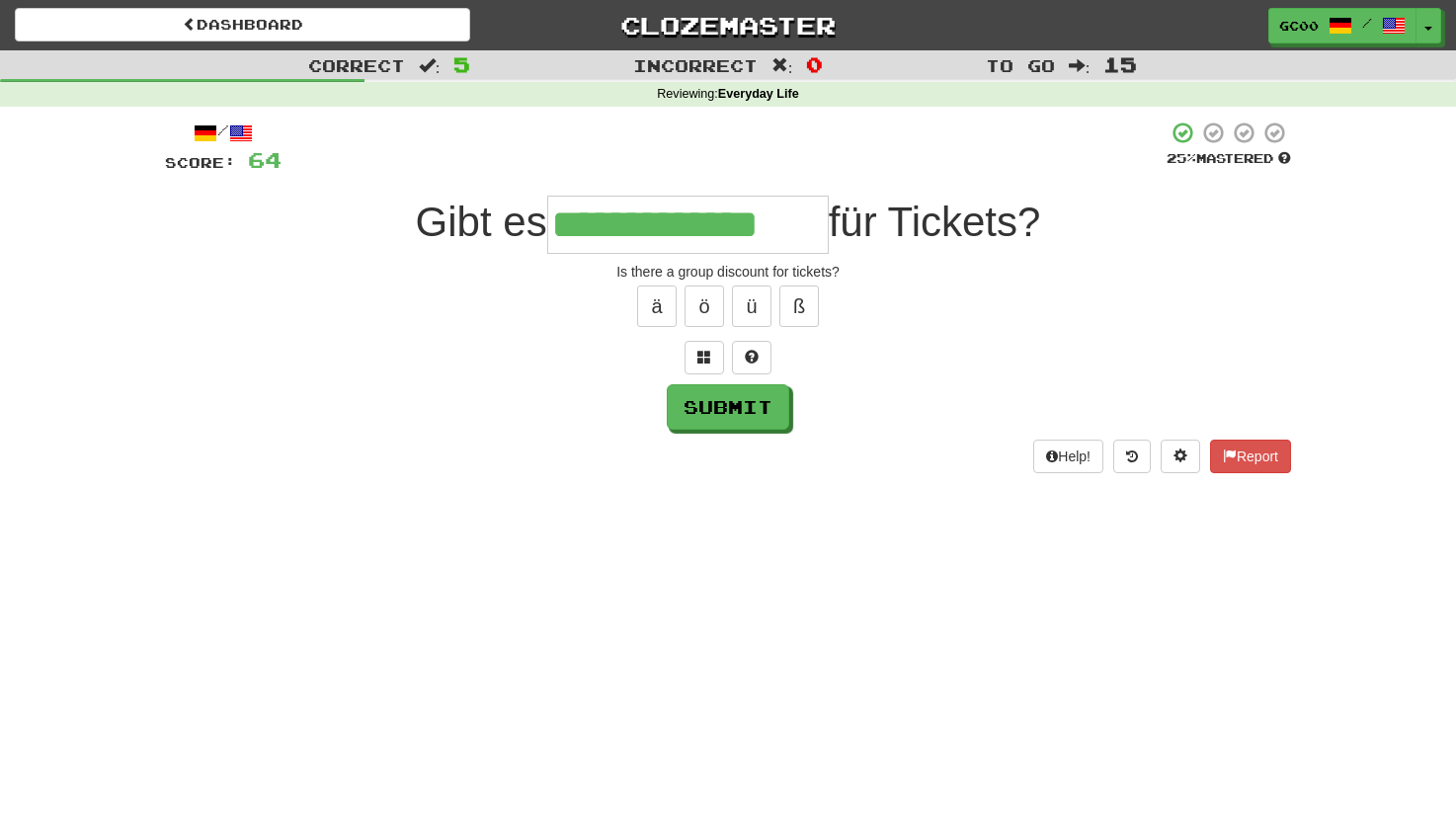 type on "**********" 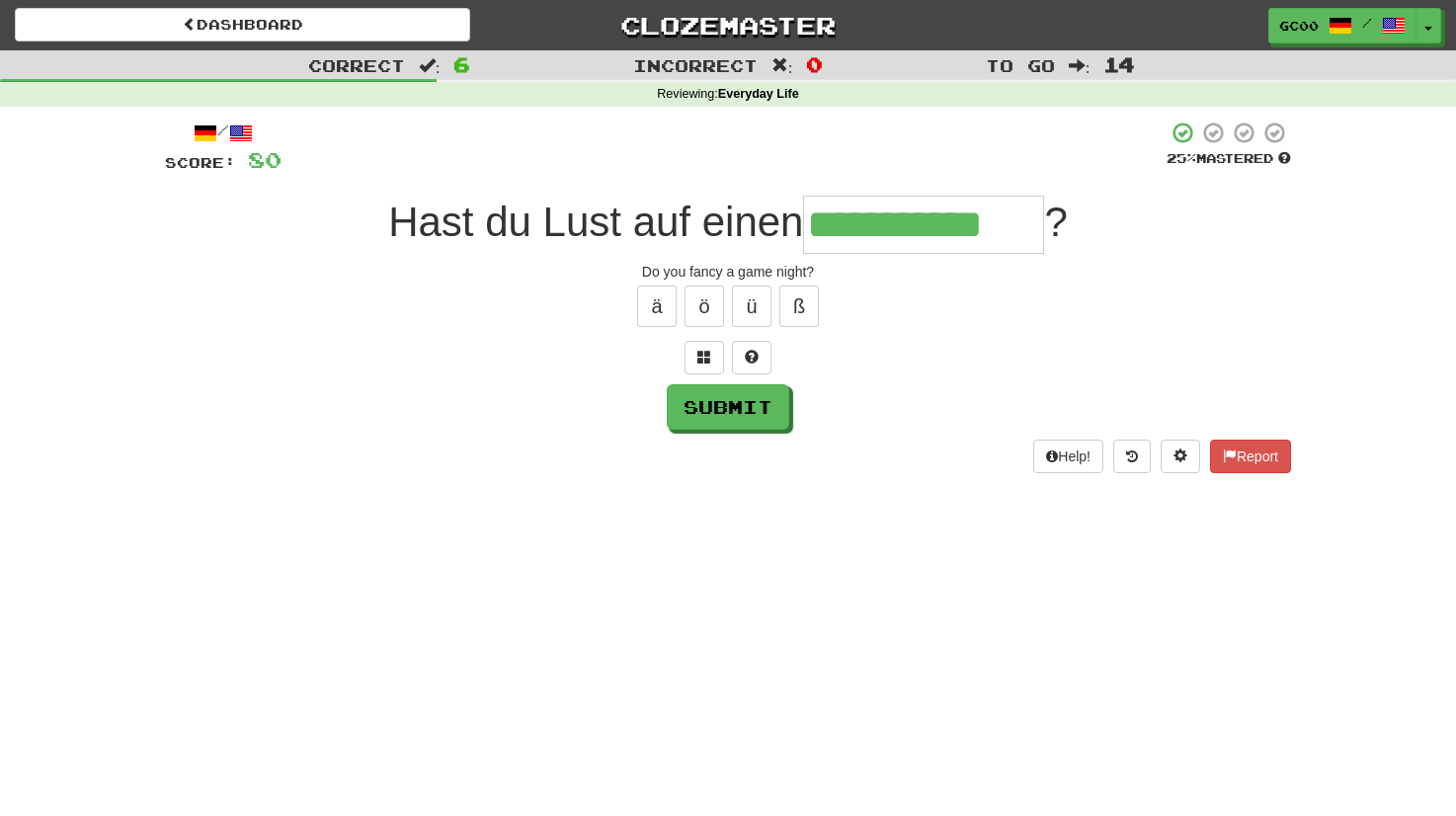type on "**********" 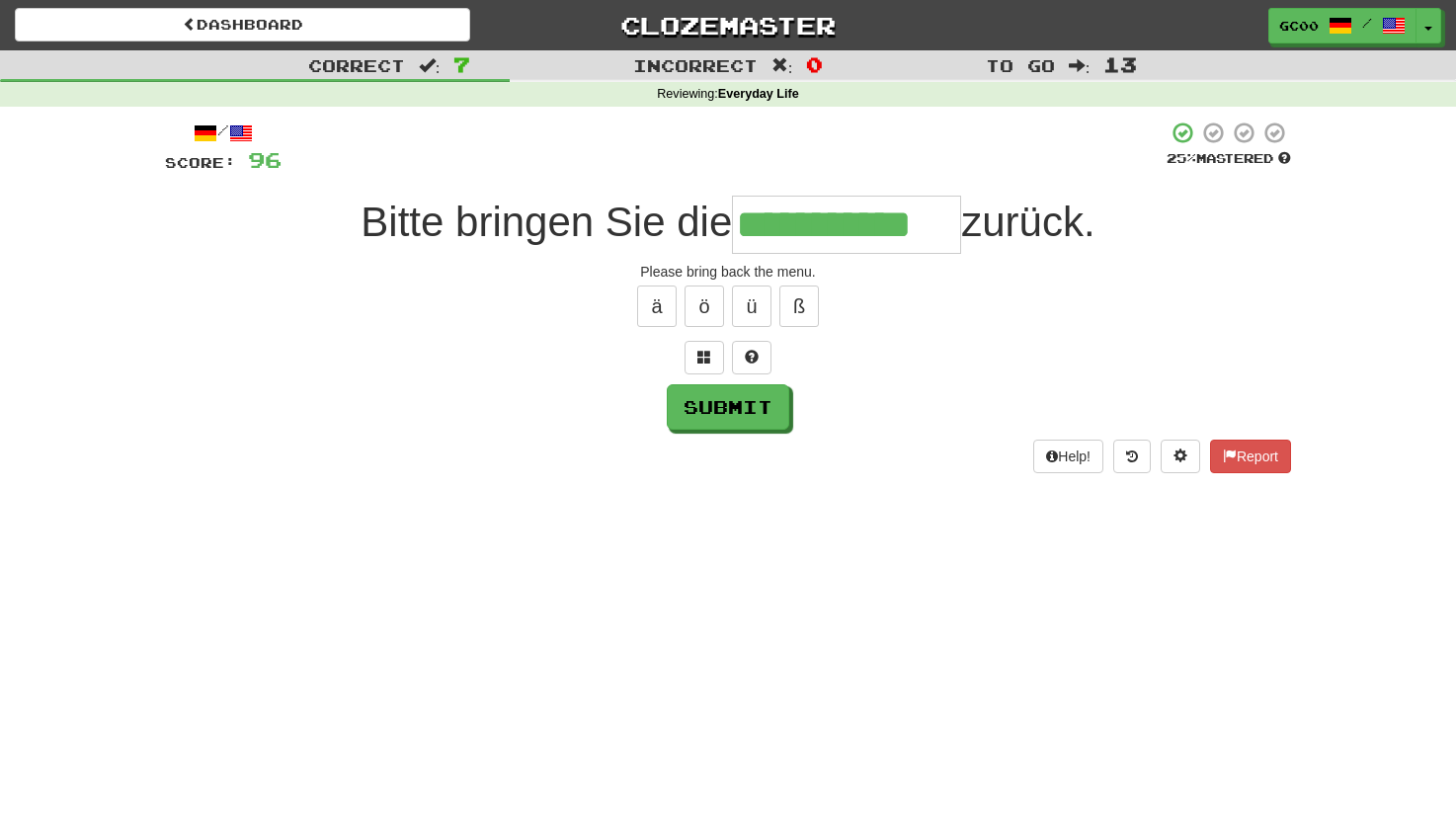 type on "**********" 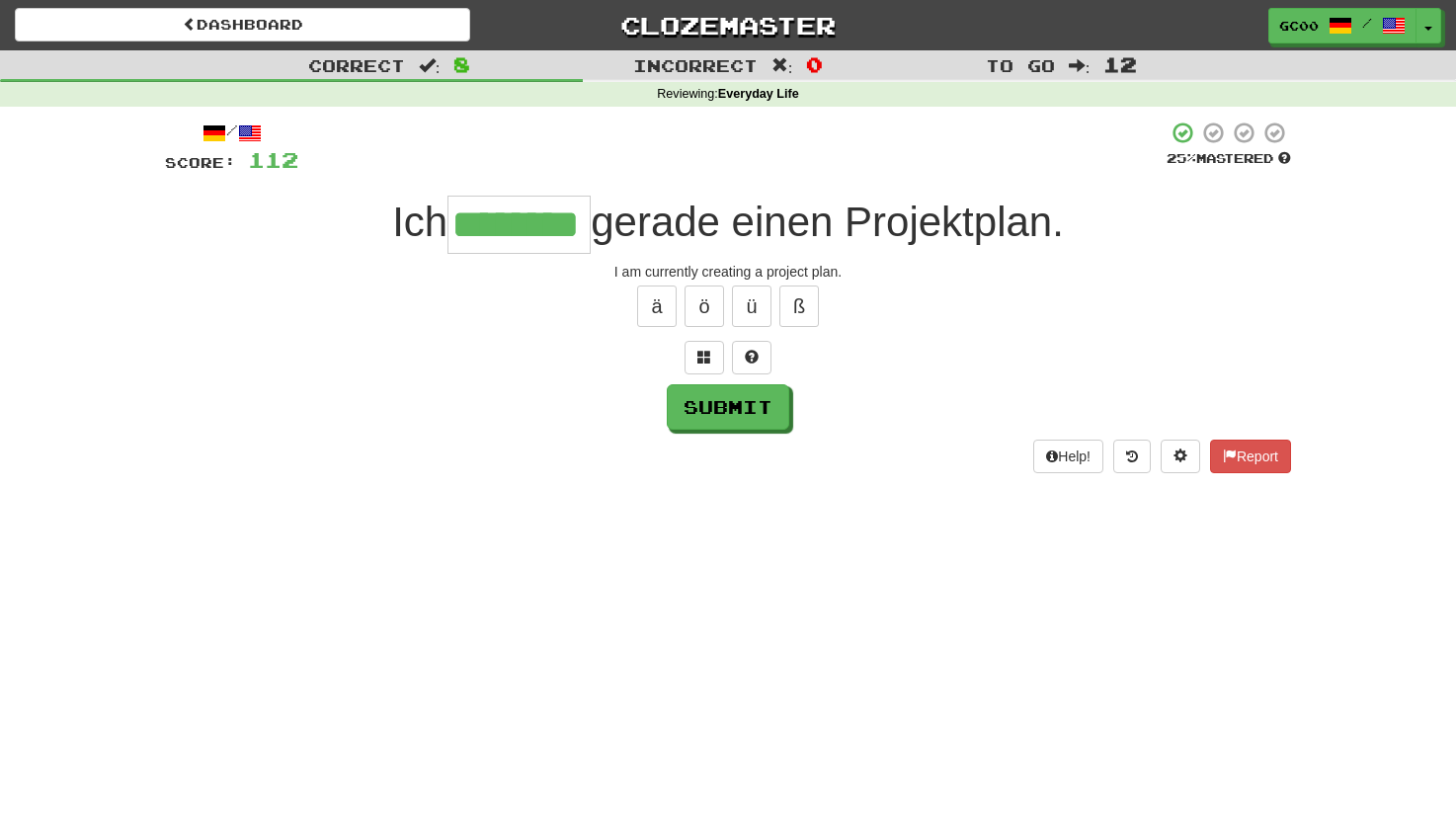 type on "********" 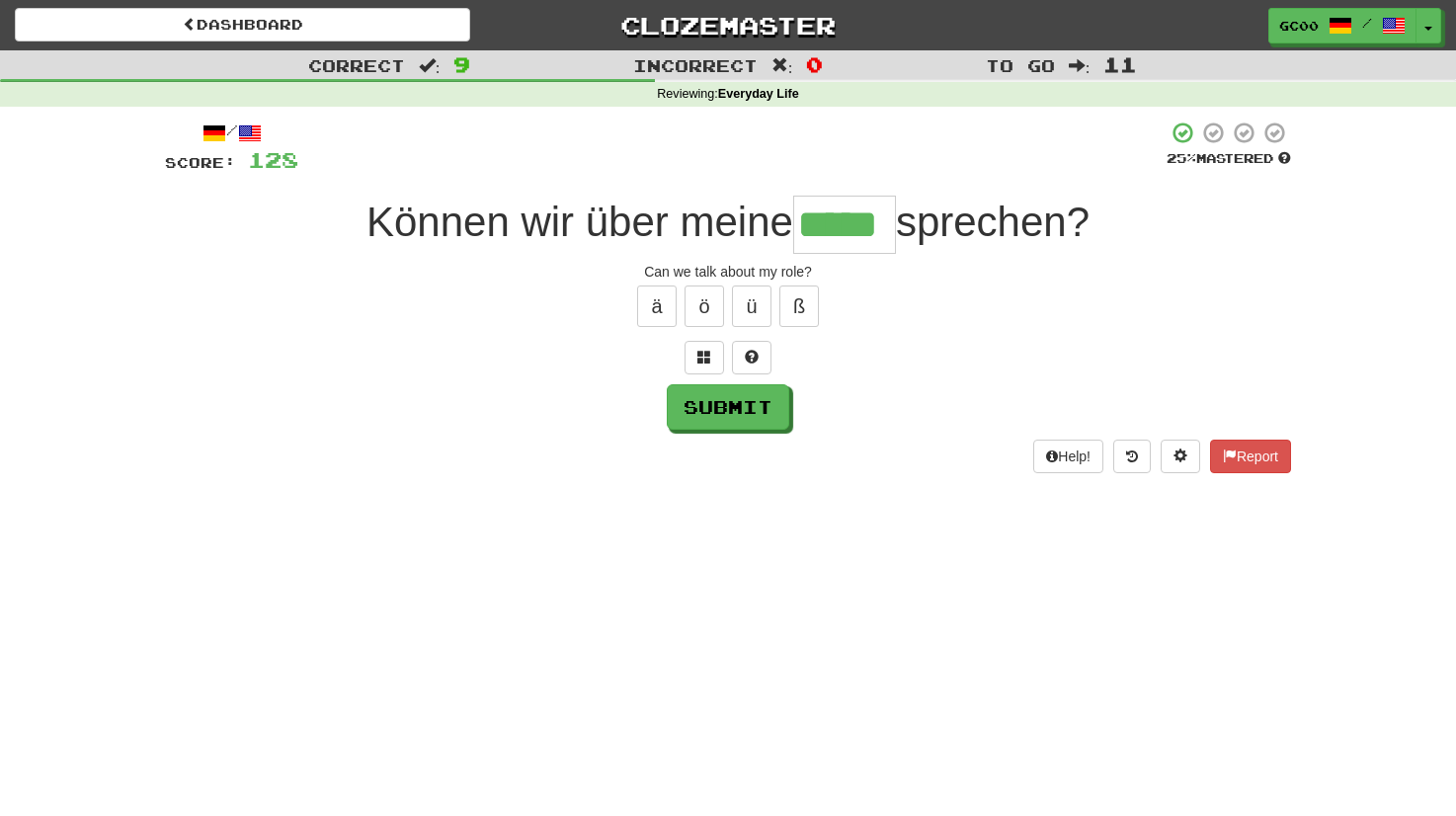 type on "*****" 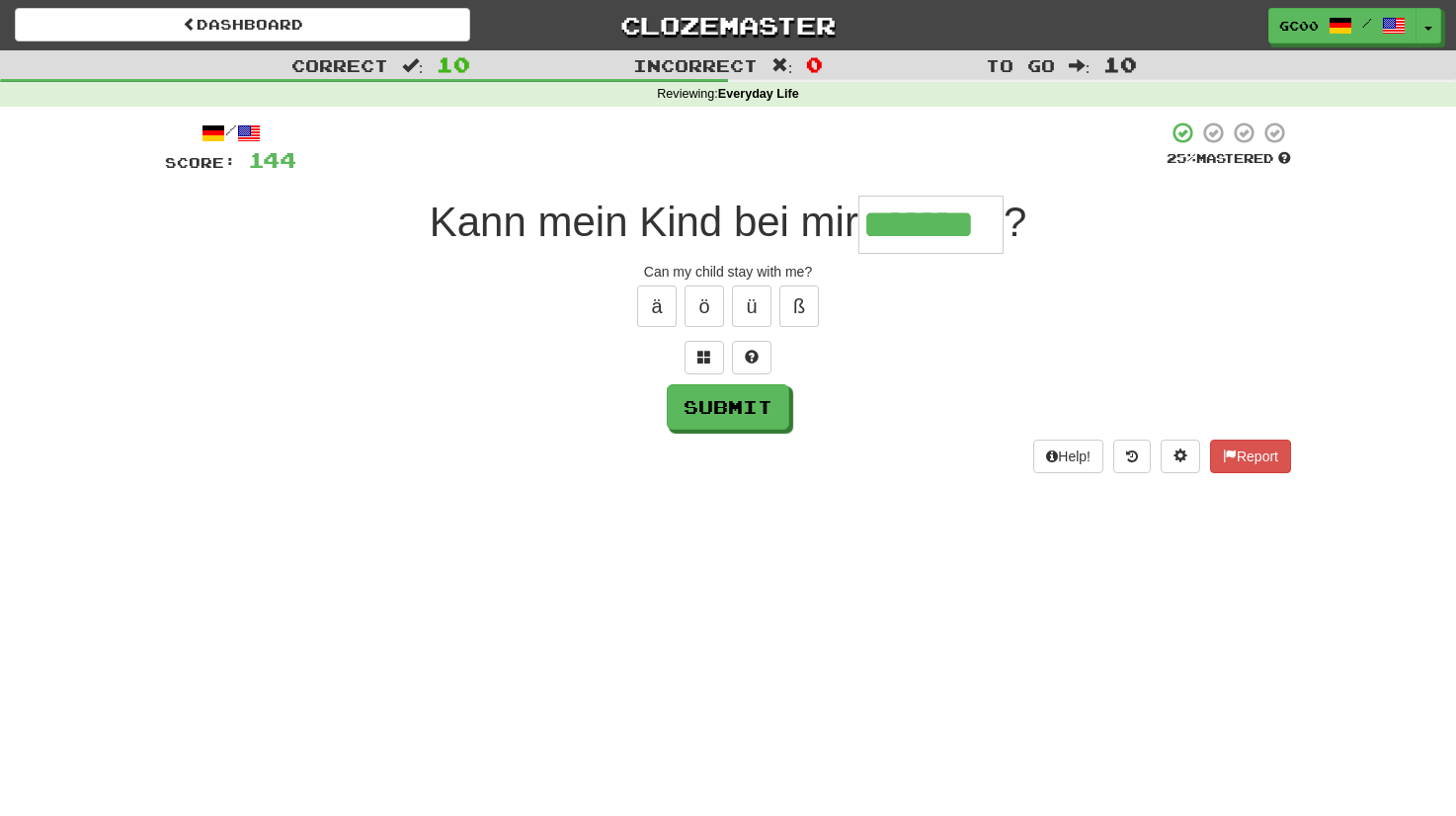 type on "*******" 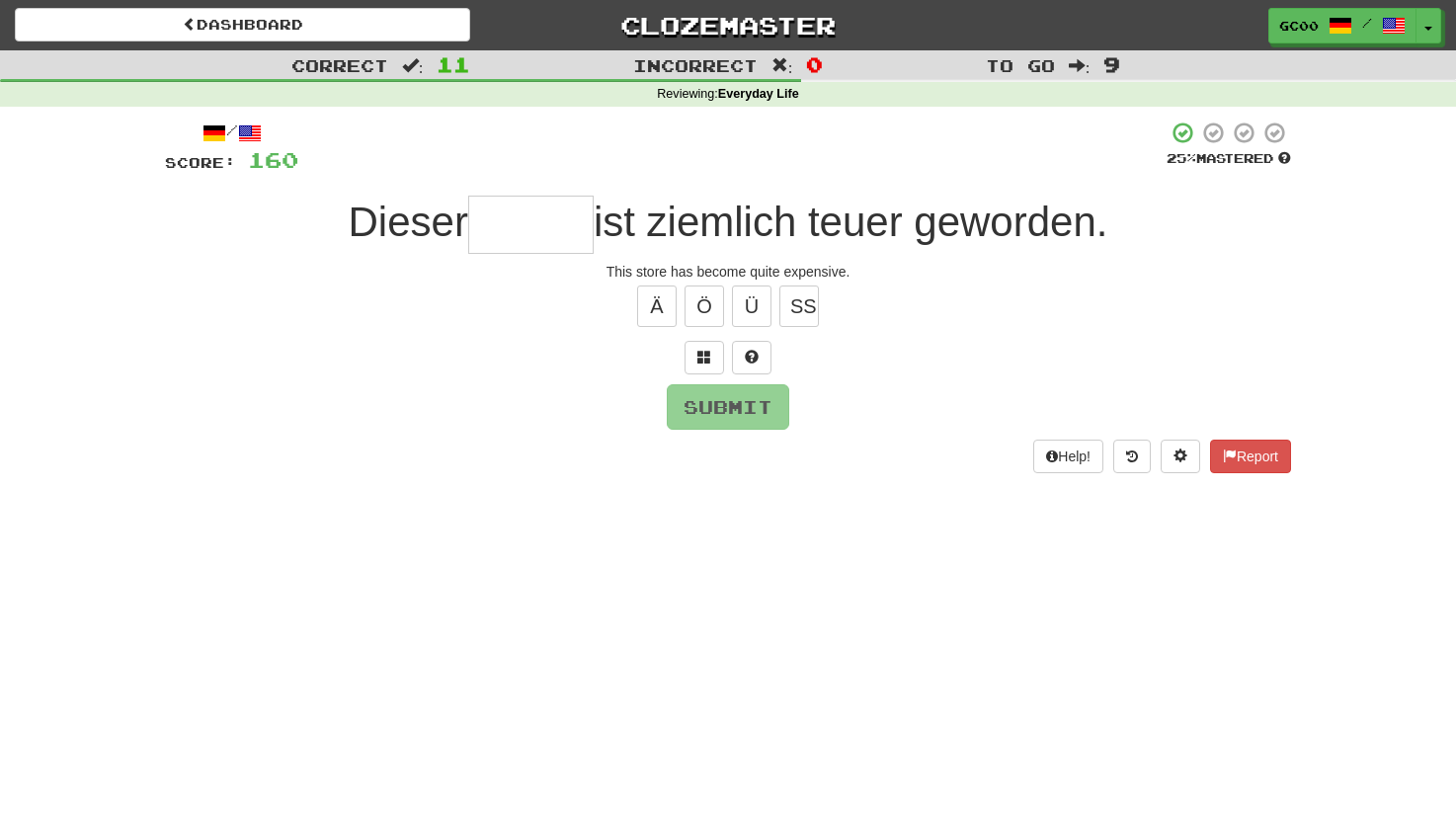 type on "*" 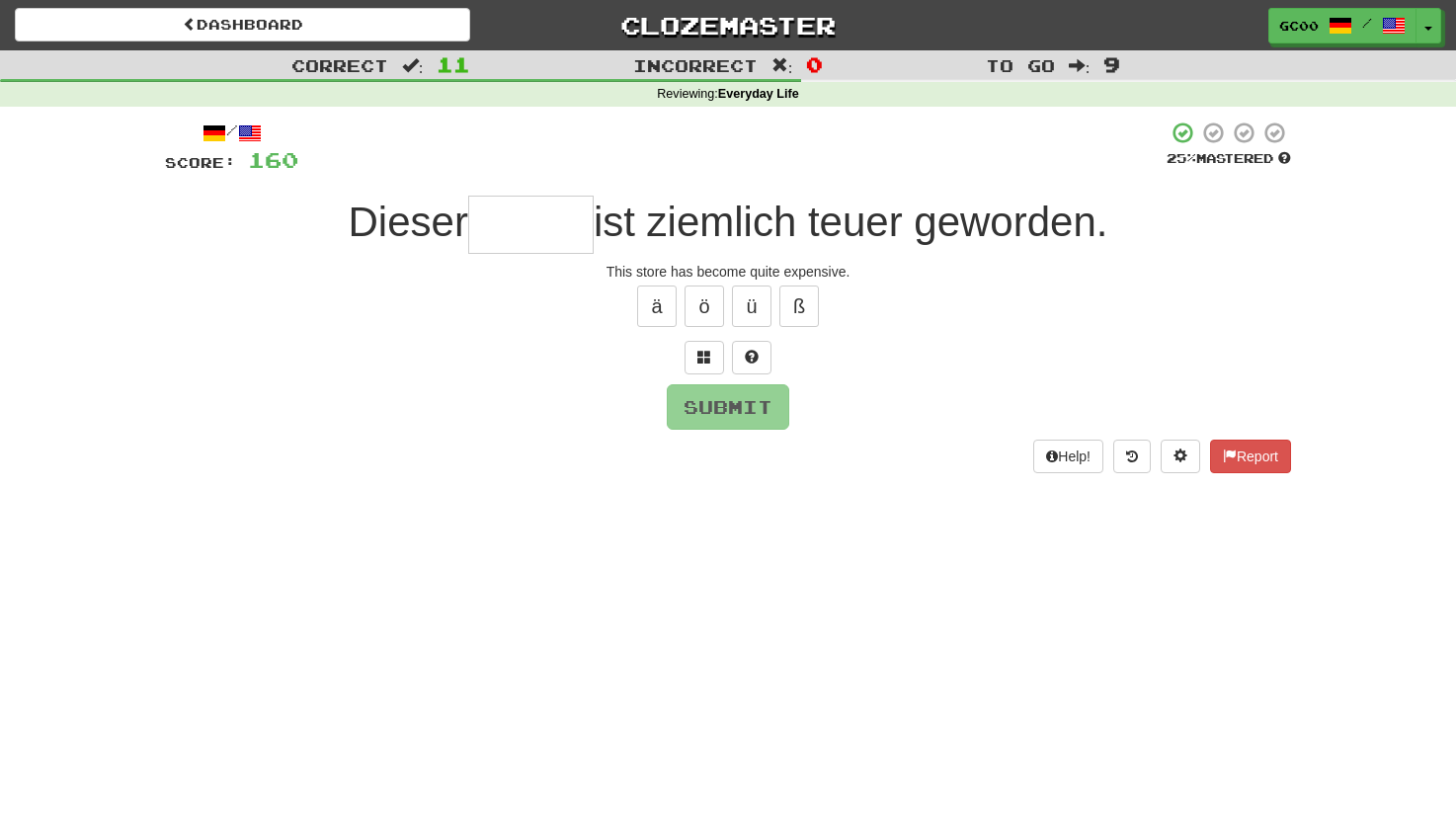 type on "*" 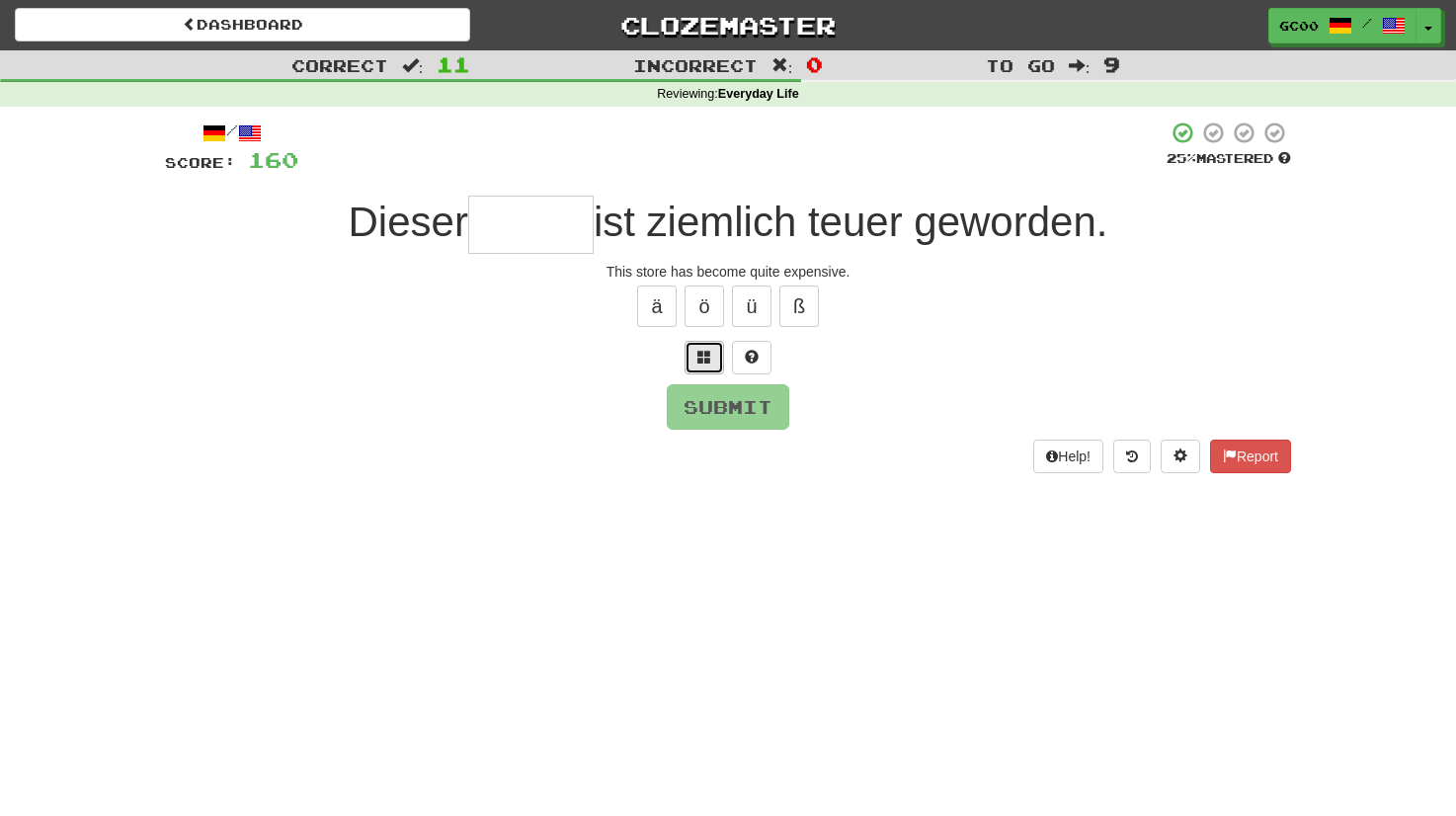 click at bounding box center (704, 357) 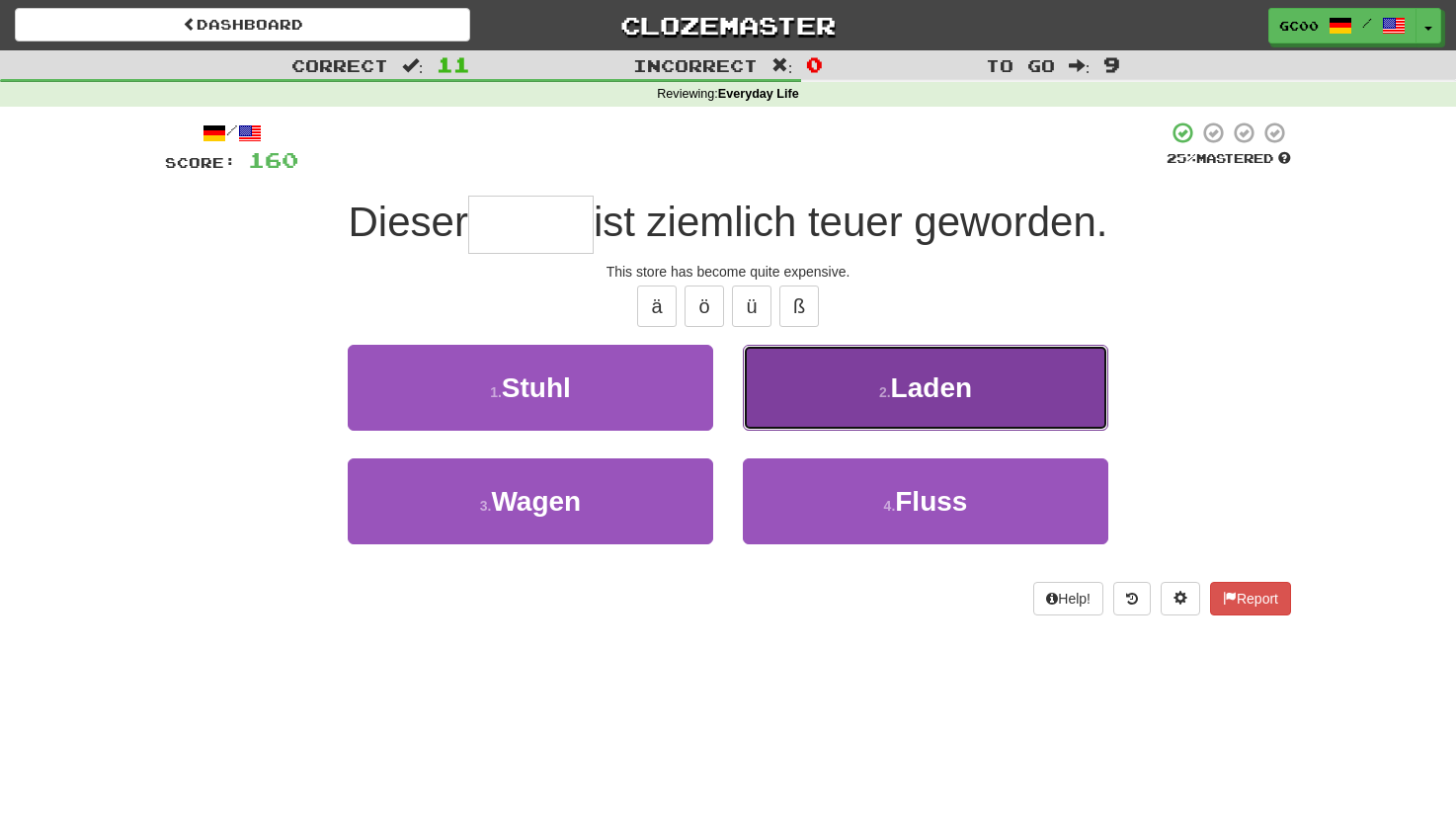 click on "2 .  Laden" at bounding box center (926, 387) 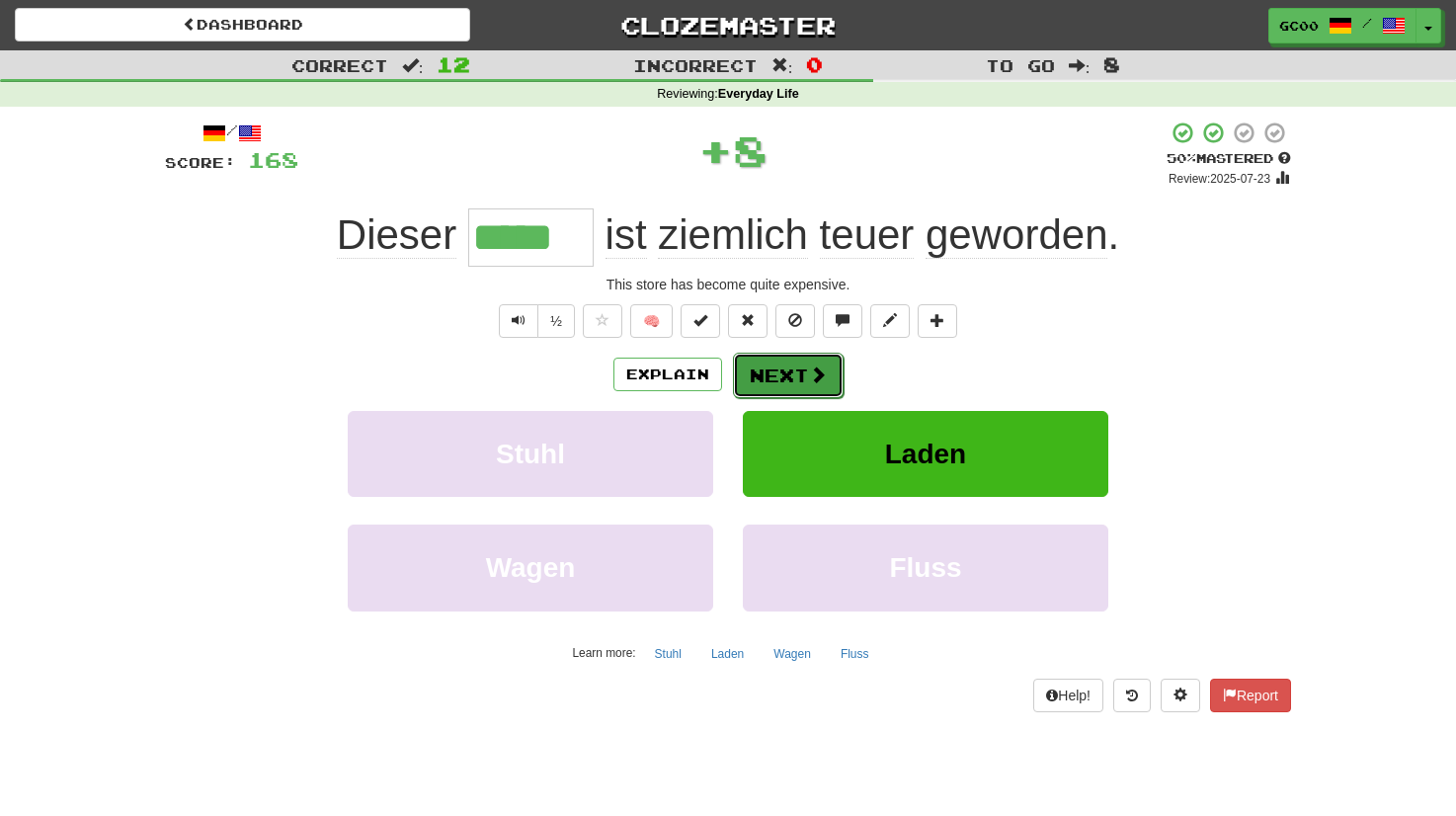 click on "Next" at bounding box center (788, 375) 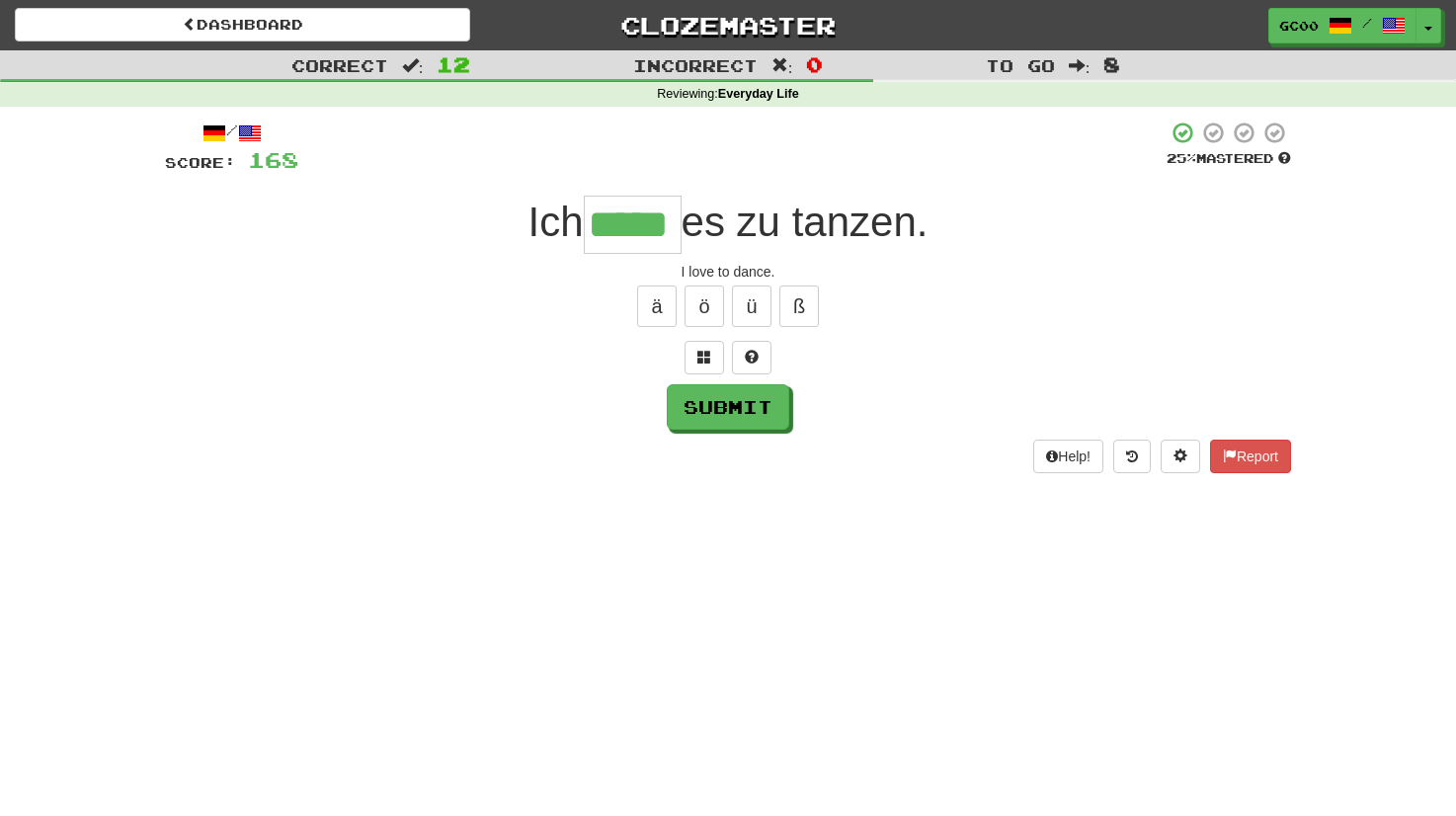 type on "*****" 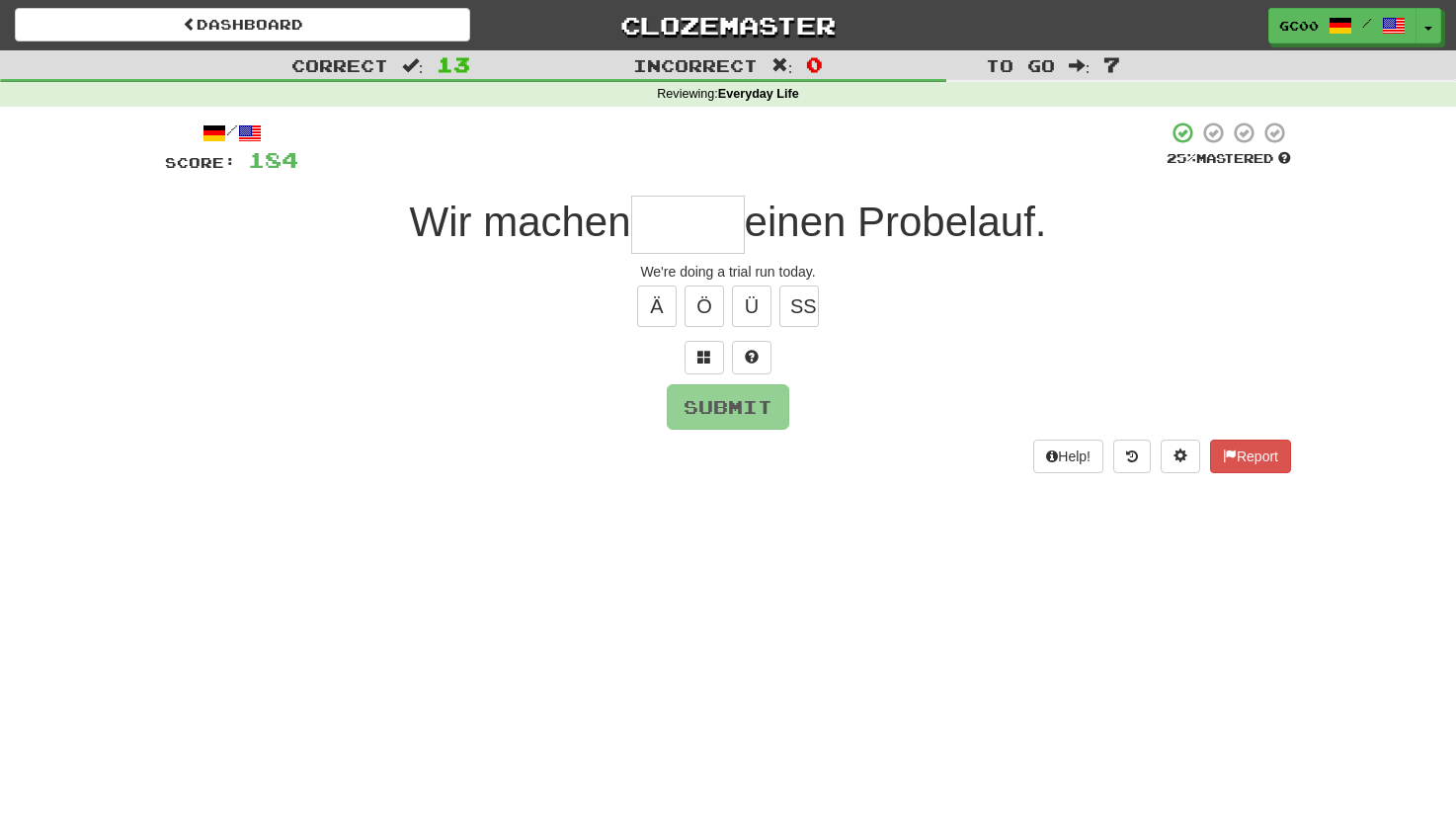 type on "*" 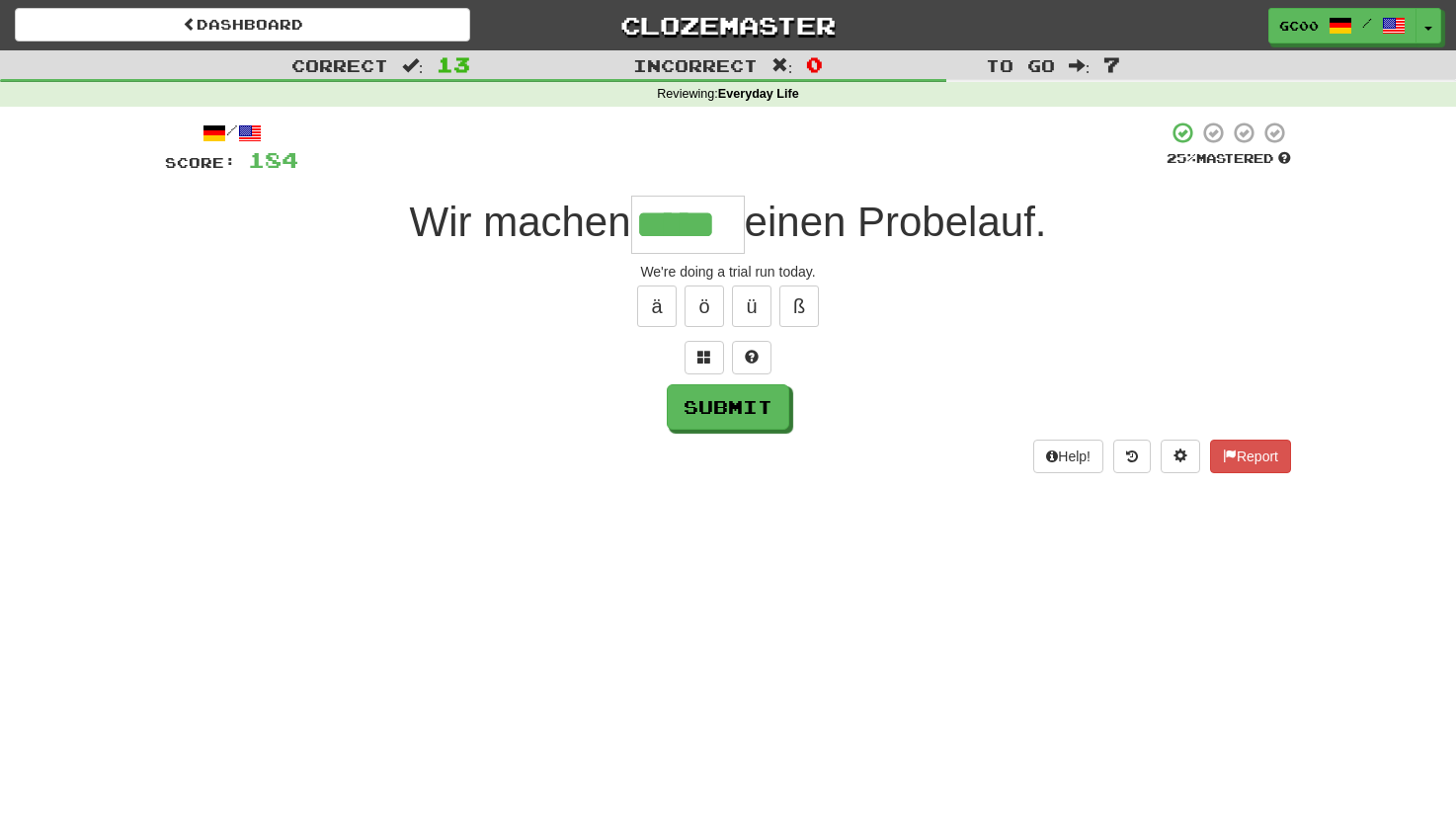 type on "*****" 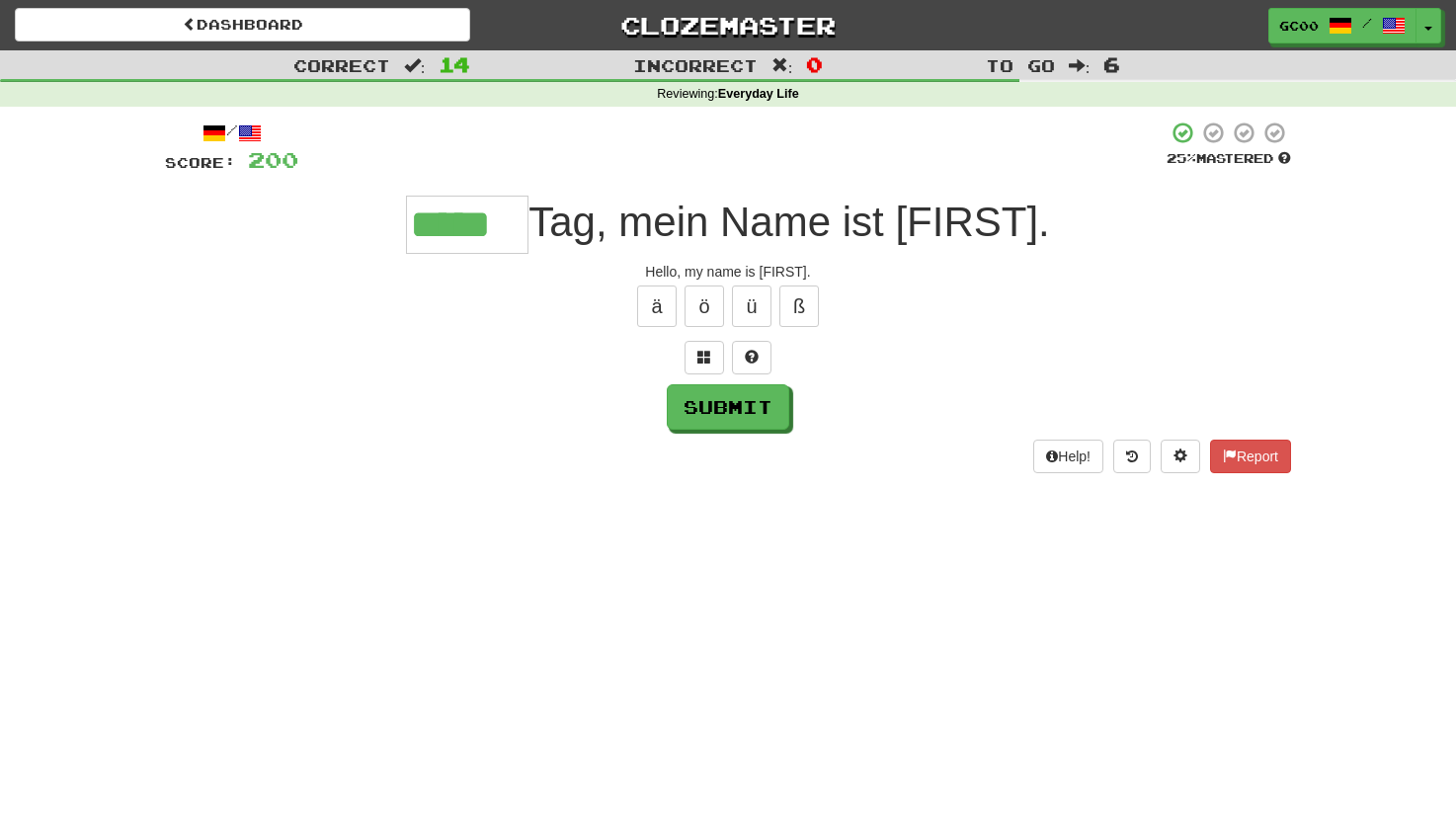 type on "*****" 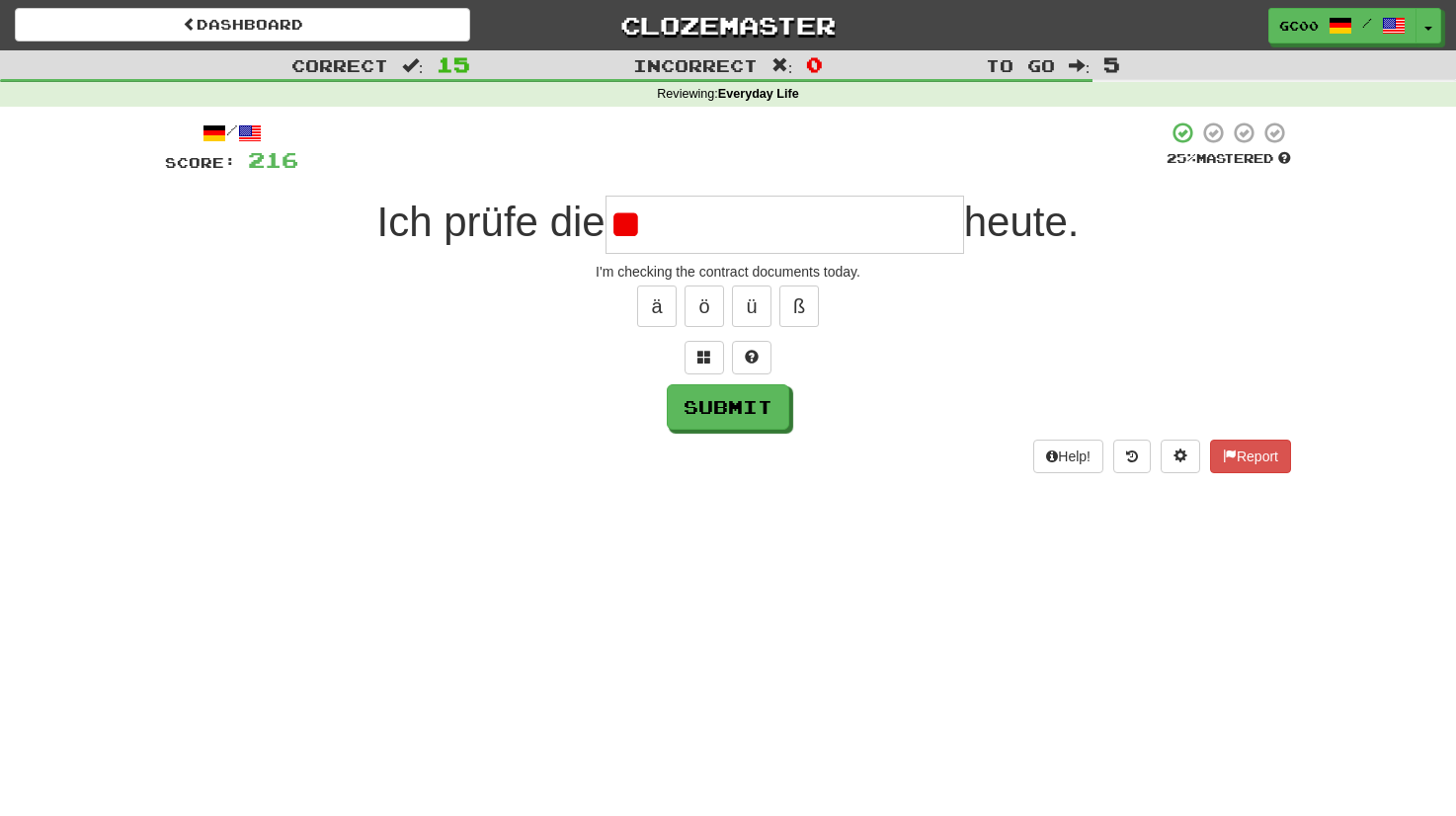 type on "*" 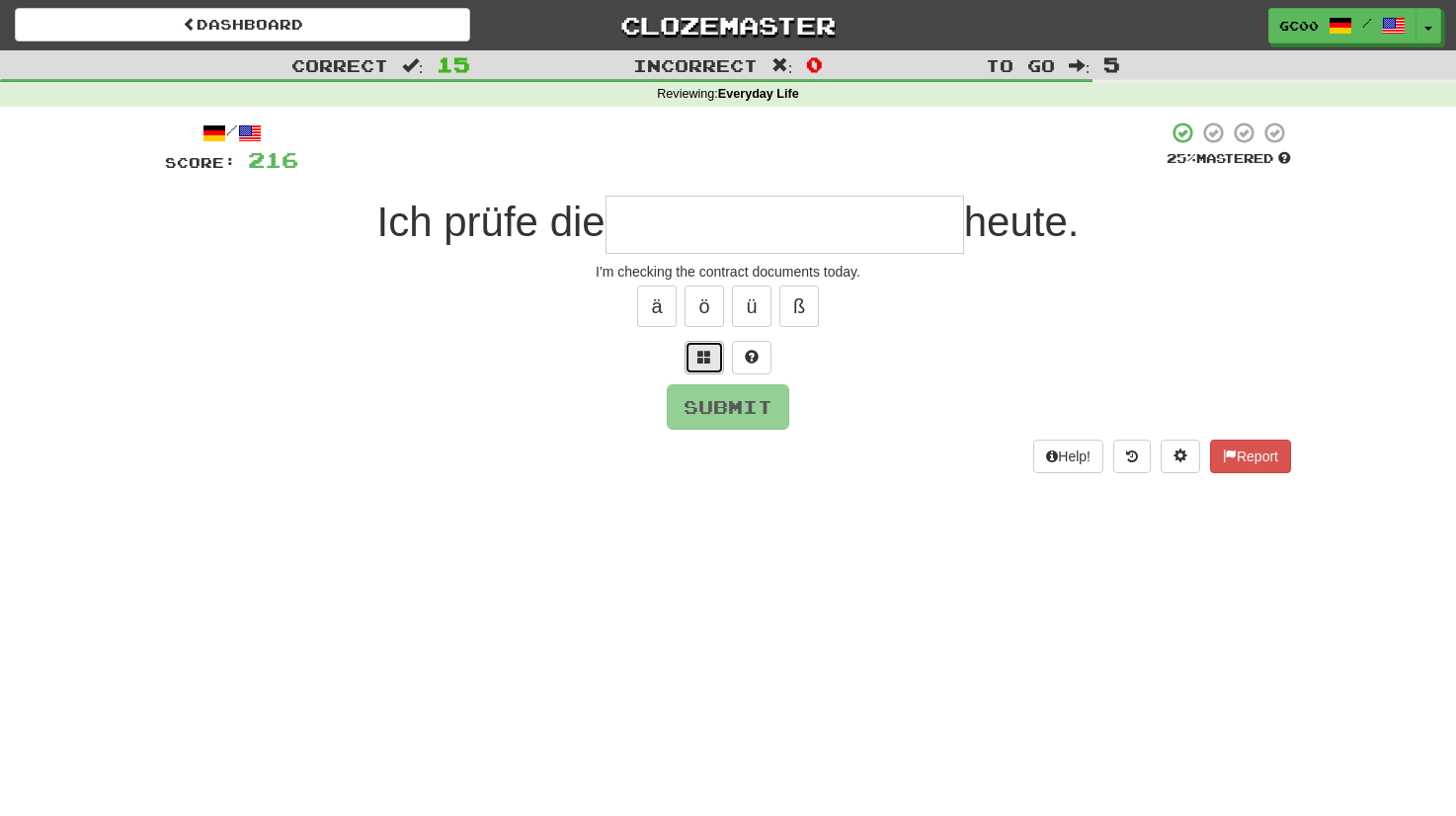 click at bounding box center [704, 358] 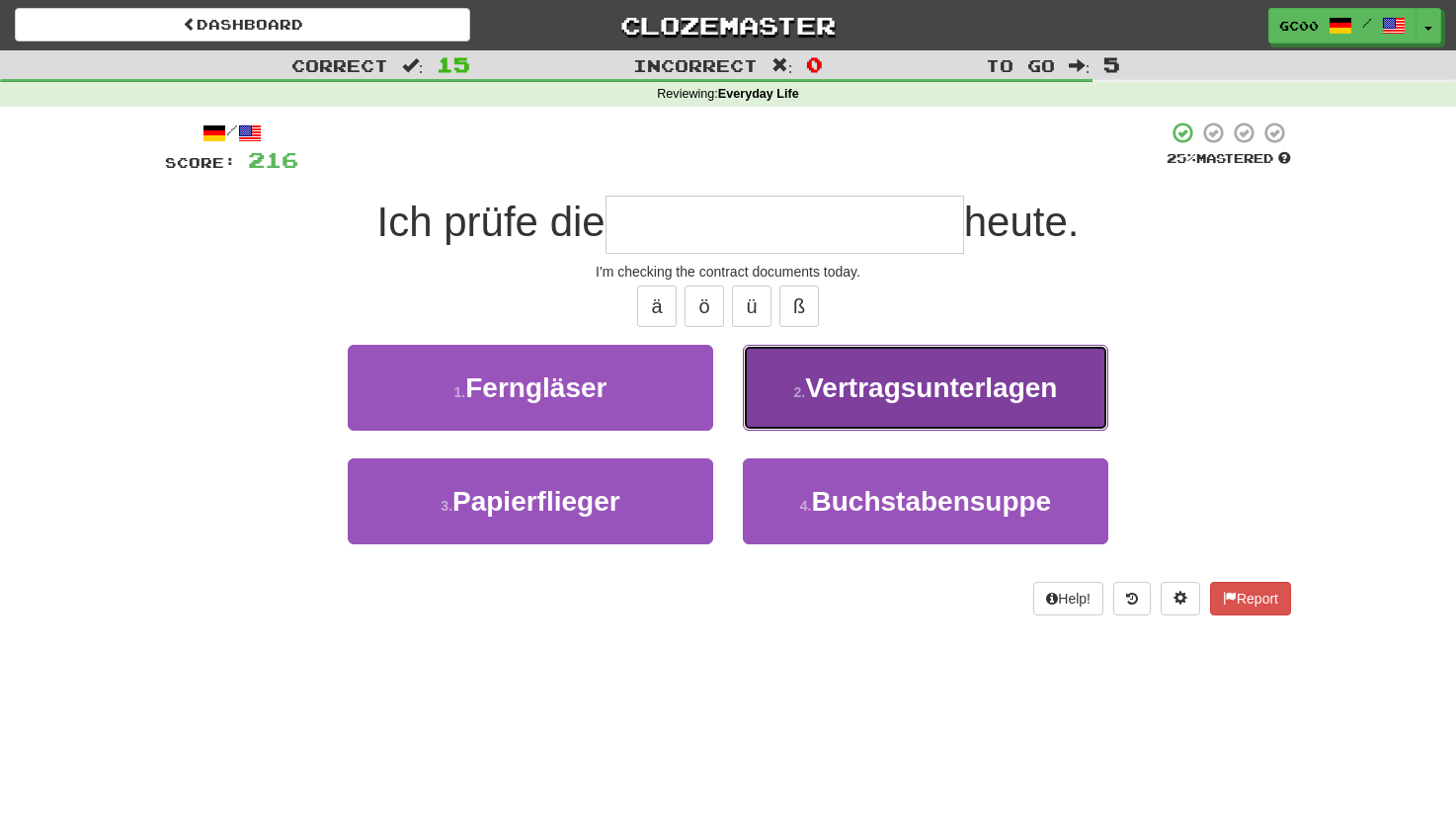 click on "2 .  Vertragsunterlagen" at bounding box center (926, 387) 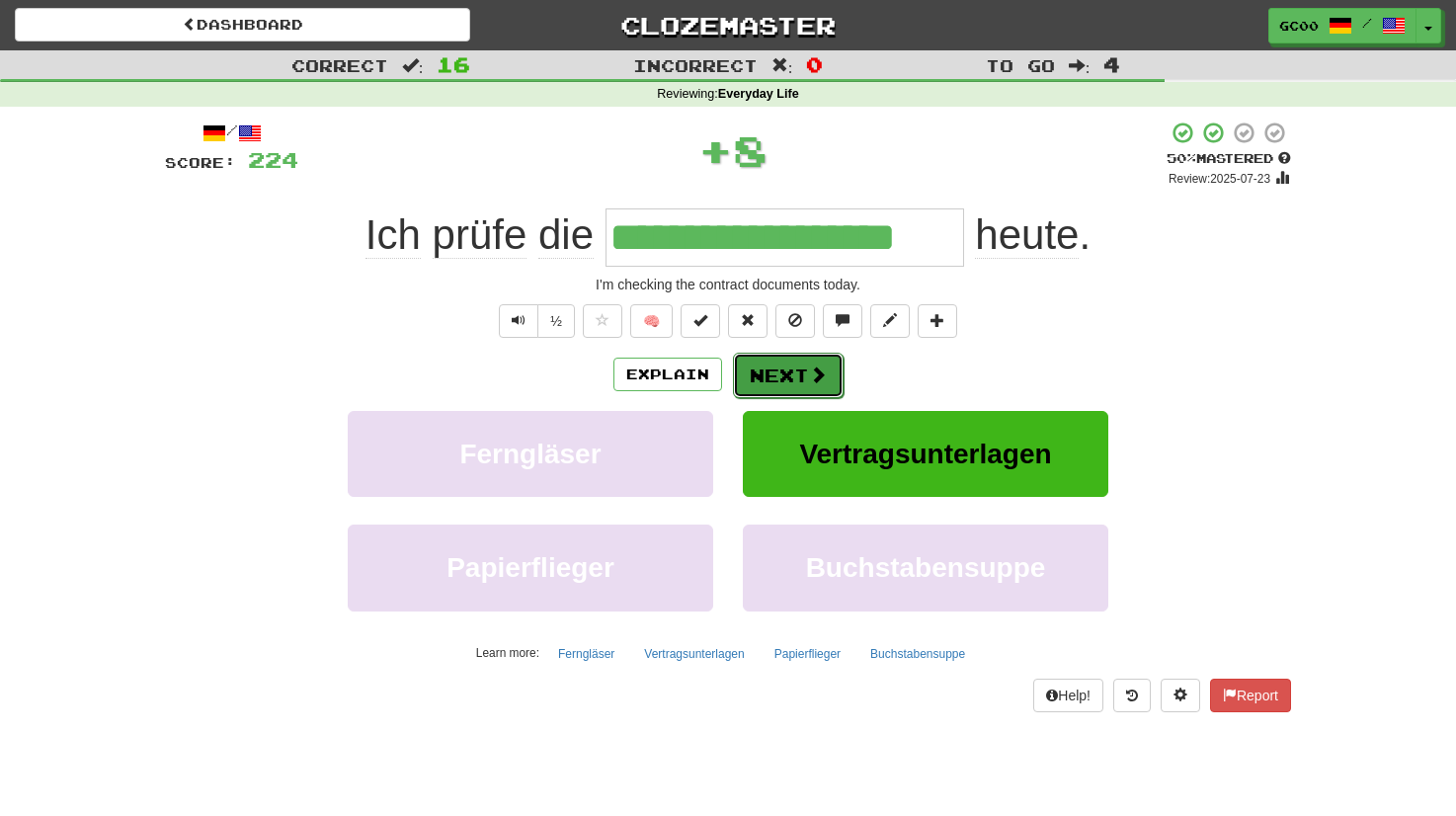 click on "Next" at bounding box center [788, 375] 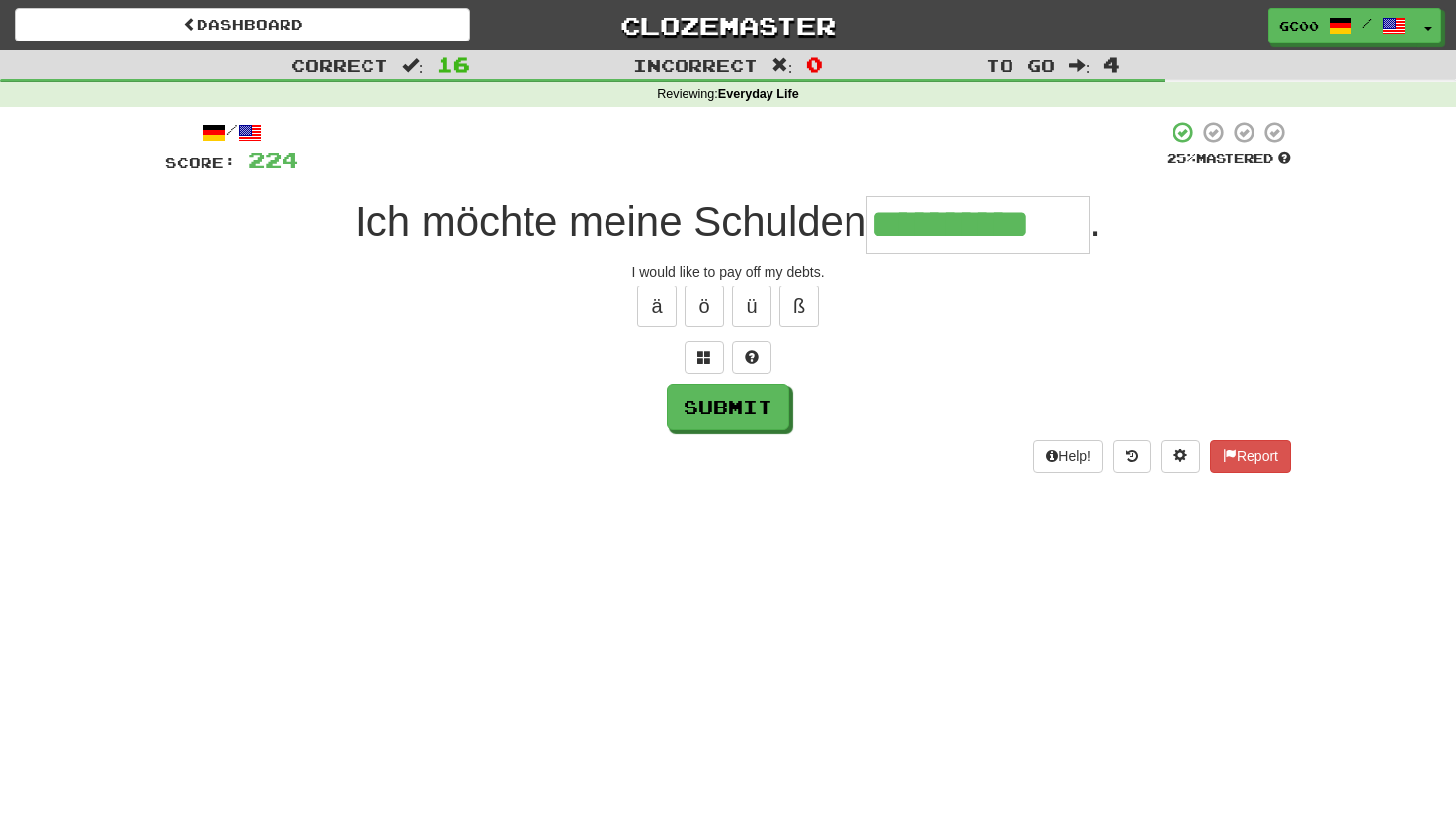 type on "**********" 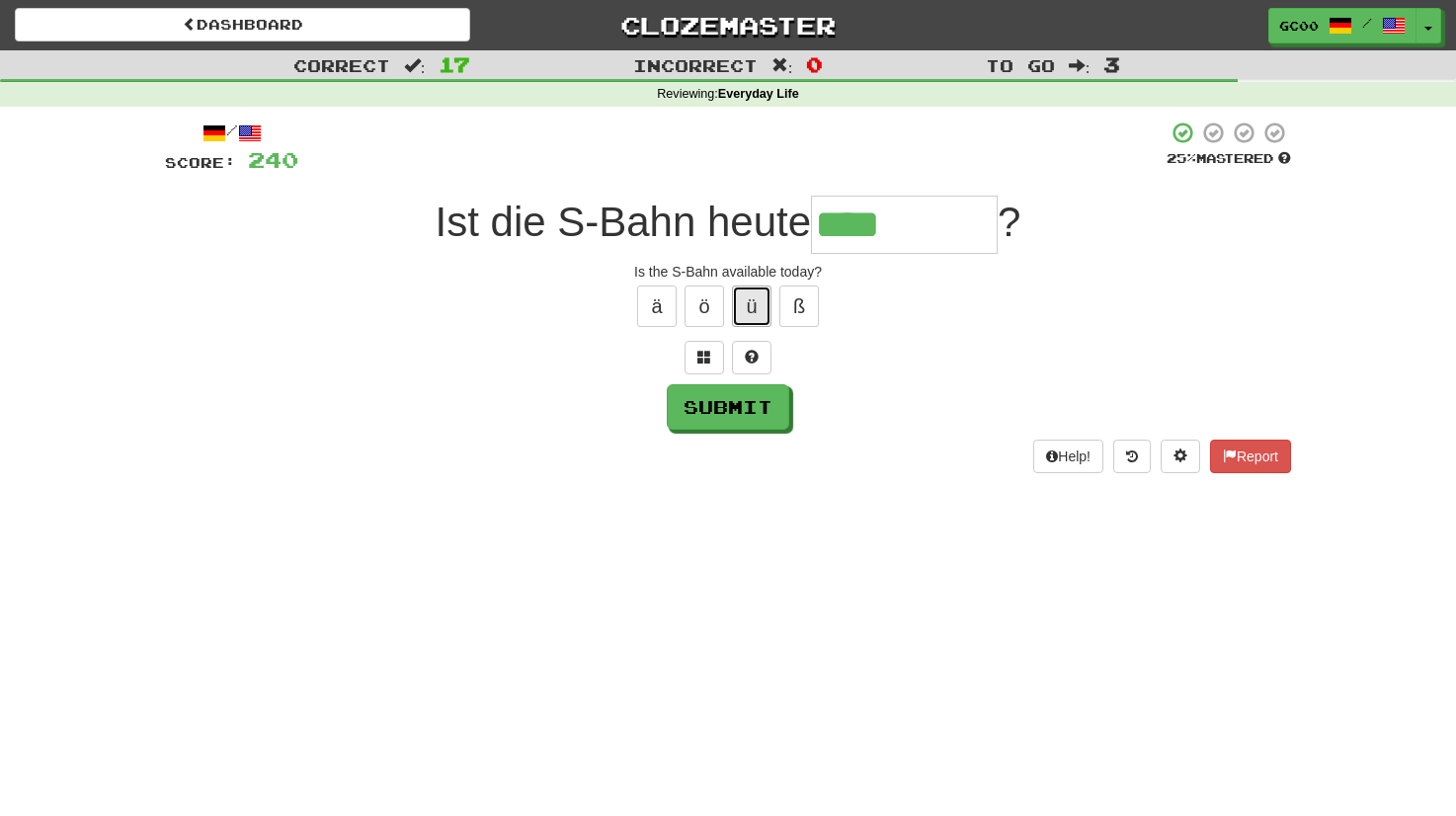 click on "ü" at bounding box center (752, 306) 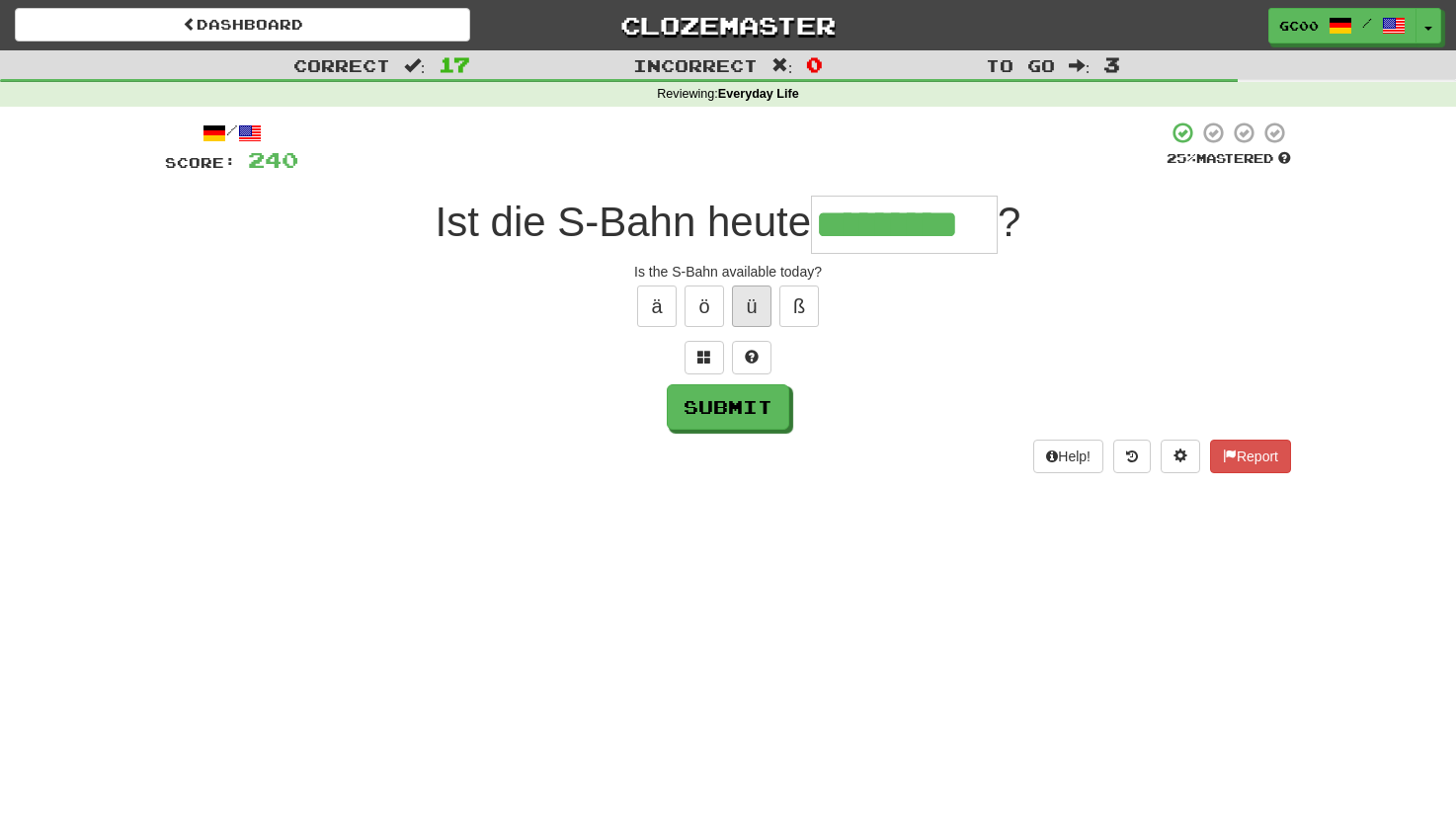 type on "*********" 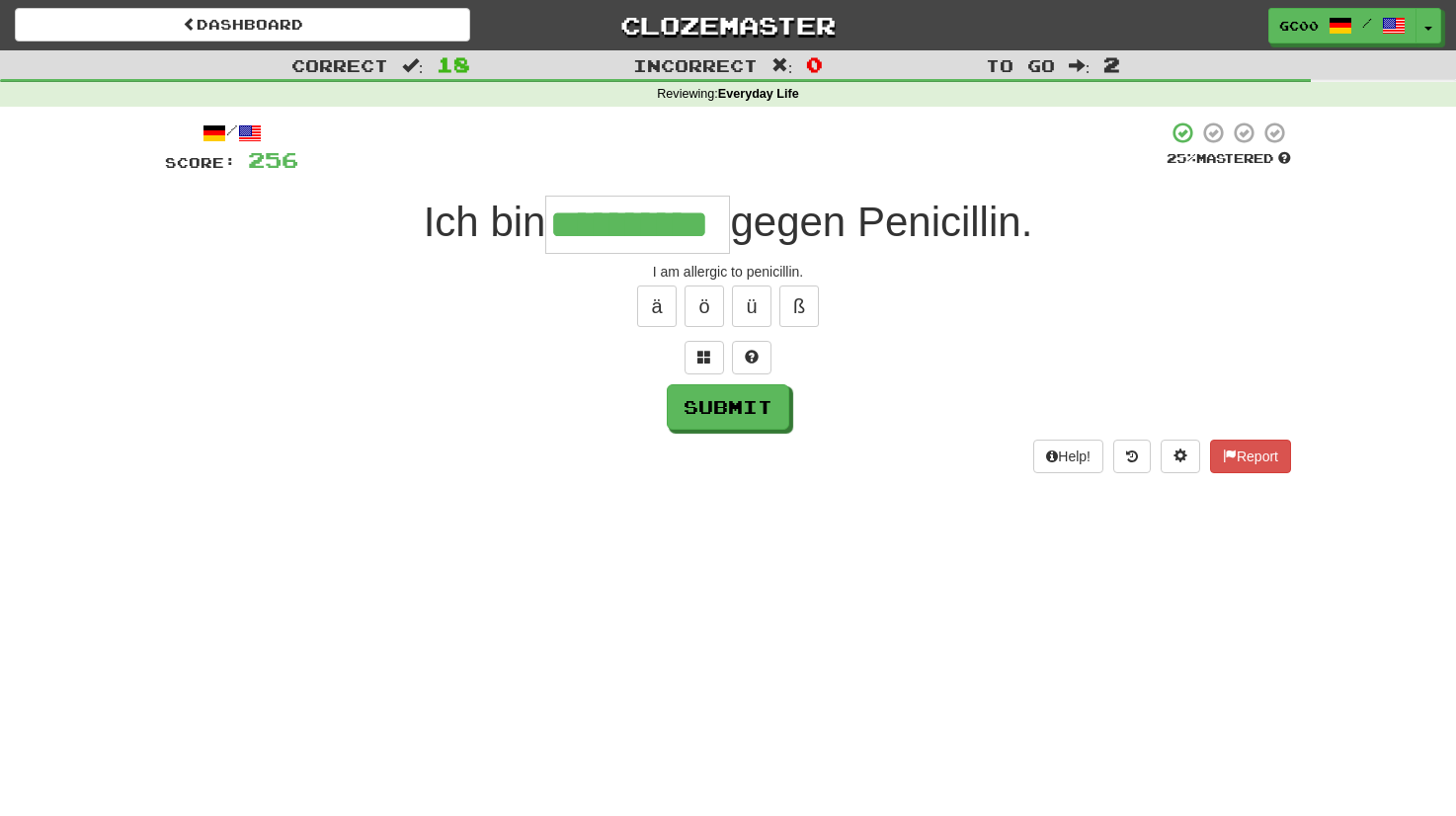 type on "**********" 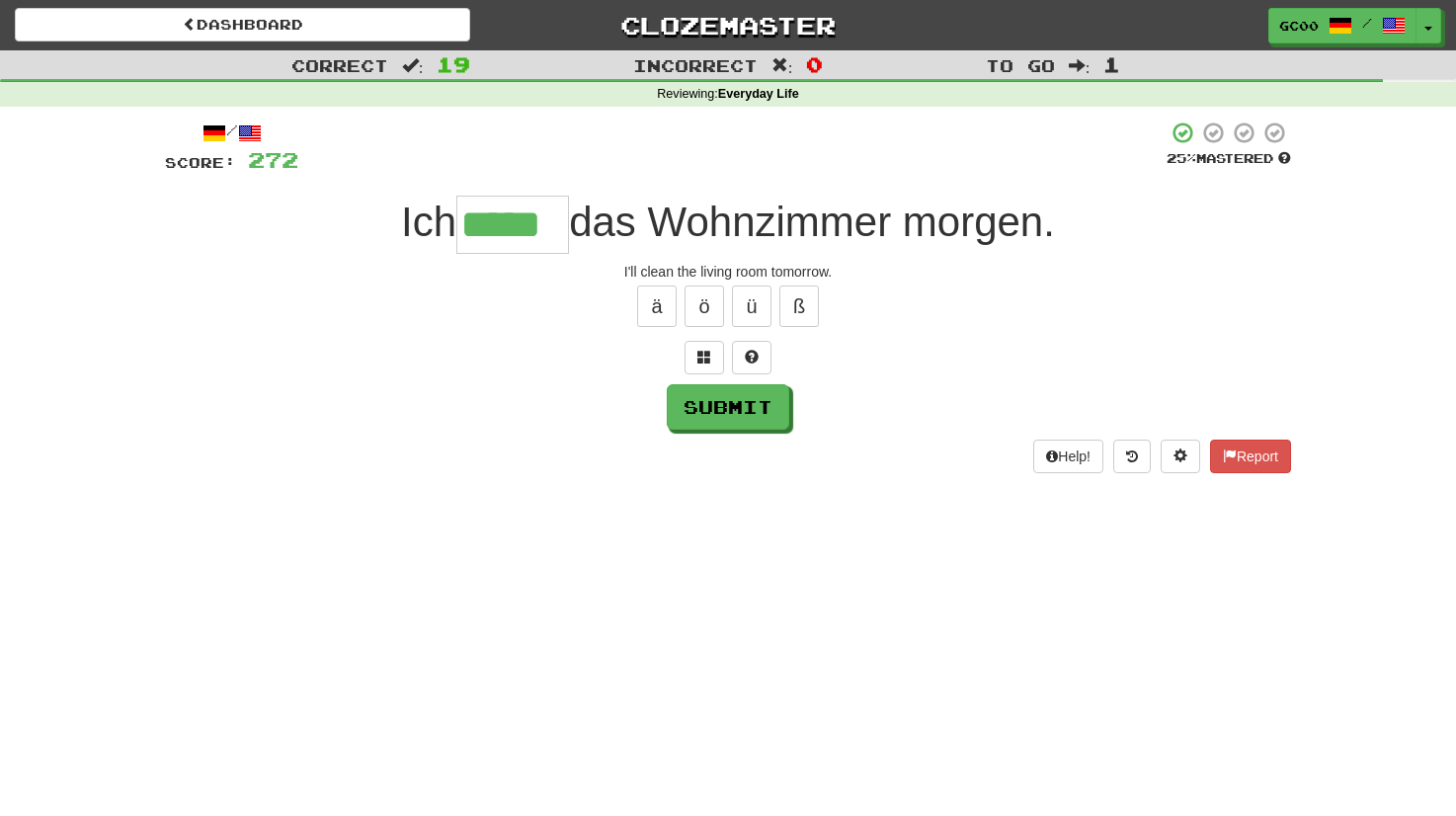 type on "*****" 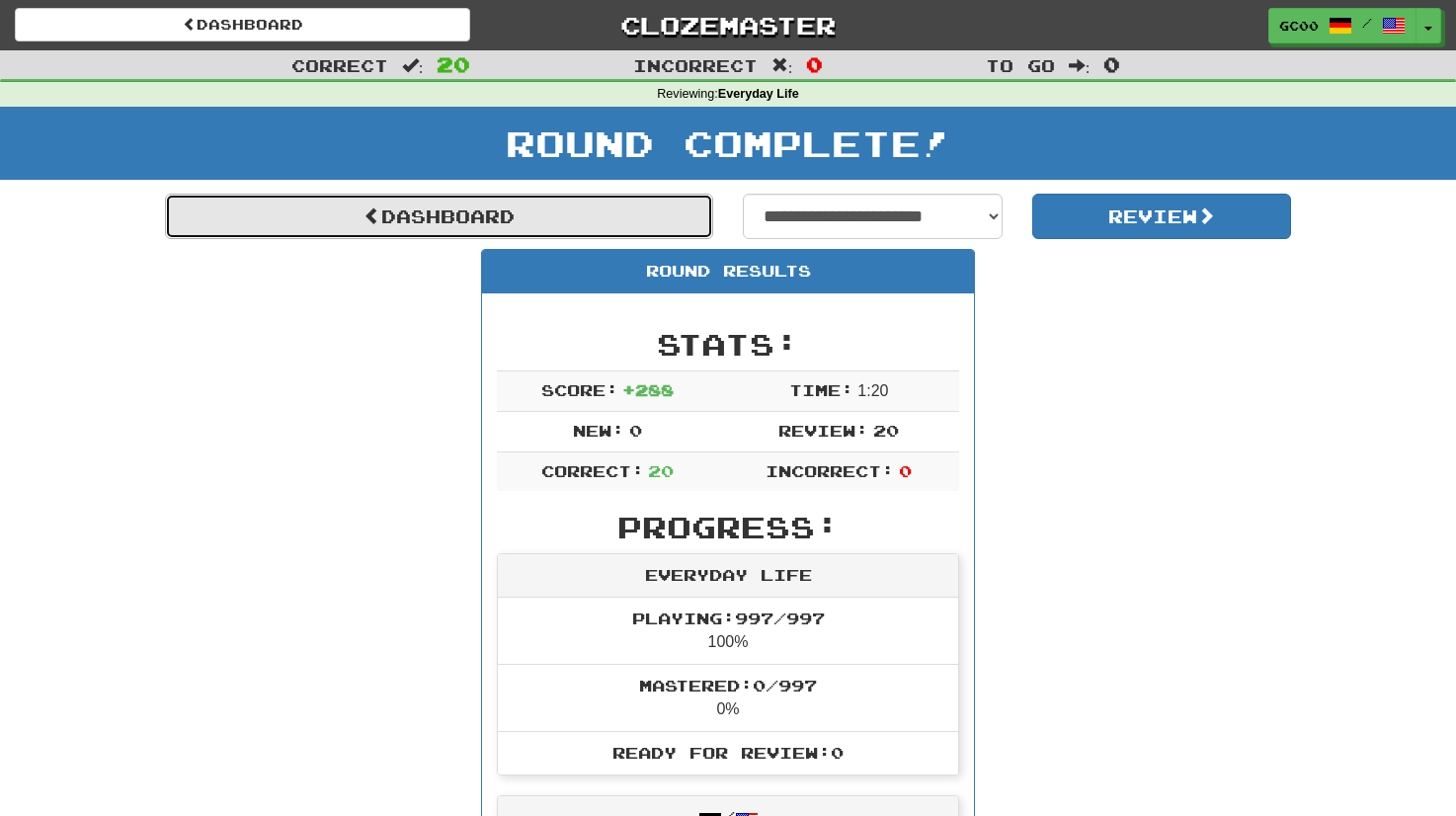 click on "Dashboard" at bounding box center [439, 216] 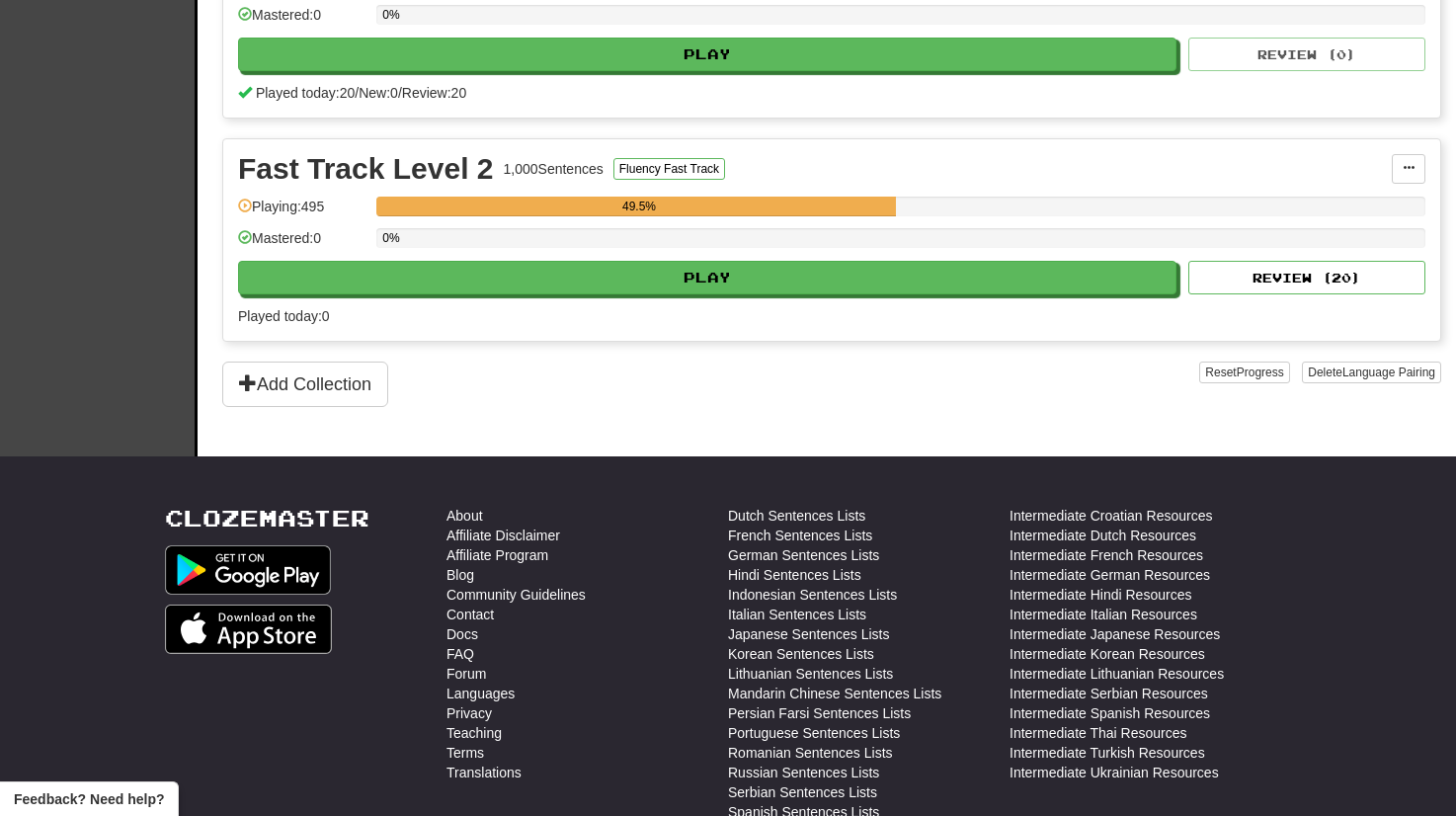 scroll, scrollTop: 682, scrollLeft: 0, axis: vertical 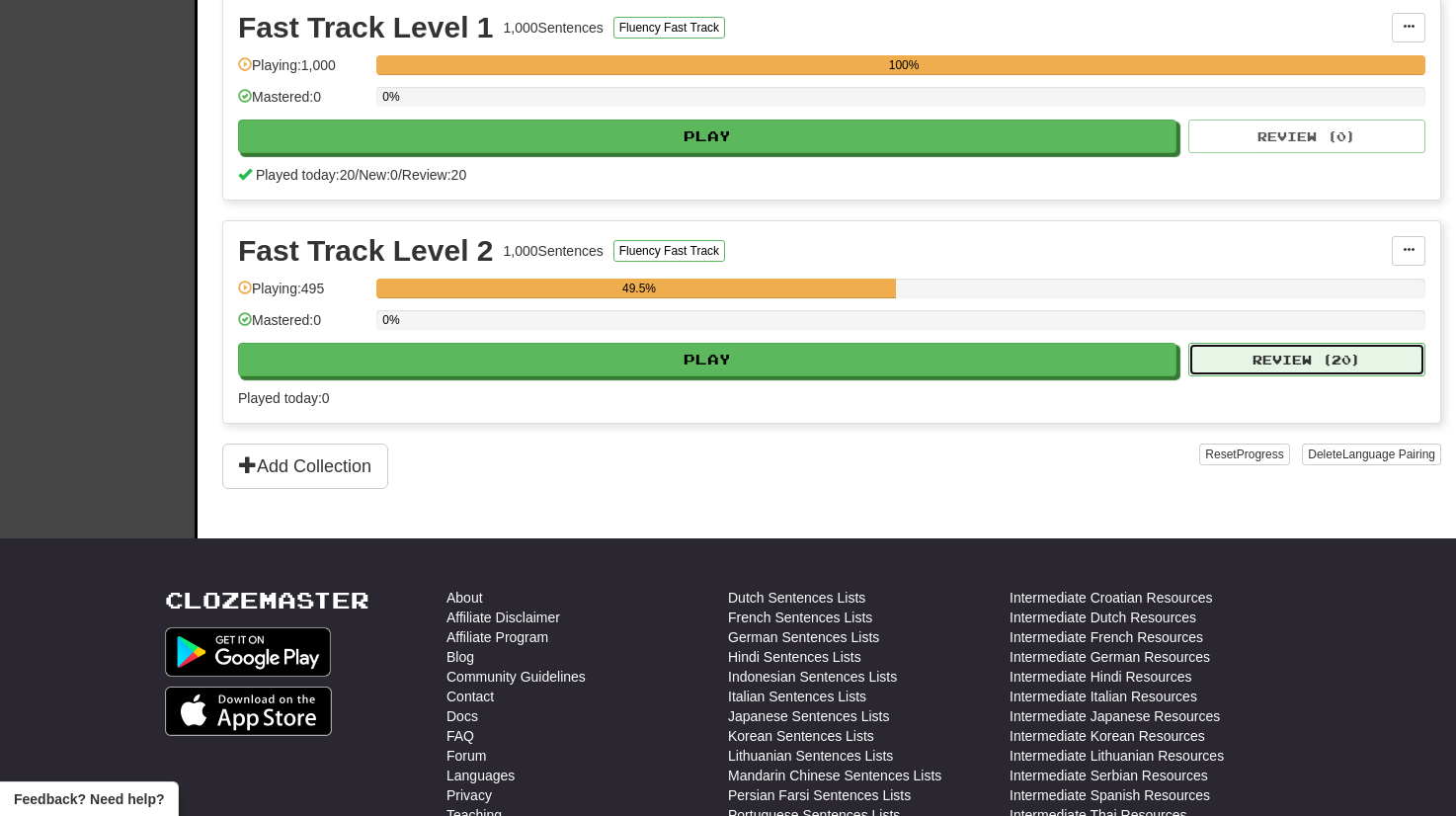 click on "Review ( 20 )" at bounding box center [1307, 360] 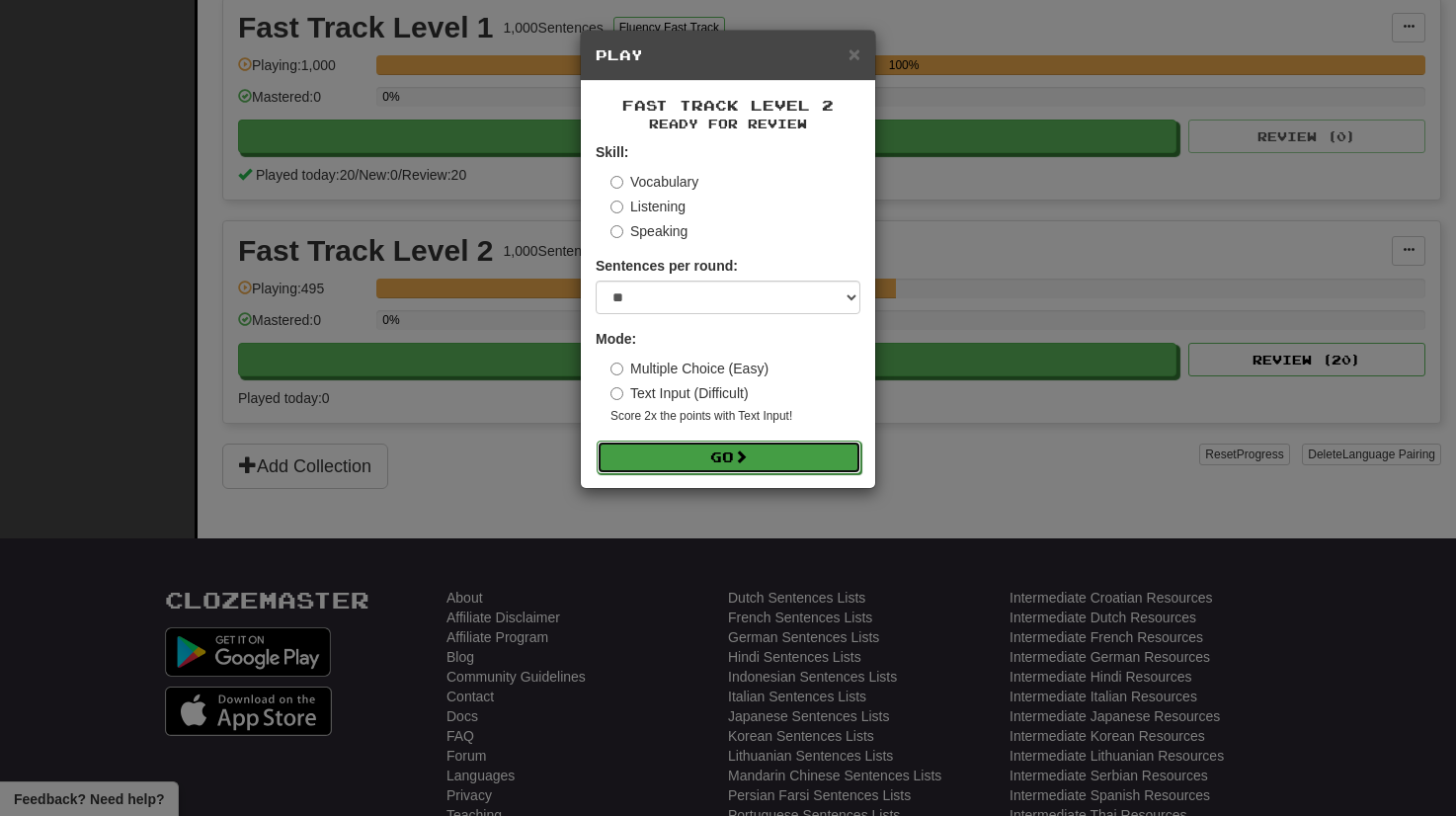 click on "Go" at bounding box center [729, 457] 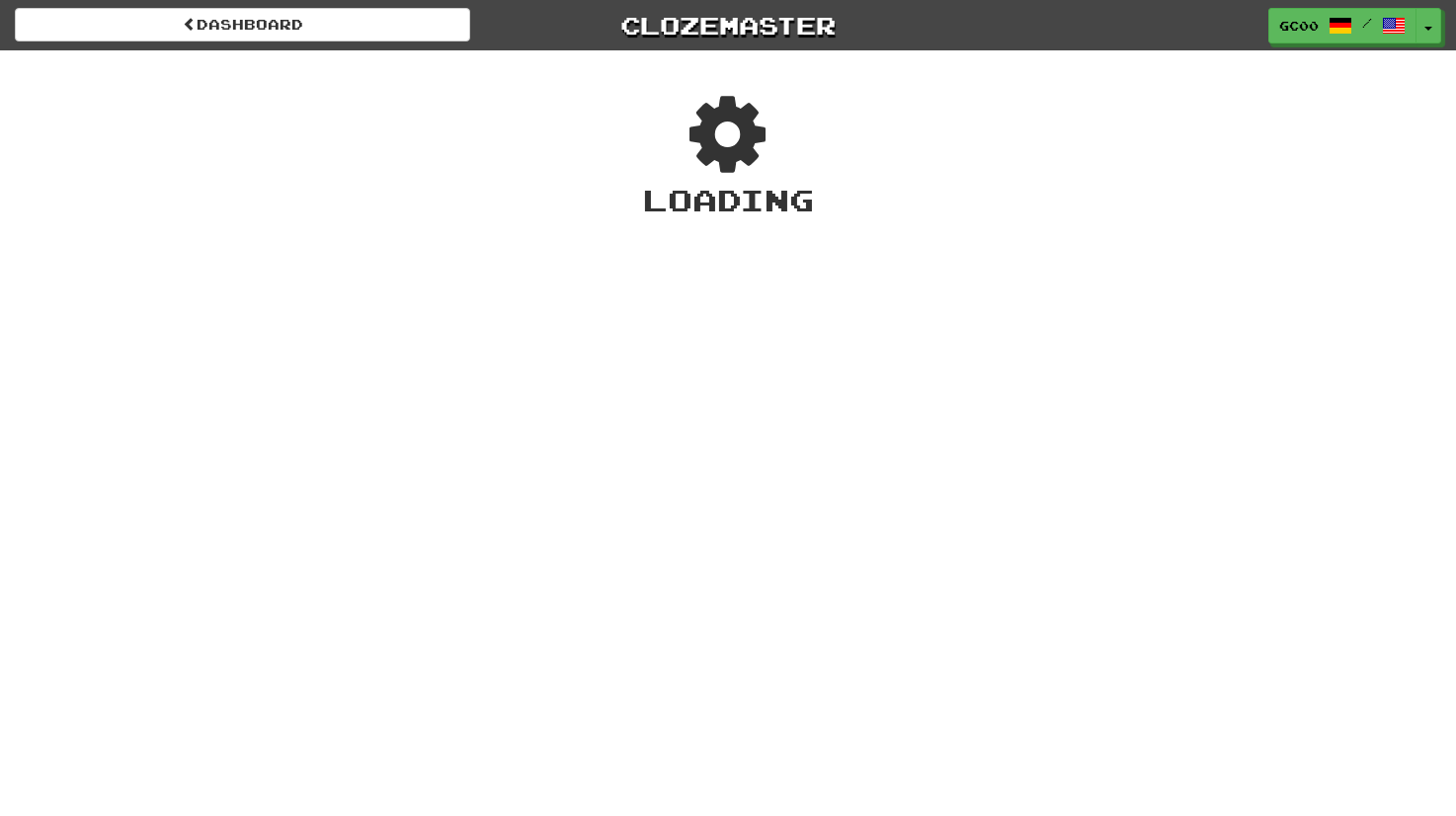 scroll, scrollTop: 0, scrollLeft: 0, axis: both 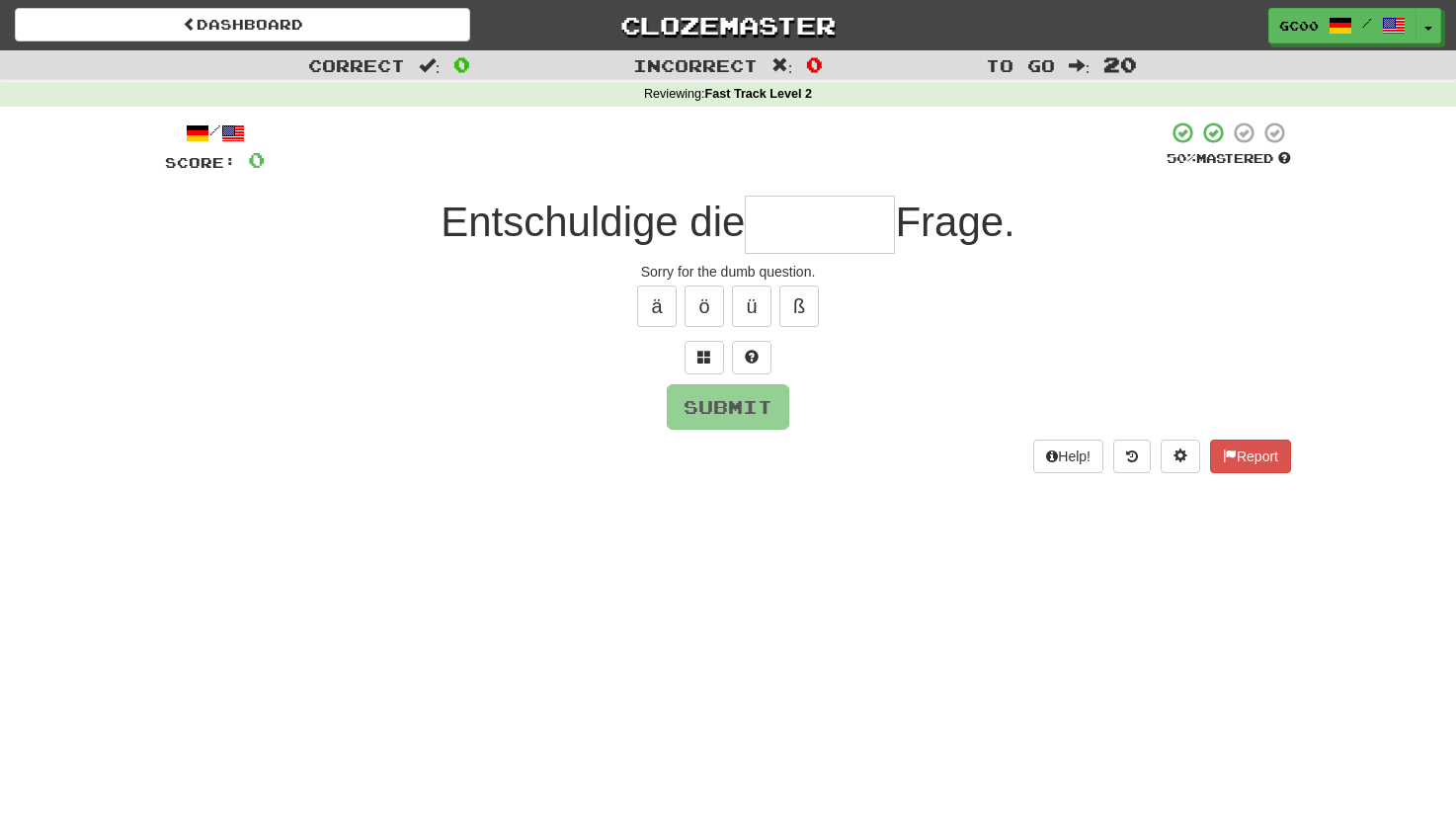 click at bounding box center (820, 224) 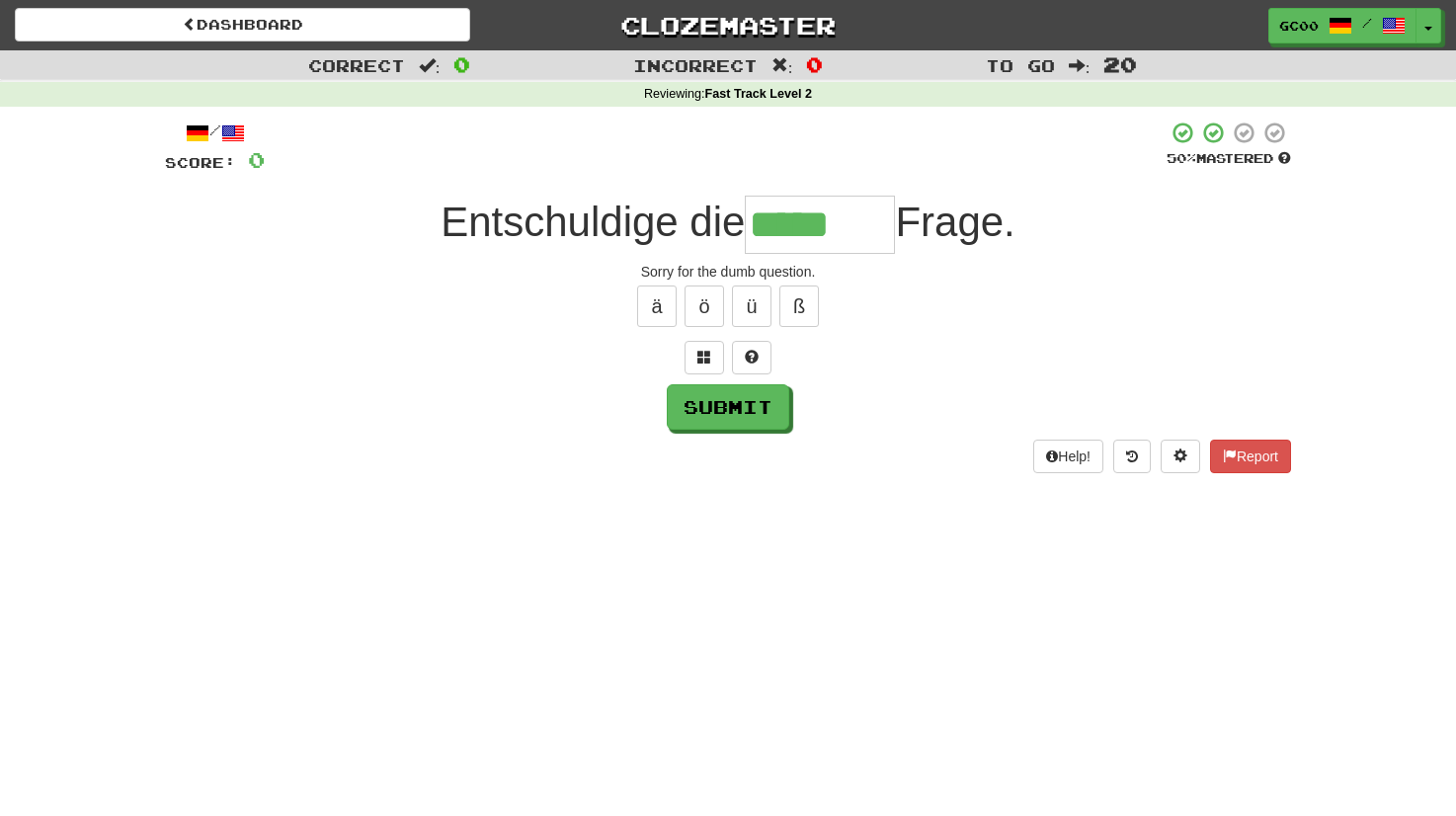 type on "*****" 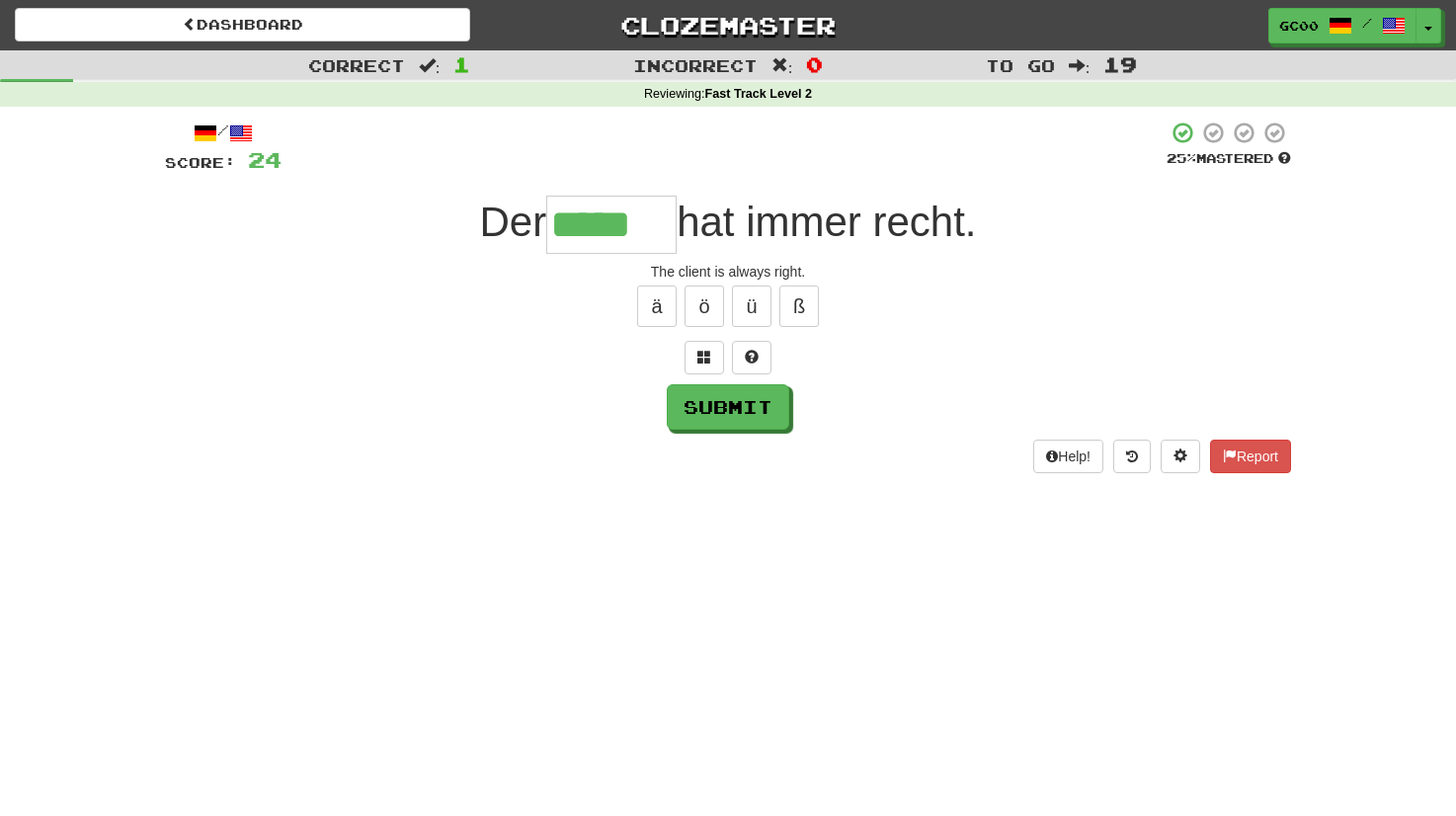 type on "*****" 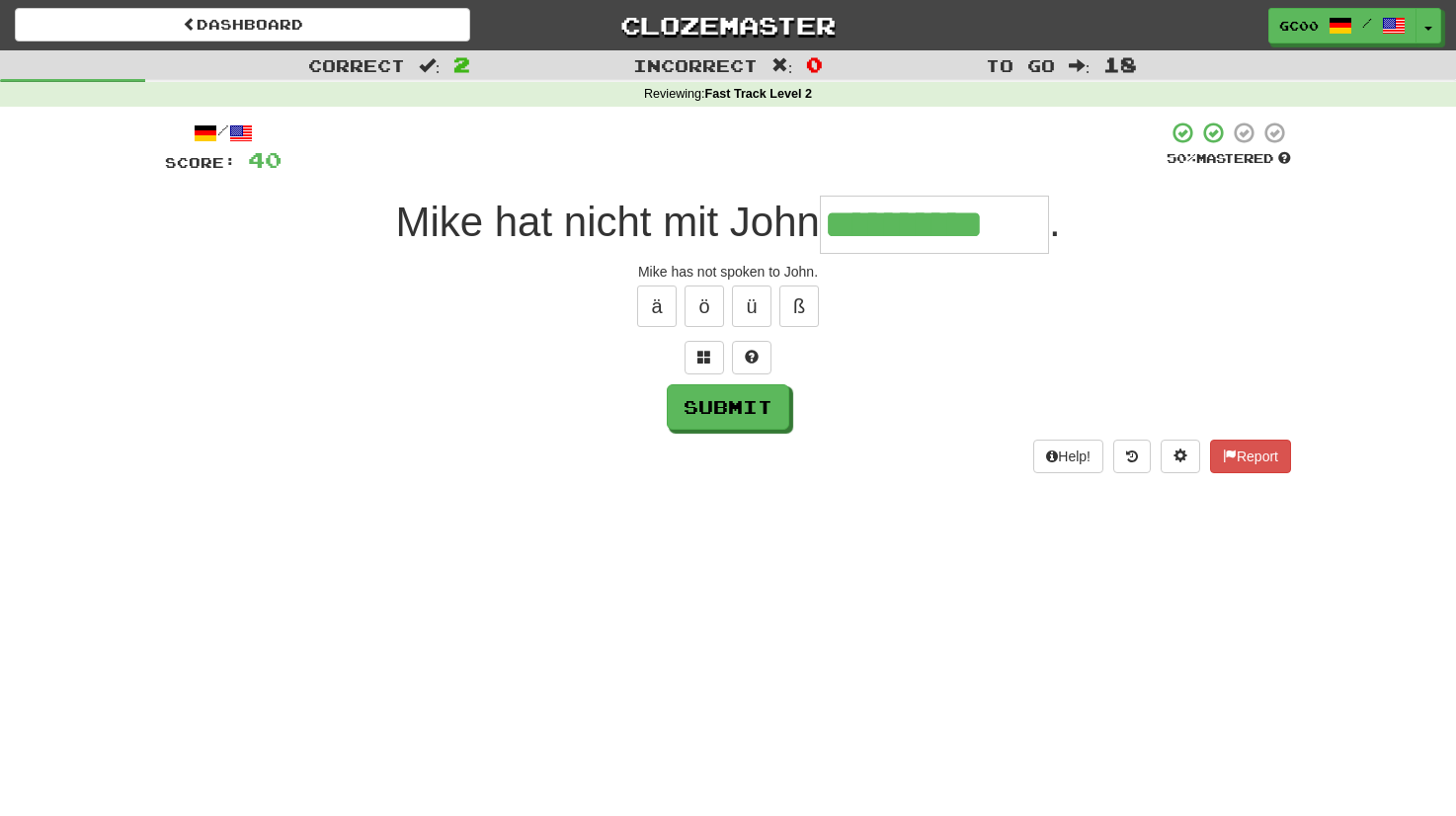 type on "**********" 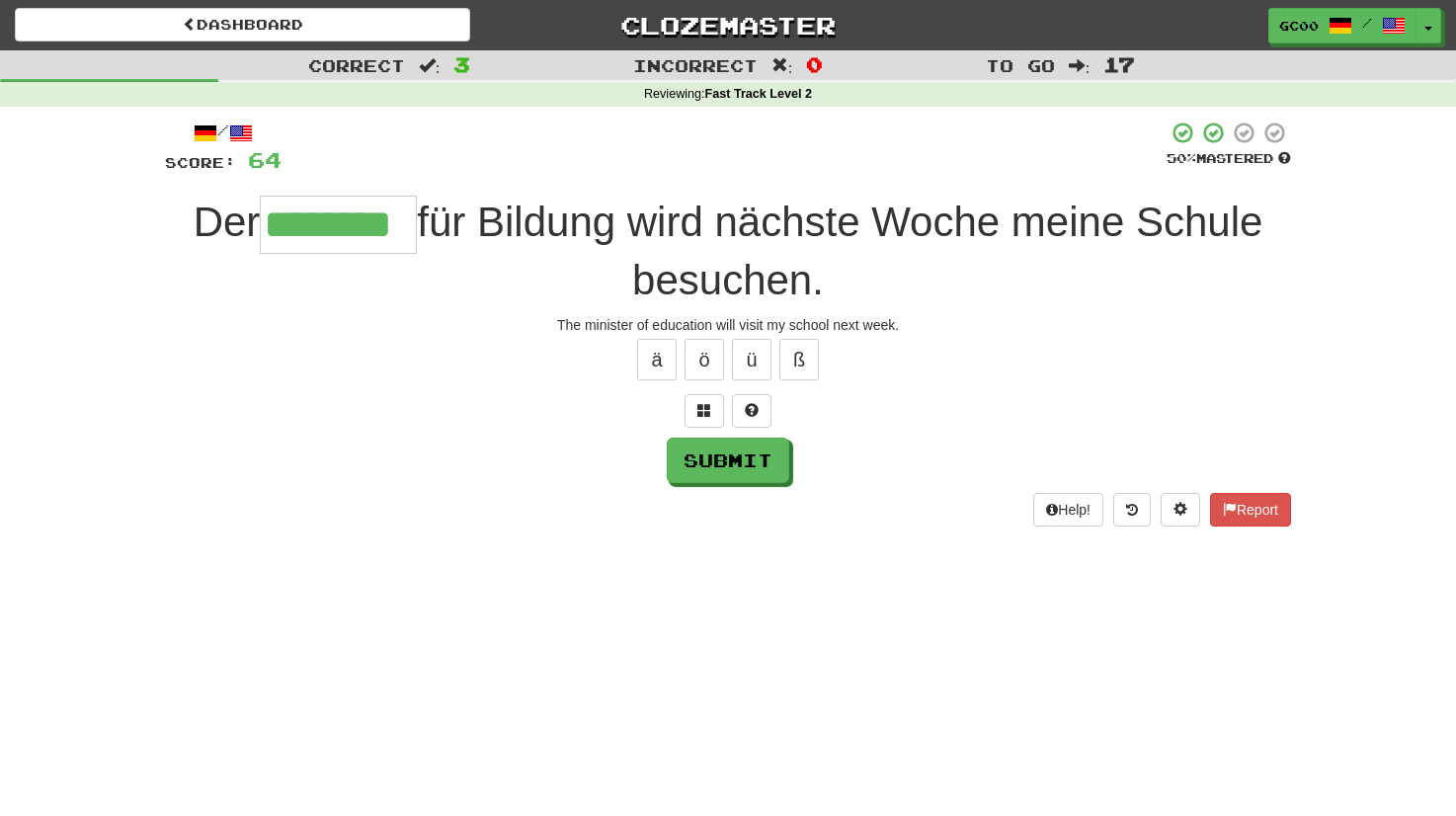 type on "********" 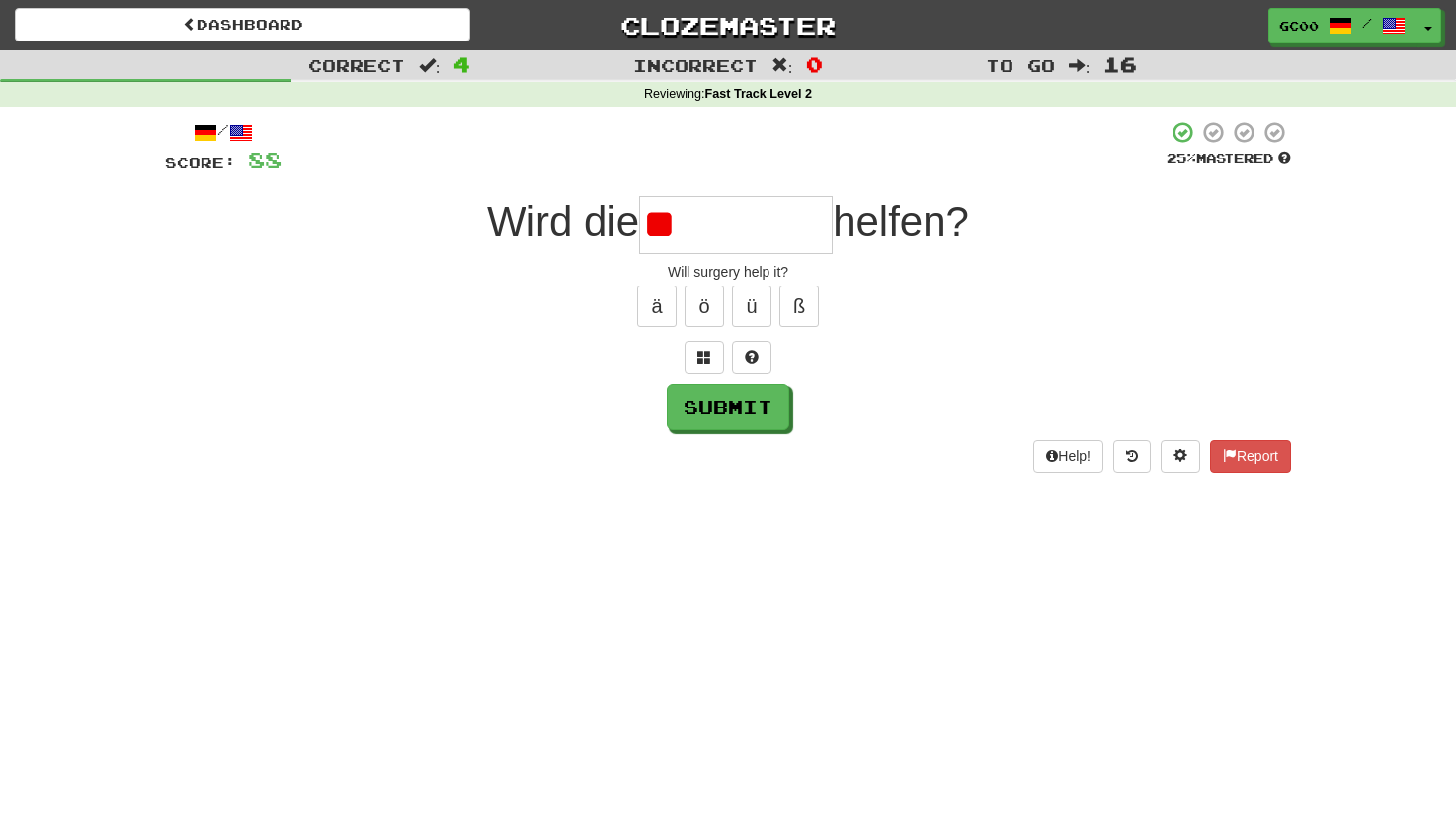 type on "*" 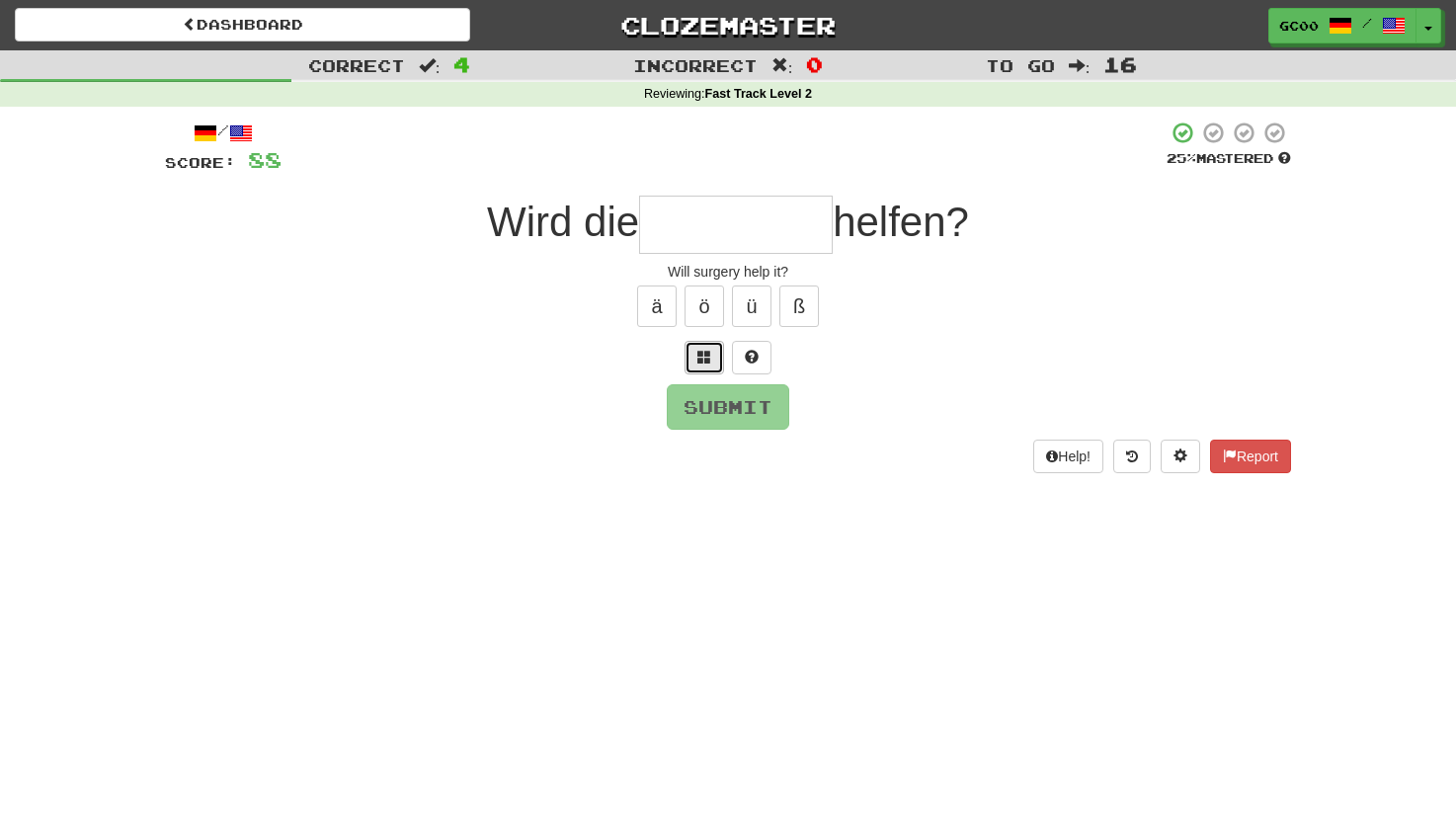 click at bounding box center (704, 358) 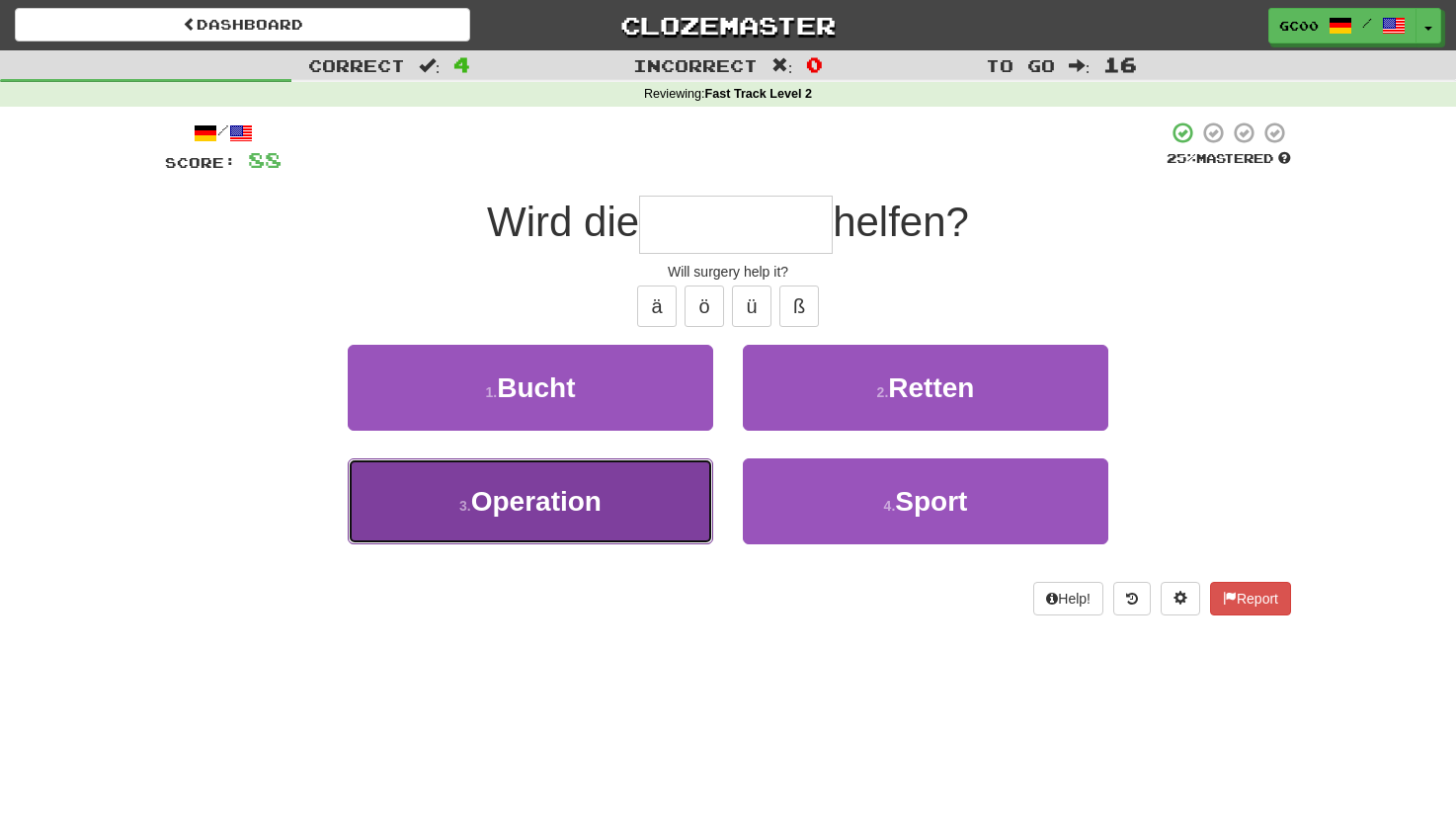 click on "3 .  Operation" at bounding box center (530, 501) 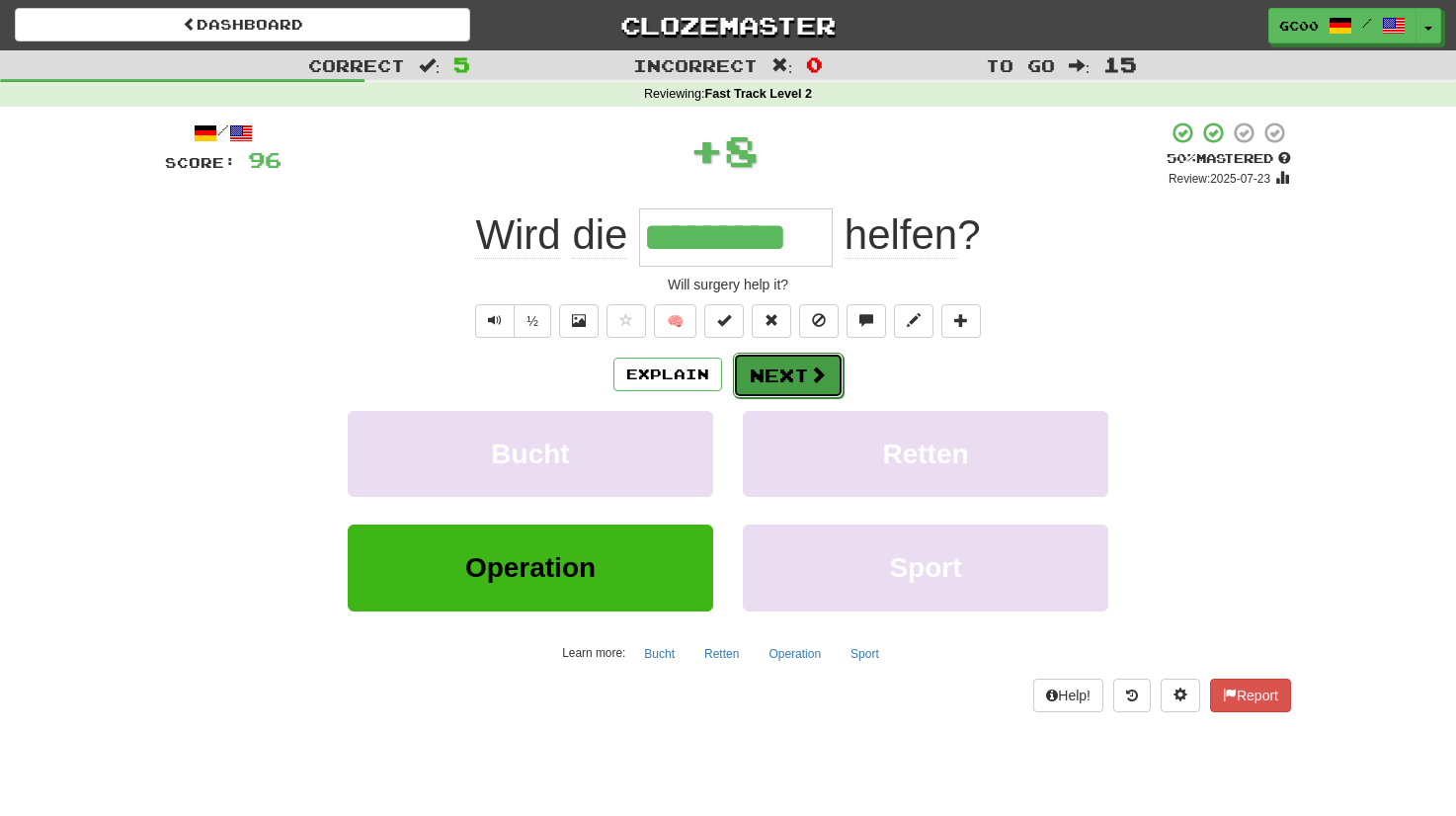 click at bounding box center [818, 374] 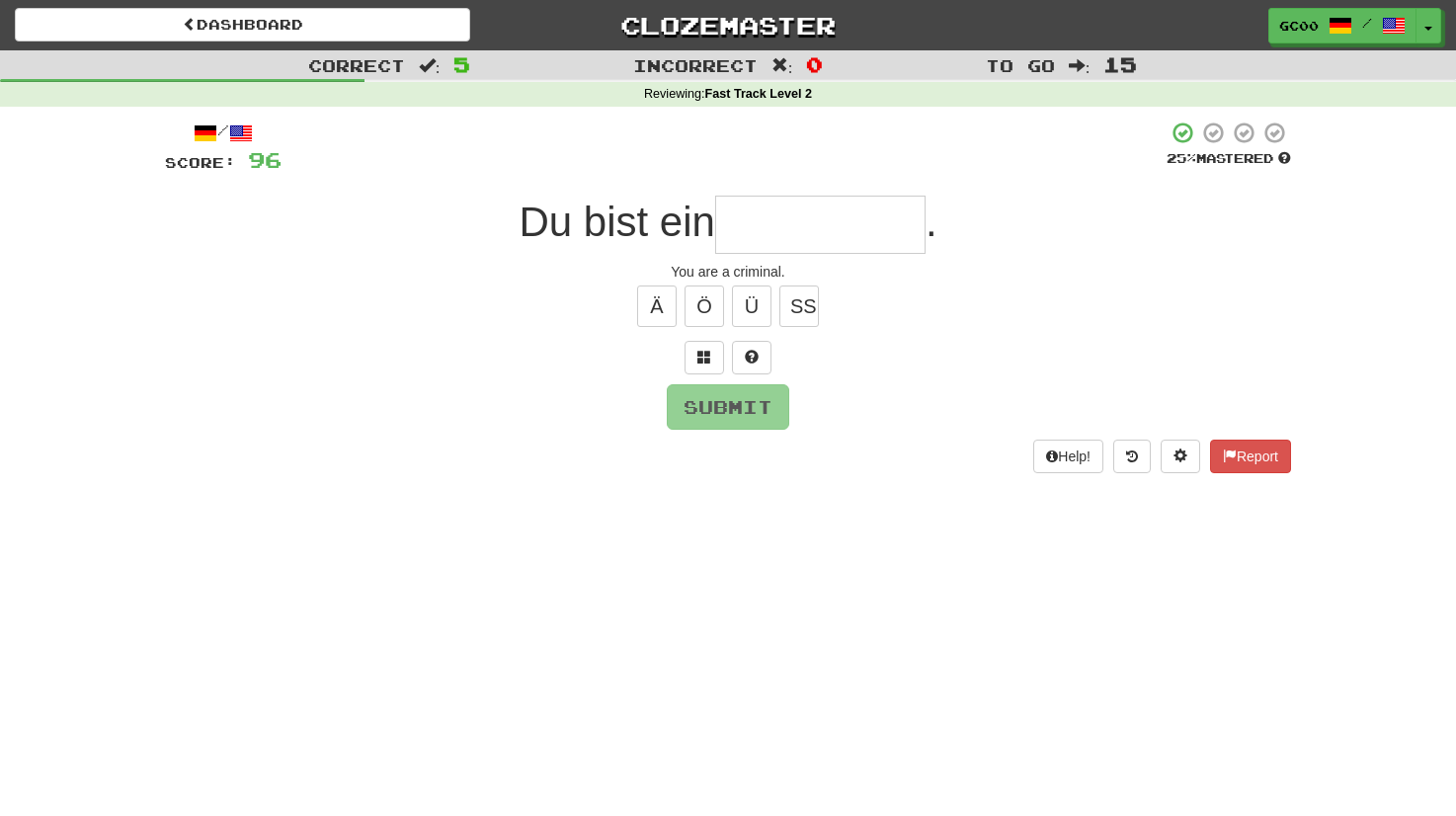 type on "*" 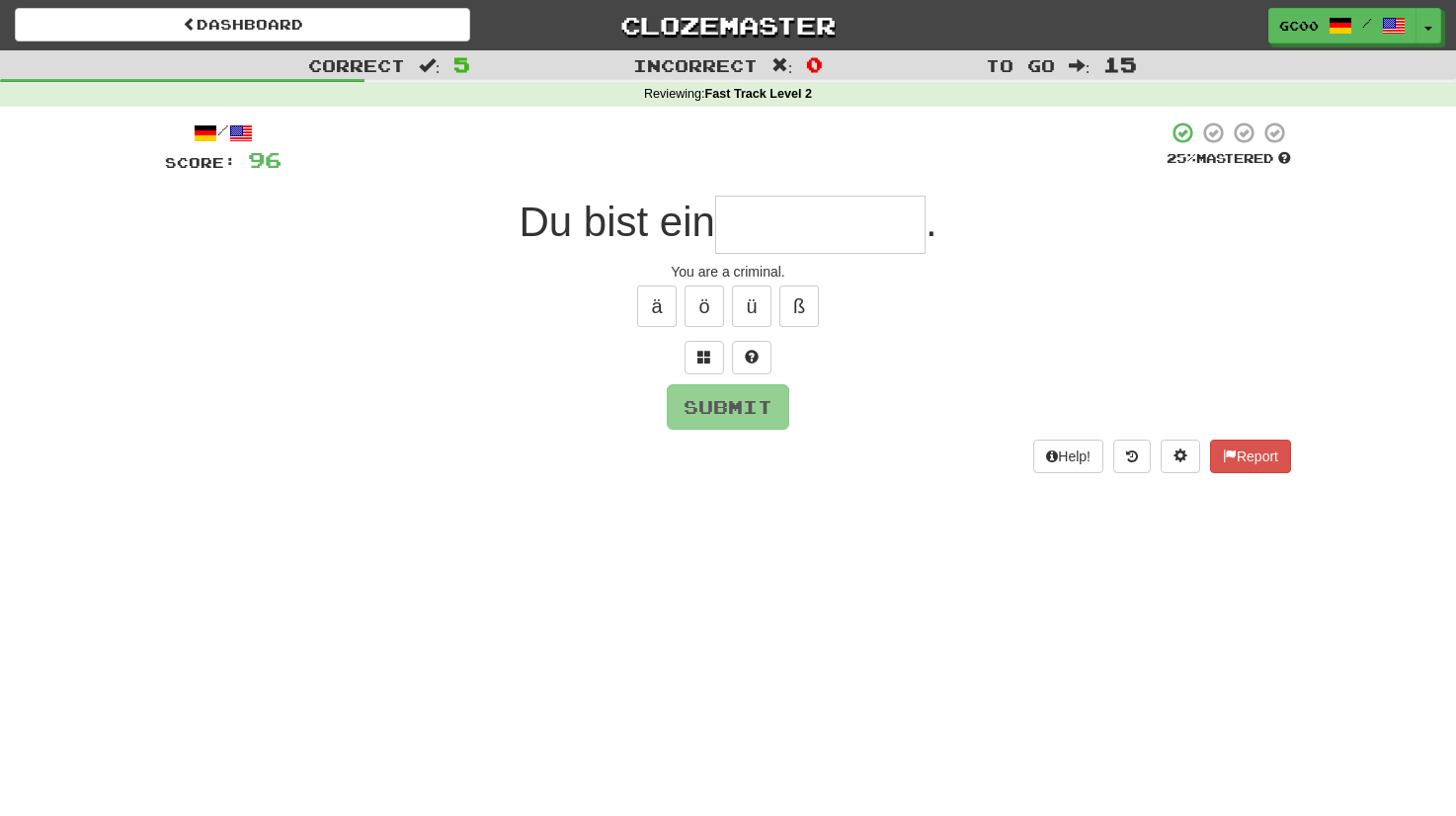 type on "*" 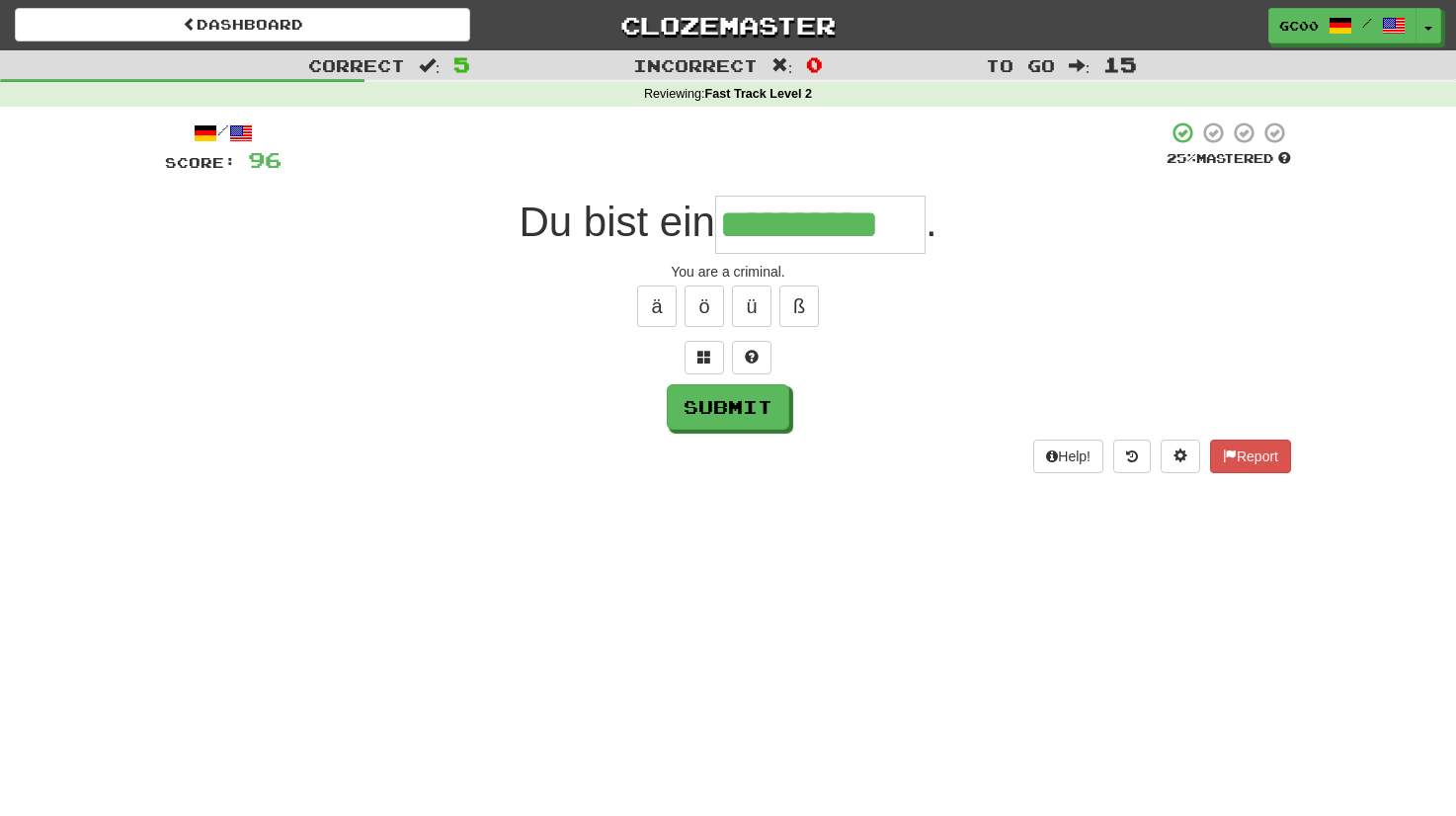 type on "**********" 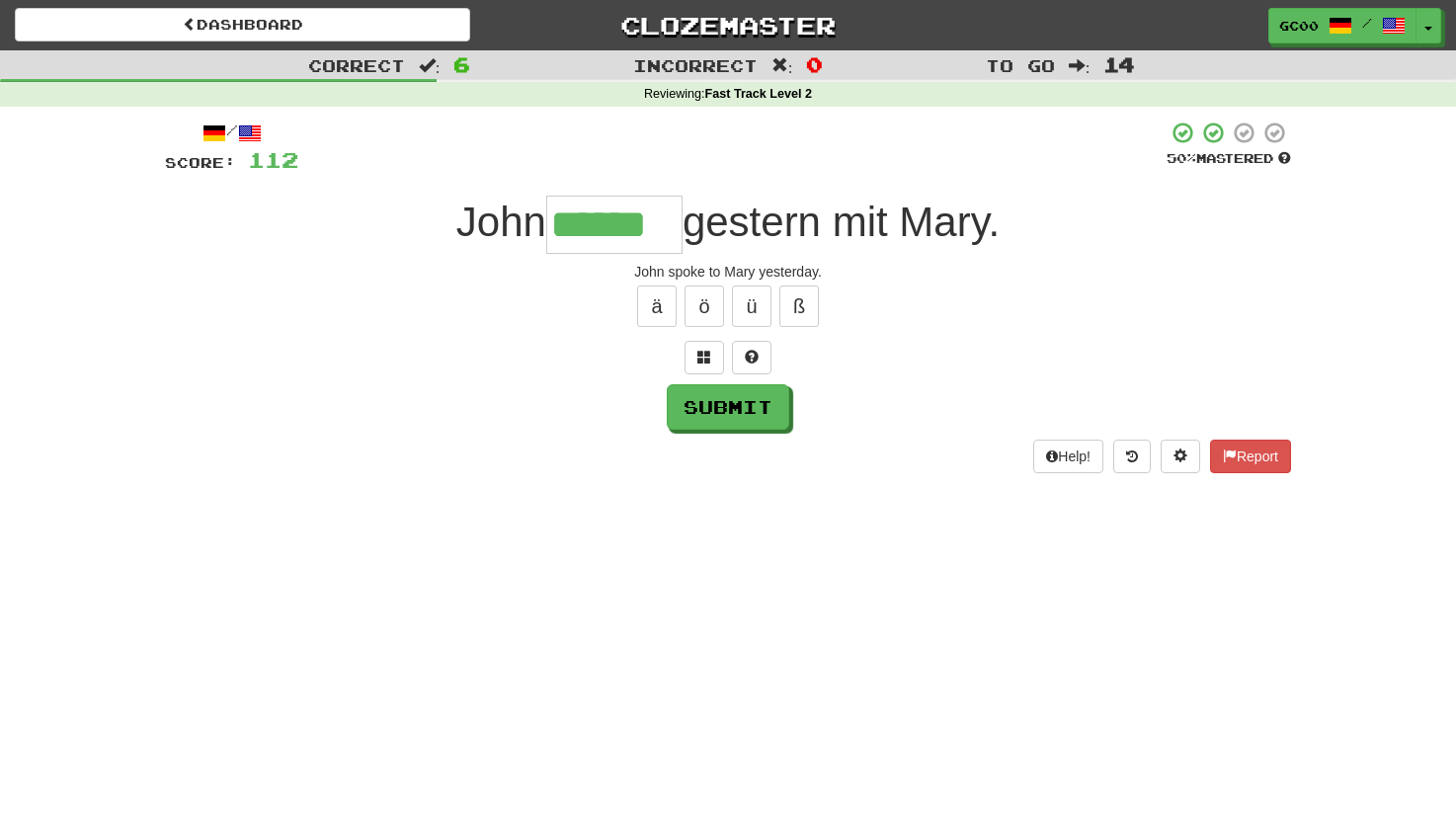 type on "******" 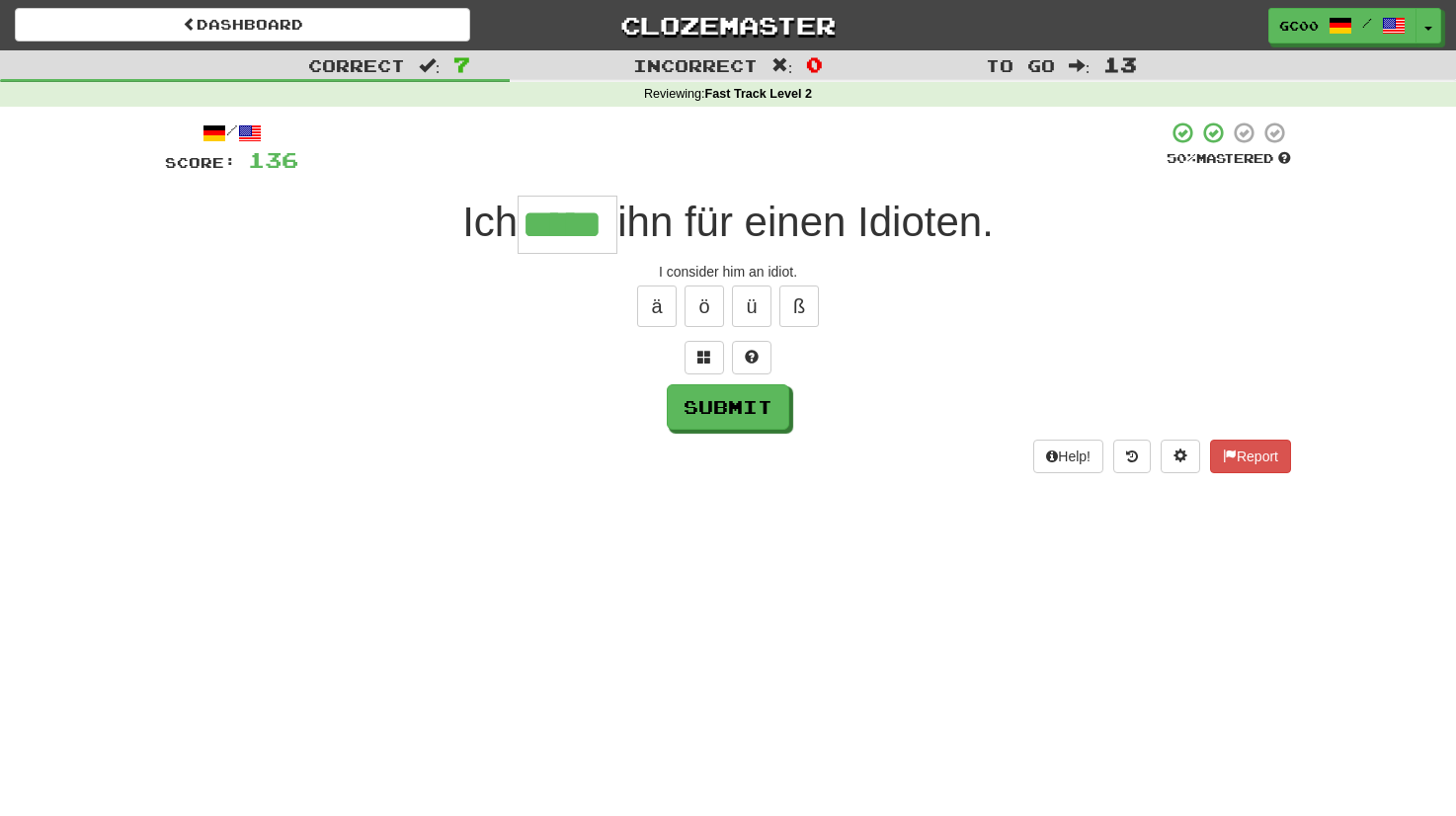 type on "*****" 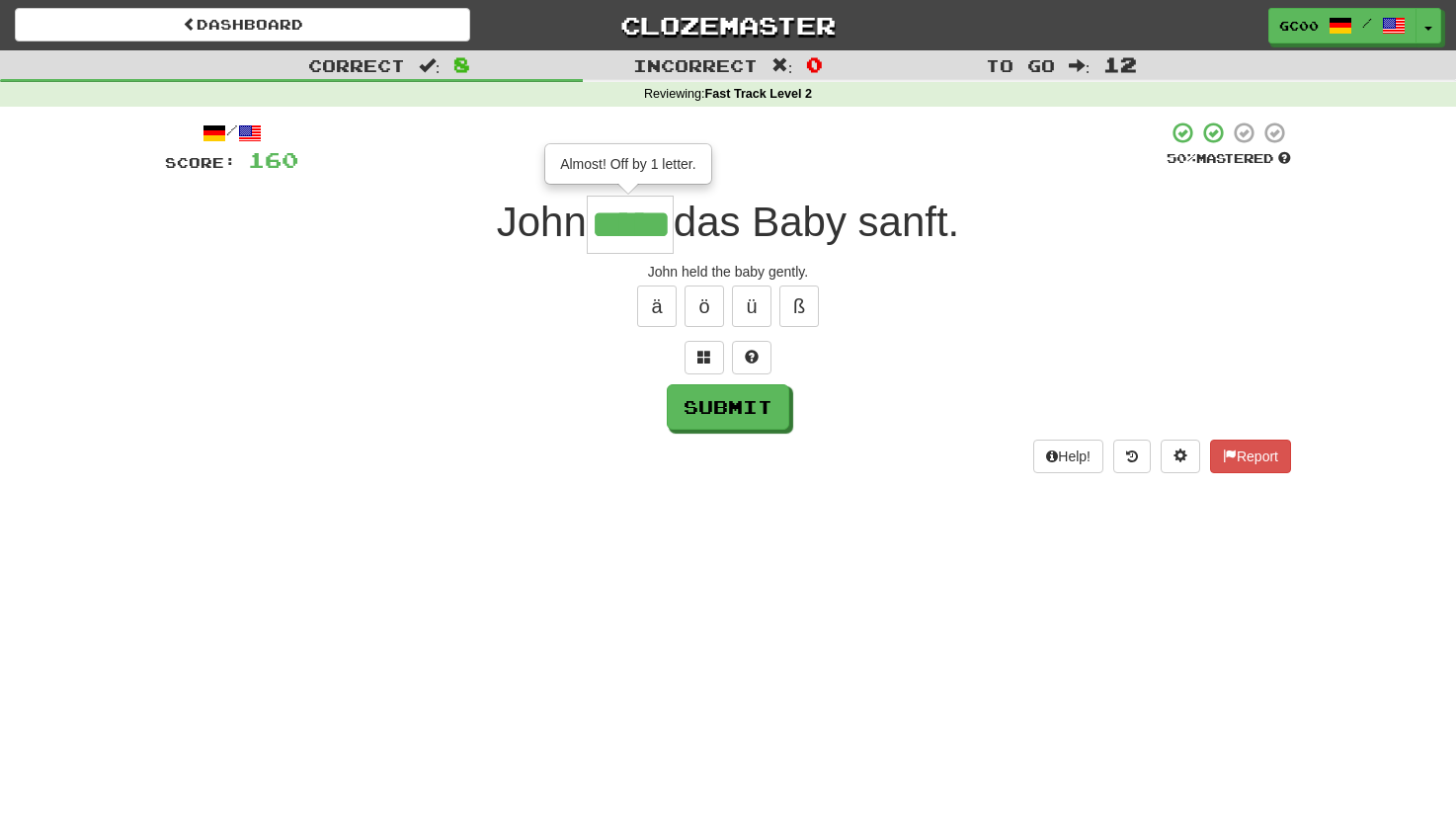 type on "*****" 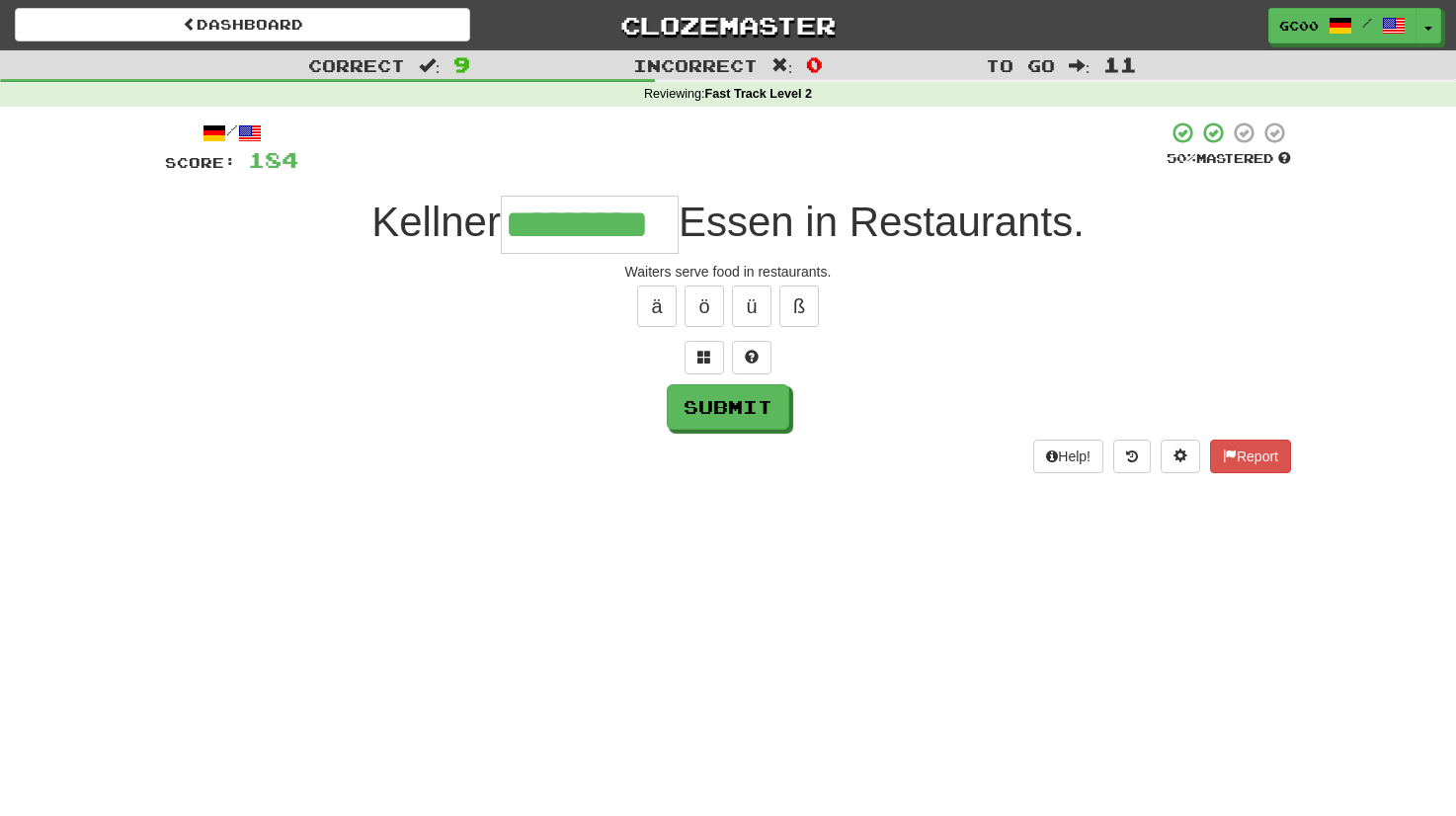 type on "*********" 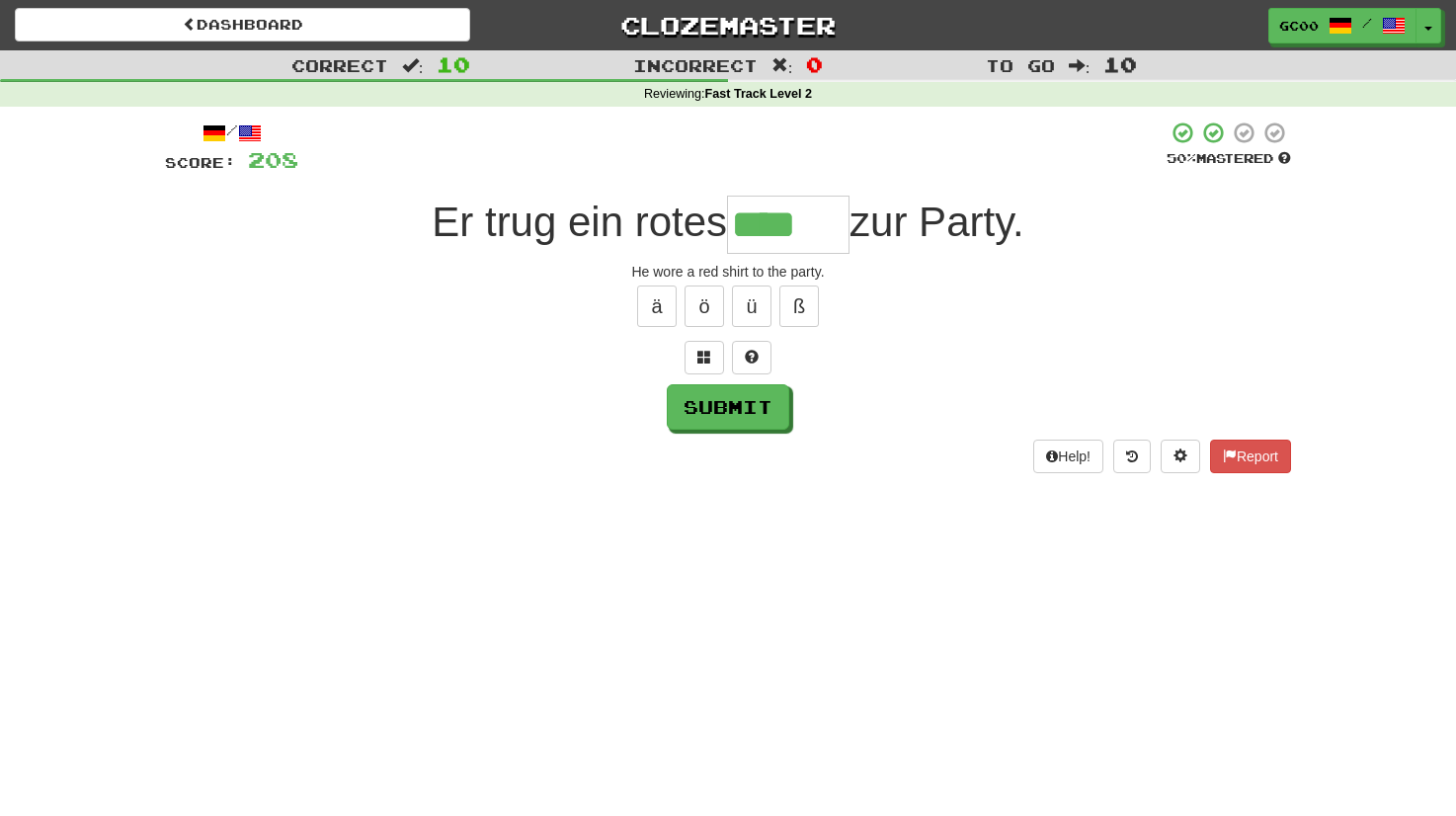 type on "****" 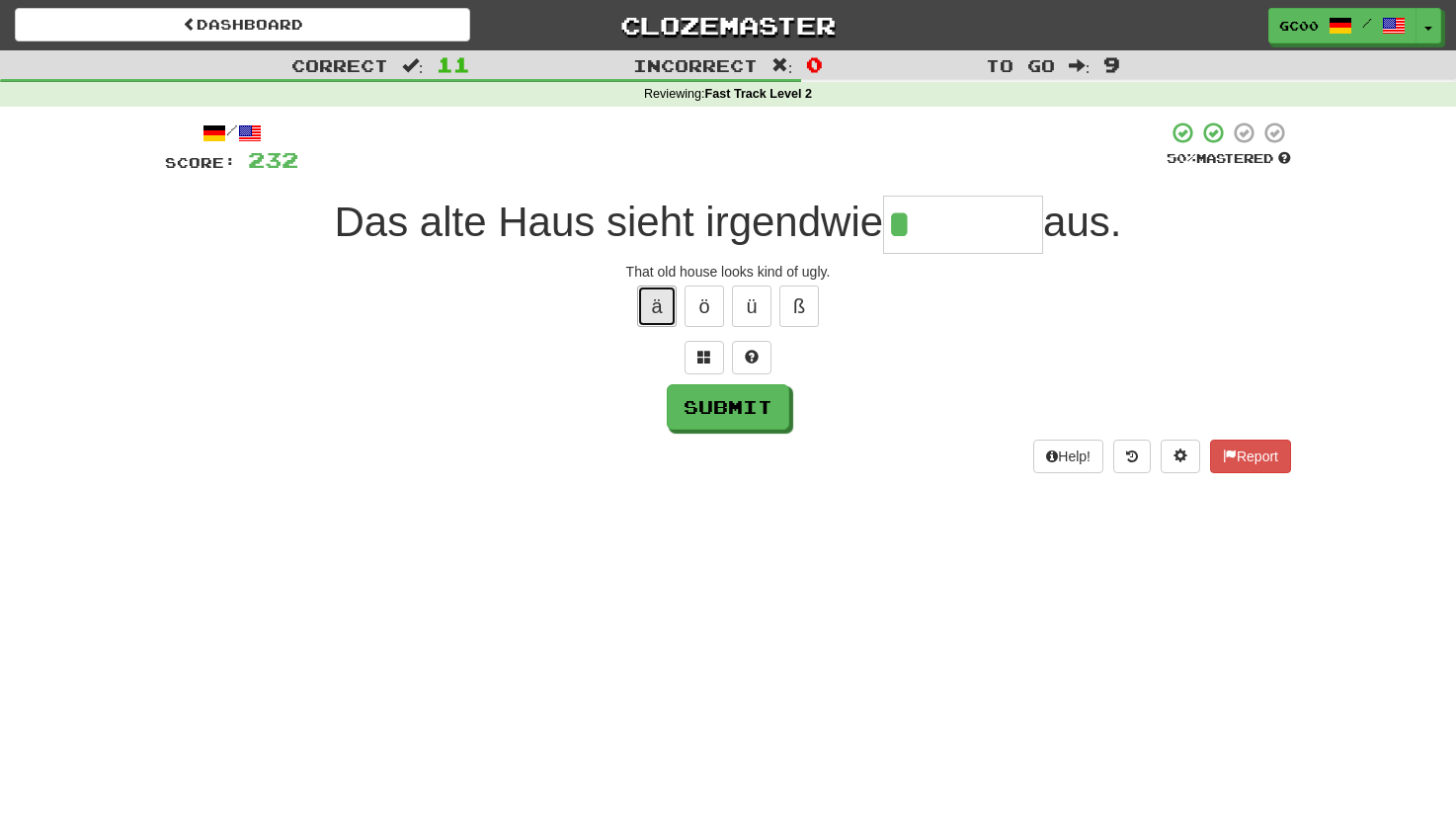 click on "ä" at bounding box center [657, 306] 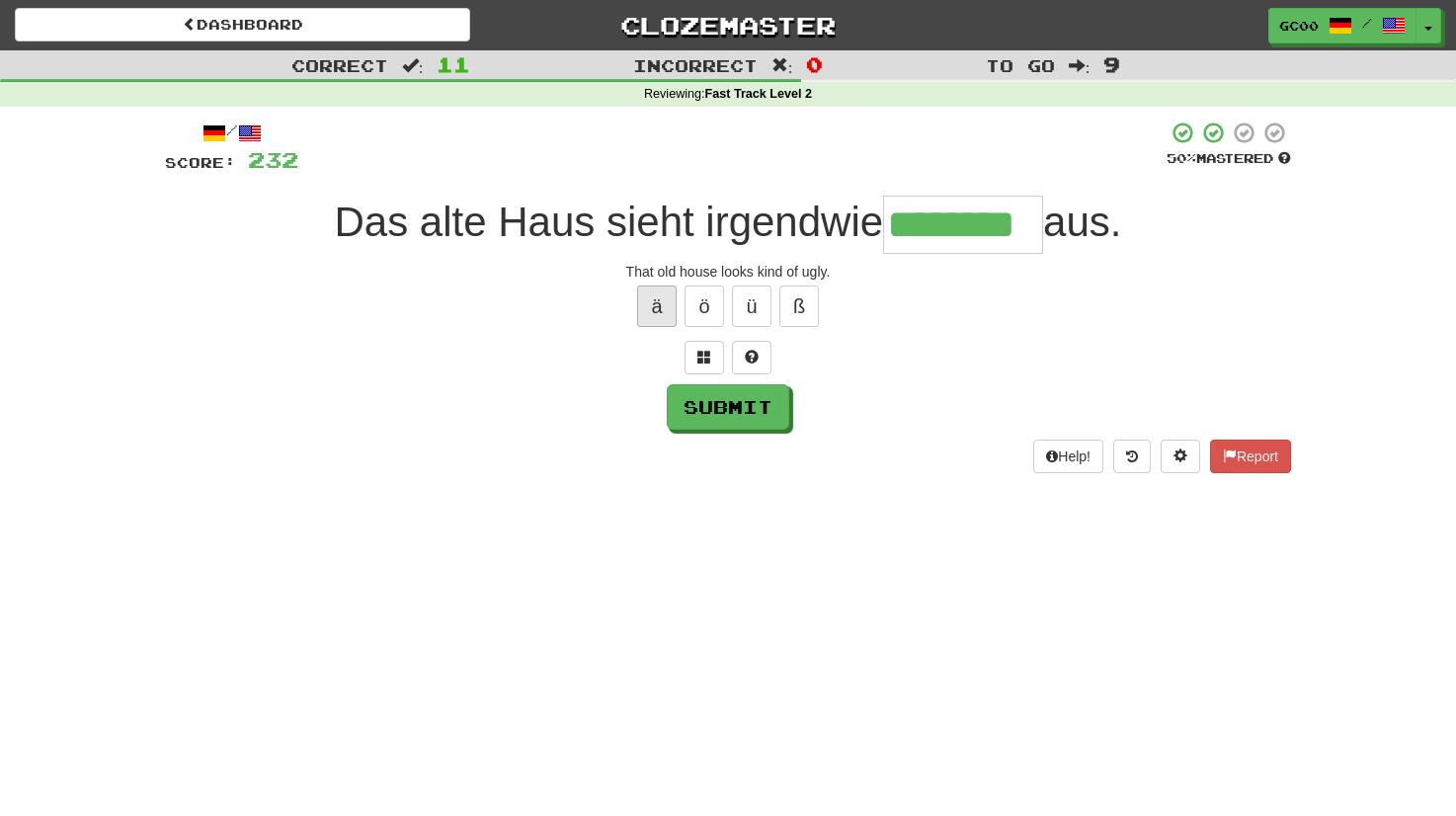 type on "********" 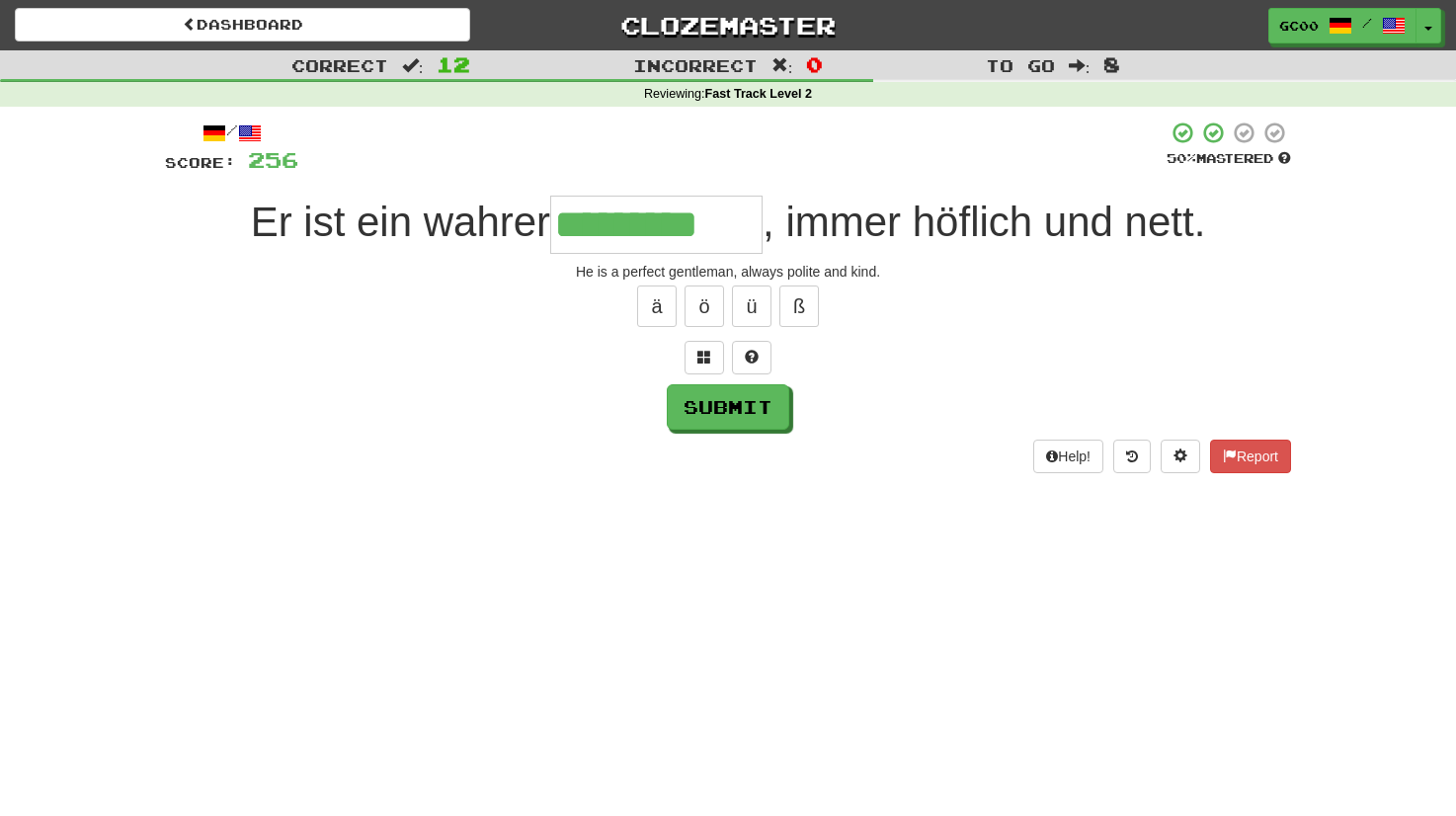type on "*********" 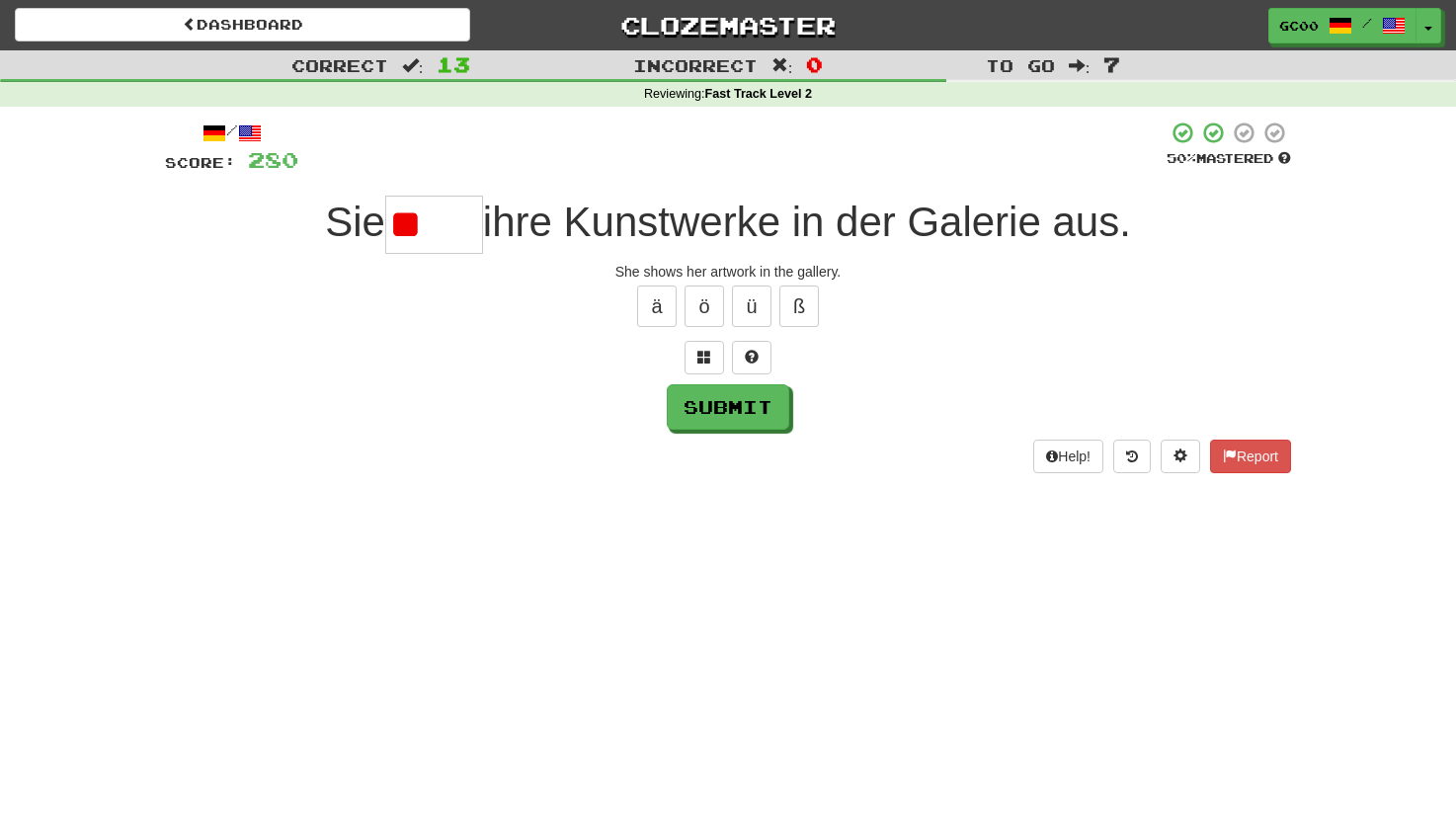 type on "*" 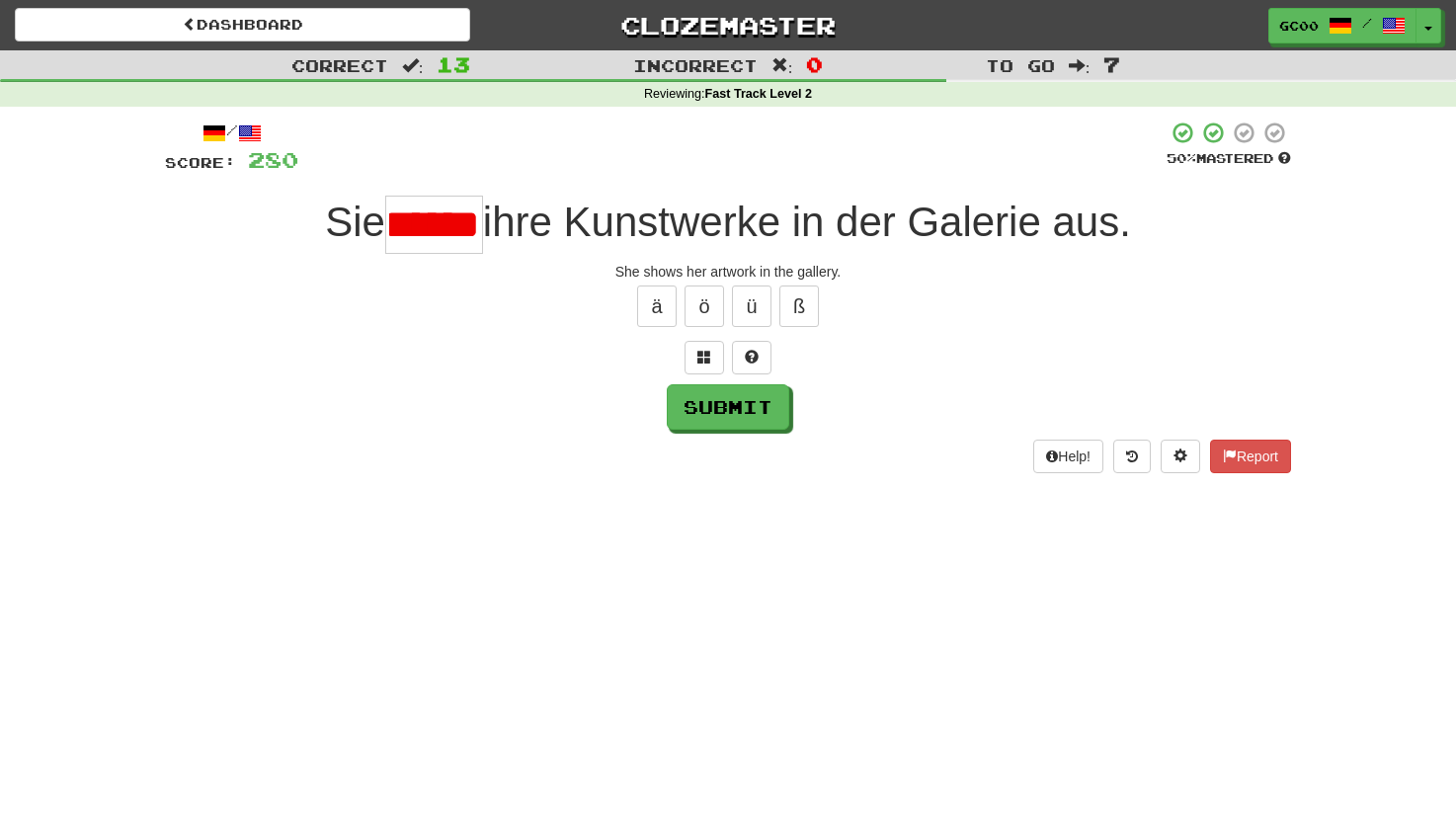 scroll, scrollTop: 0, scrollLeft: 0, axis: both 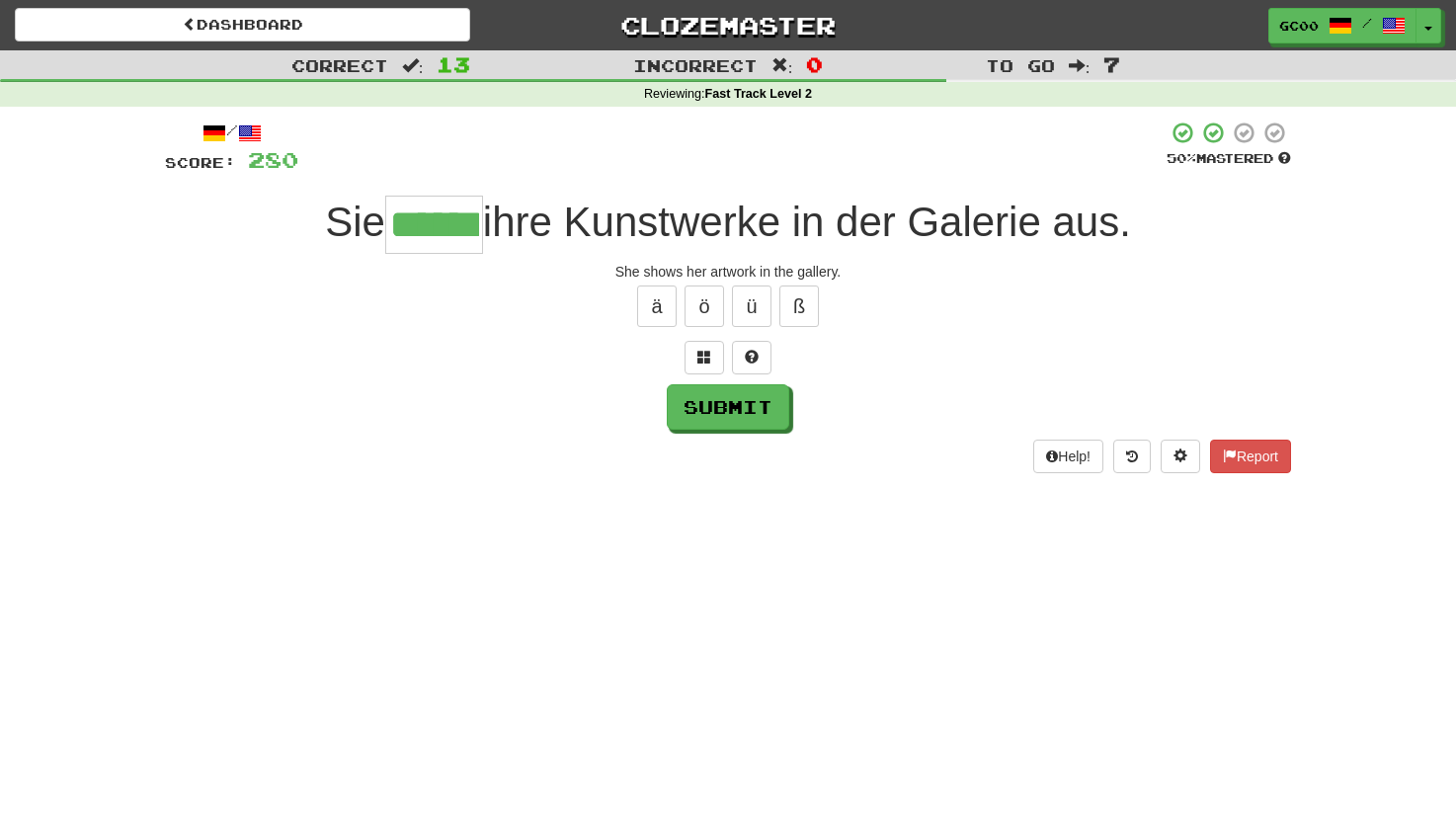 type on "******" 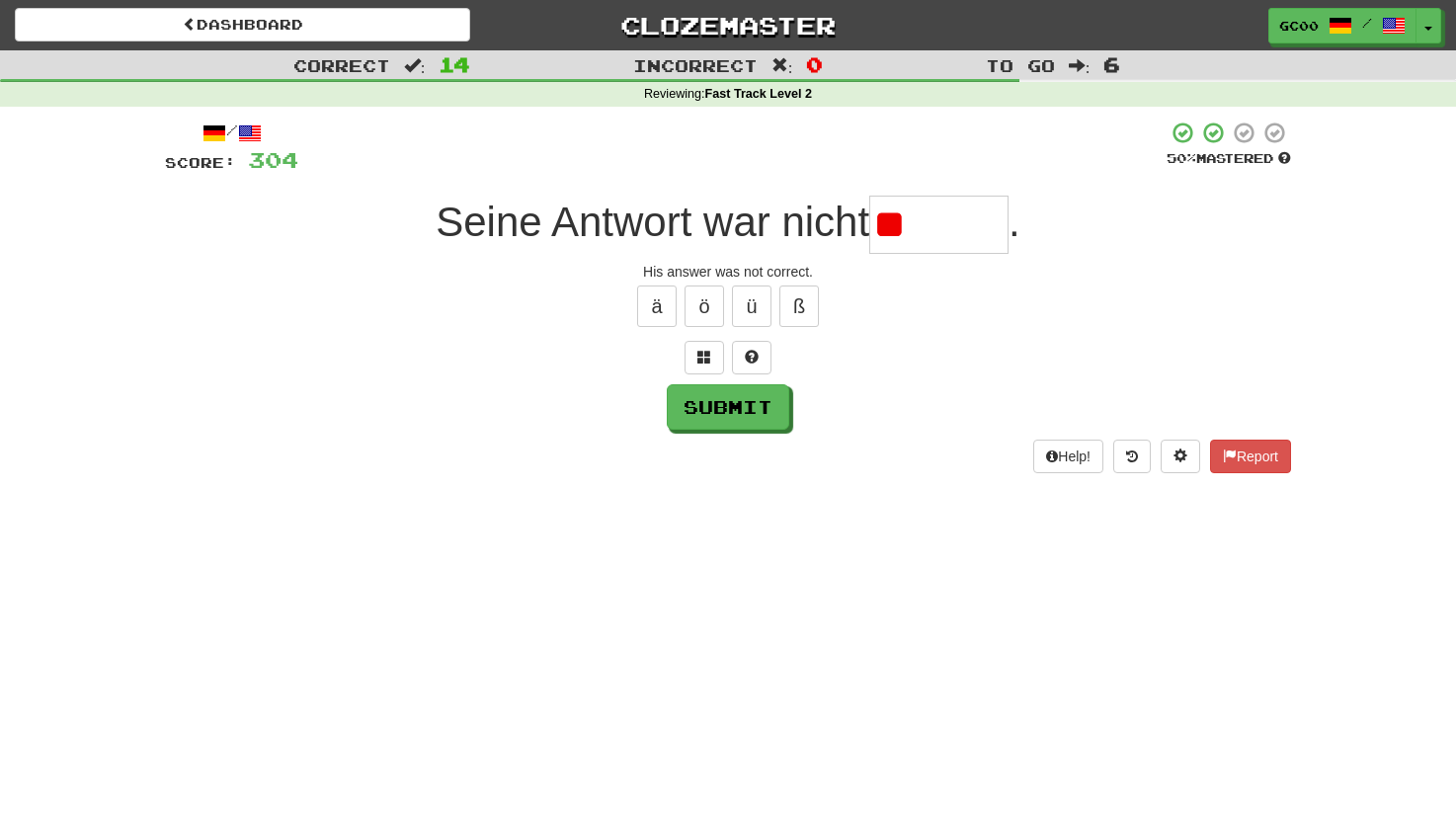 type on "*" 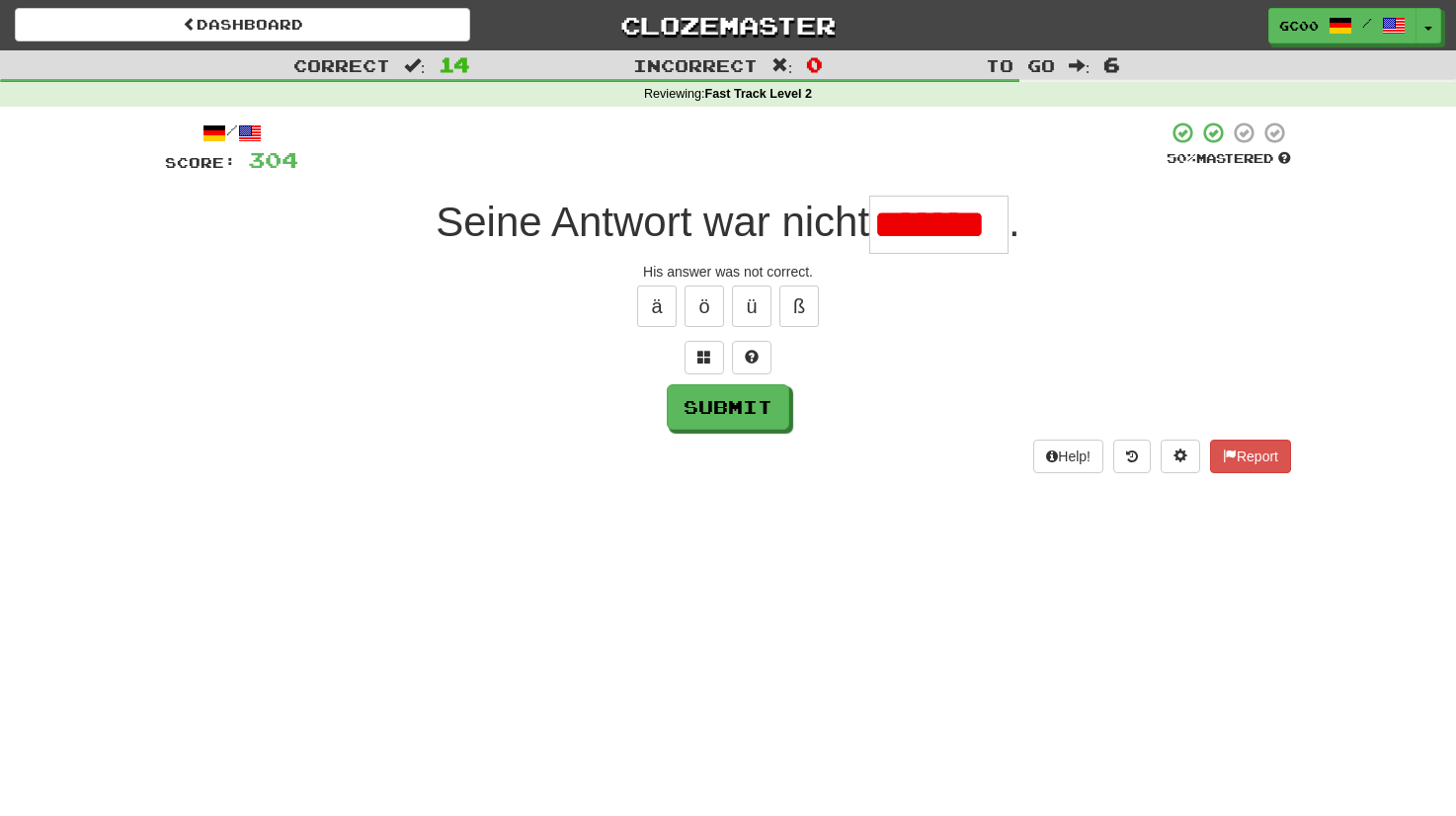 scroll, scrollTop: 0, scrollLeft: 0, axis: both 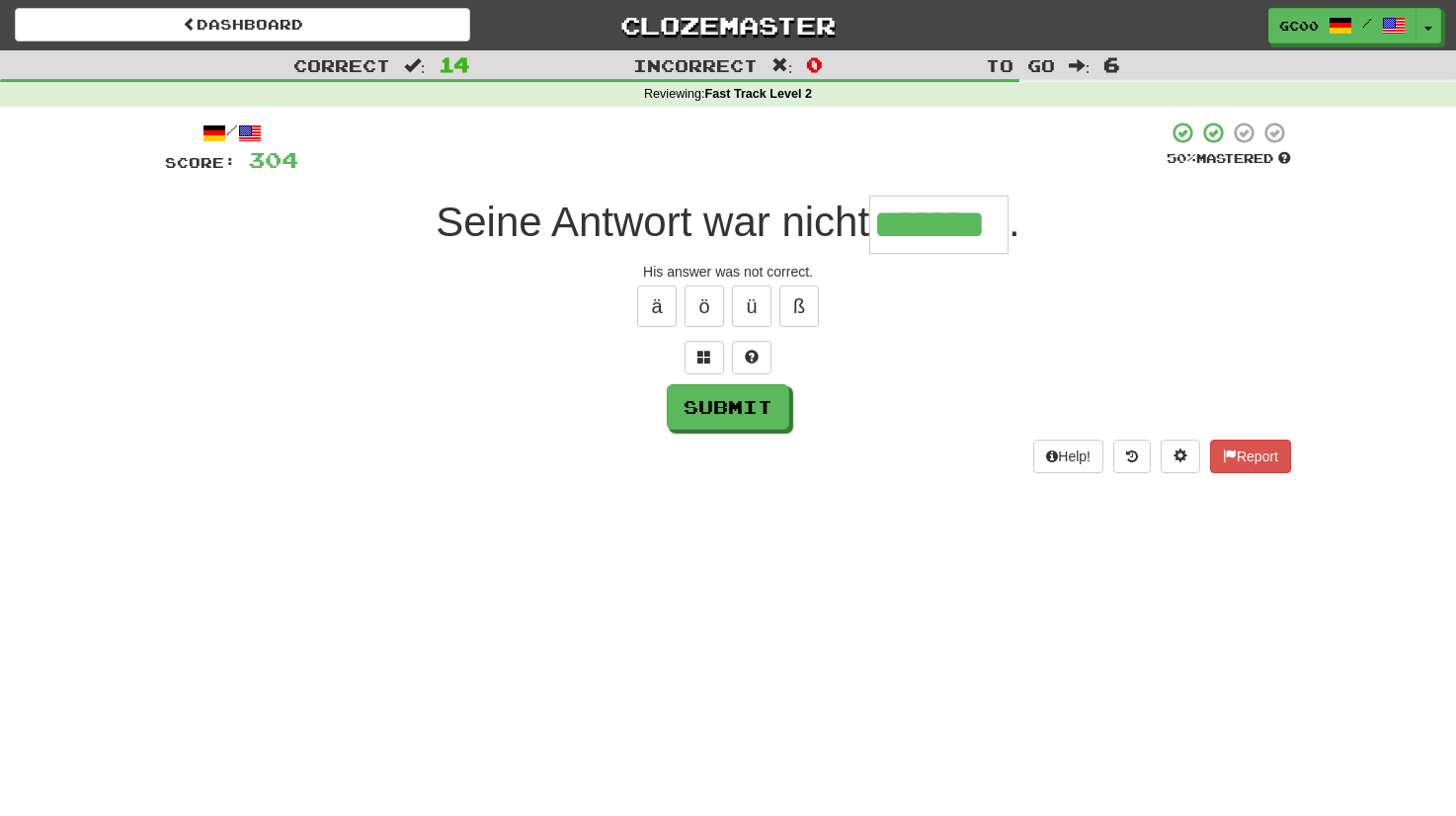 type on "*******" 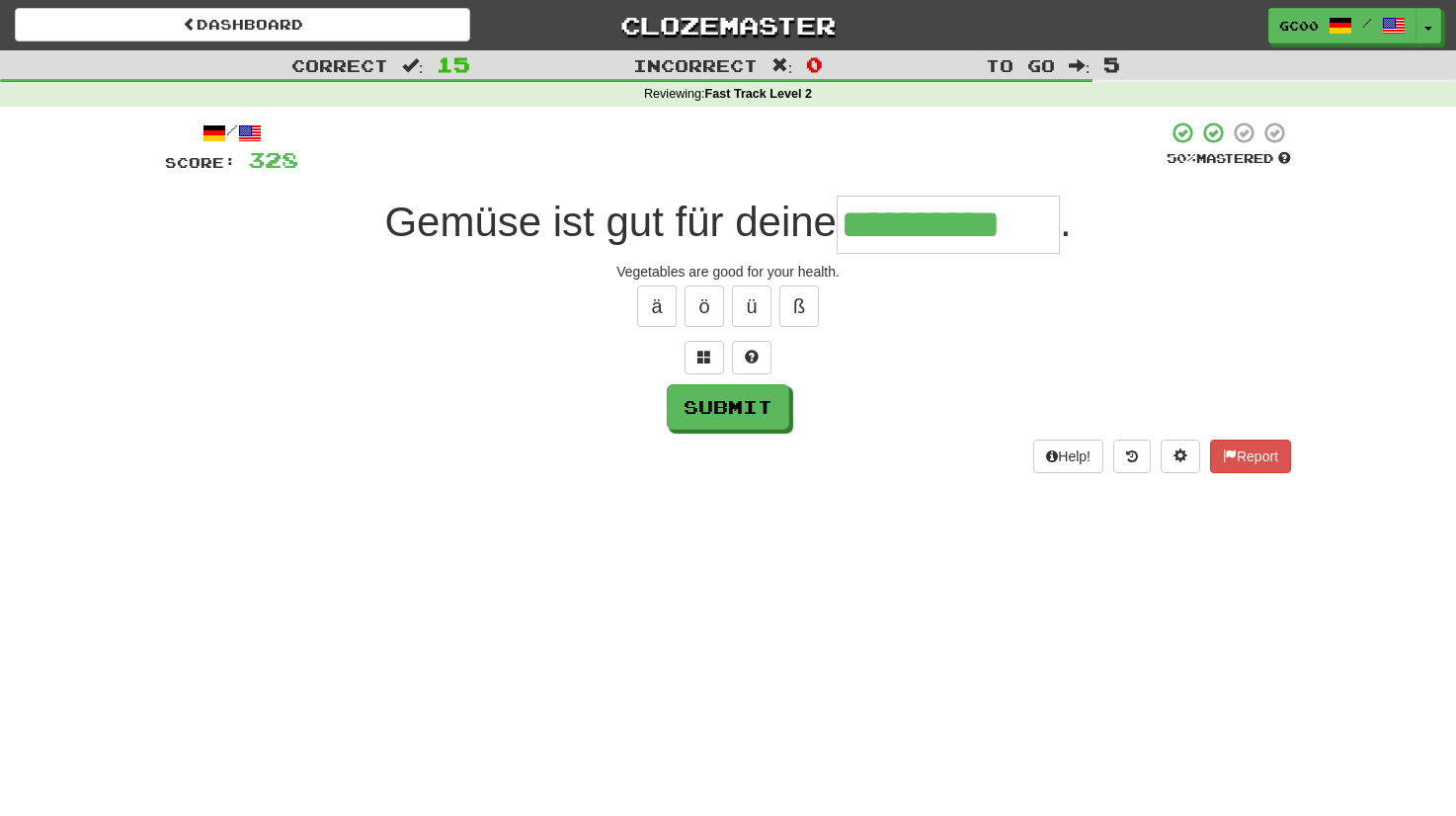 type on "**********" 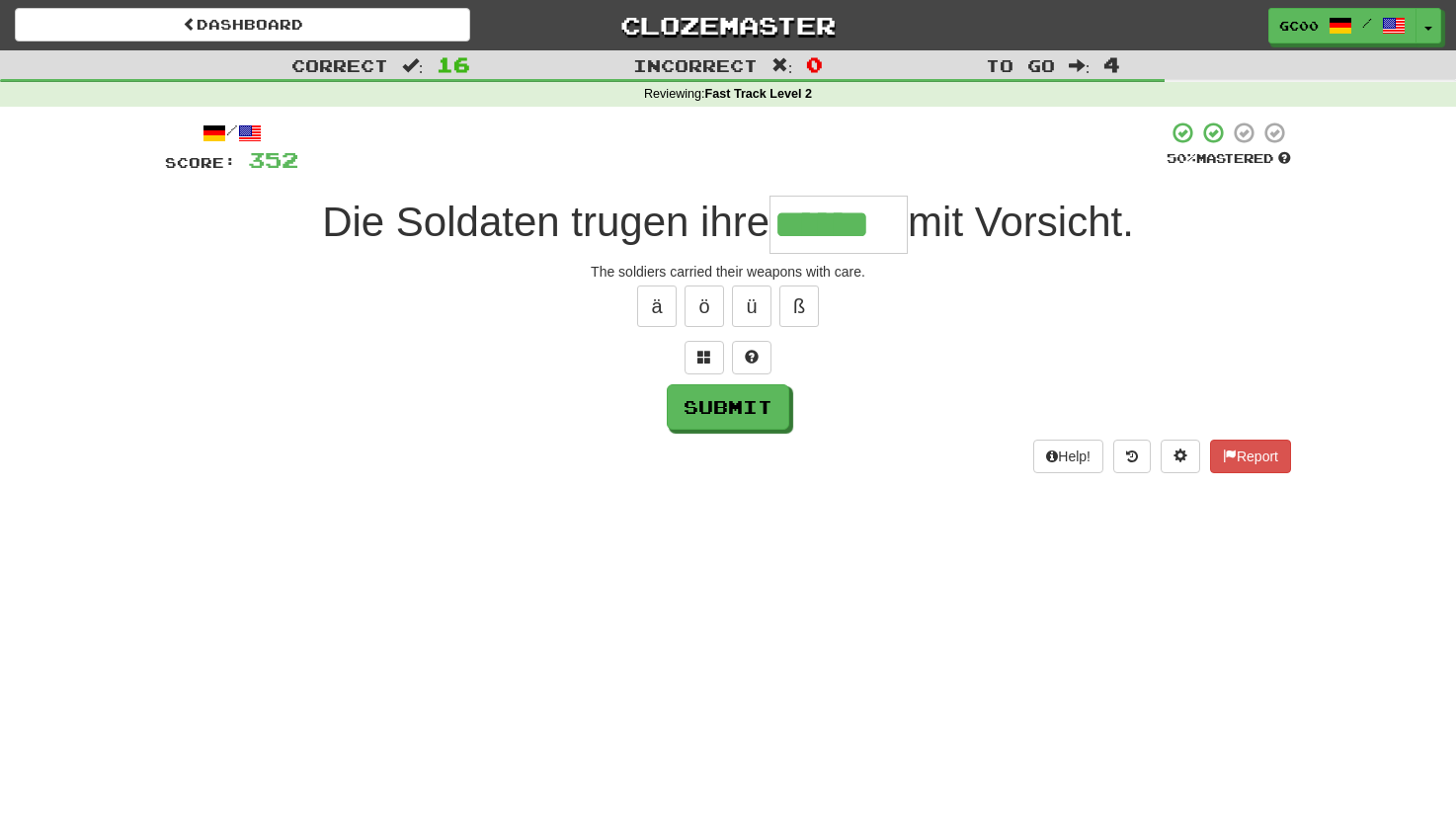 type on "******" 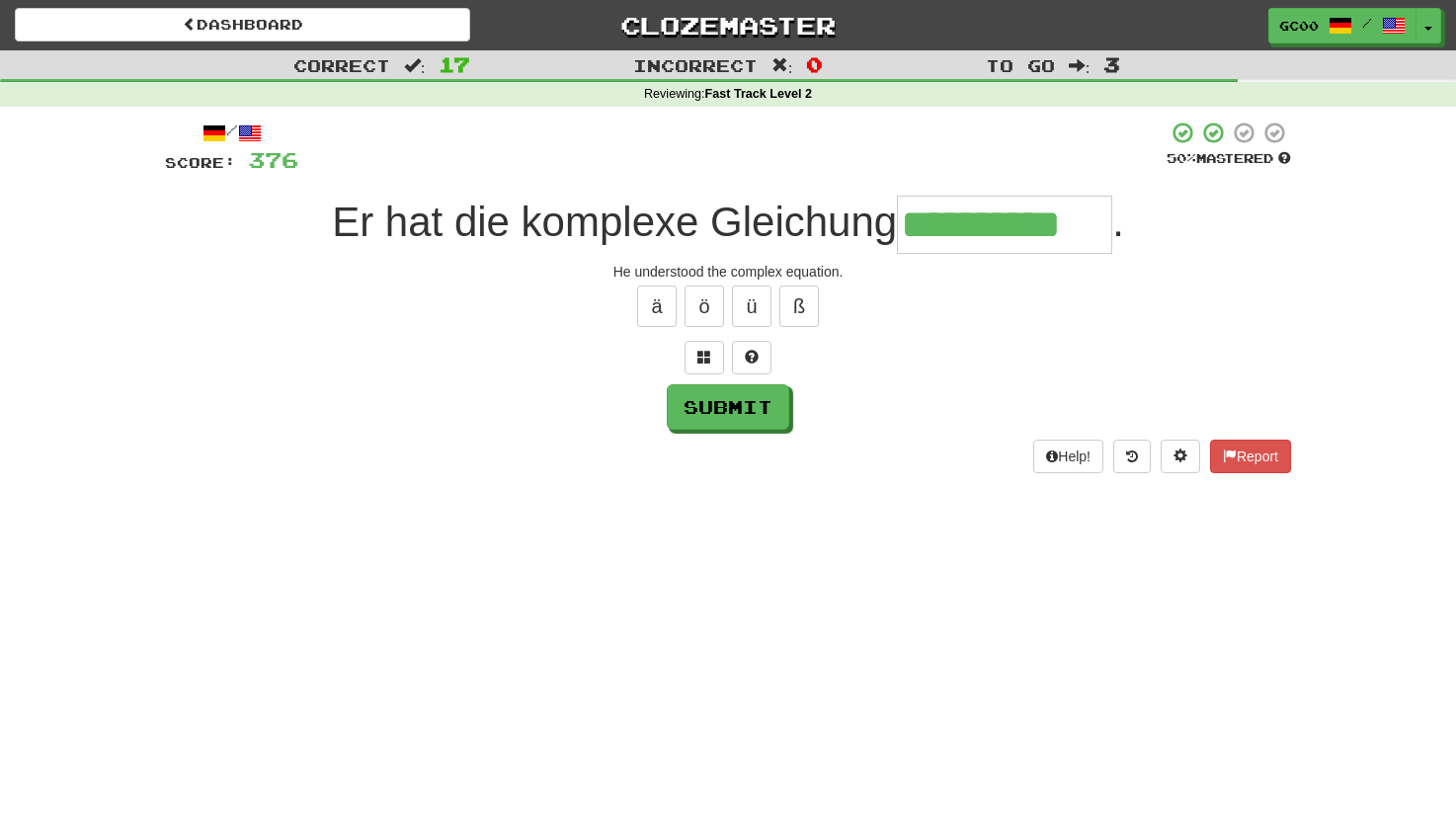 type on "**********" 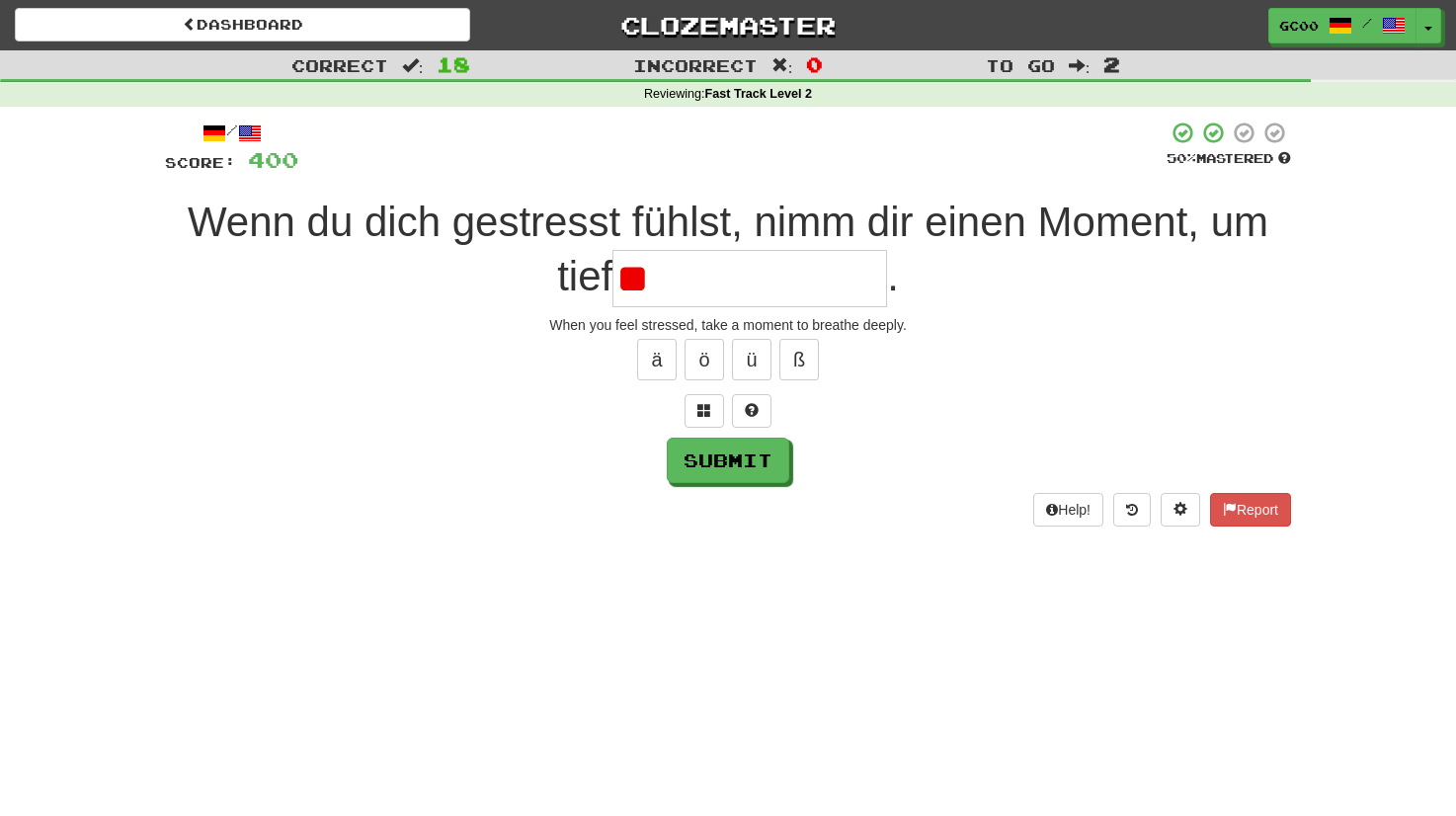 type on "*" 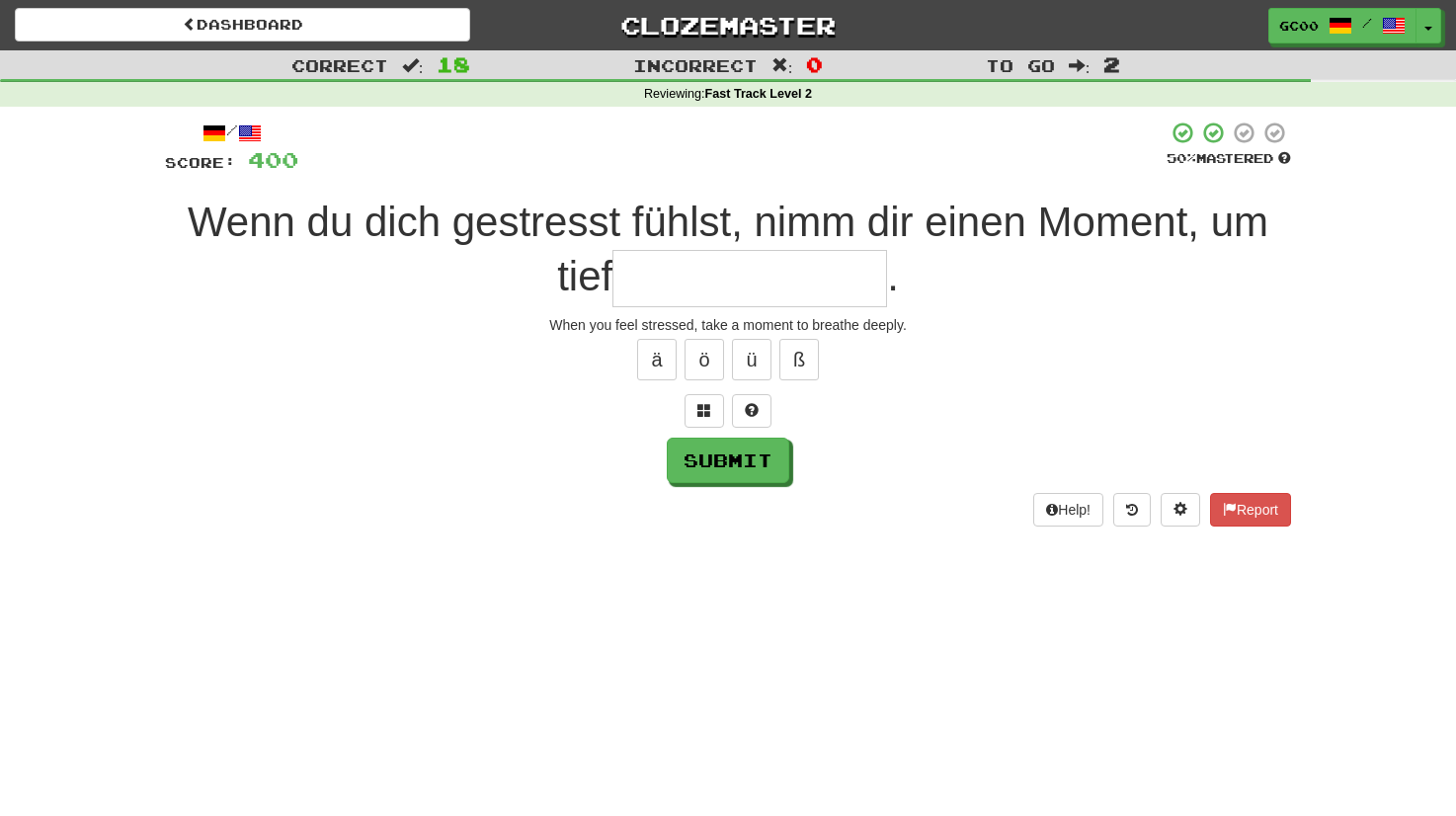 type on "*" 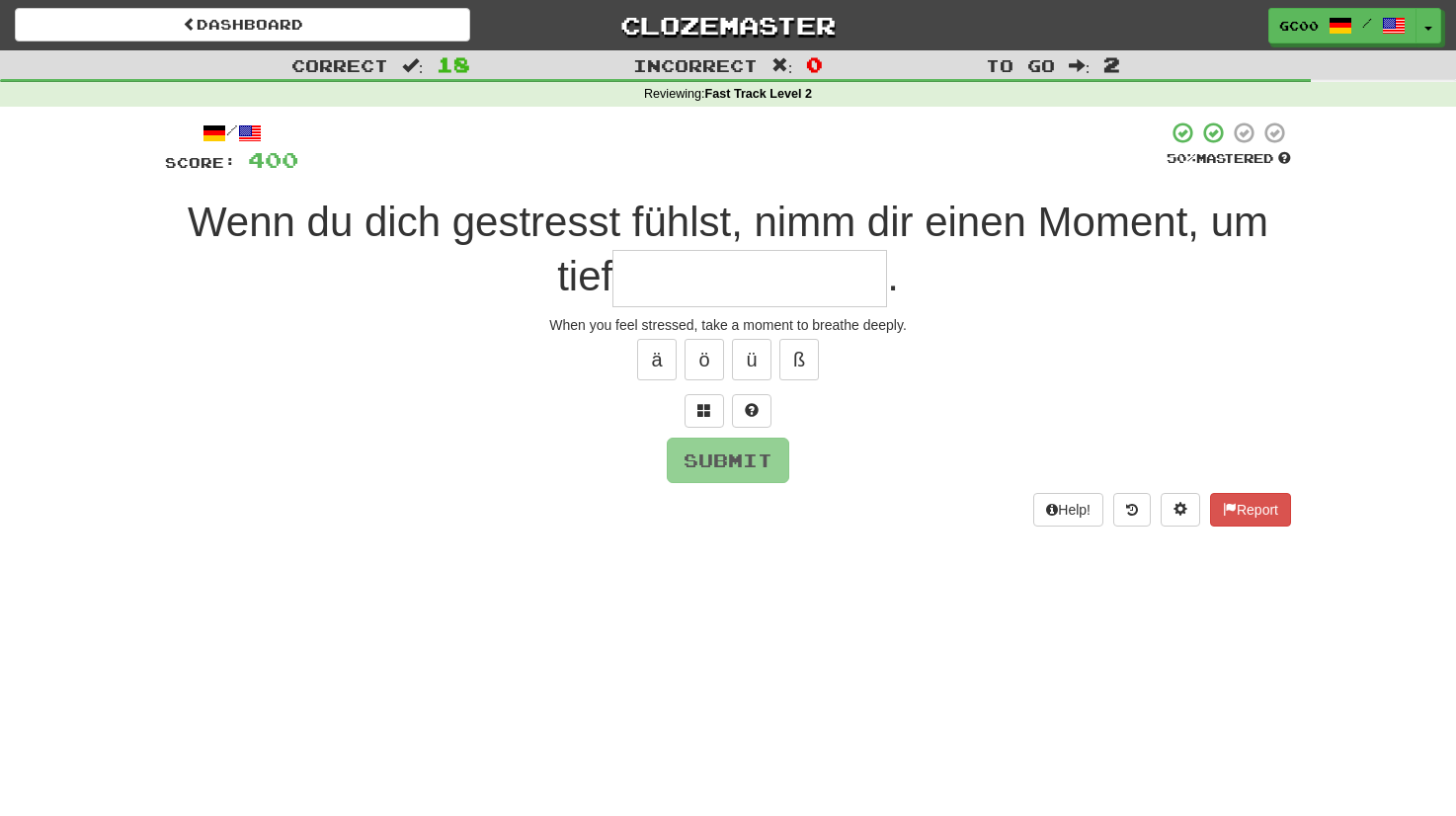 type on "*" 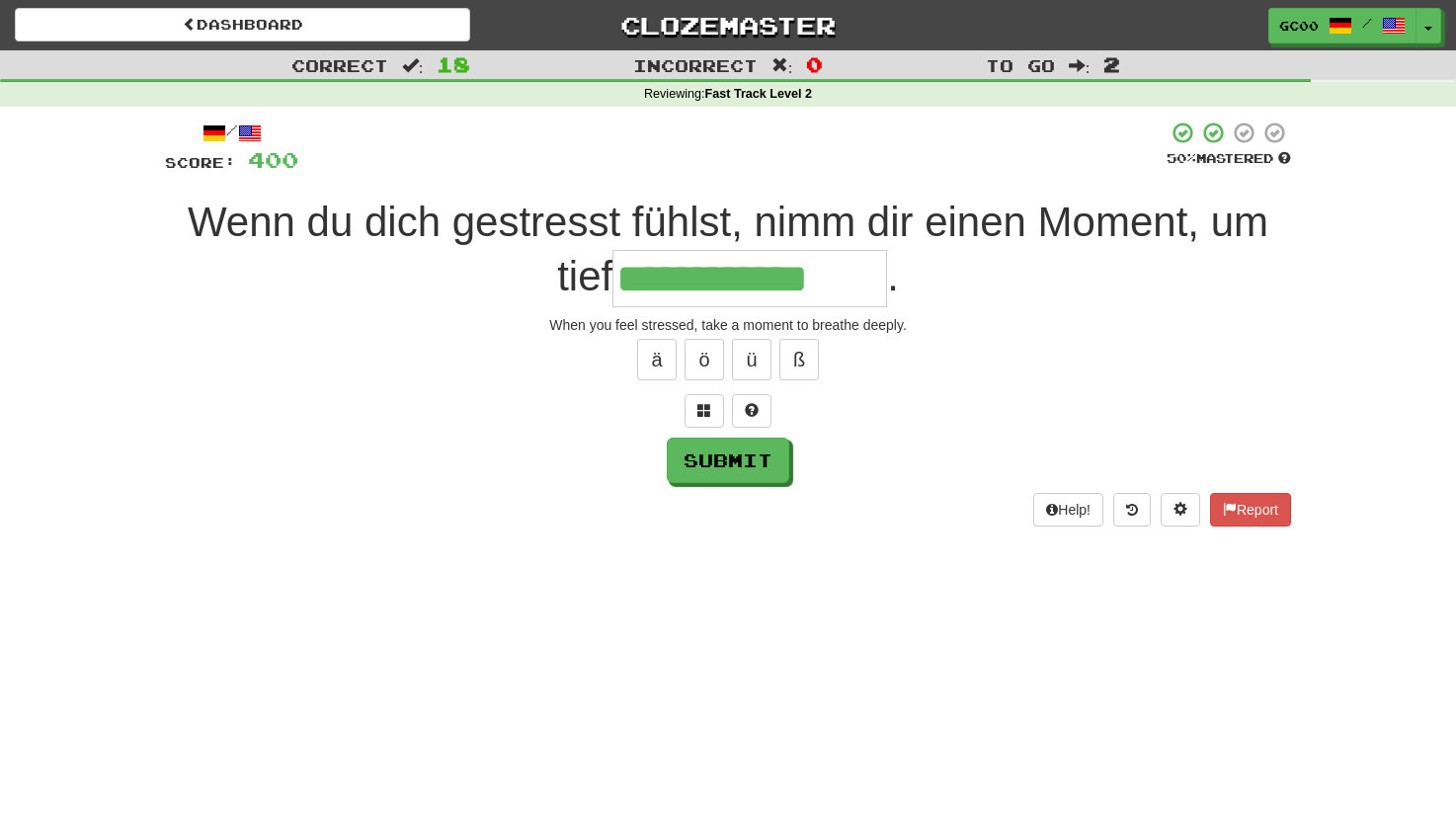 type on "**********" 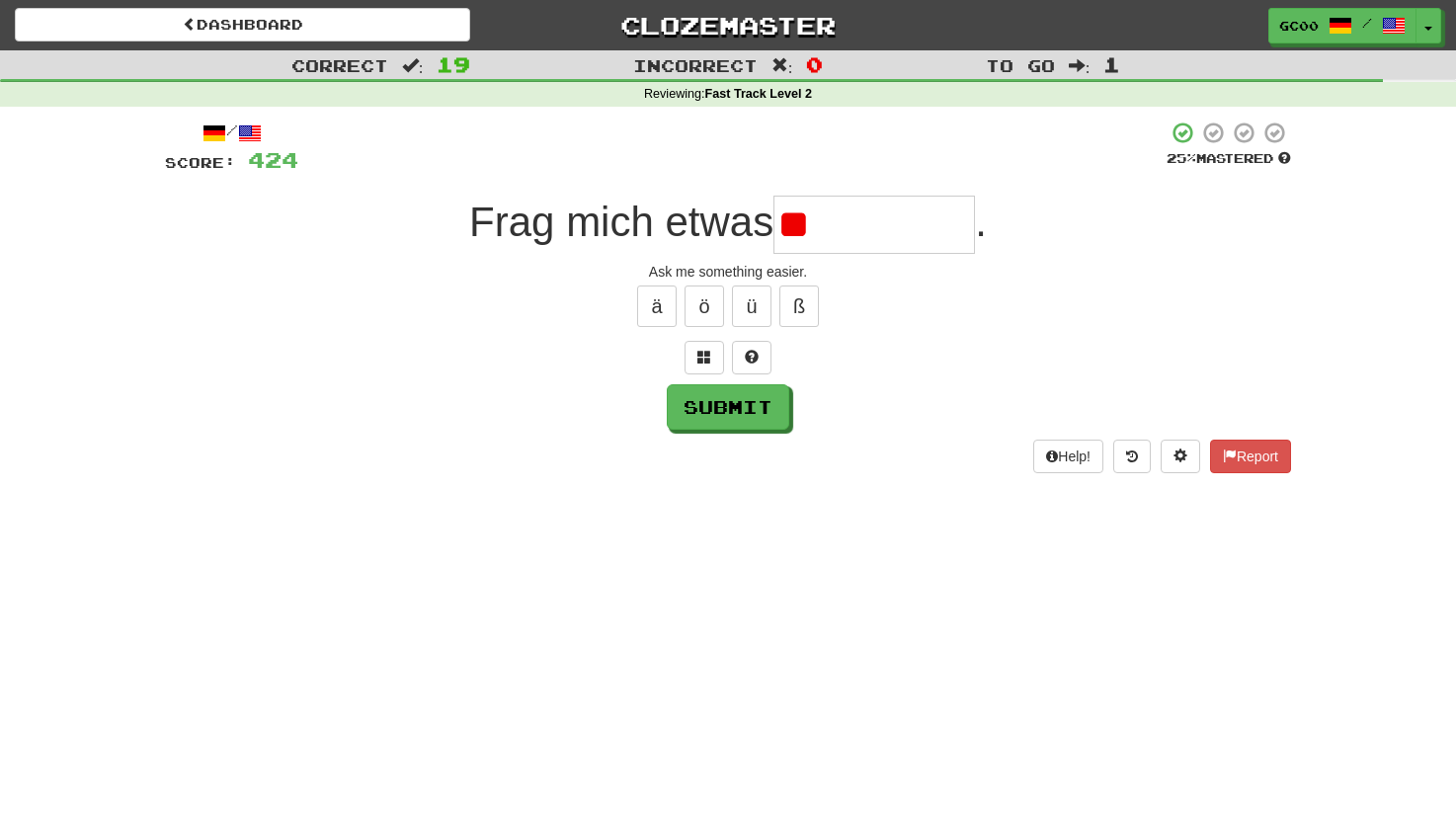 type on "*" 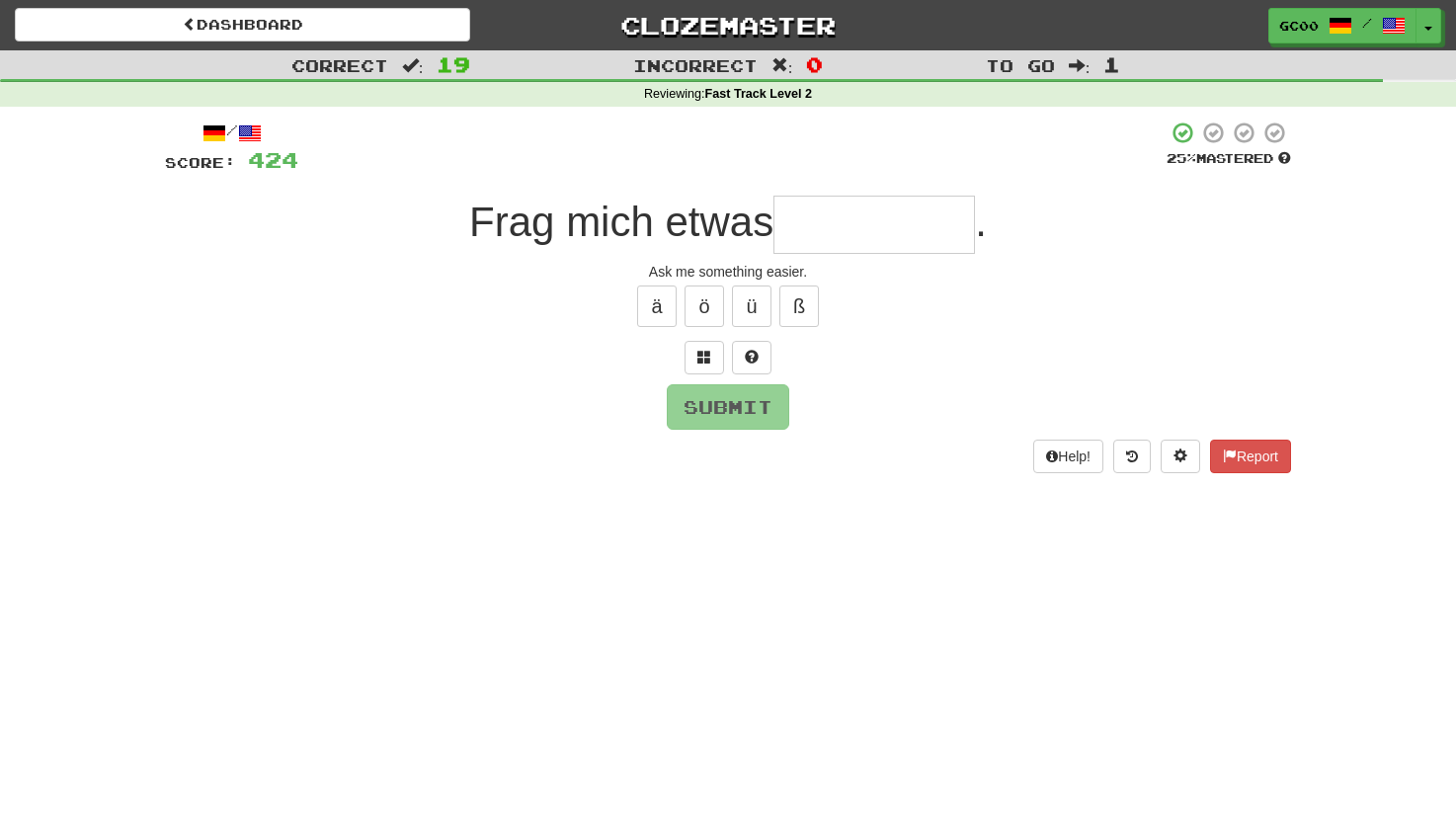 type on "*" 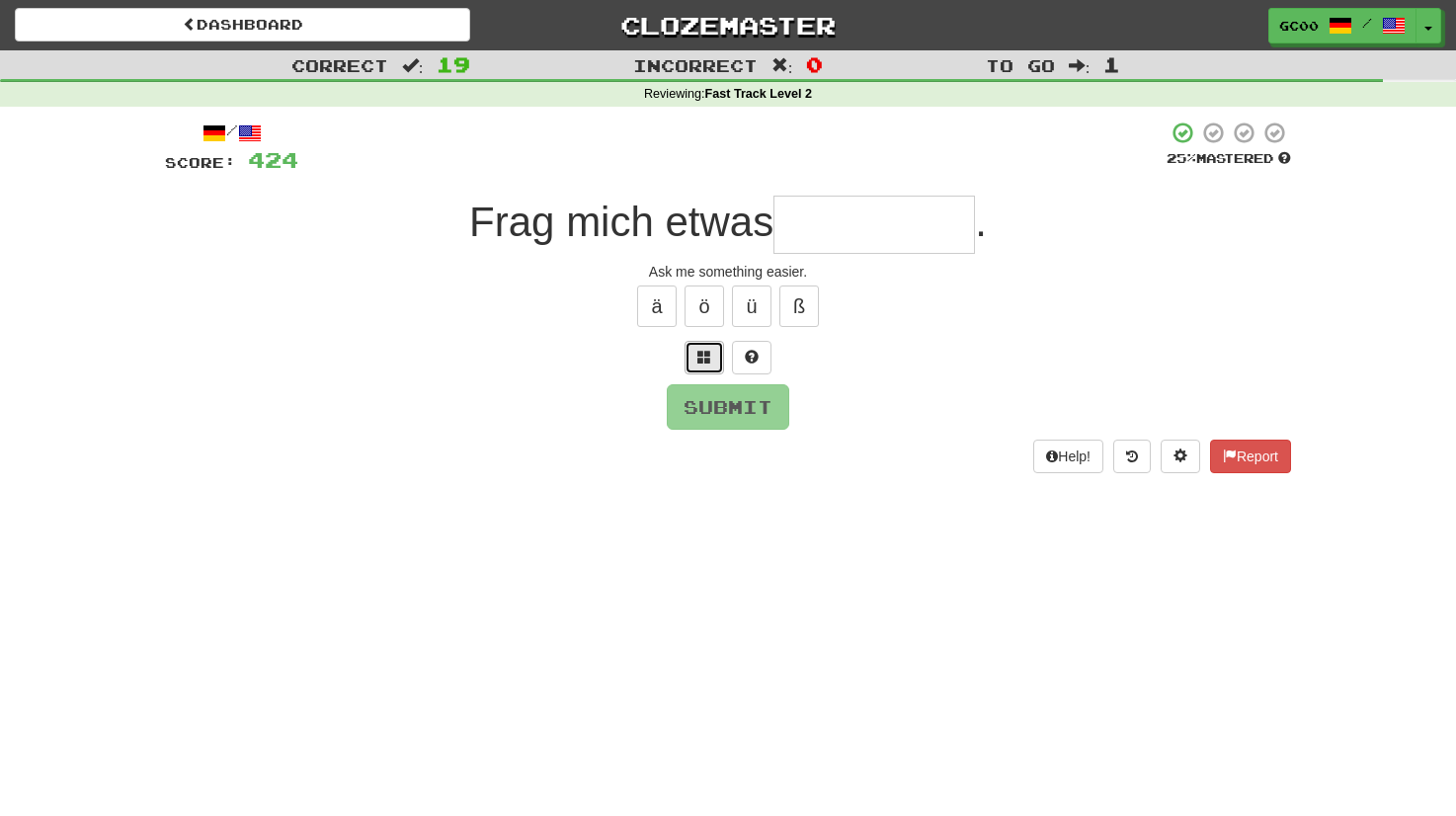click at bounding box center [704, 358] 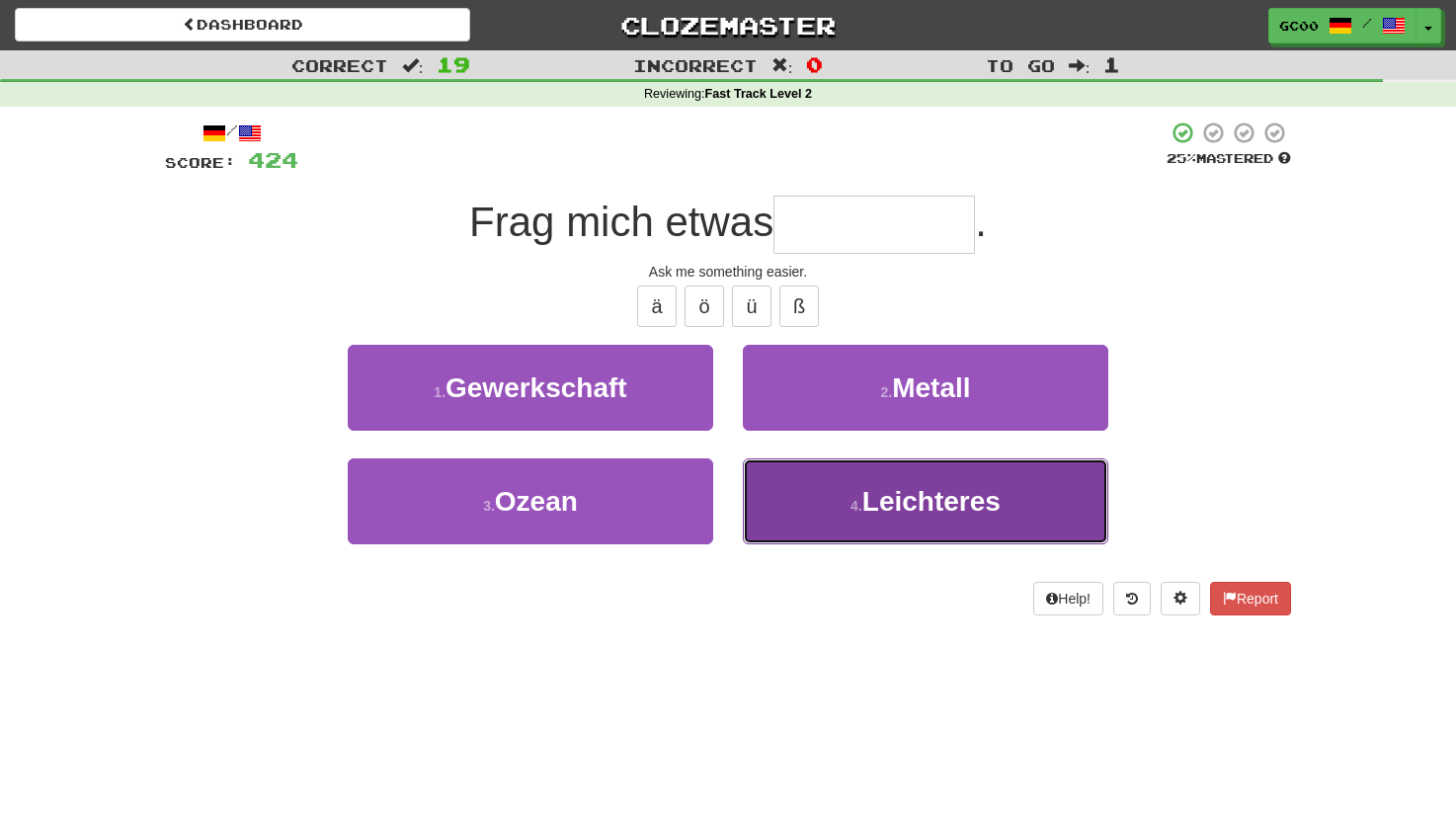 click on "4 .  Leichteres" at bounding box center (926, 501) 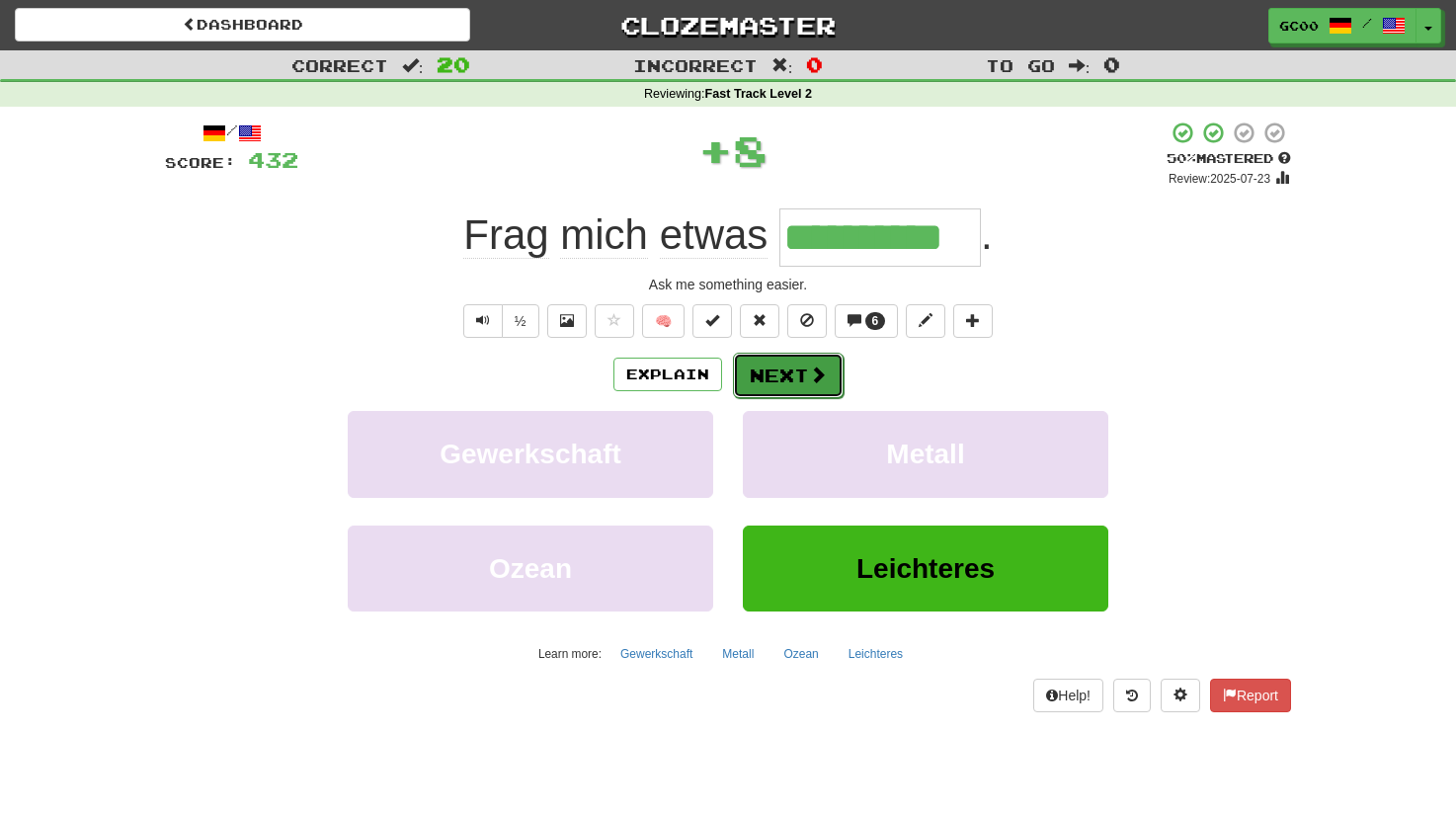 click on "Next" at bounding box center [788, 375] 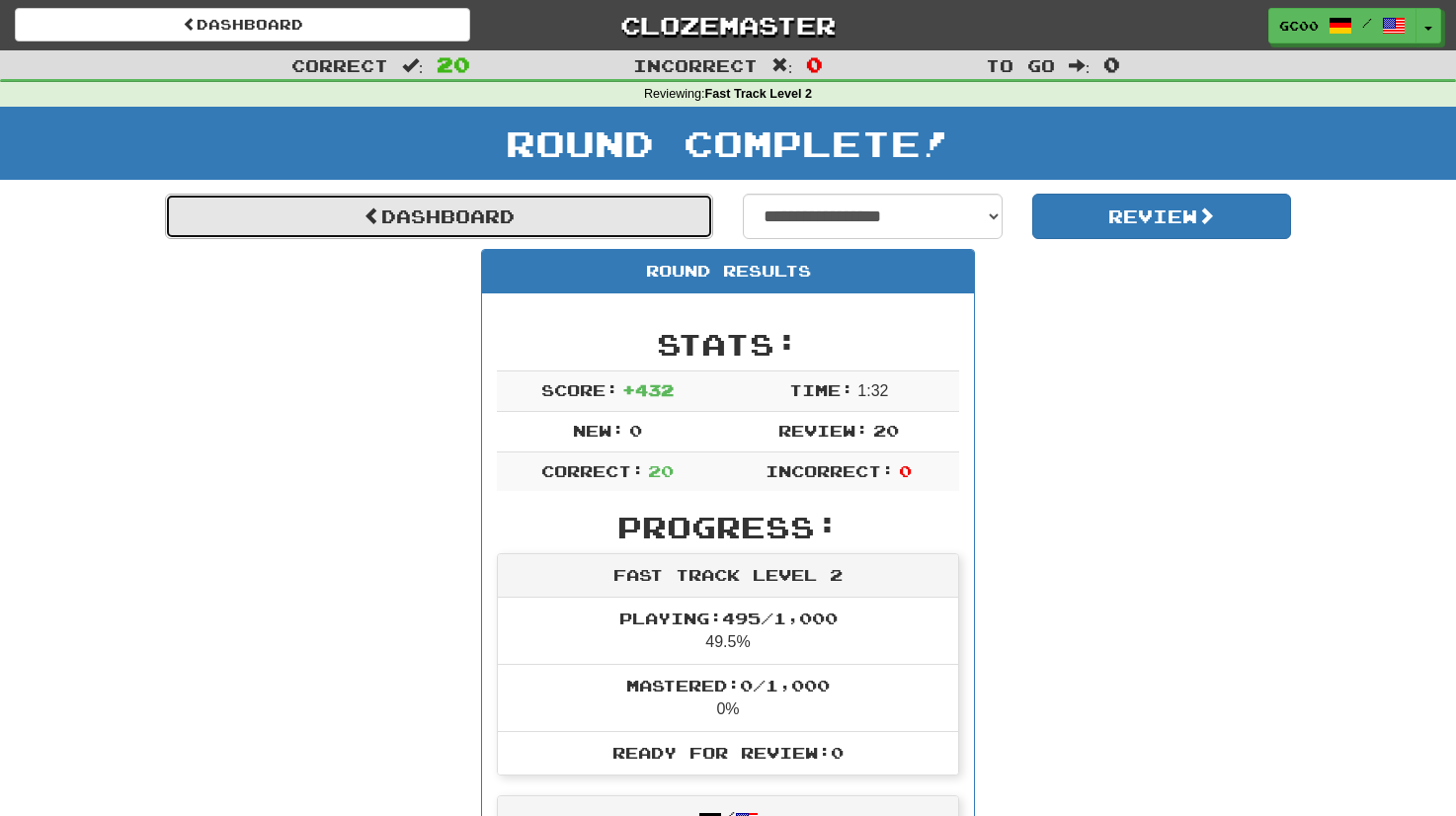 click on "Dashboard" at bounding box center [439, 216] 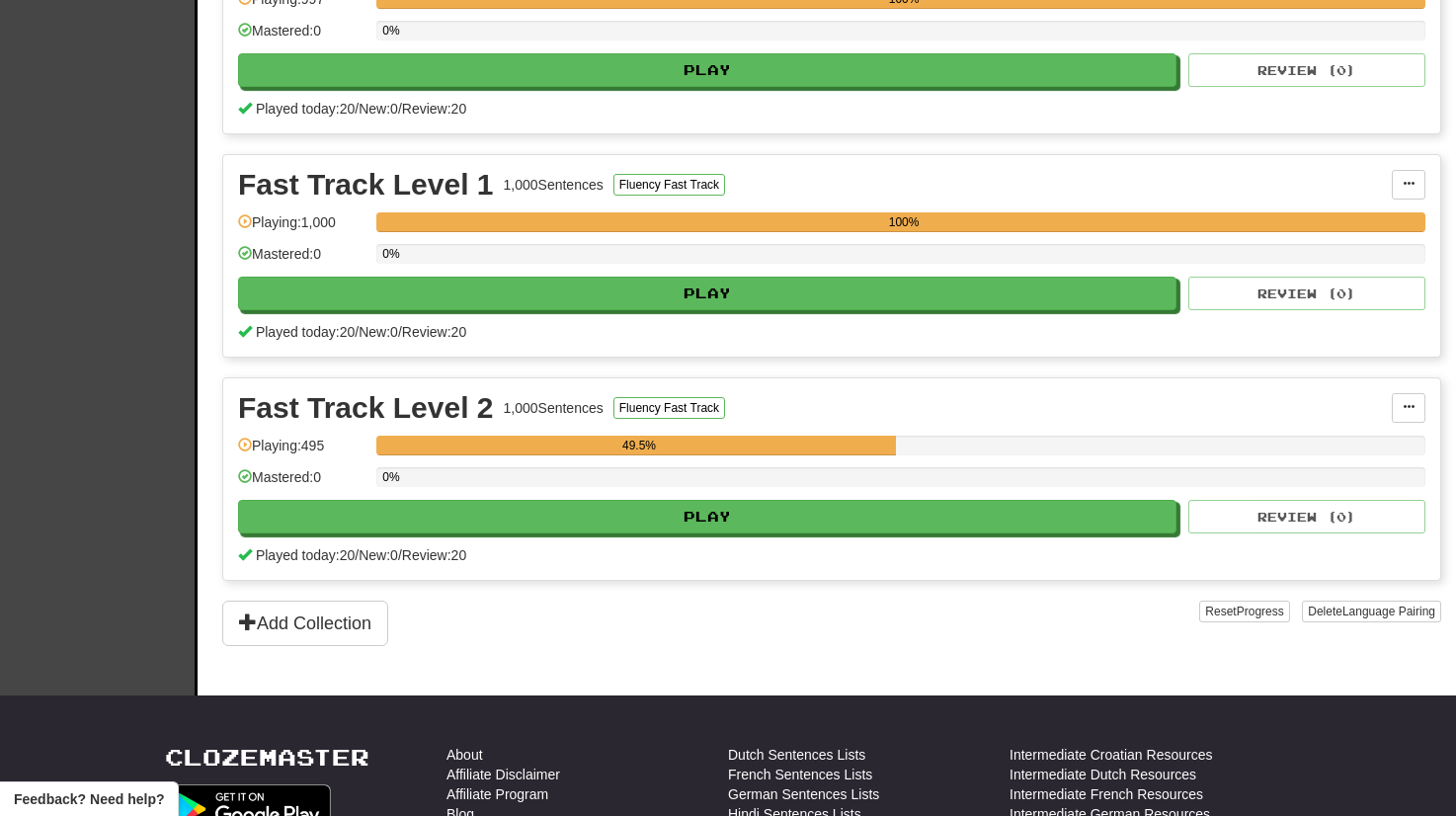 scroll, scrollTop: 529, scrollLeft: 0, axis: vertical 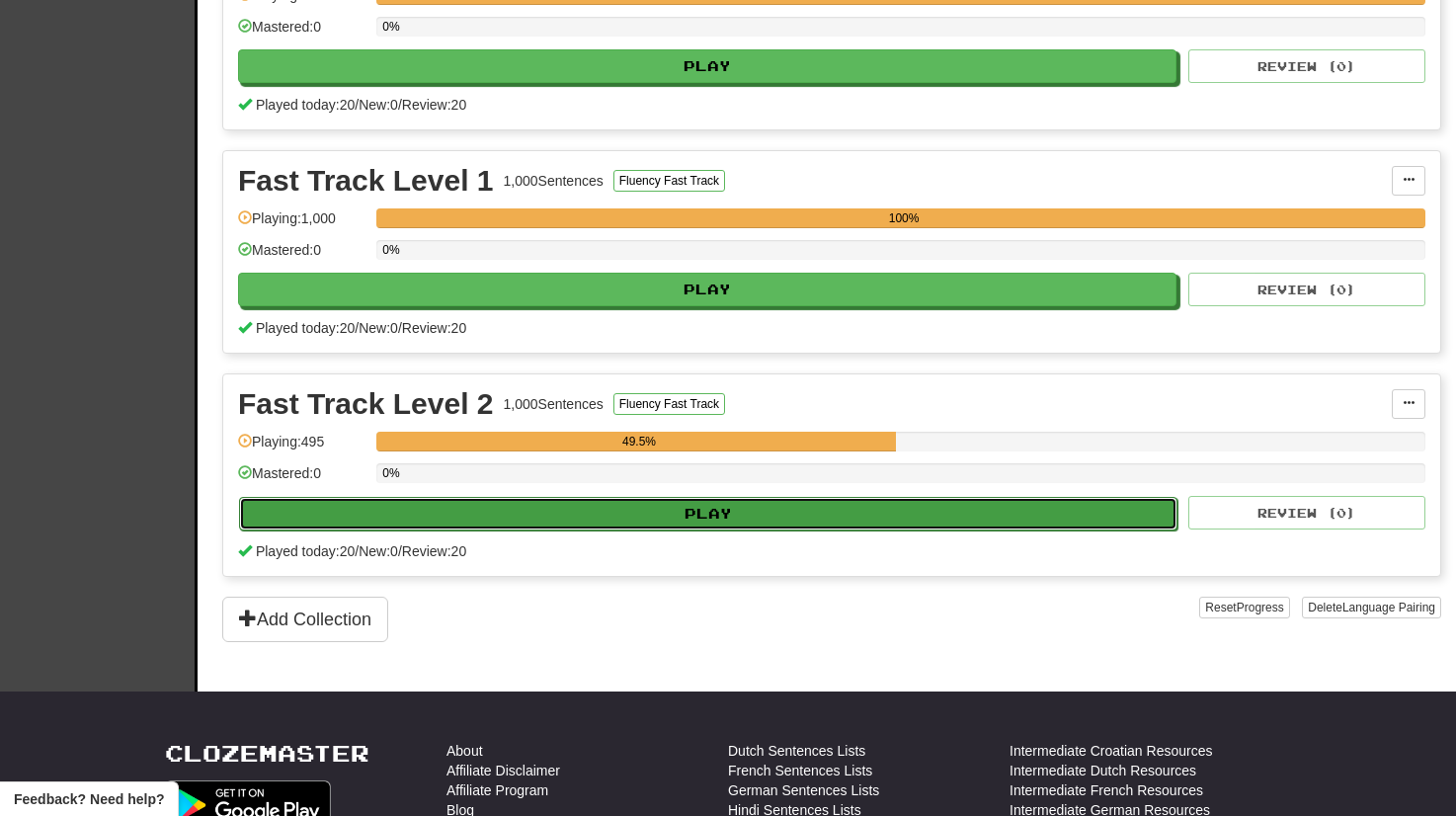 click on "Play" at bounding box center (708, 514) 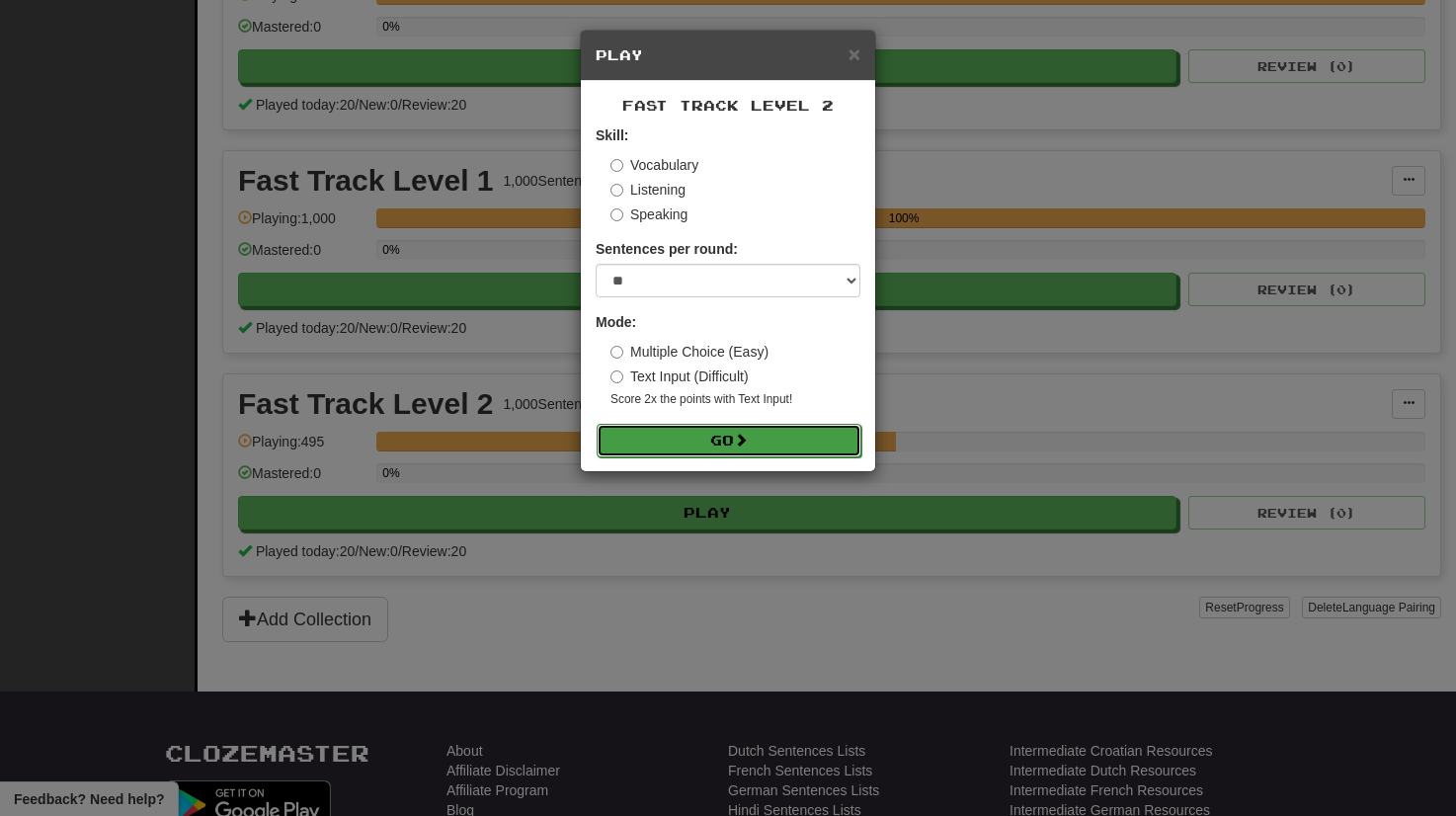 click on "Go" at bounding box center [729, 441] 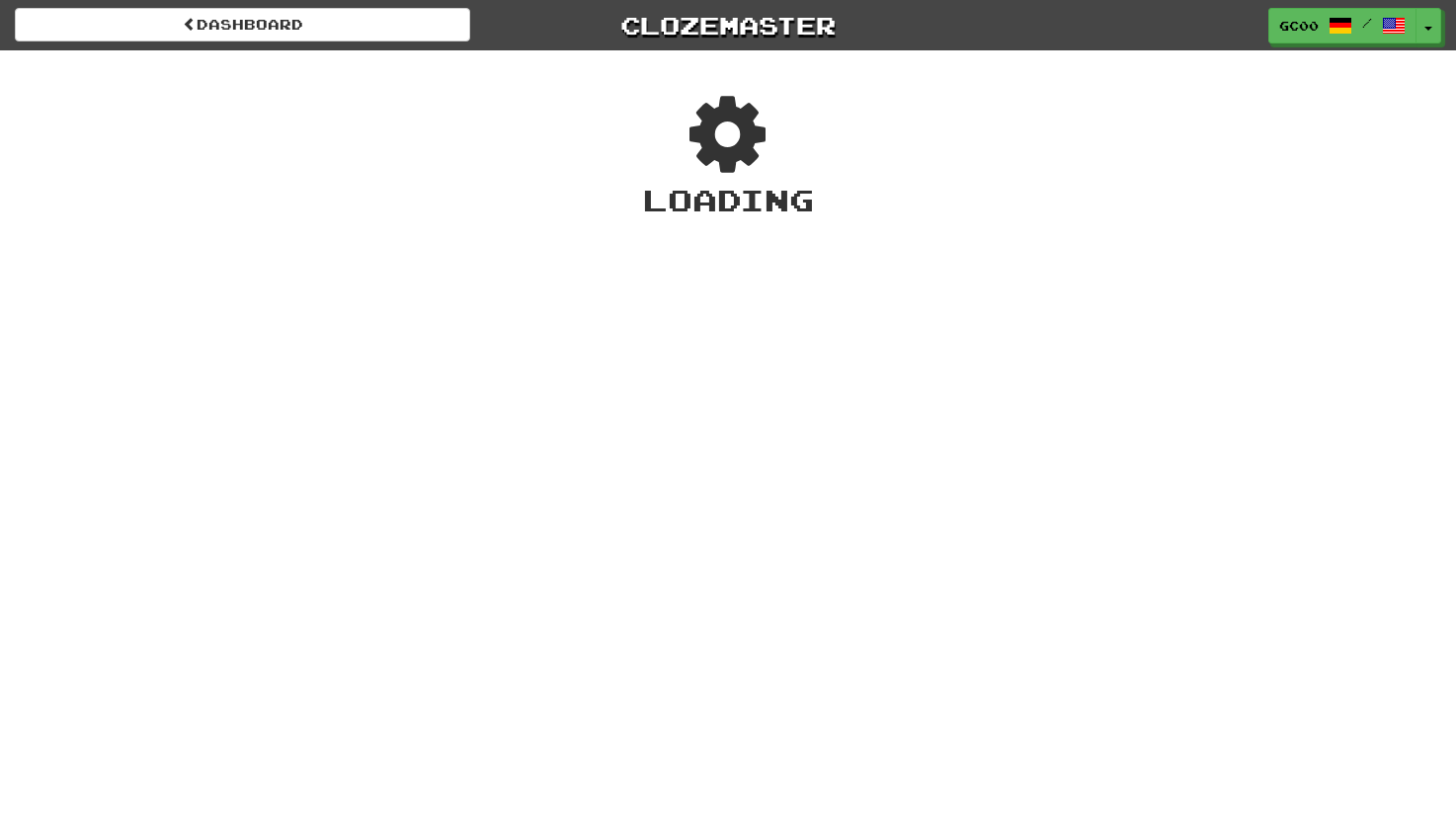 scroll, scrollTop: 0, scrollLeft: 0, axis: both 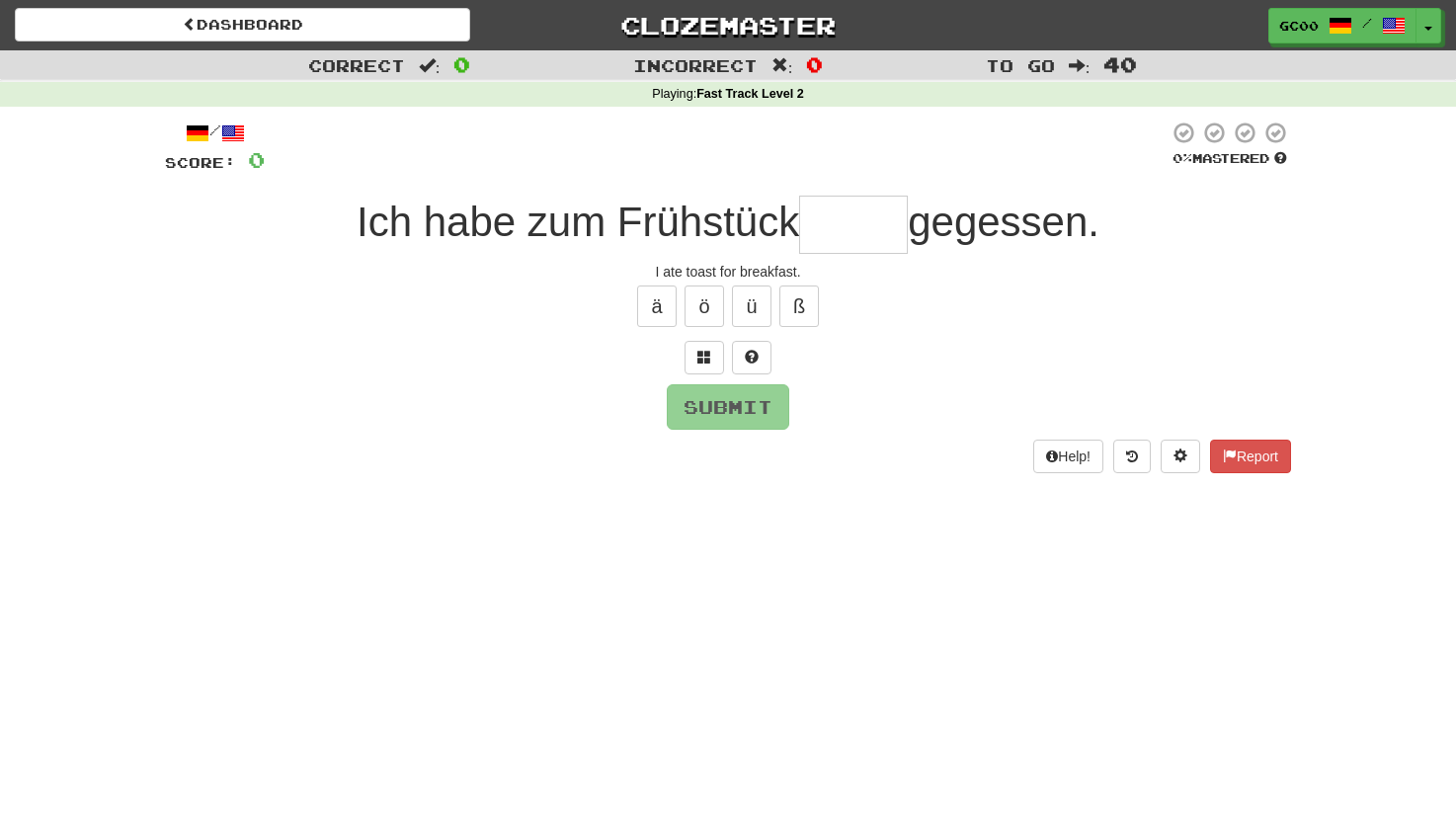 click at bounding box center [853, 224] 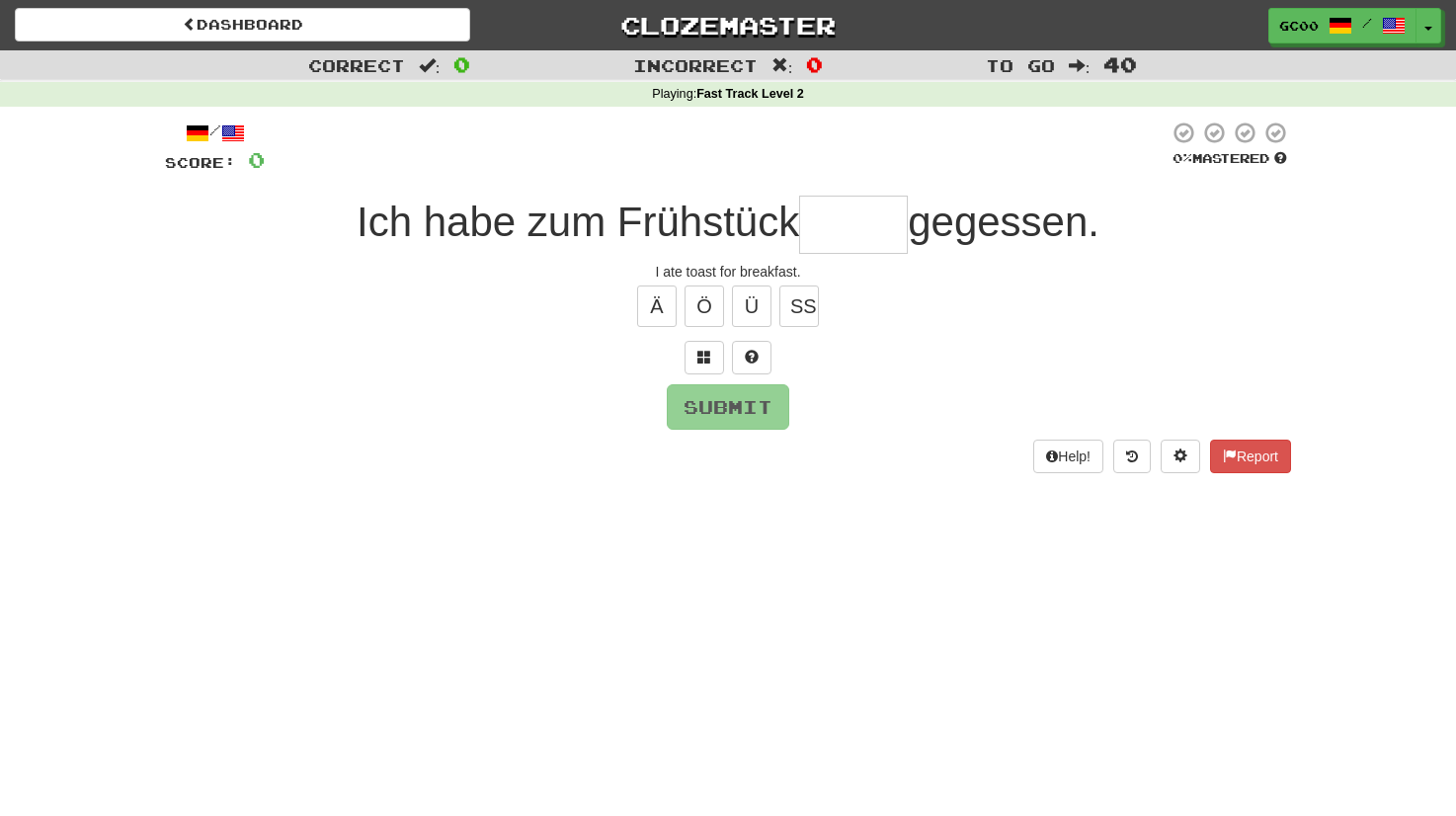 type on "*" 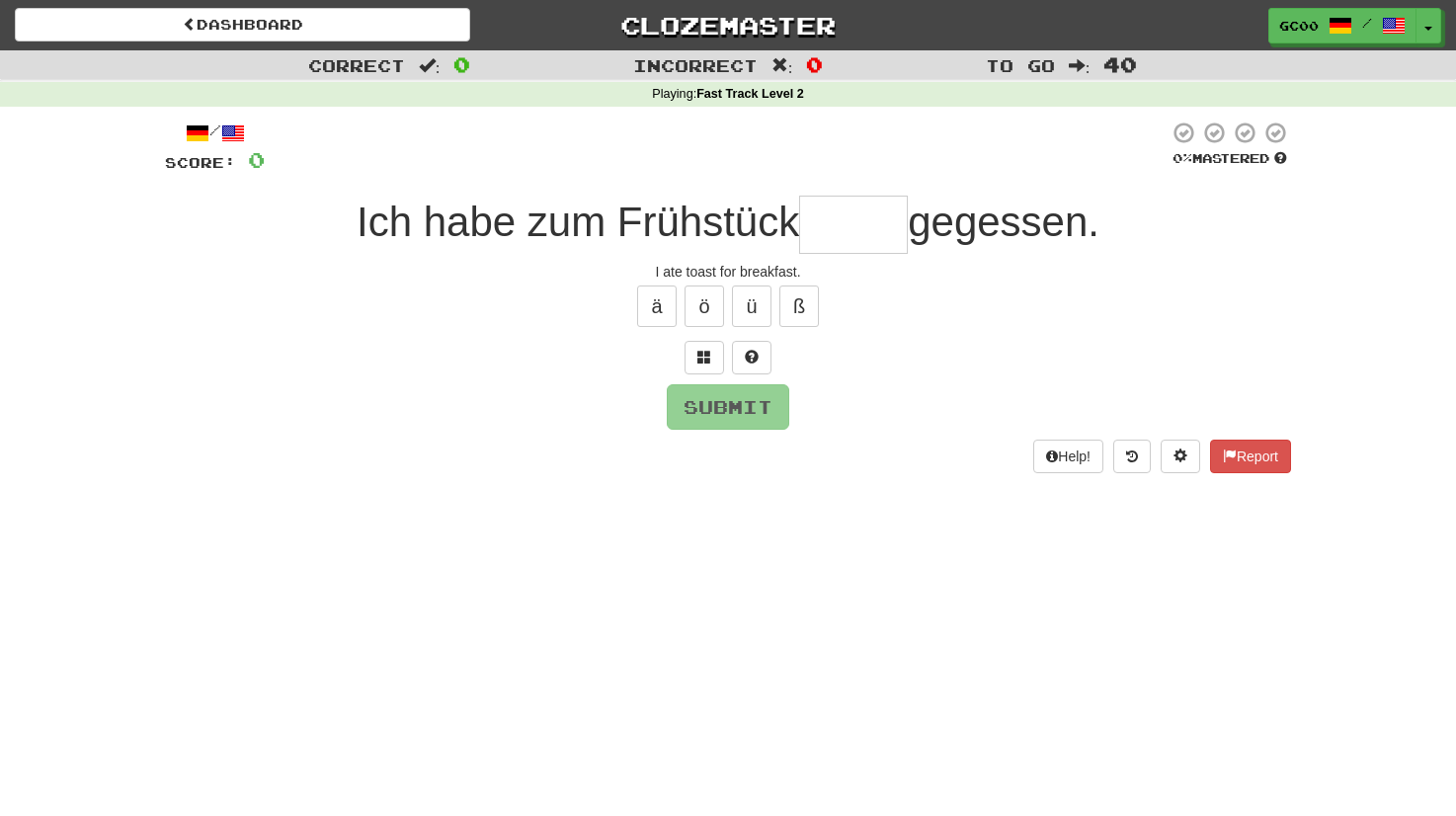 type on "*" 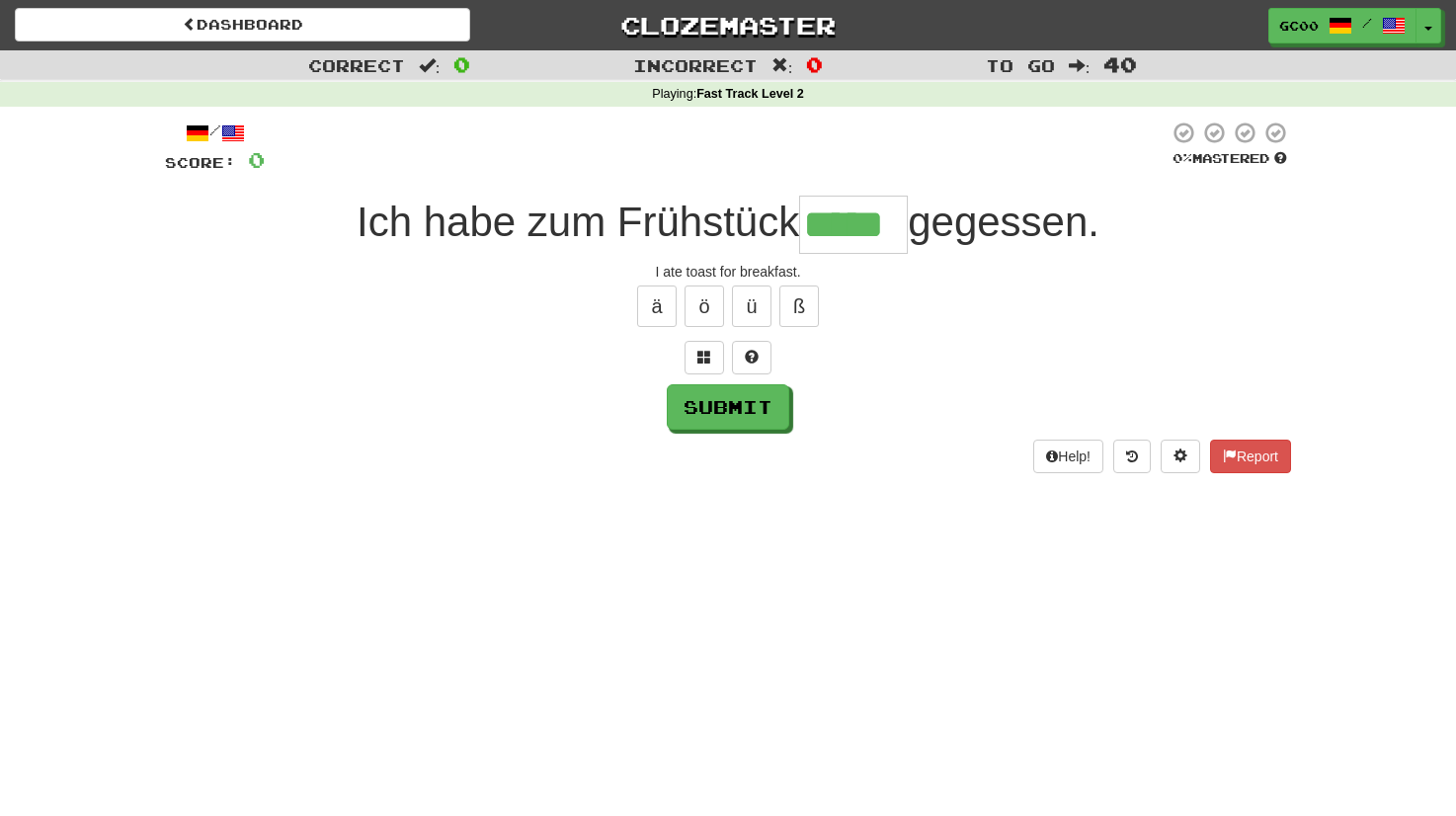 type on "*****" 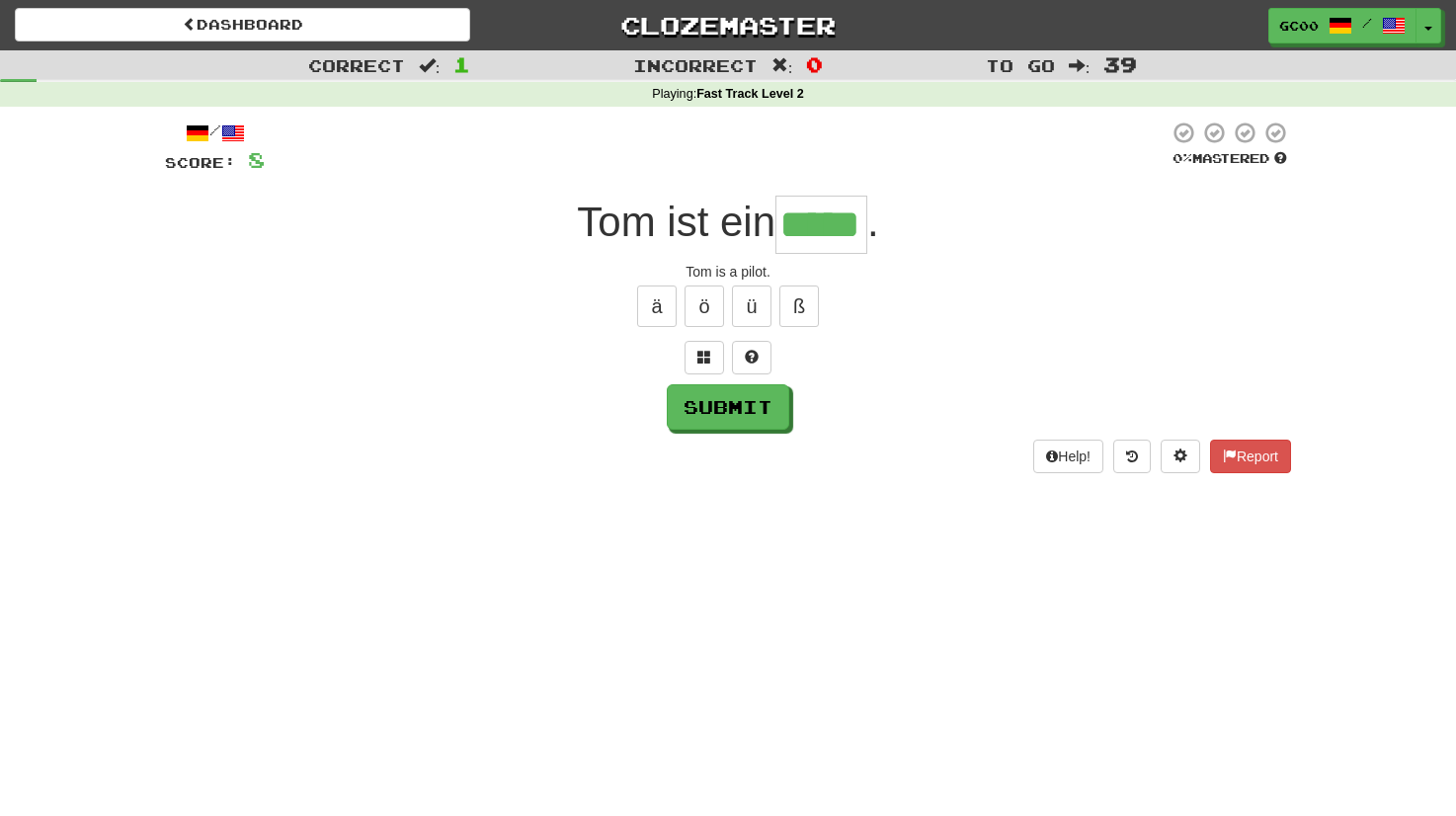 type on "*****" 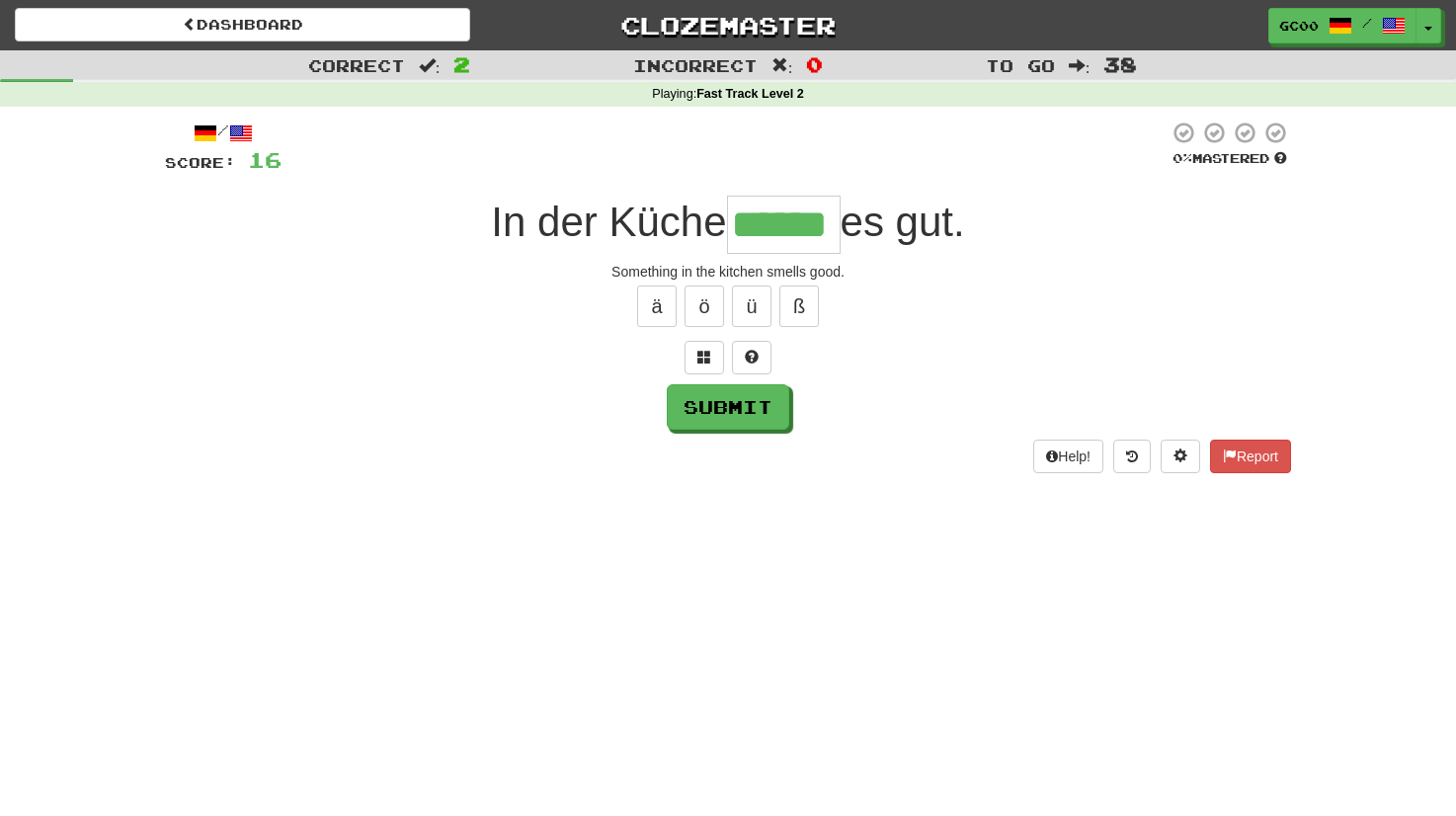 type on "******" 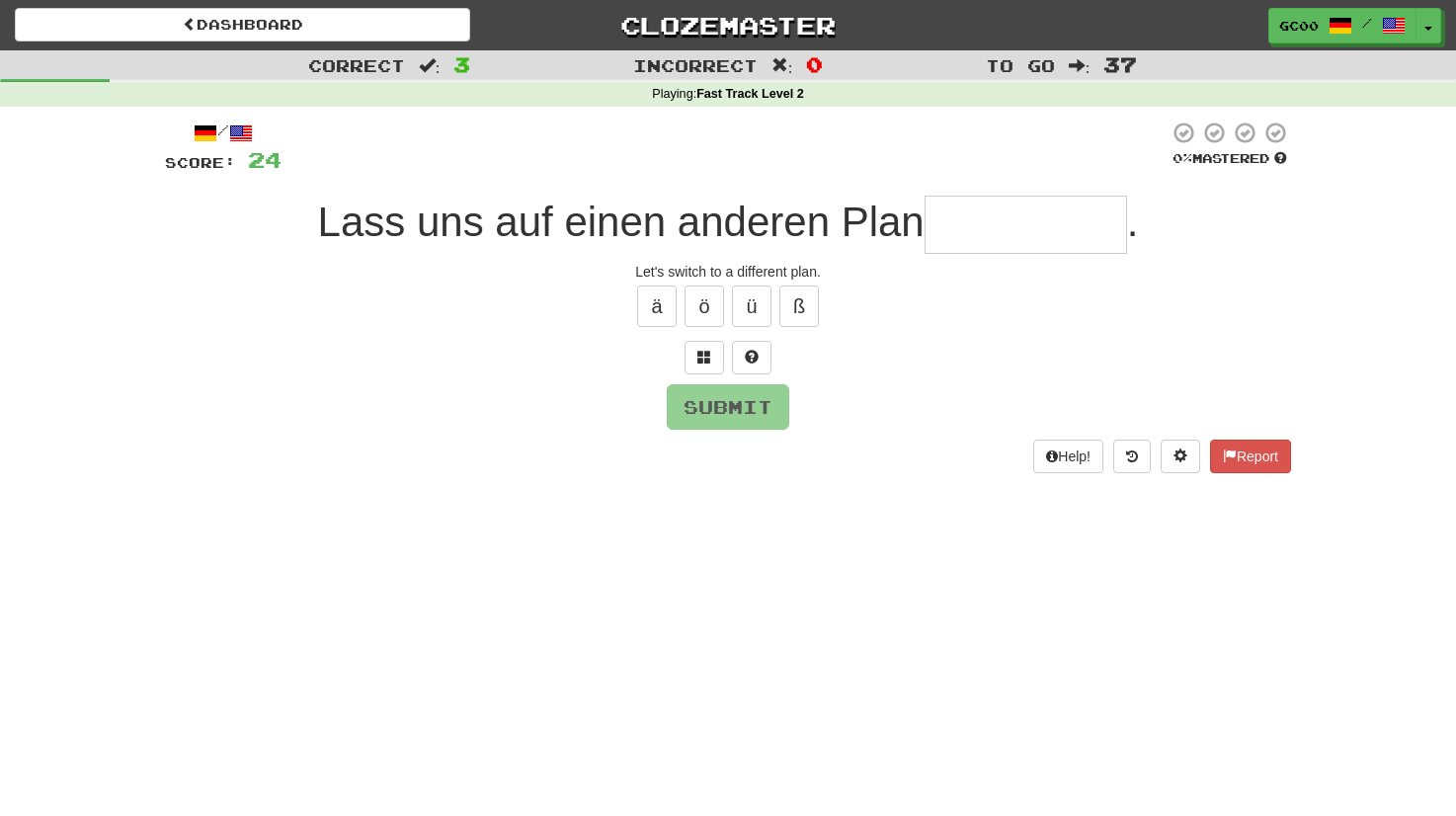 type on "*" 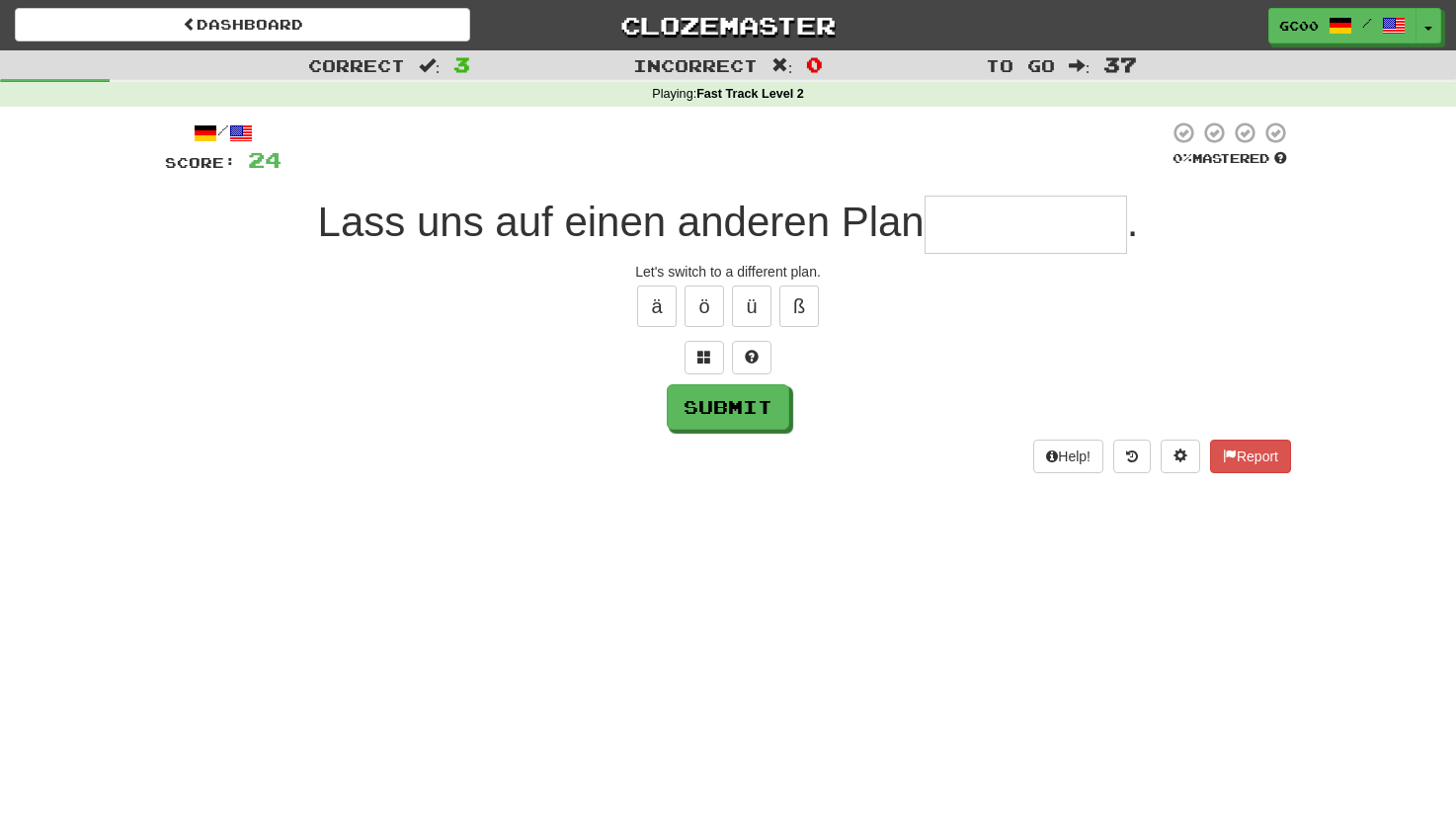 type on "*" 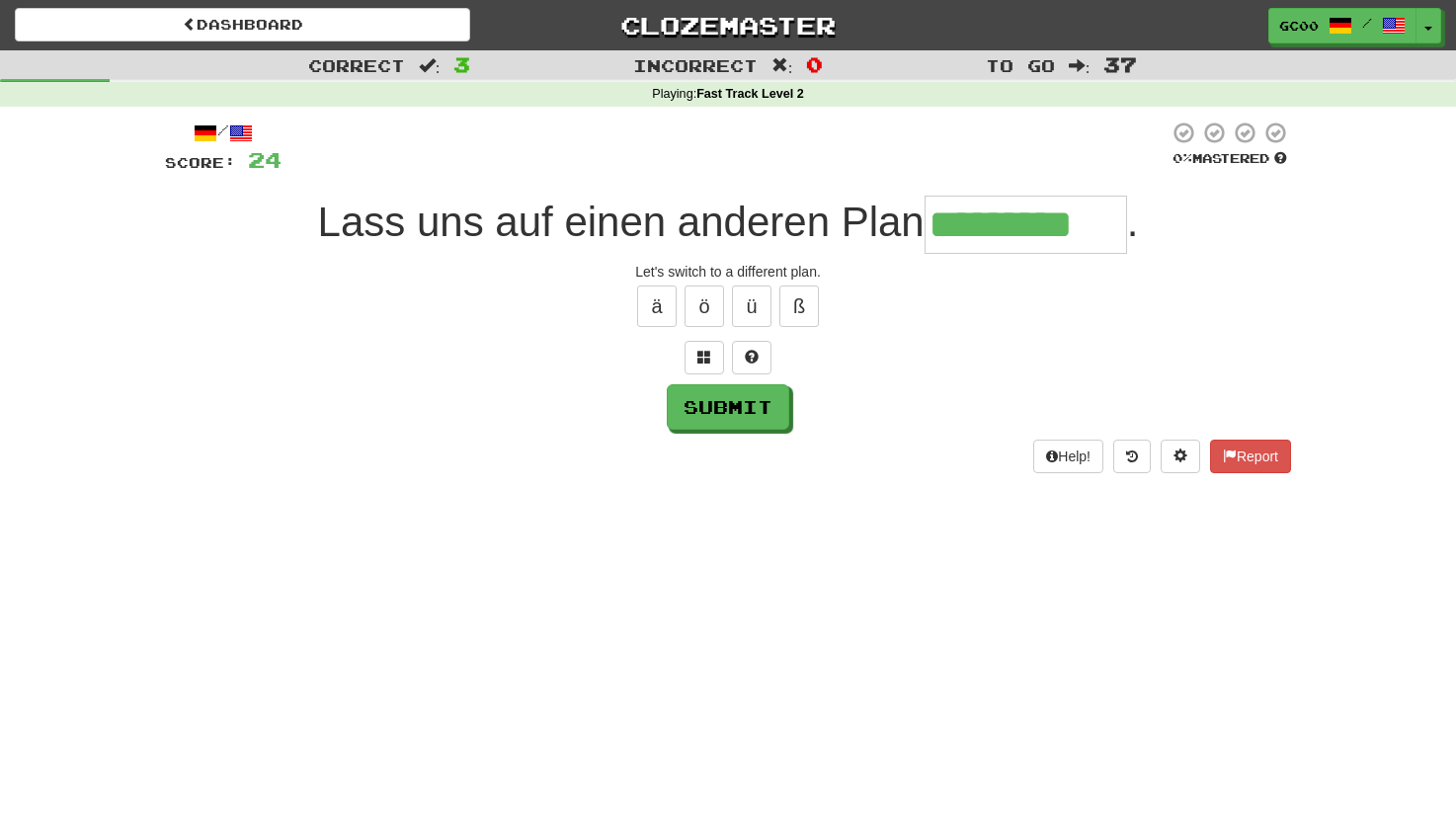 type on "*********" 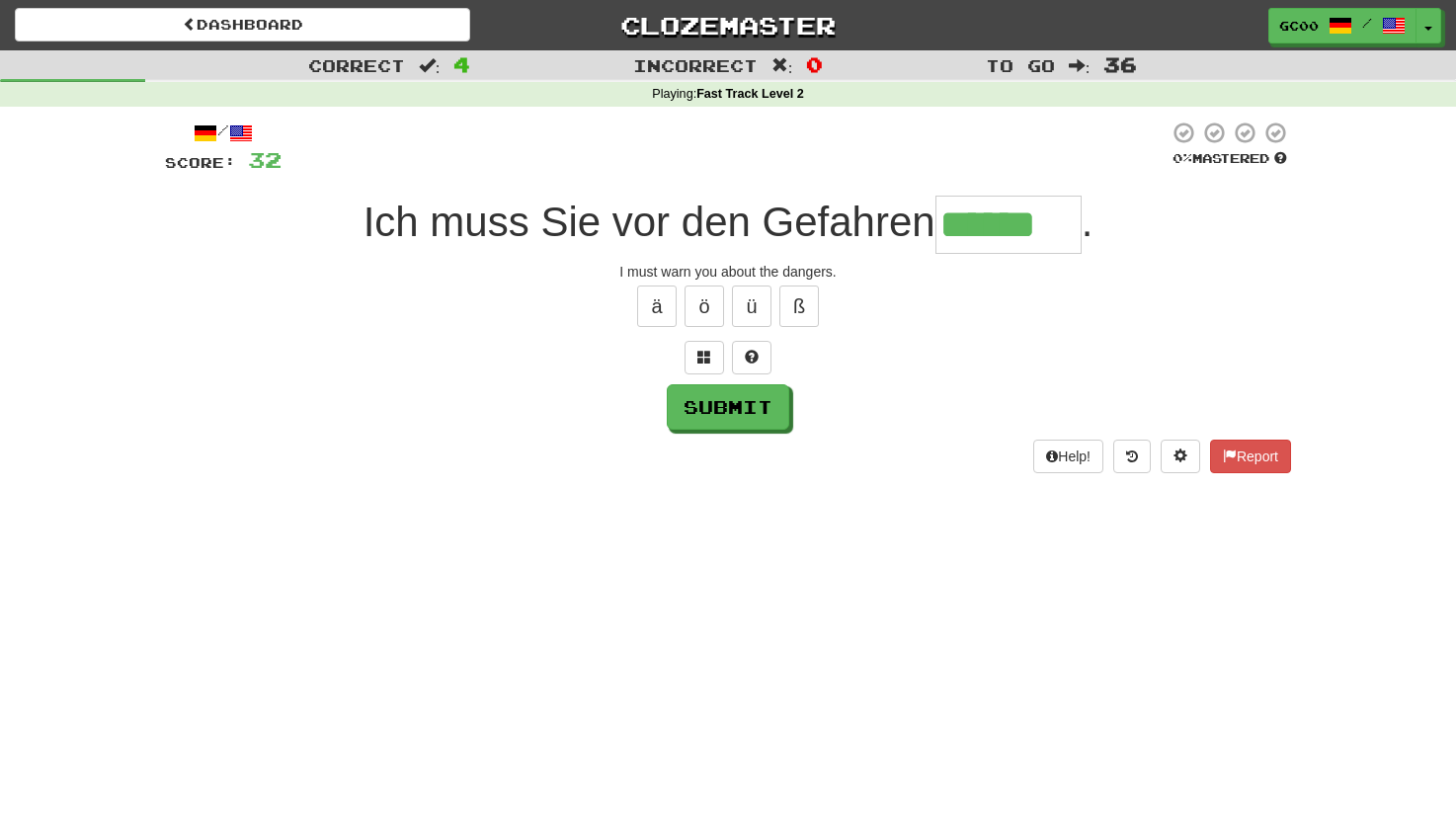 type on "******" 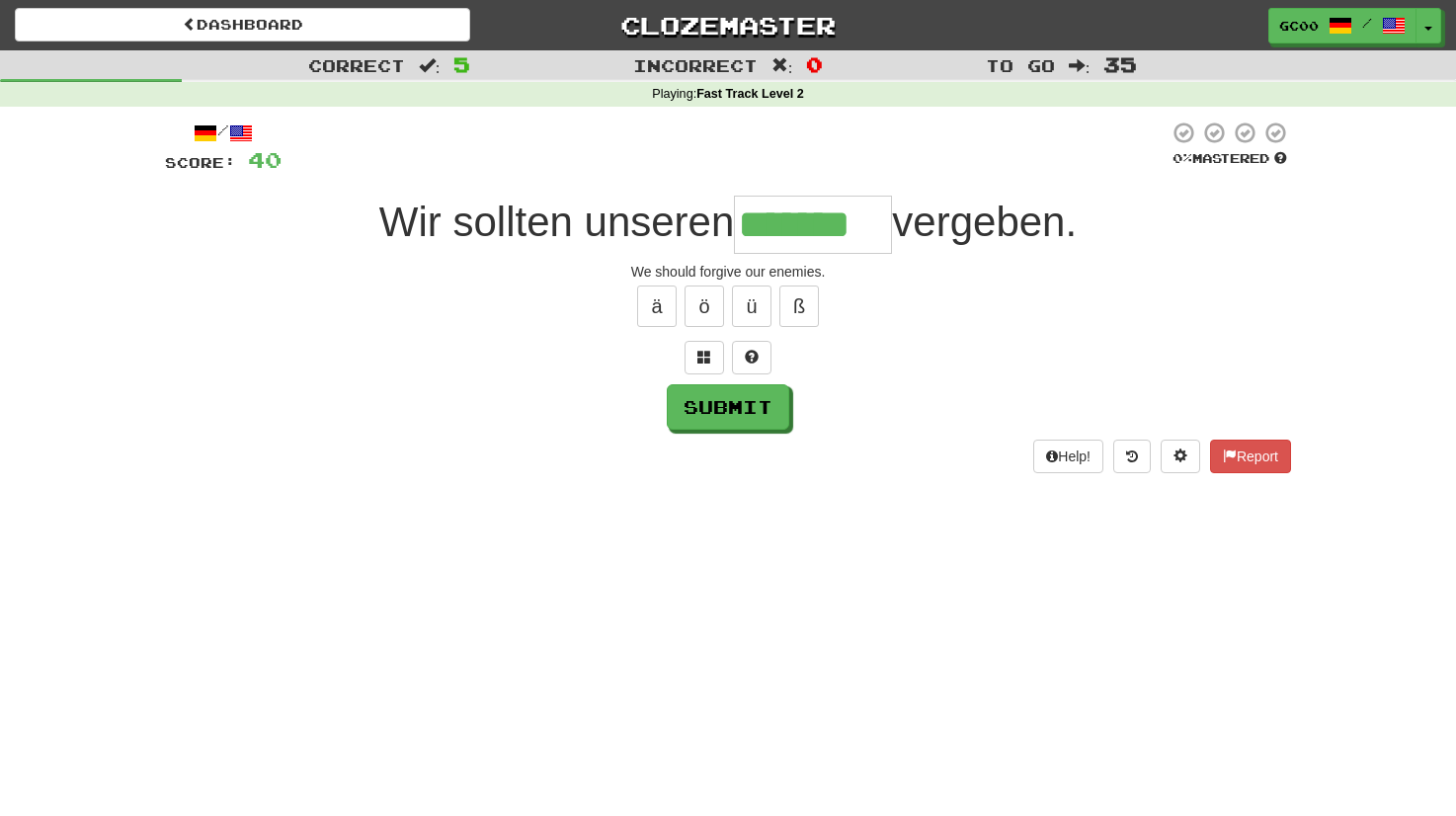 type on "*******" 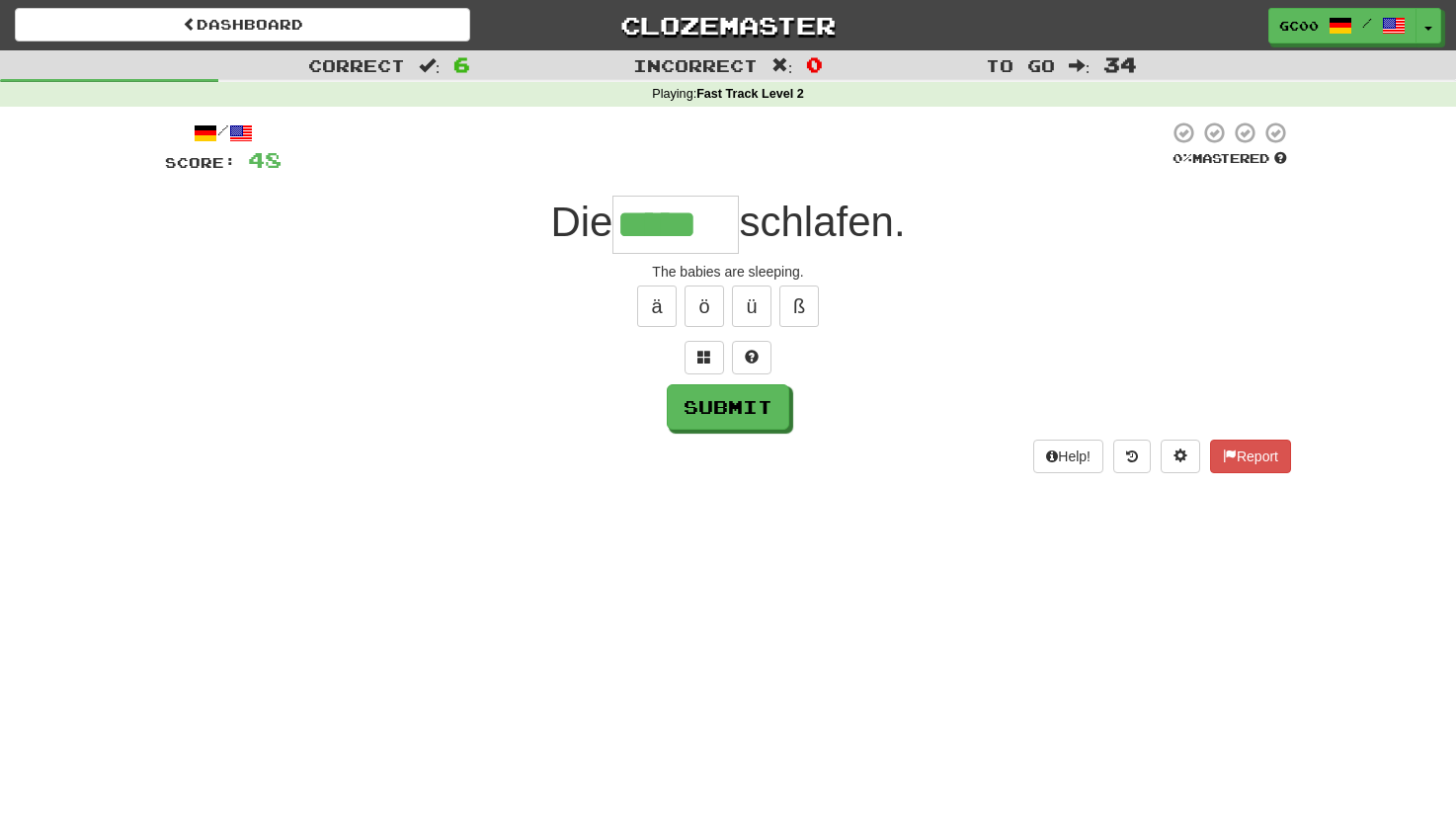 type on "*****" 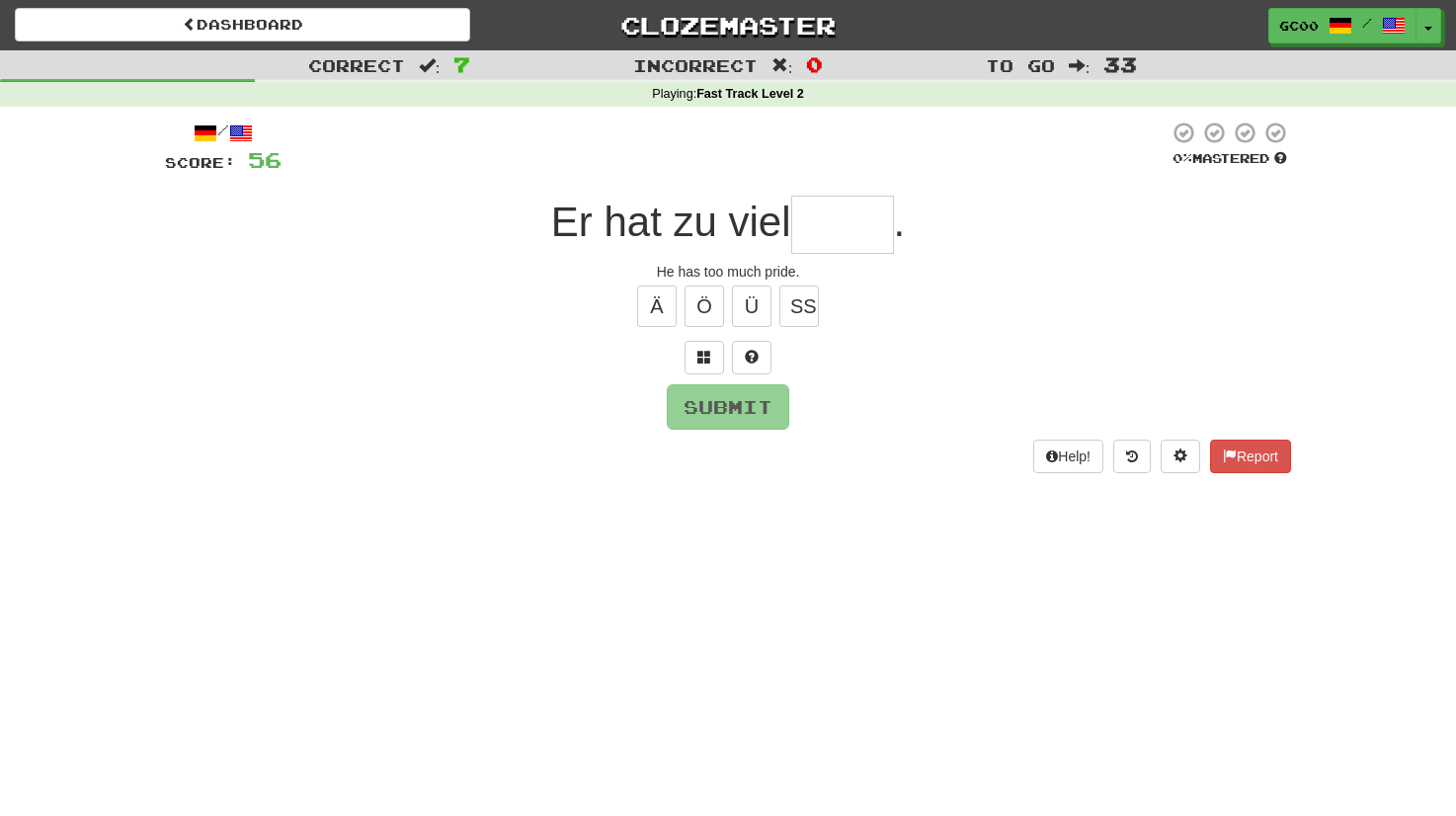 type on "*" 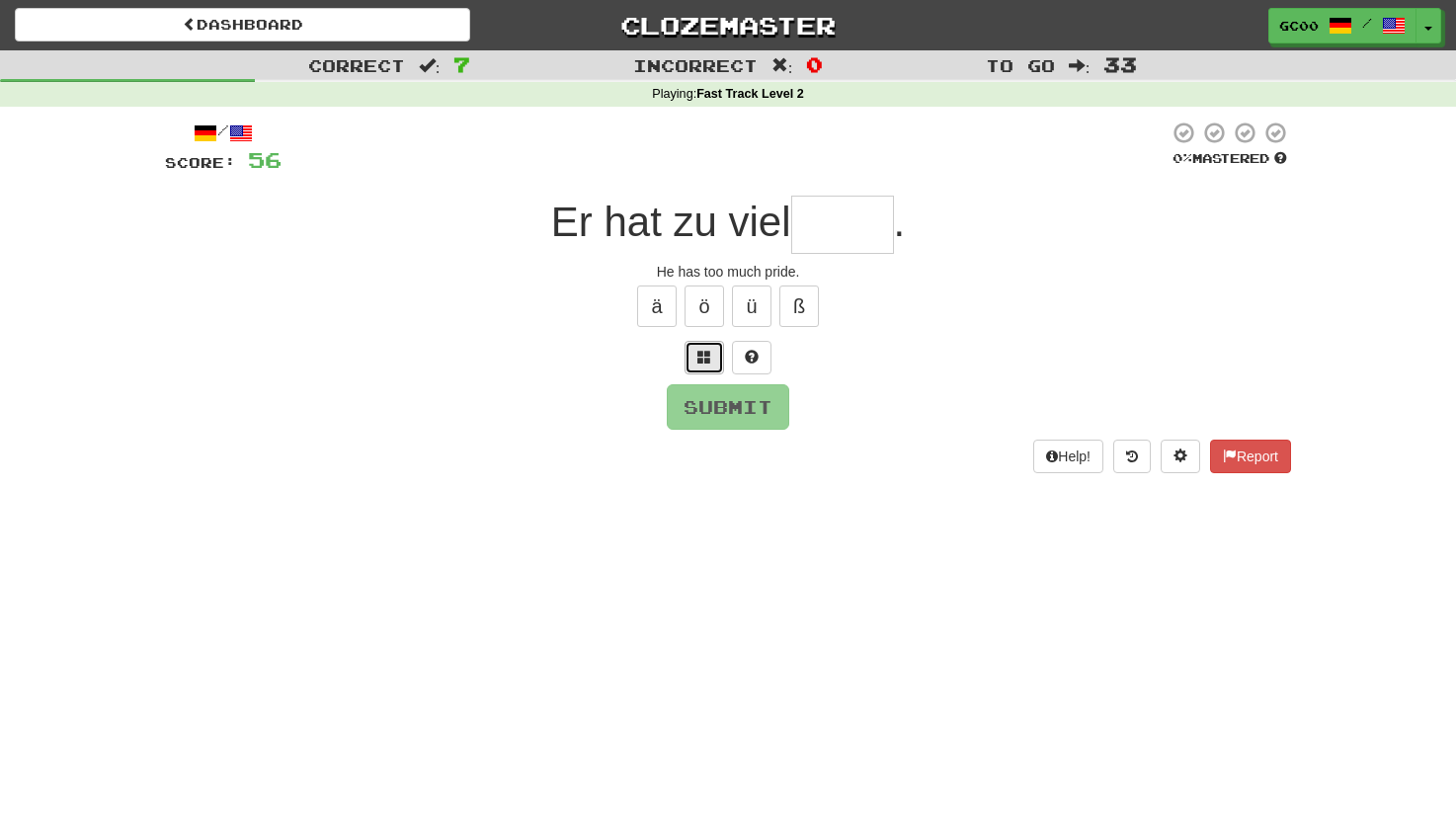 click at bounding box center [704, 357] 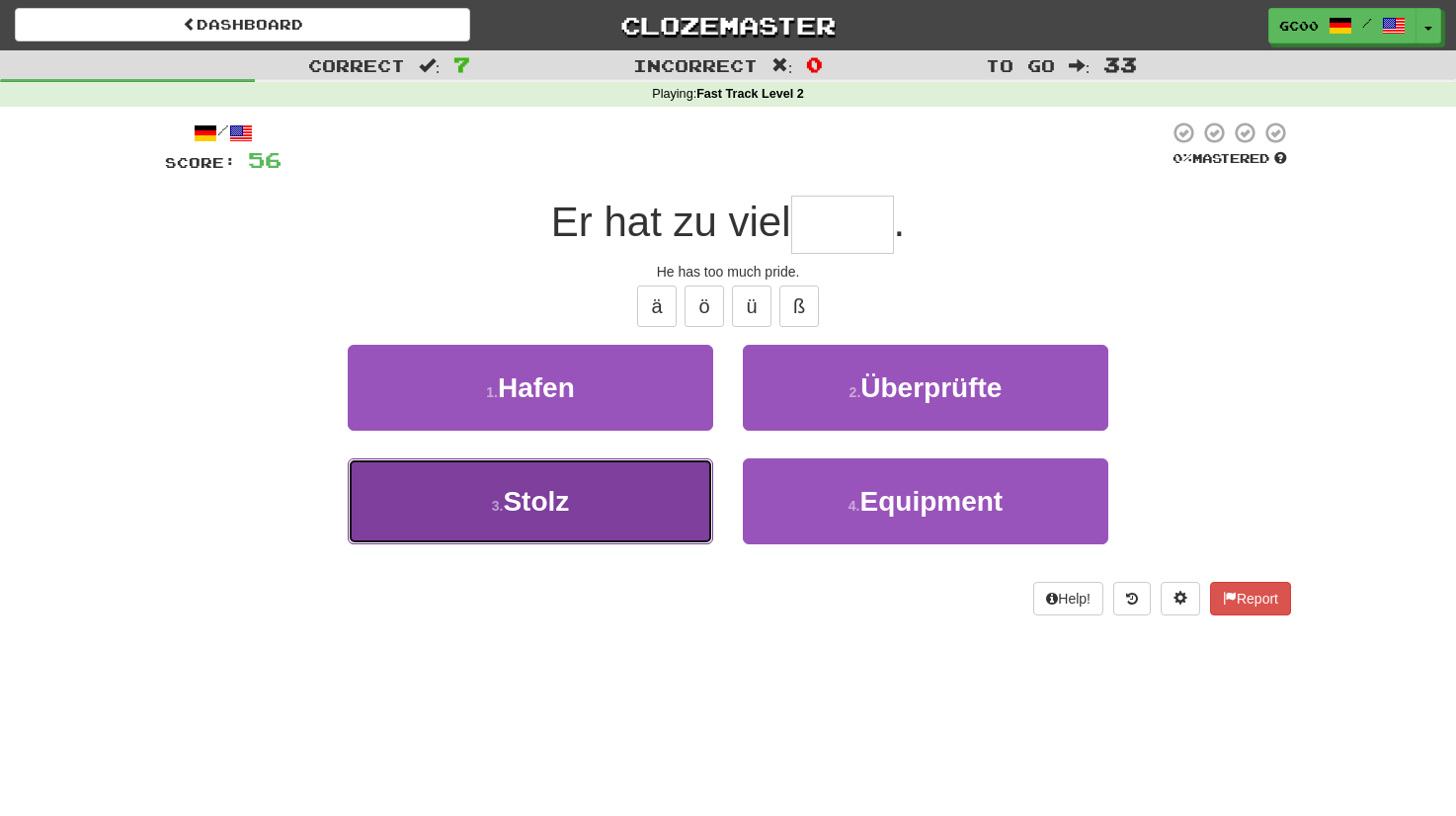 click on "3 .  Stolz" at bounding box center (530, 501) 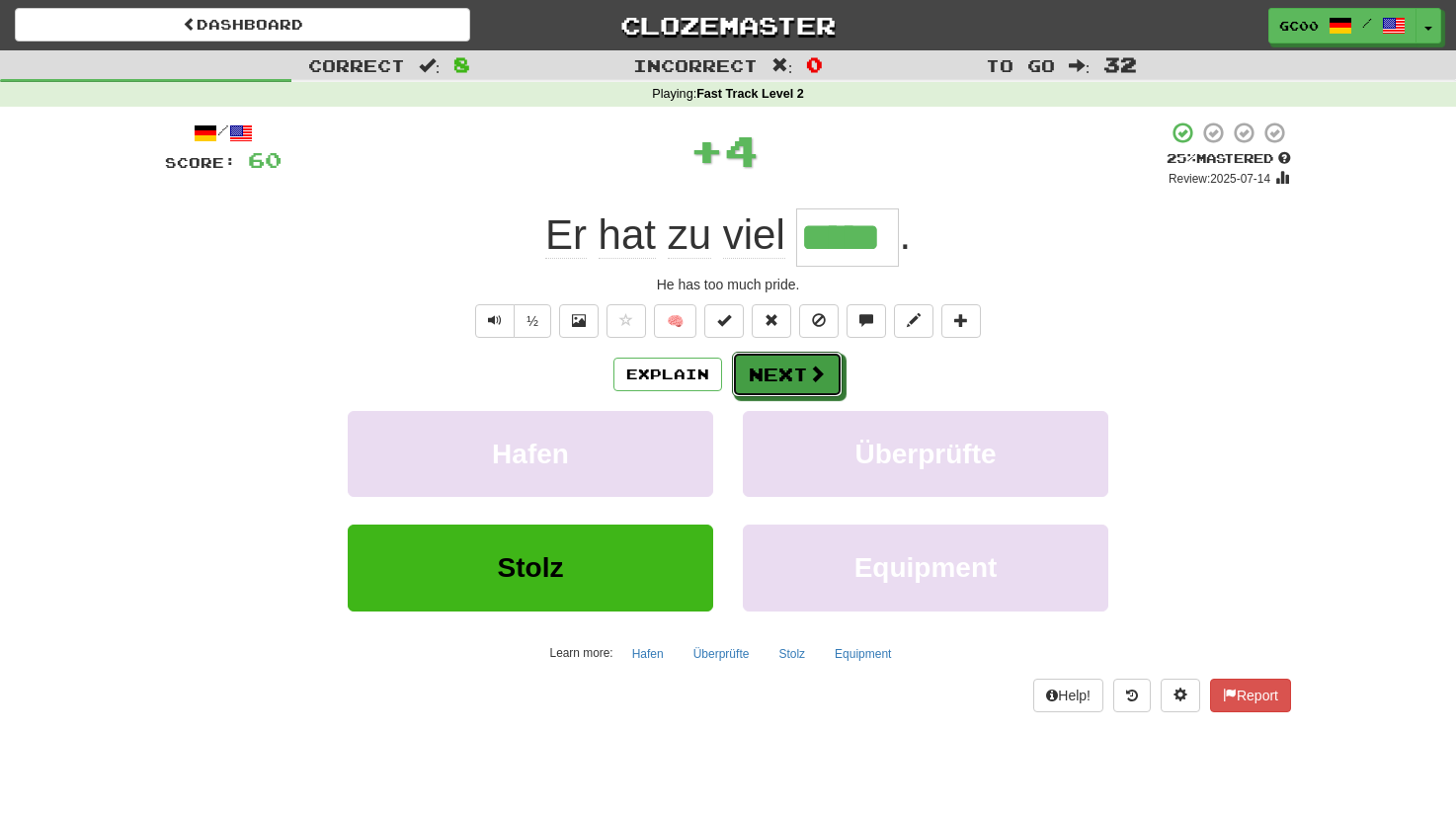 click at bounding box center (817, 373) 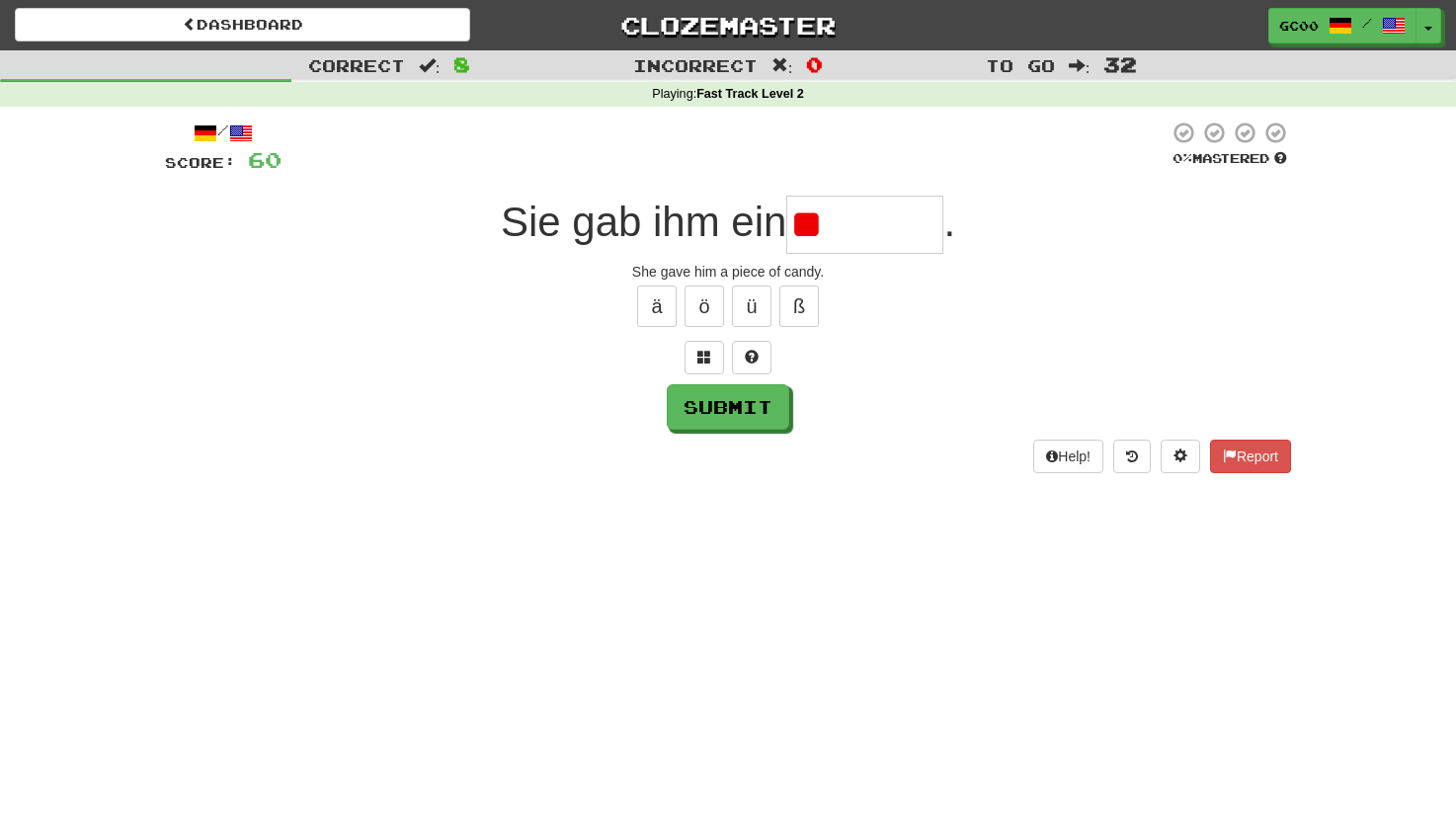 type on "*" 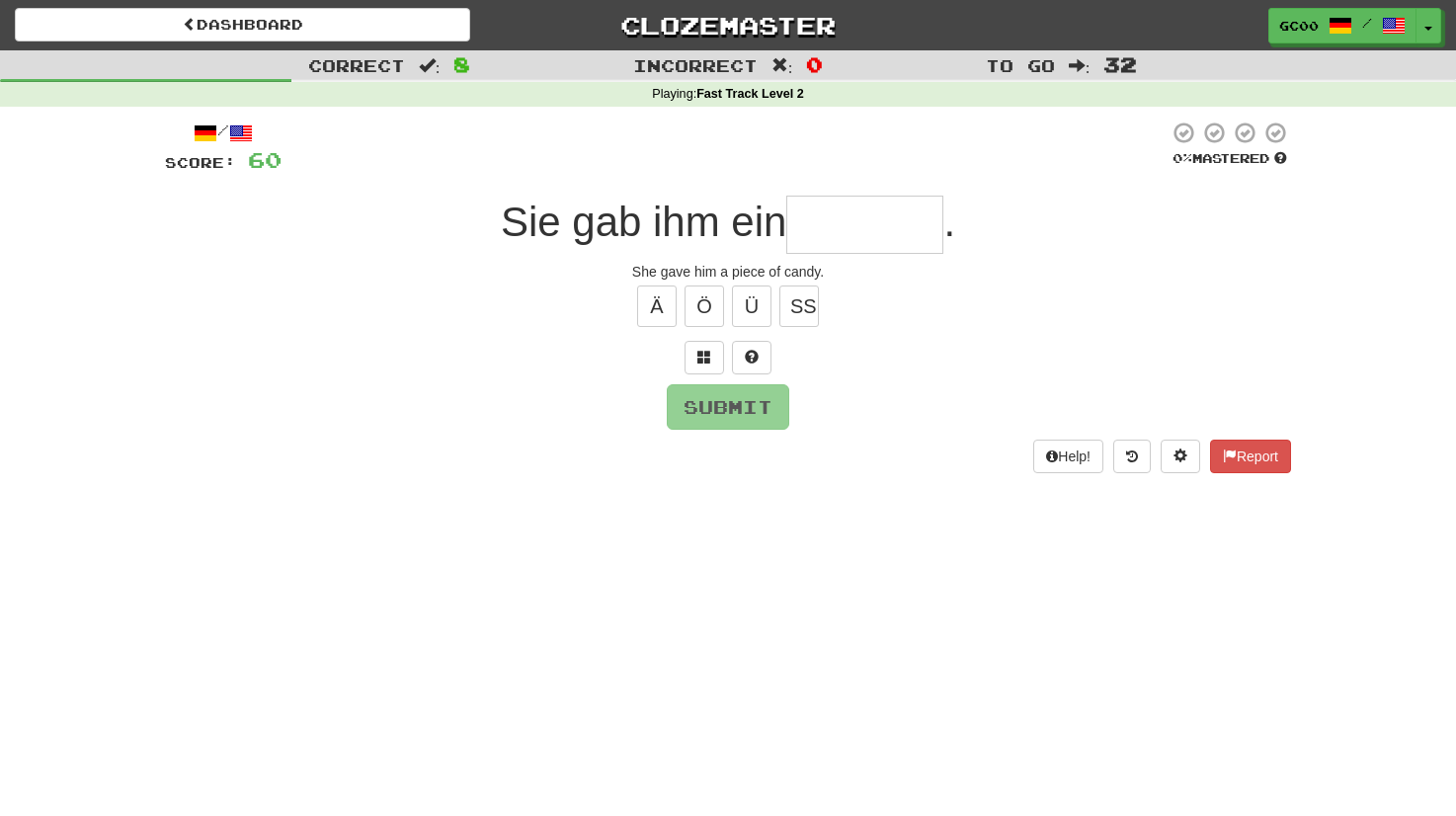 type on "*" 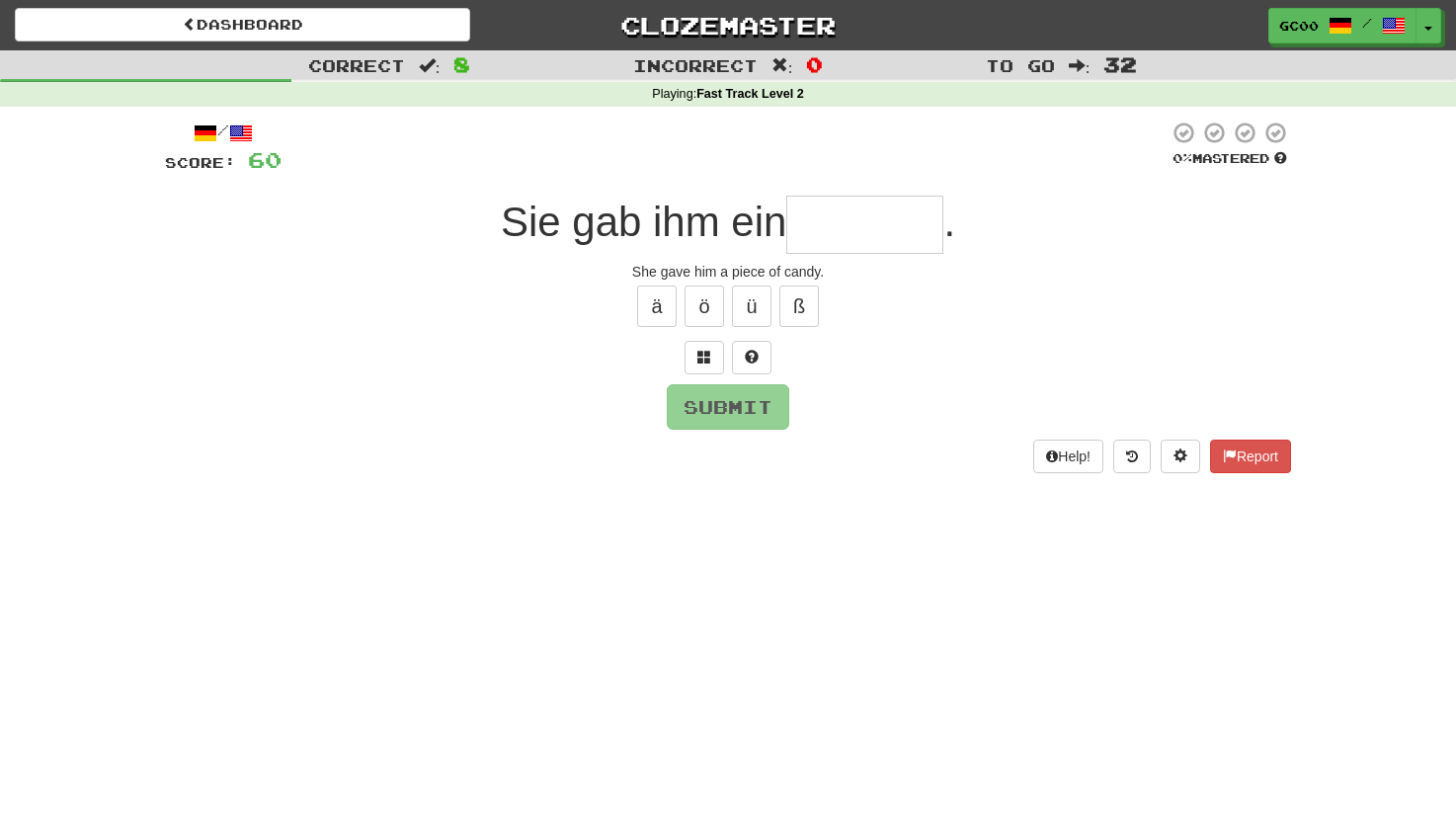 type on "*" 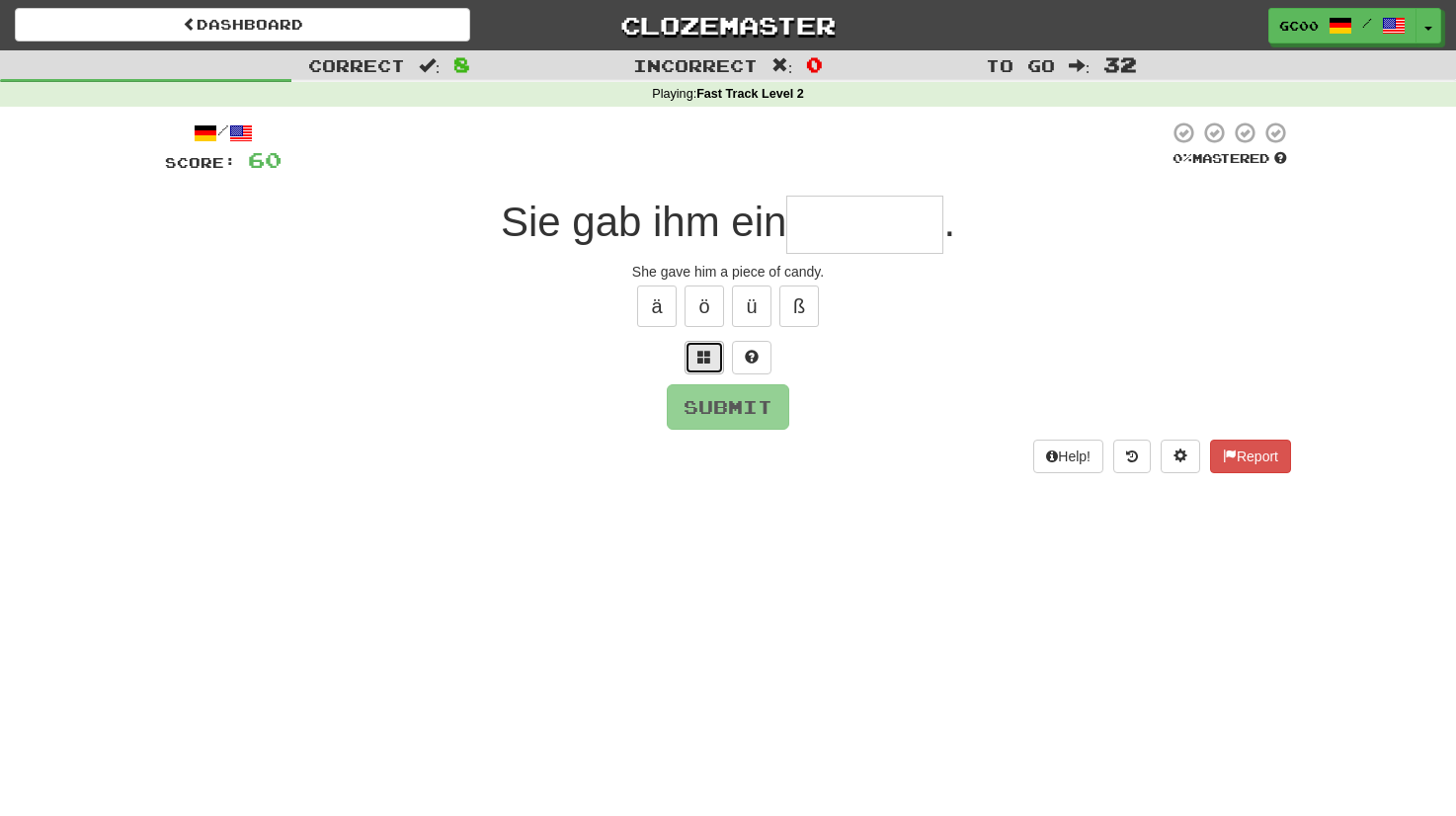 click at bounding box center (704, 358) 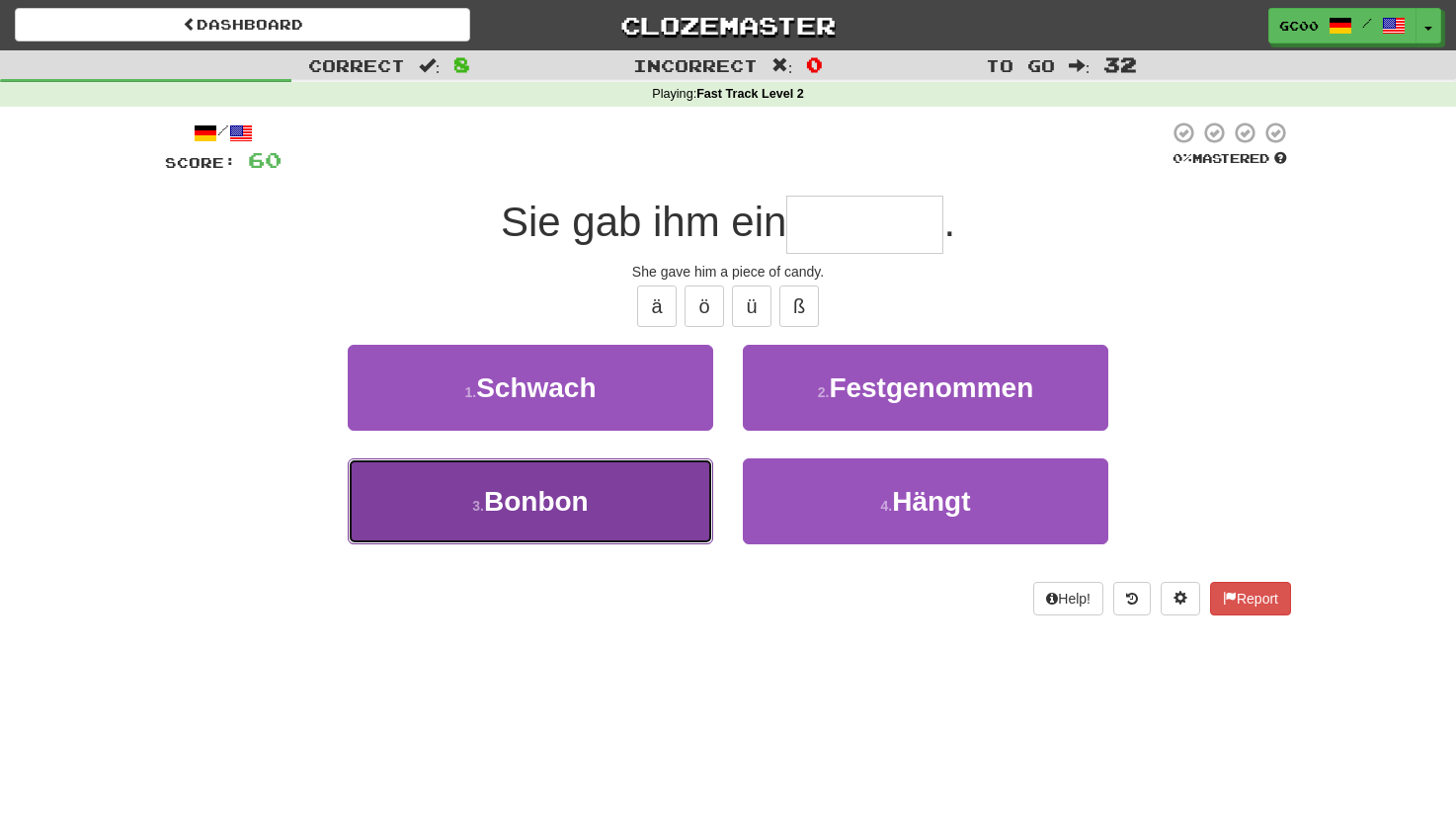 click on "3 .  Bonbon" at bounding box center (530, 501) 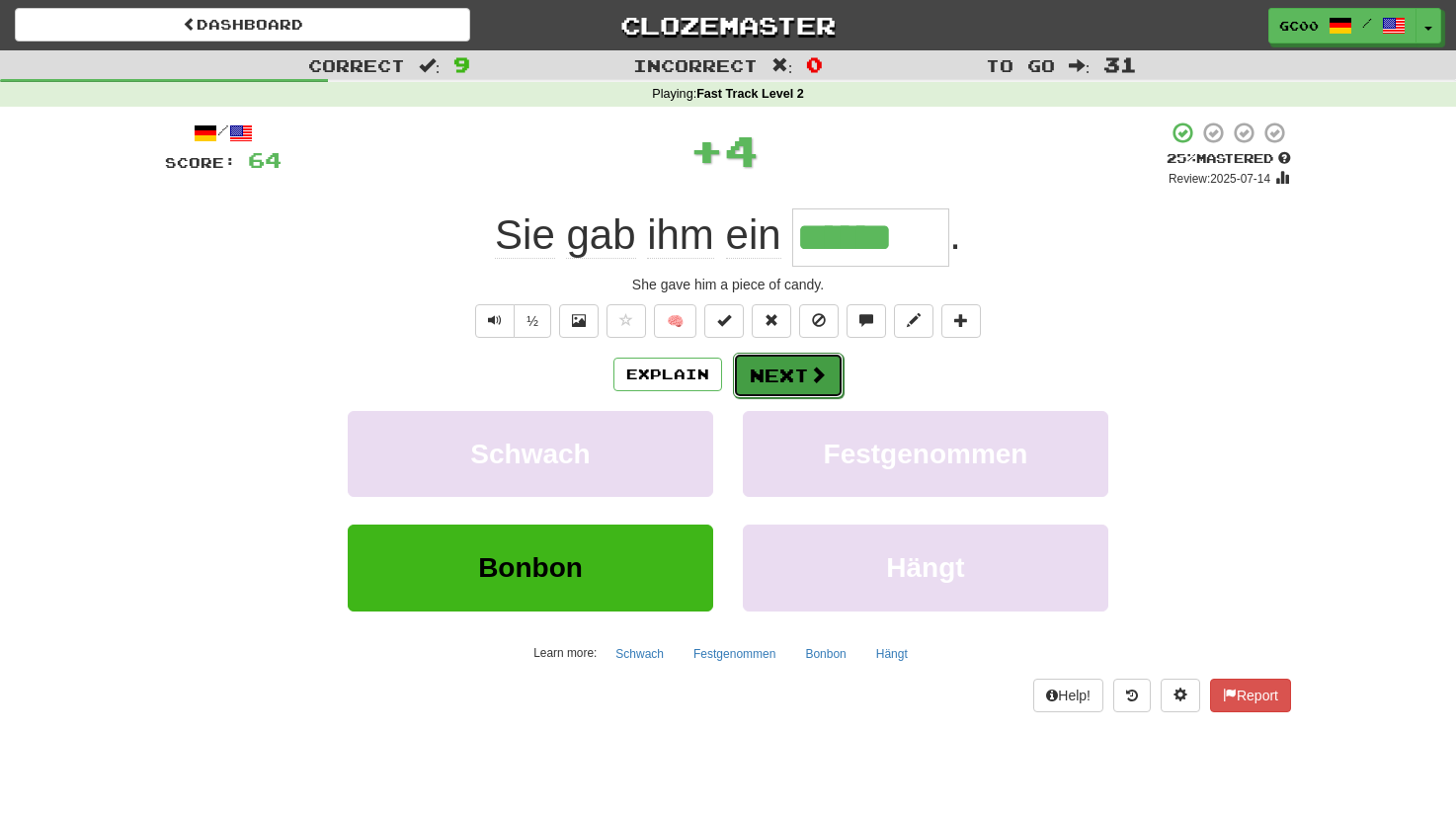 click on "Next" at bounding box center [788, 375] 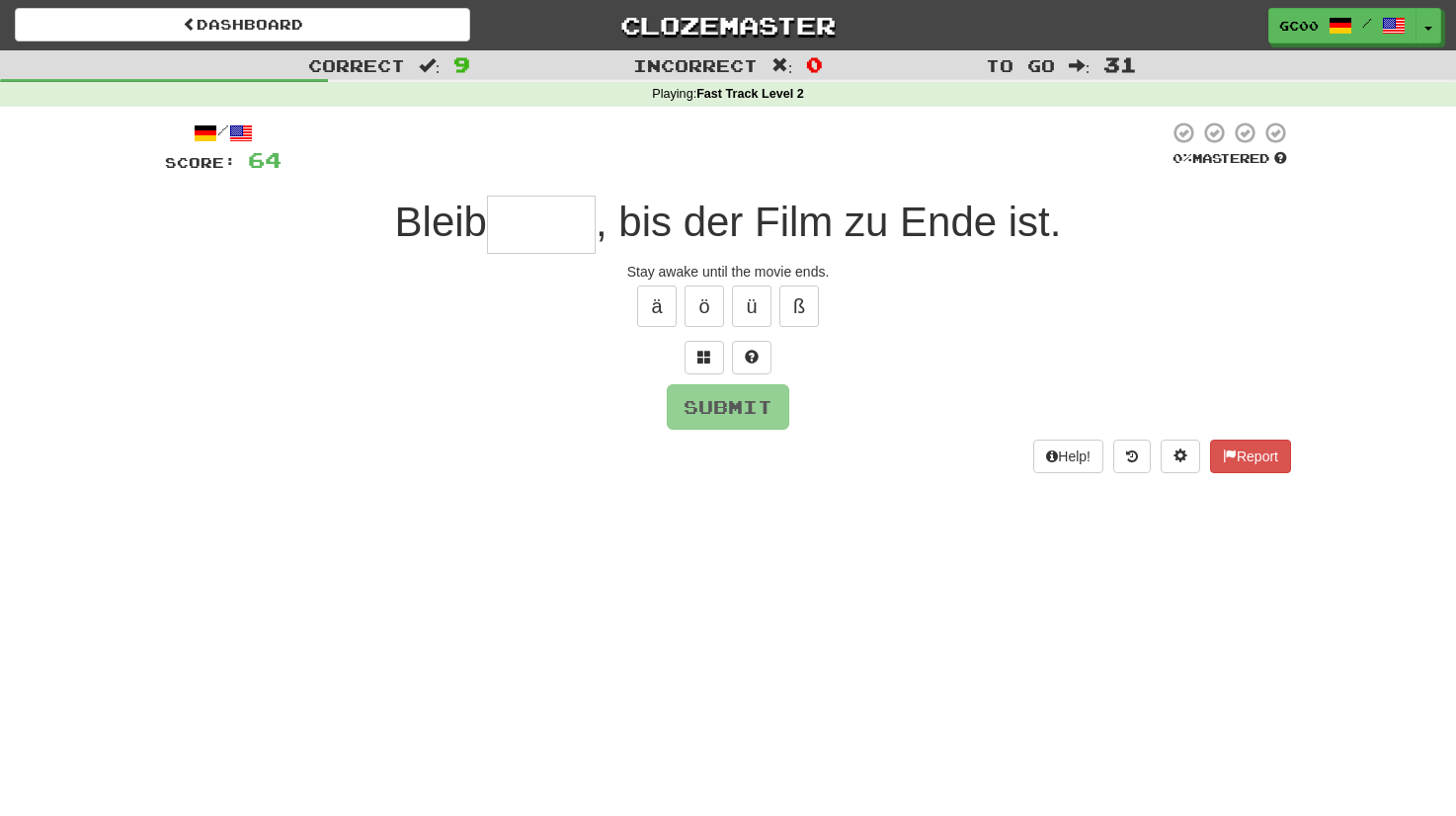 type on "*" 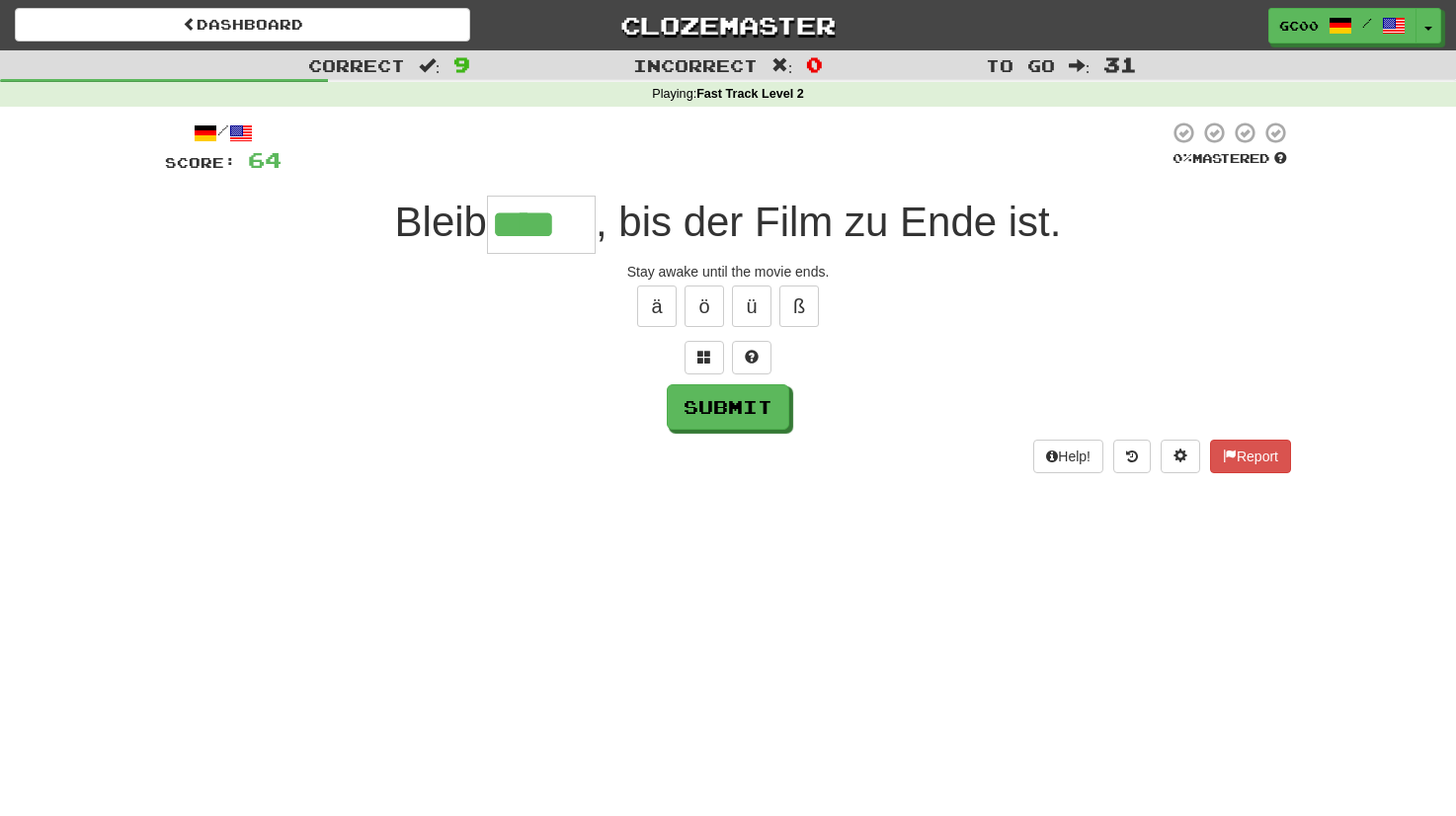 type on "****" 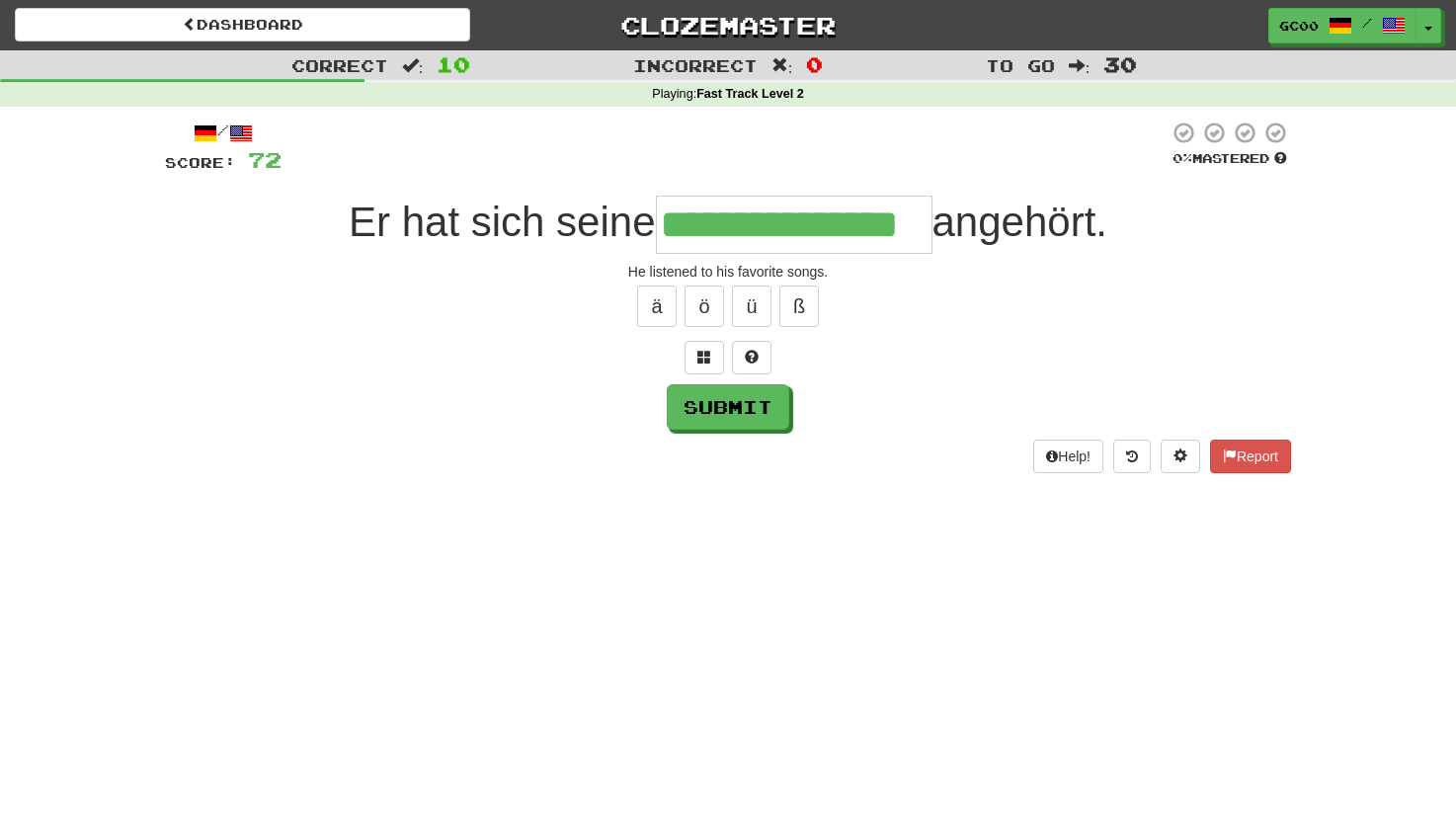type on "**********" 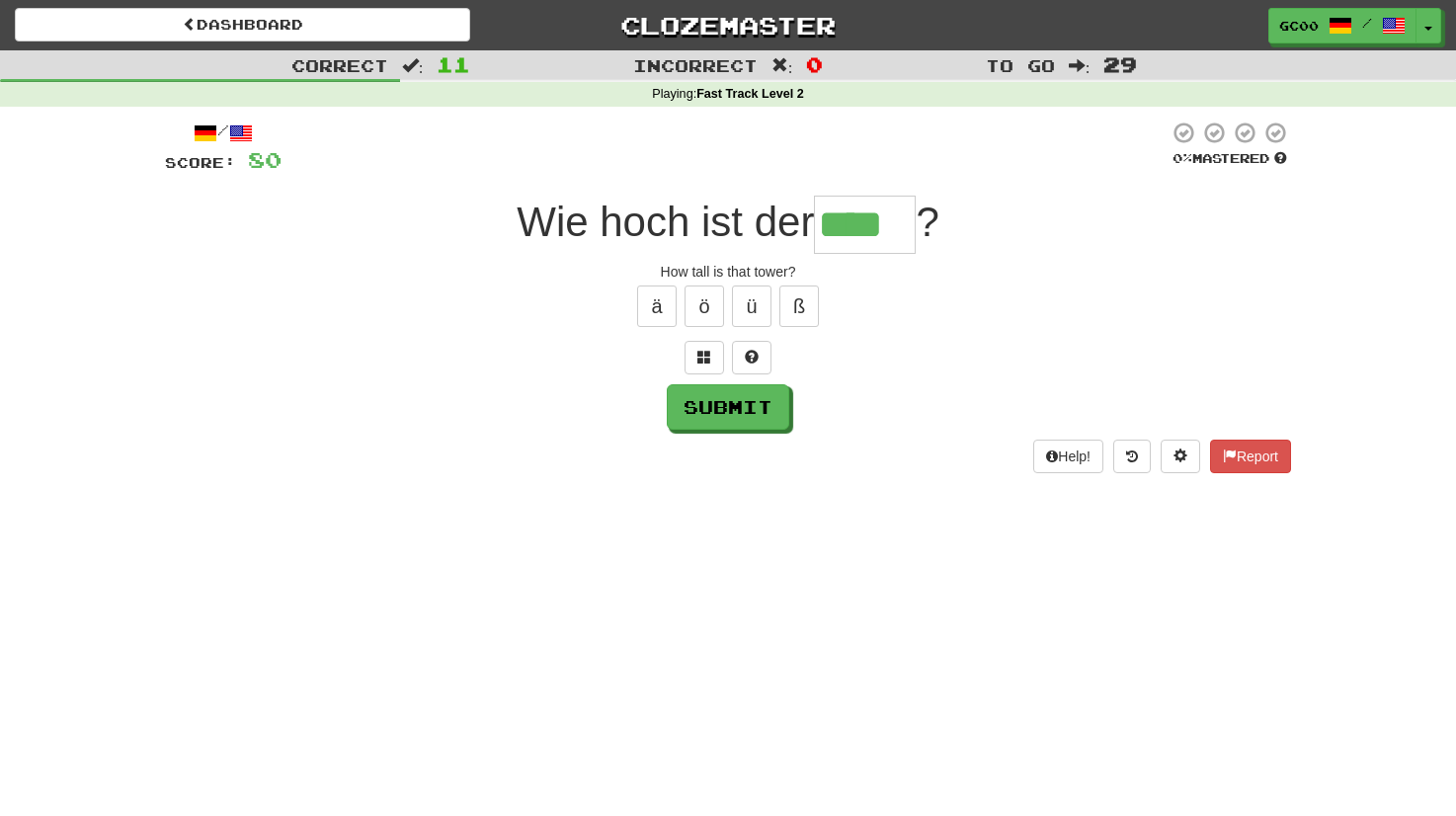 type on "****" 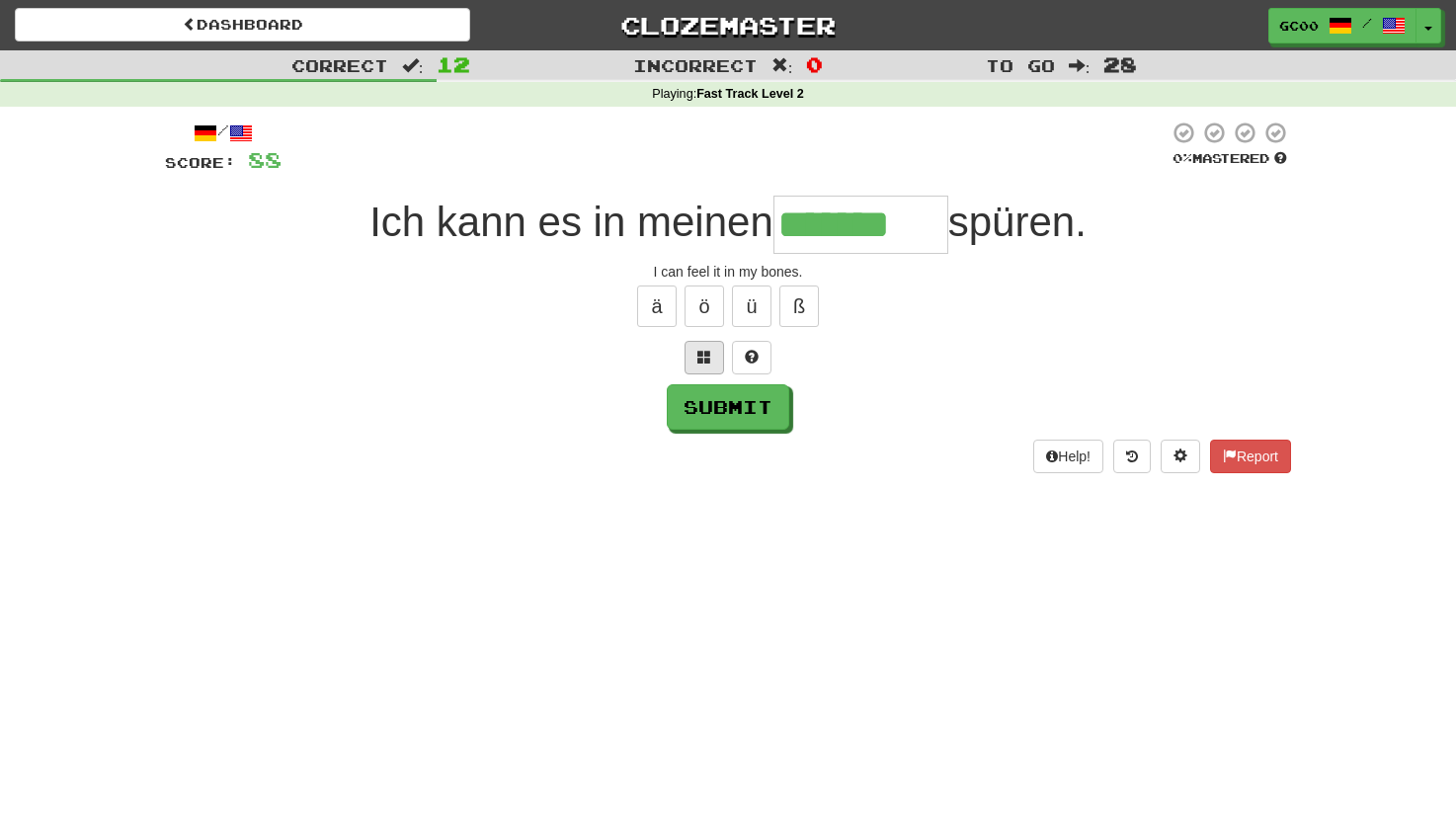 type on "*******" 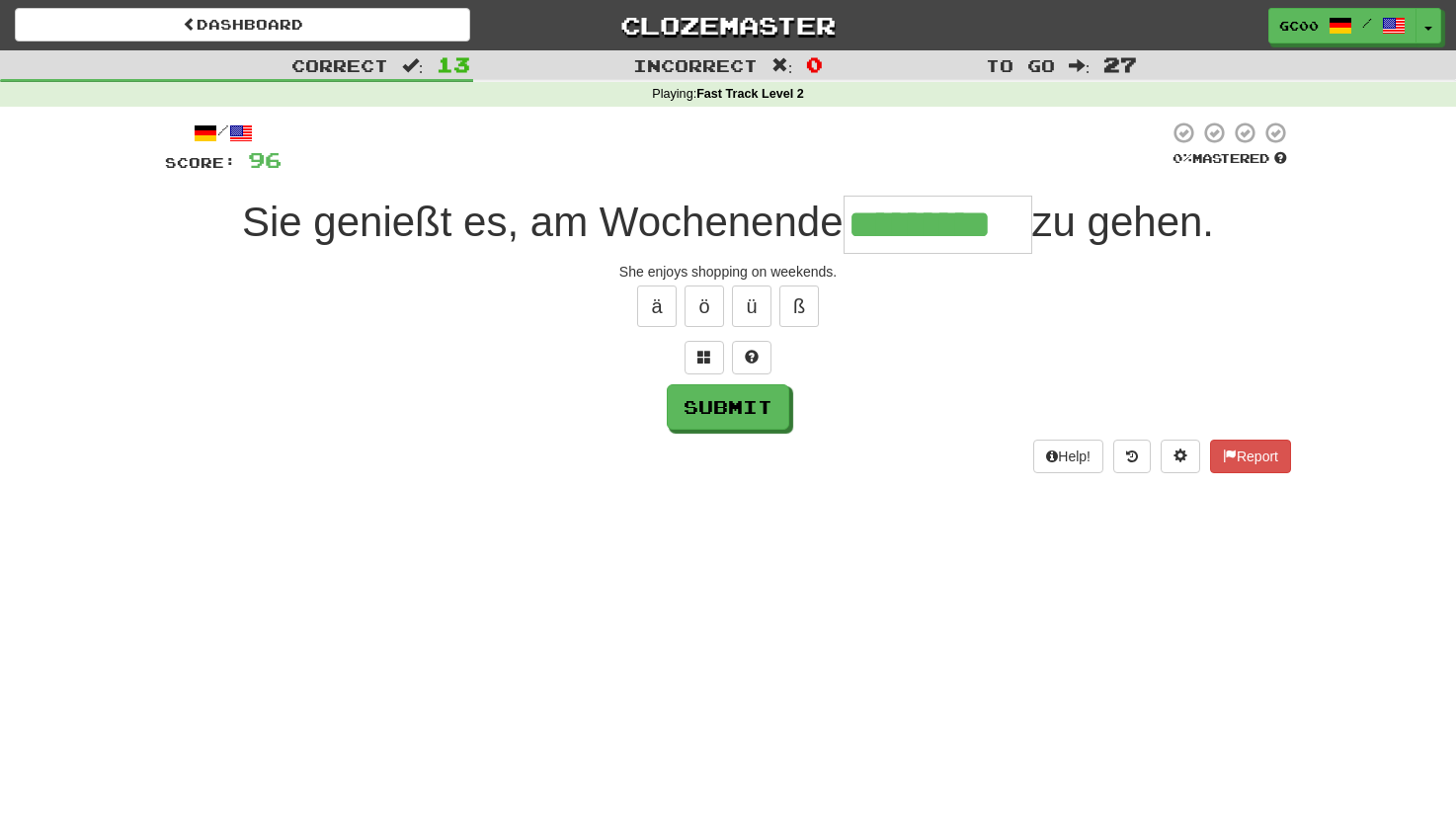 type on "*********" 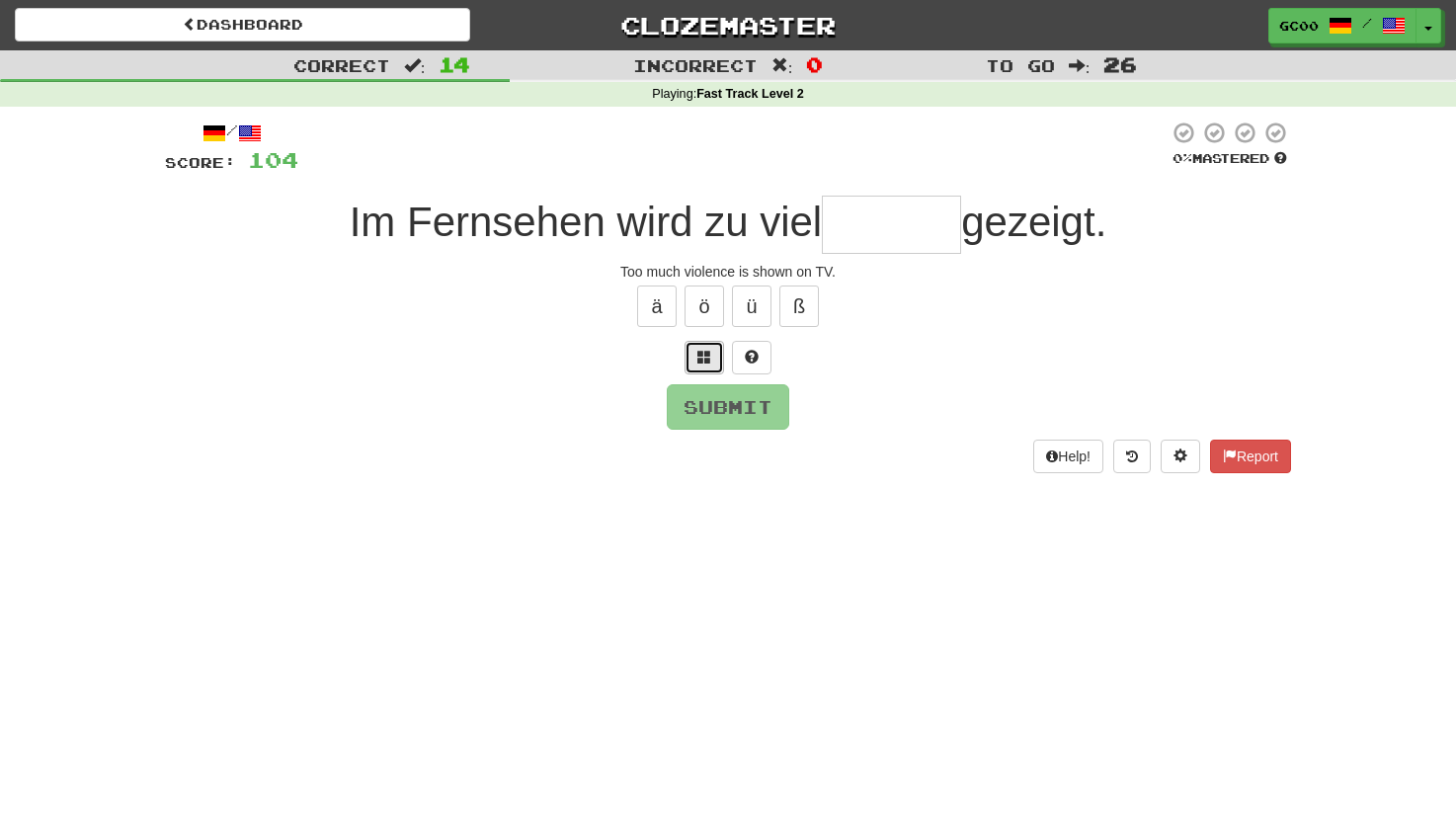 click at bounding box center [704, 357] 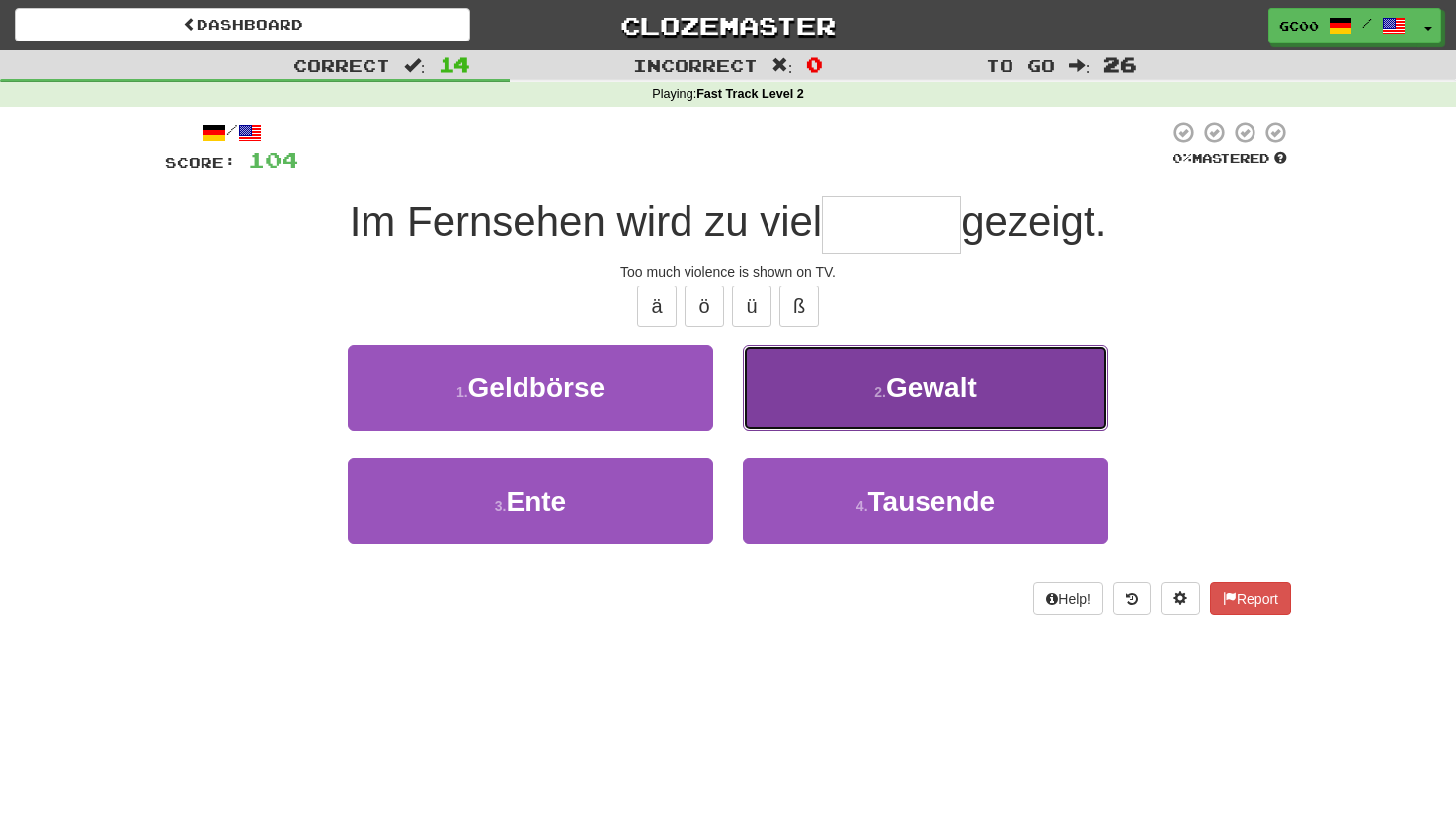 click on "2 .  Gewalt" at bounding box center (926, 387) 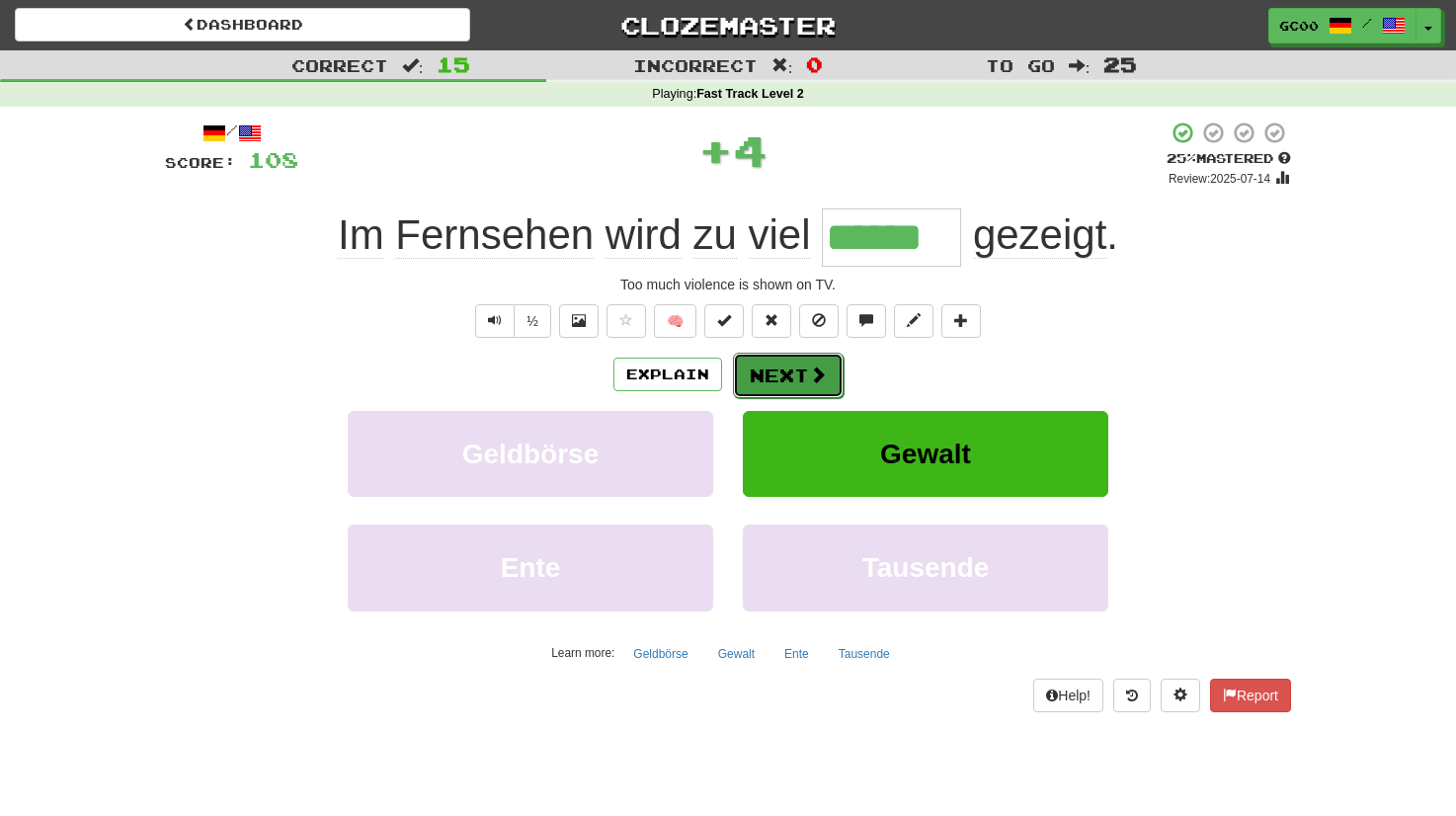 click at bounding box center [818, 374] 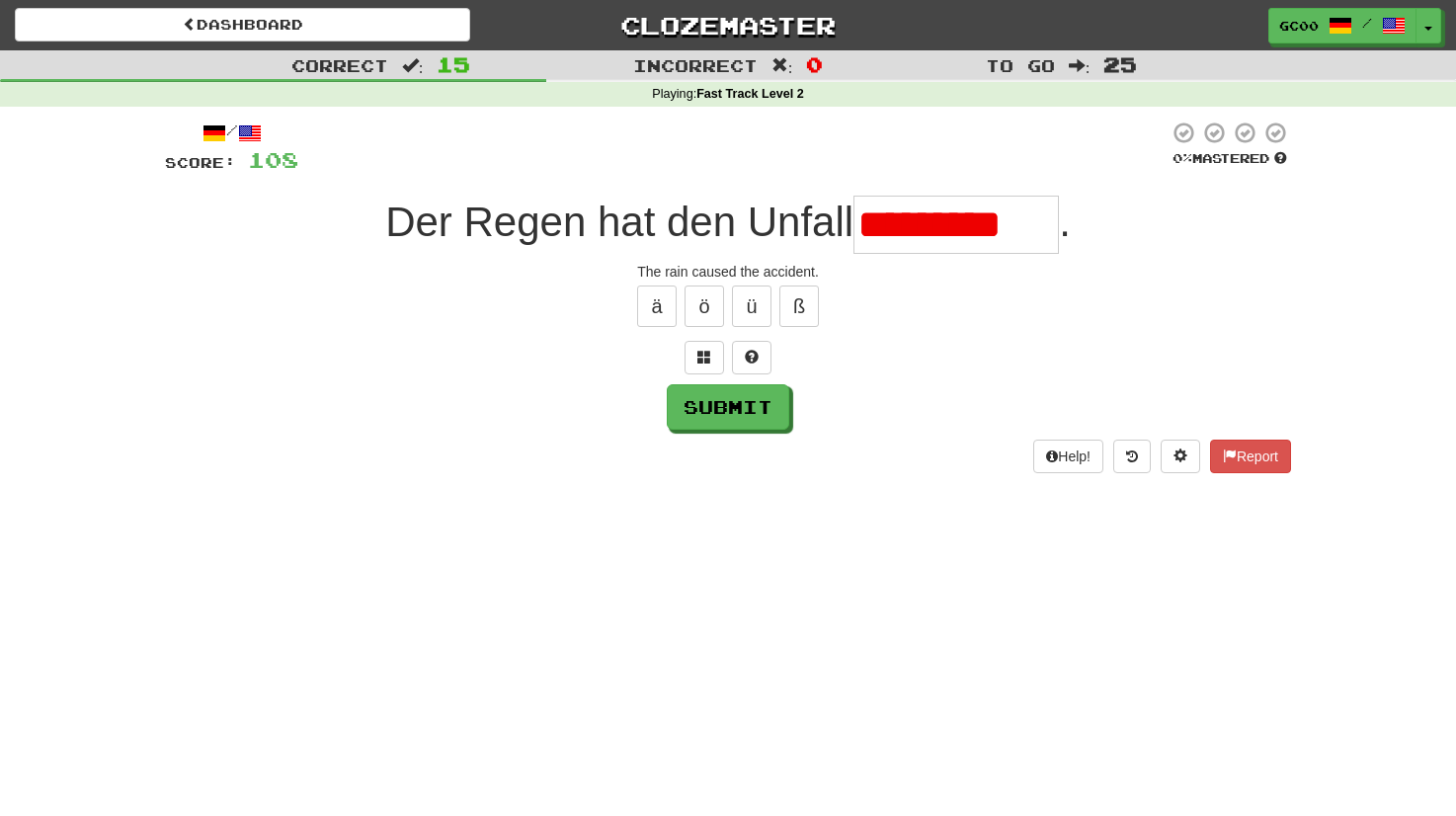 scroll, scrollTop: 0, scrollLeft: 0, axis: both 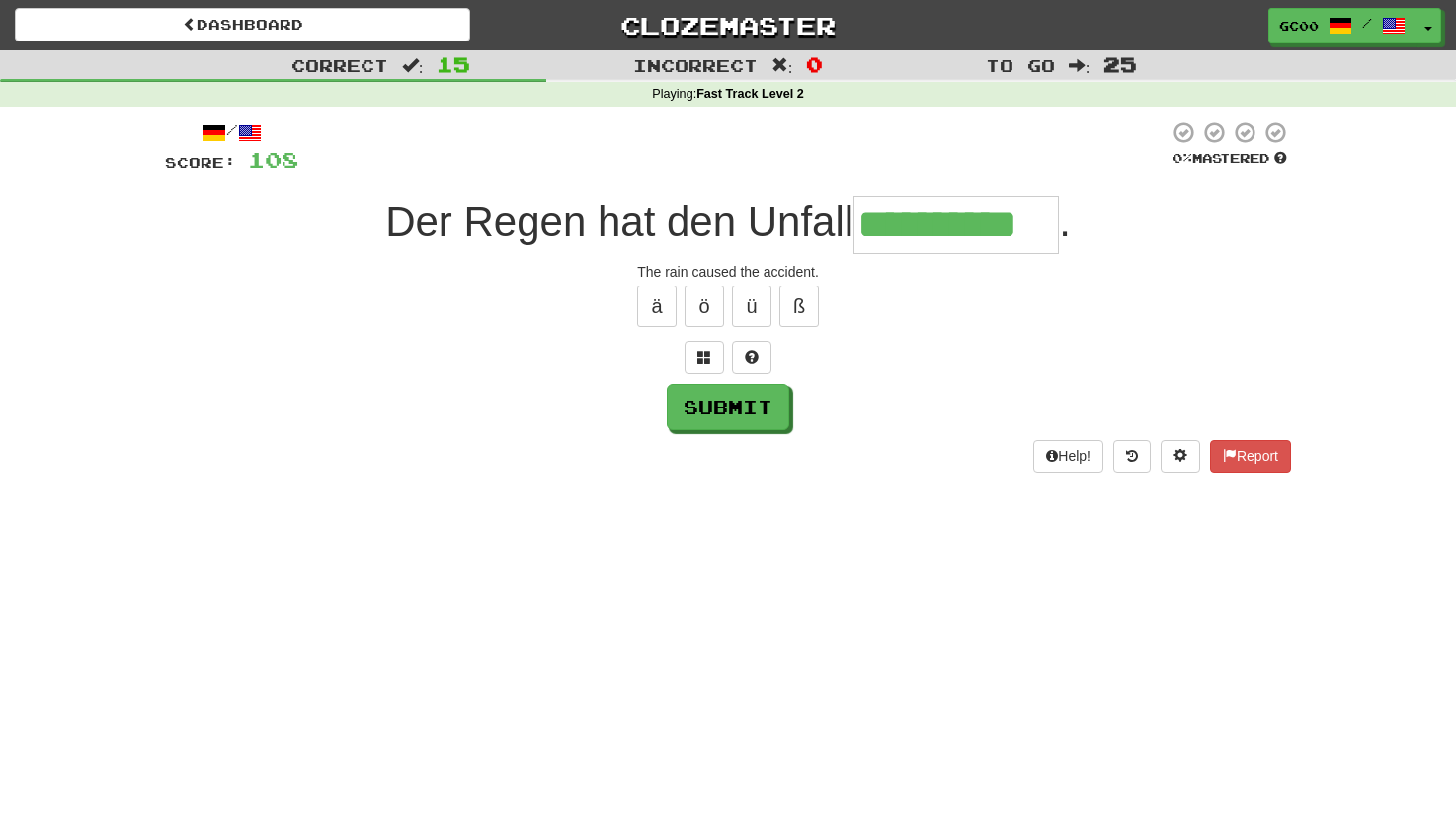 type on "**********" 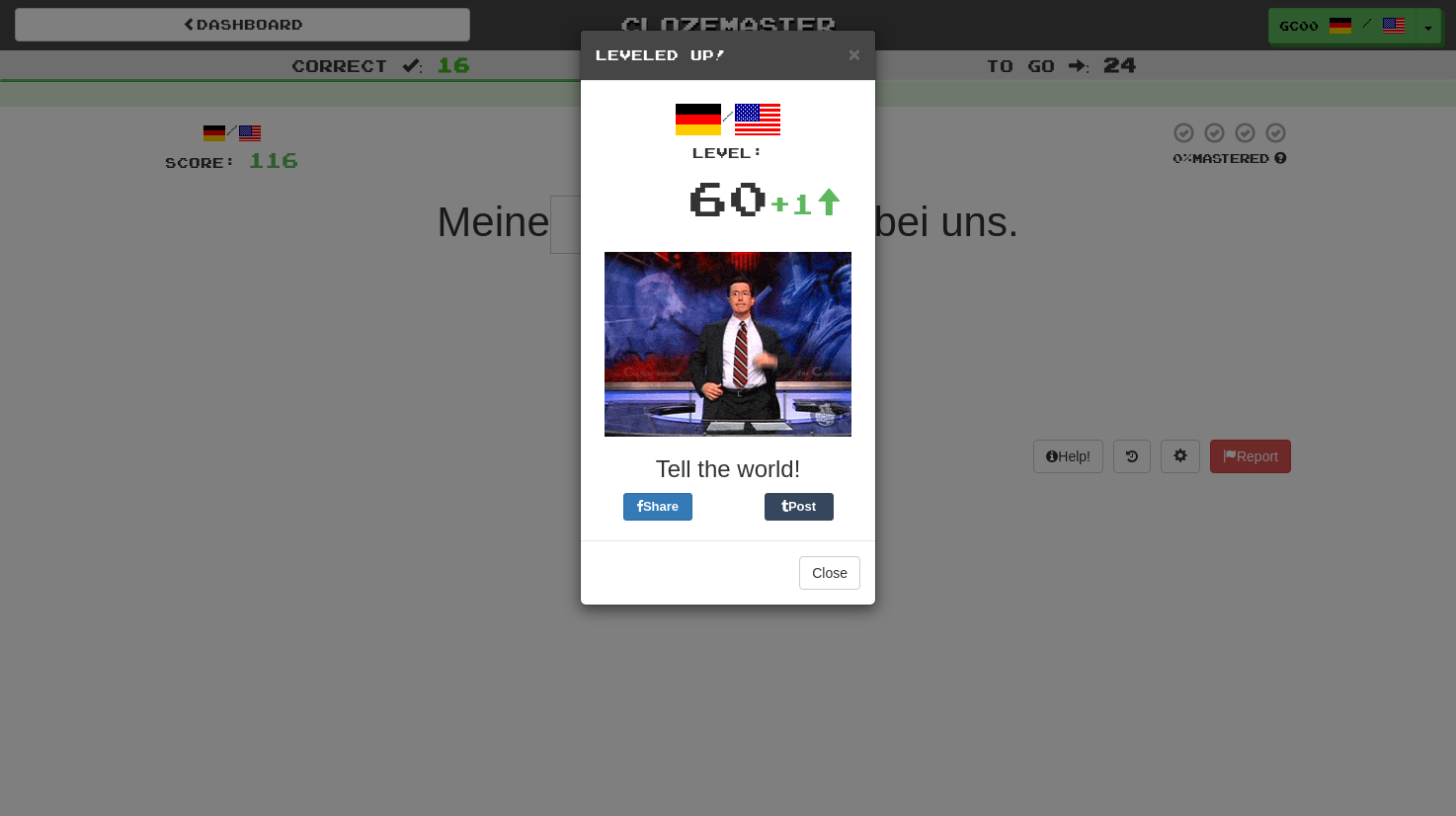 click on "Leveled Up!" at bounding box center (728, 55) 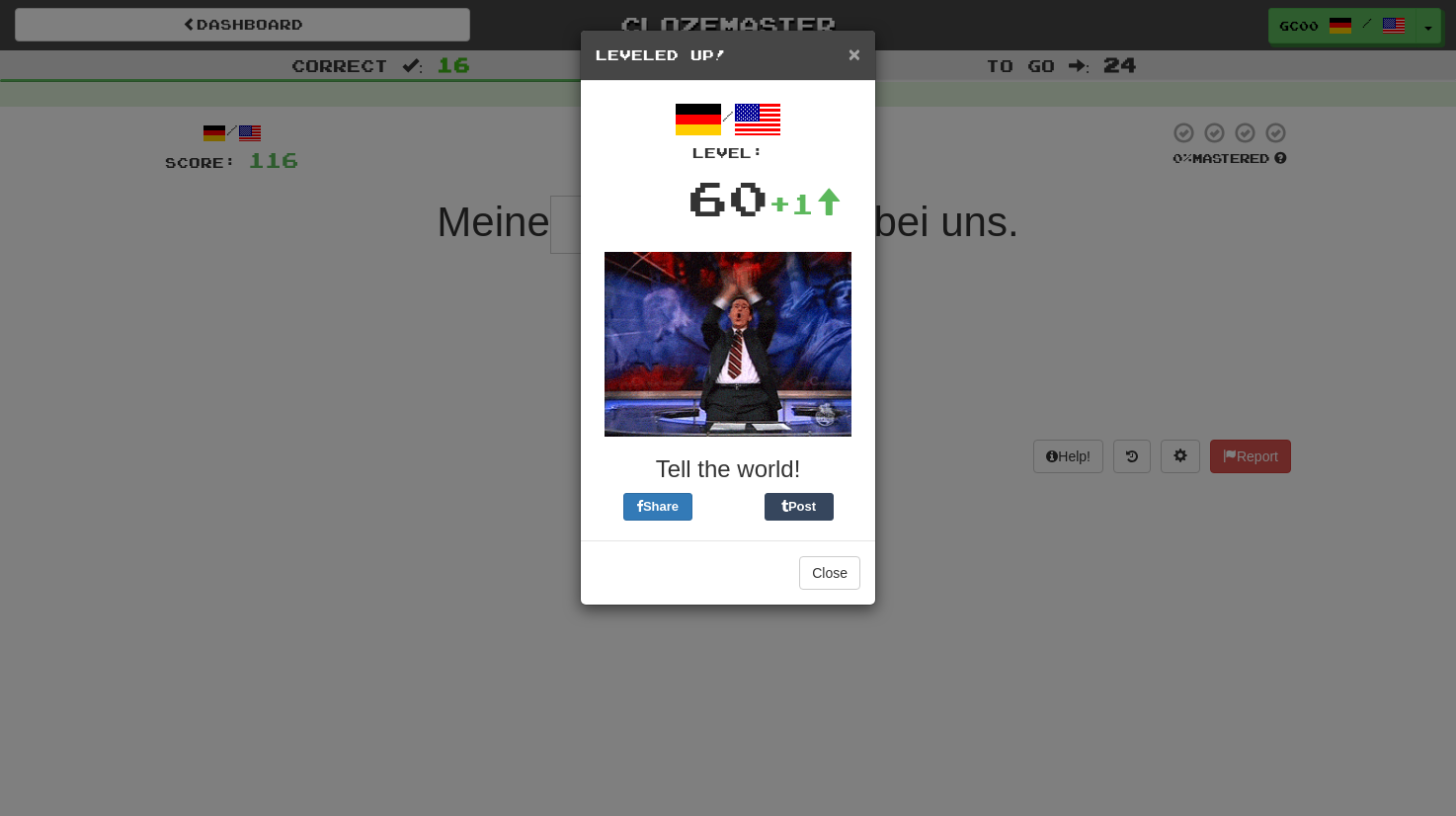 click on "×" at bounding box center (854, 53) 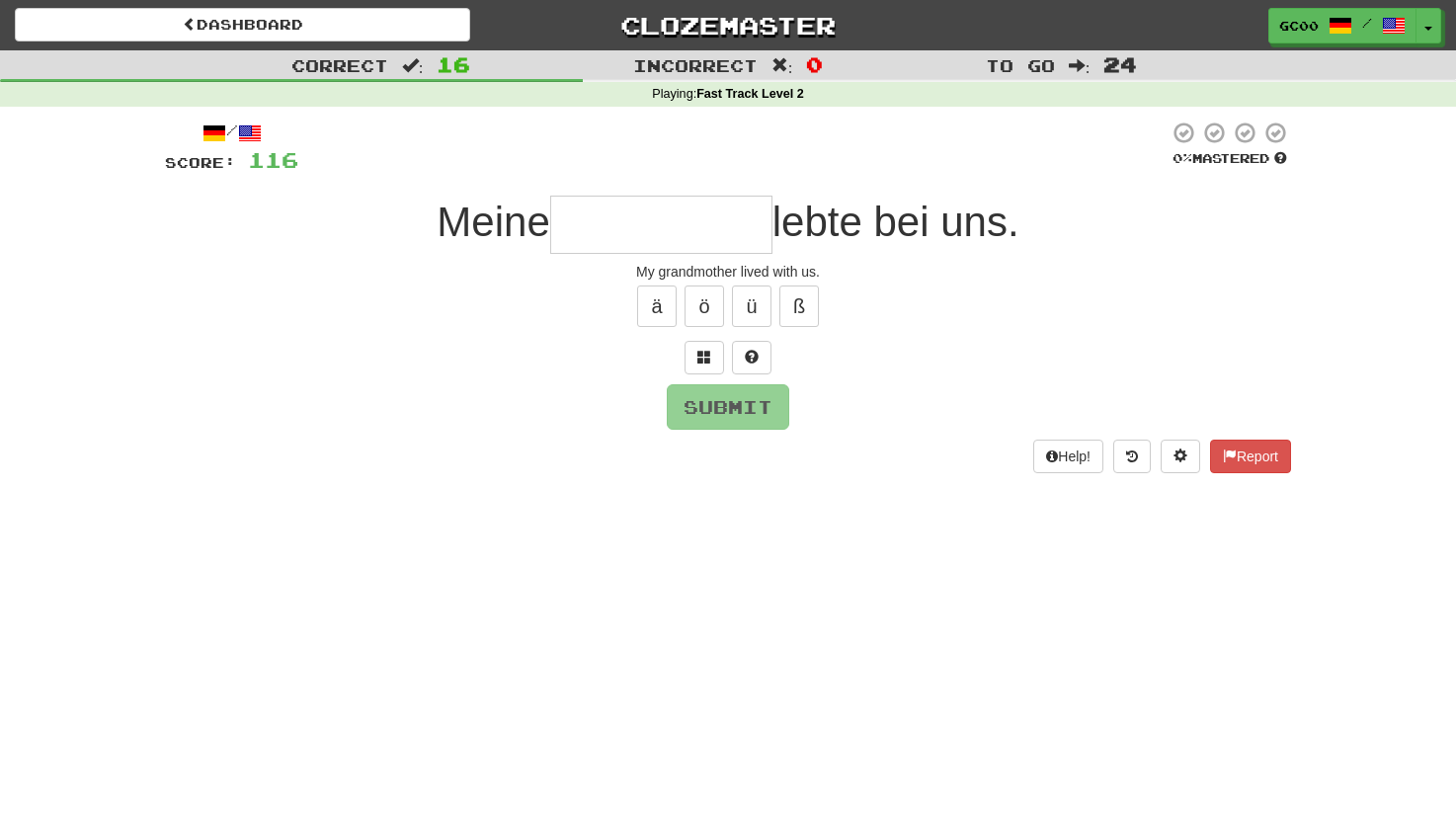 click at bounding box center [661, 224] 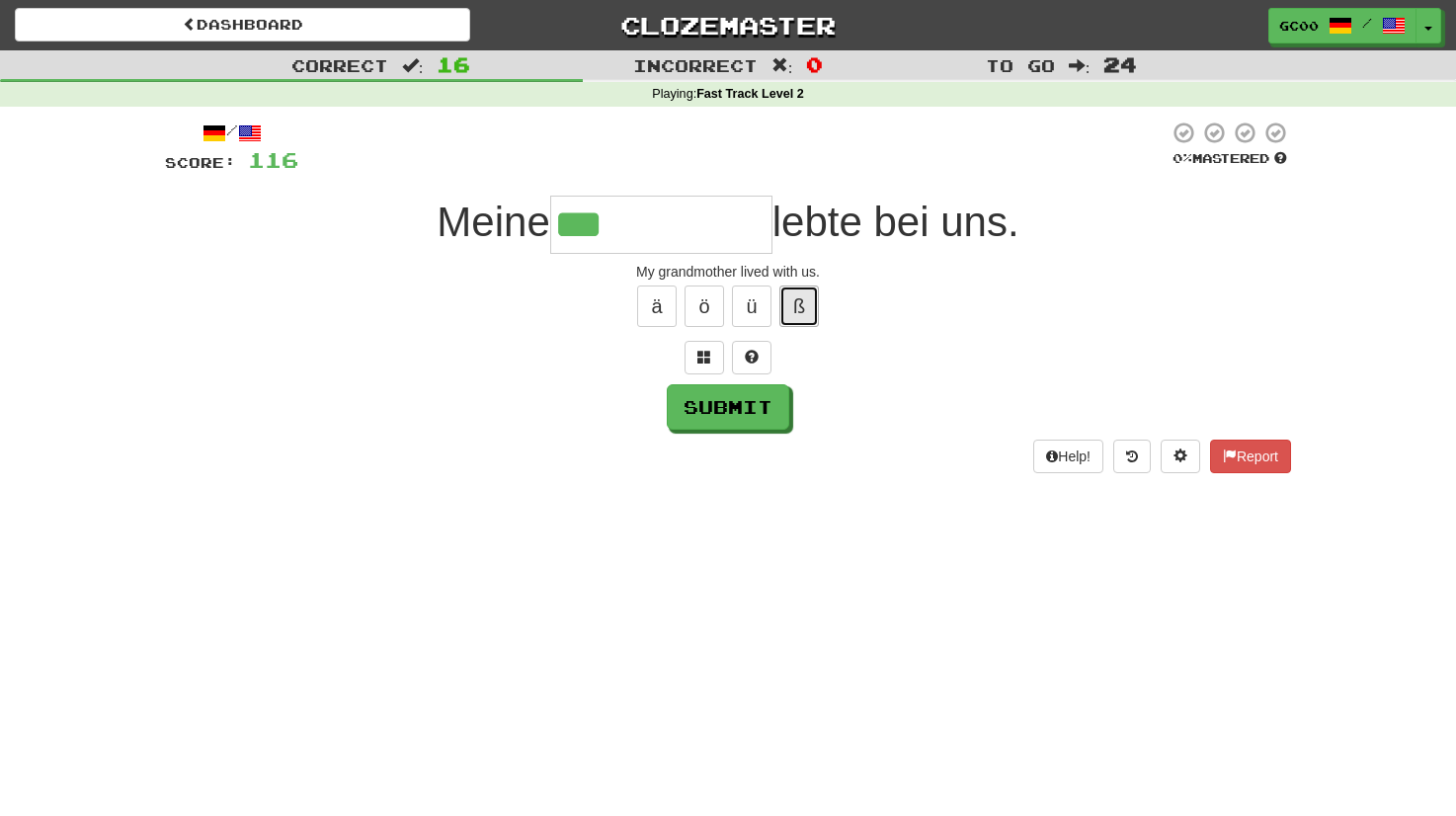 click on "ß" at bounding box center [799, 306] 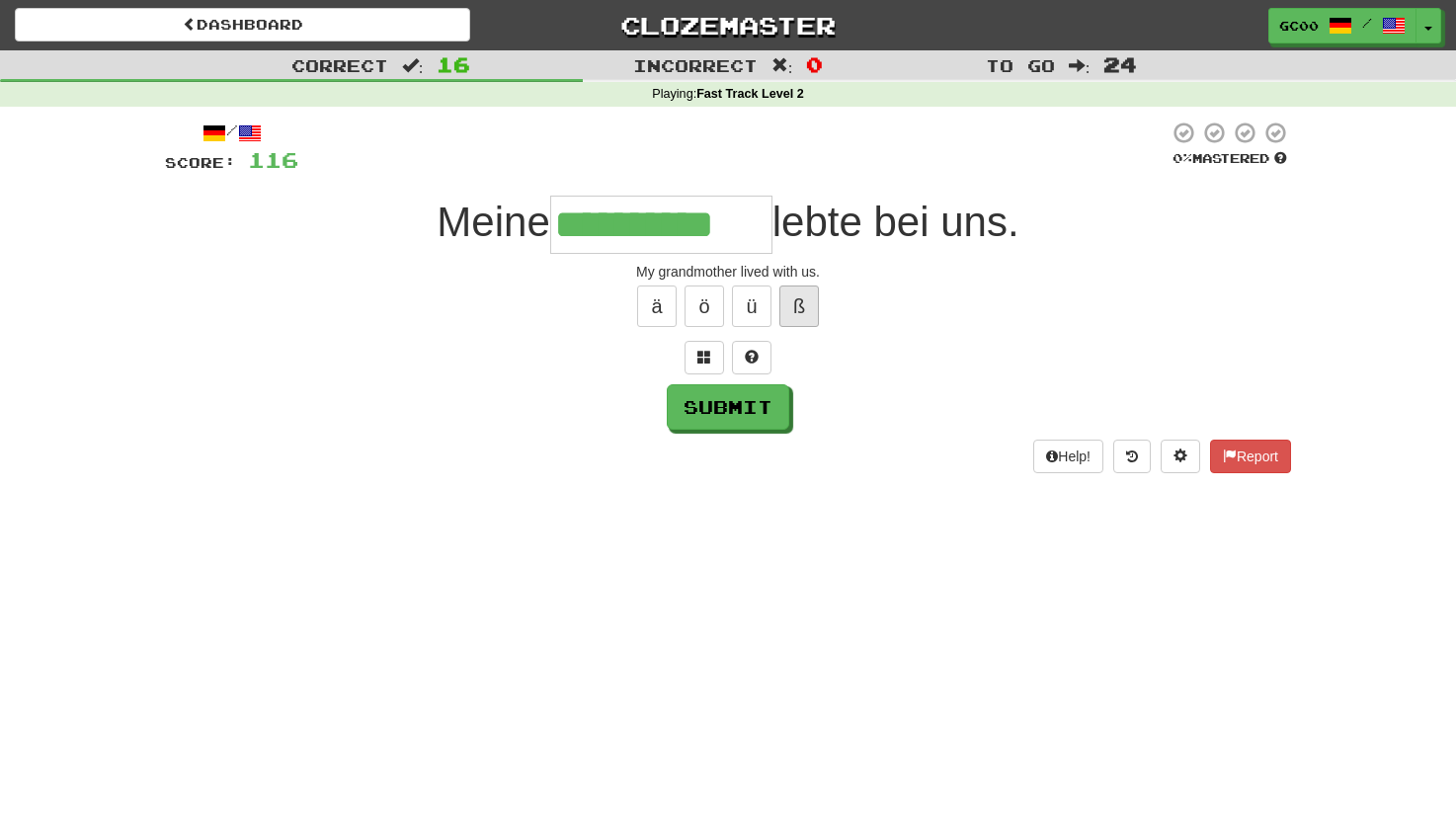 type on "**********" 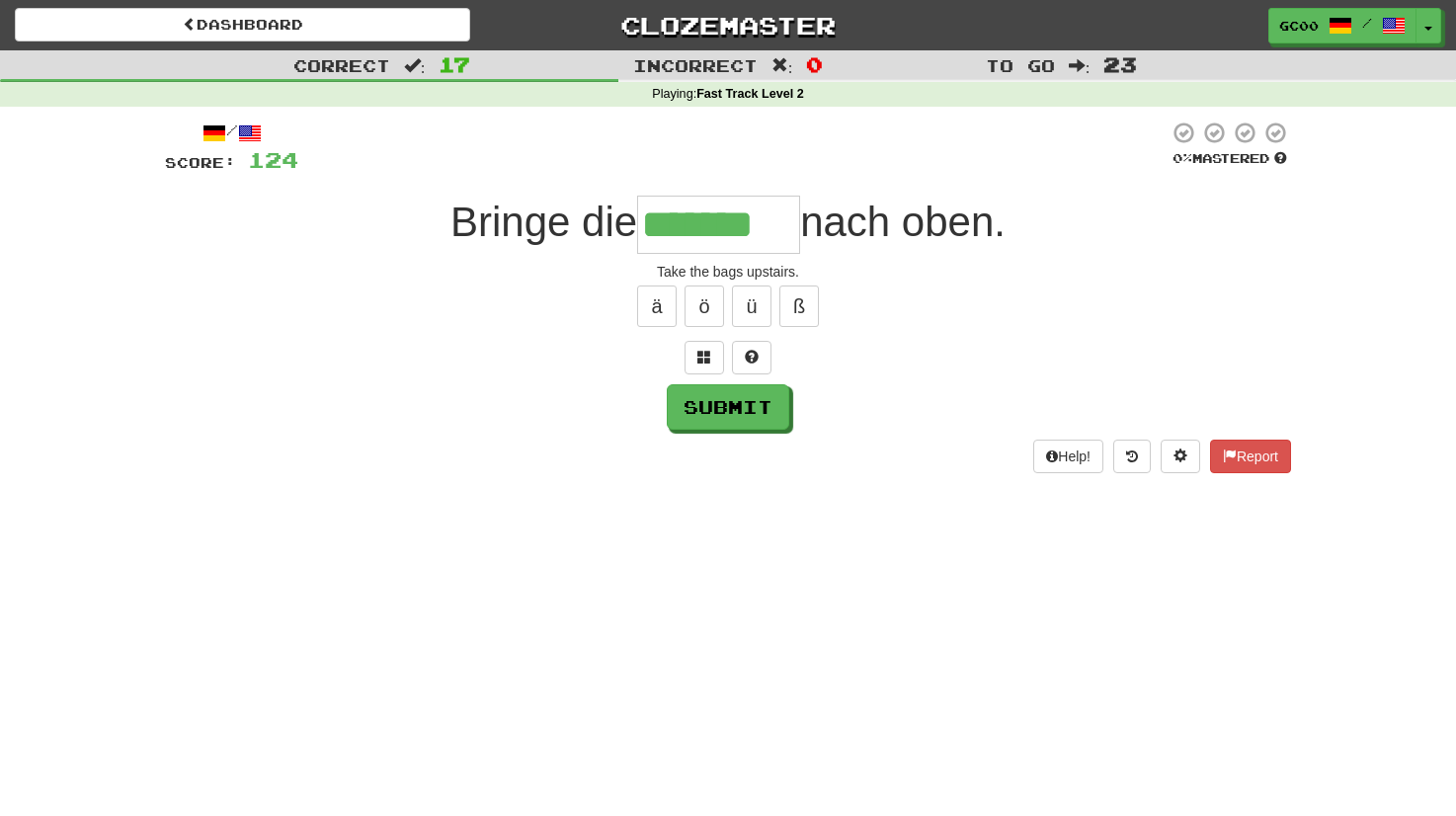 type on "*******" 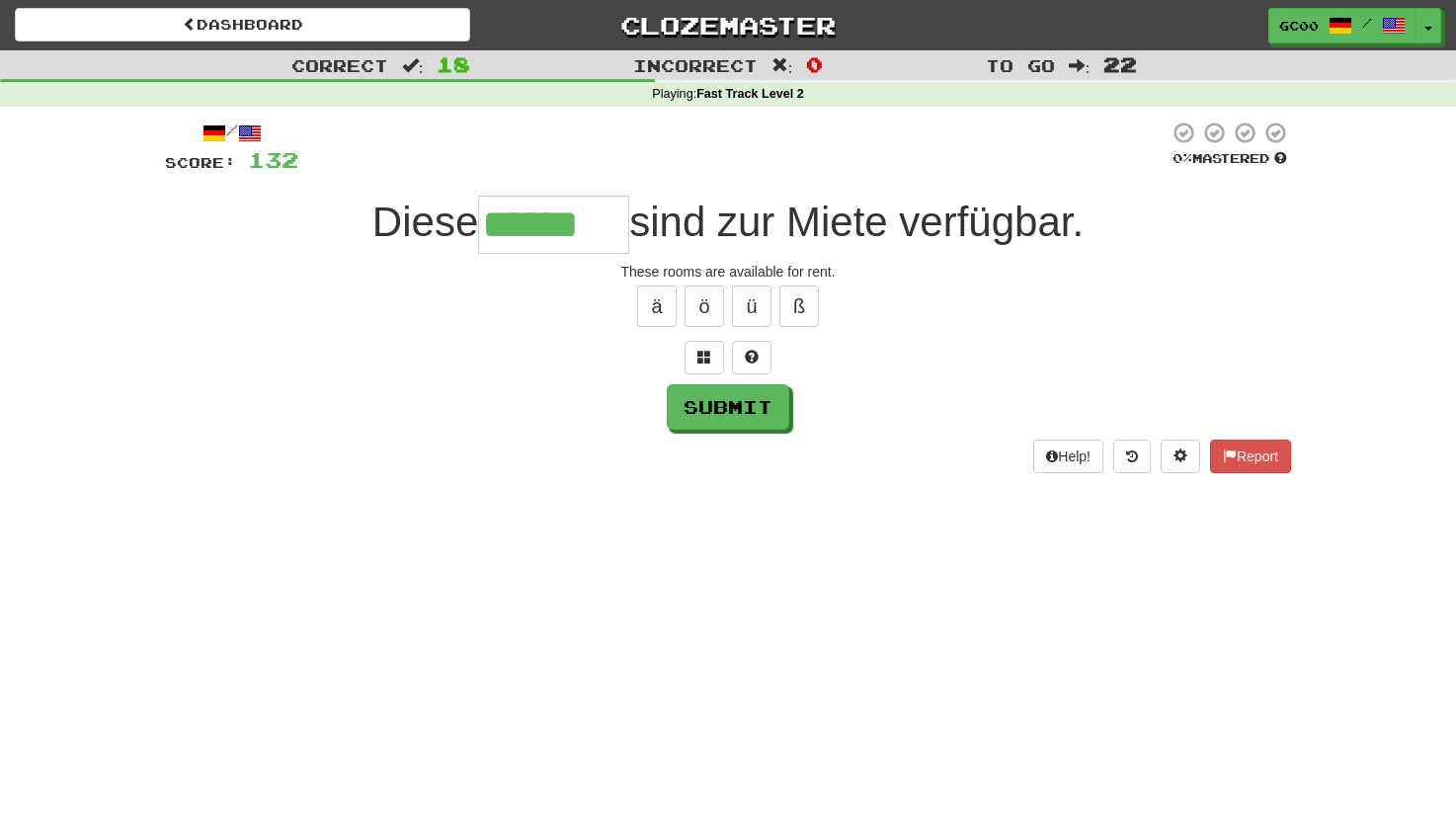 type on "******" 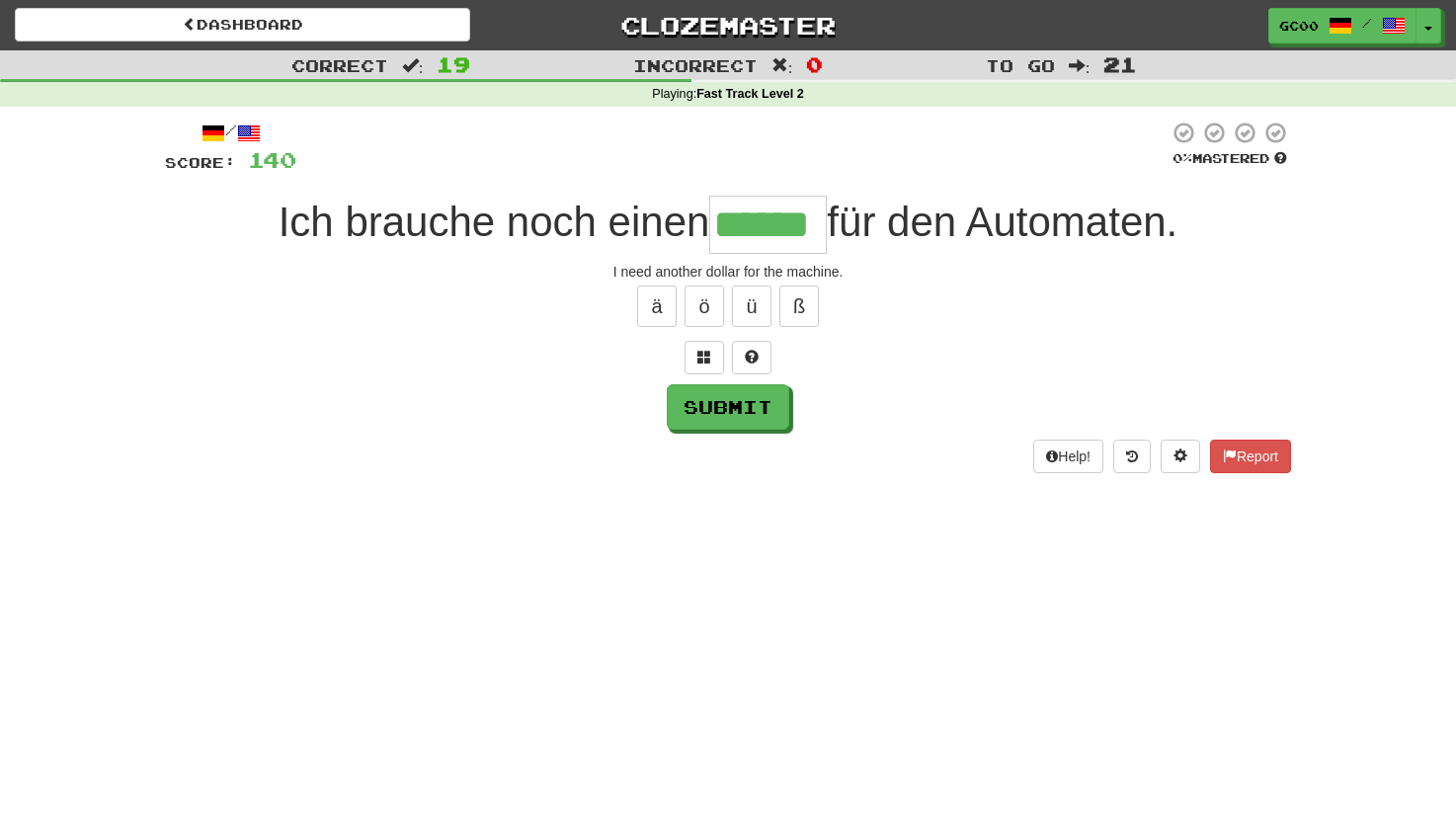 type on "******" 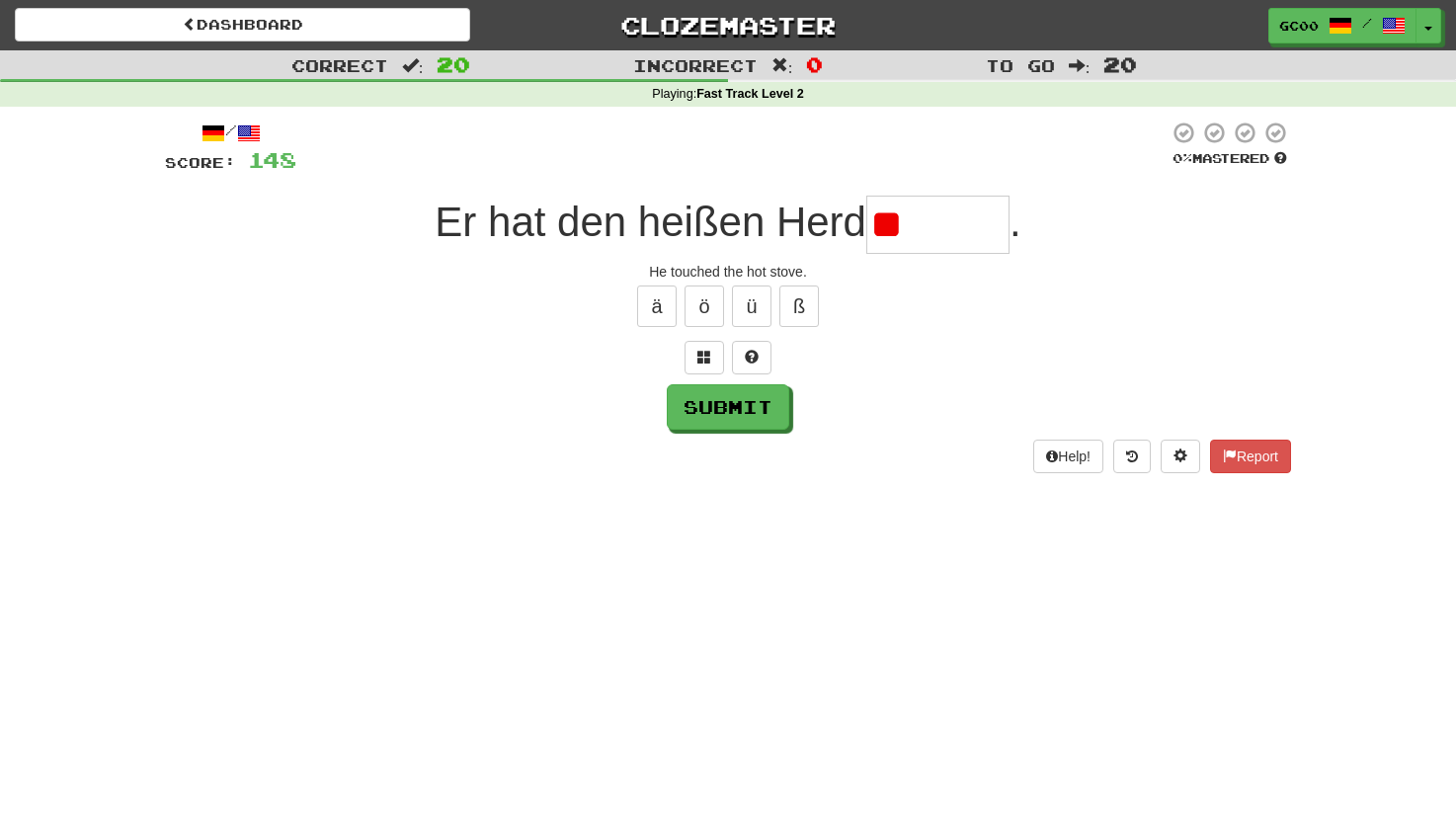 type on "*" 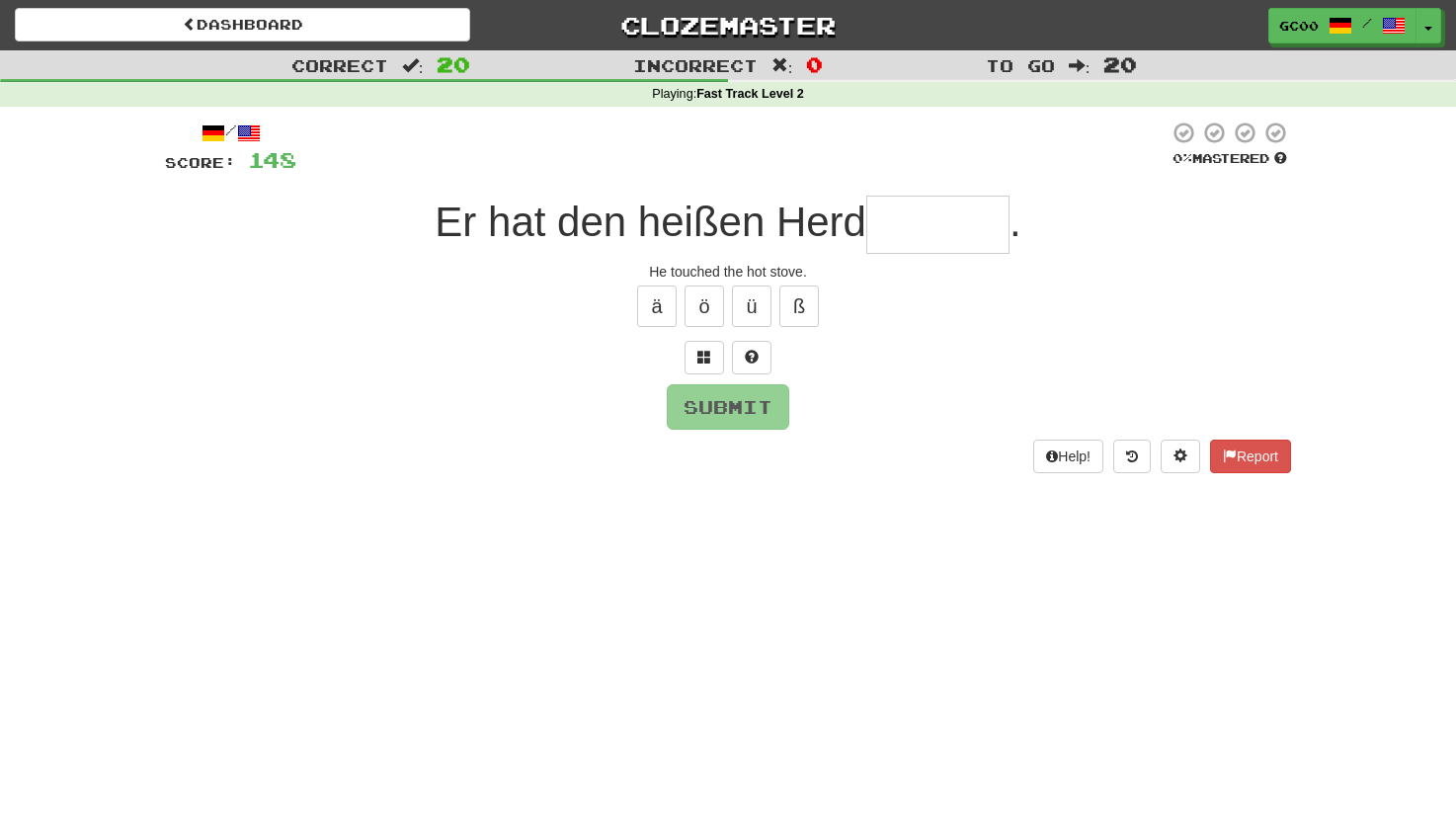 type on "*" 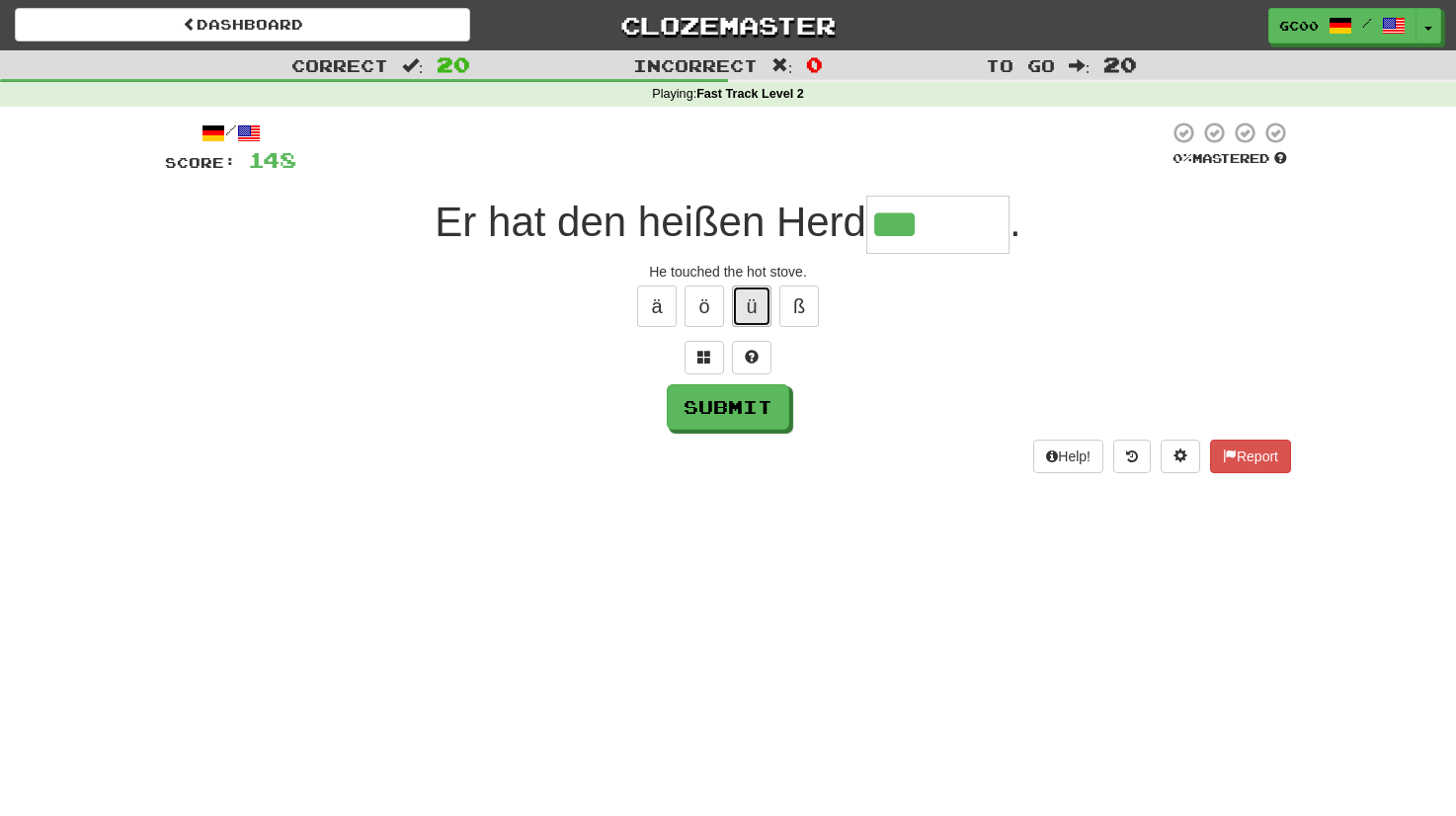 click on "ü" at bounding box center (752, 306) 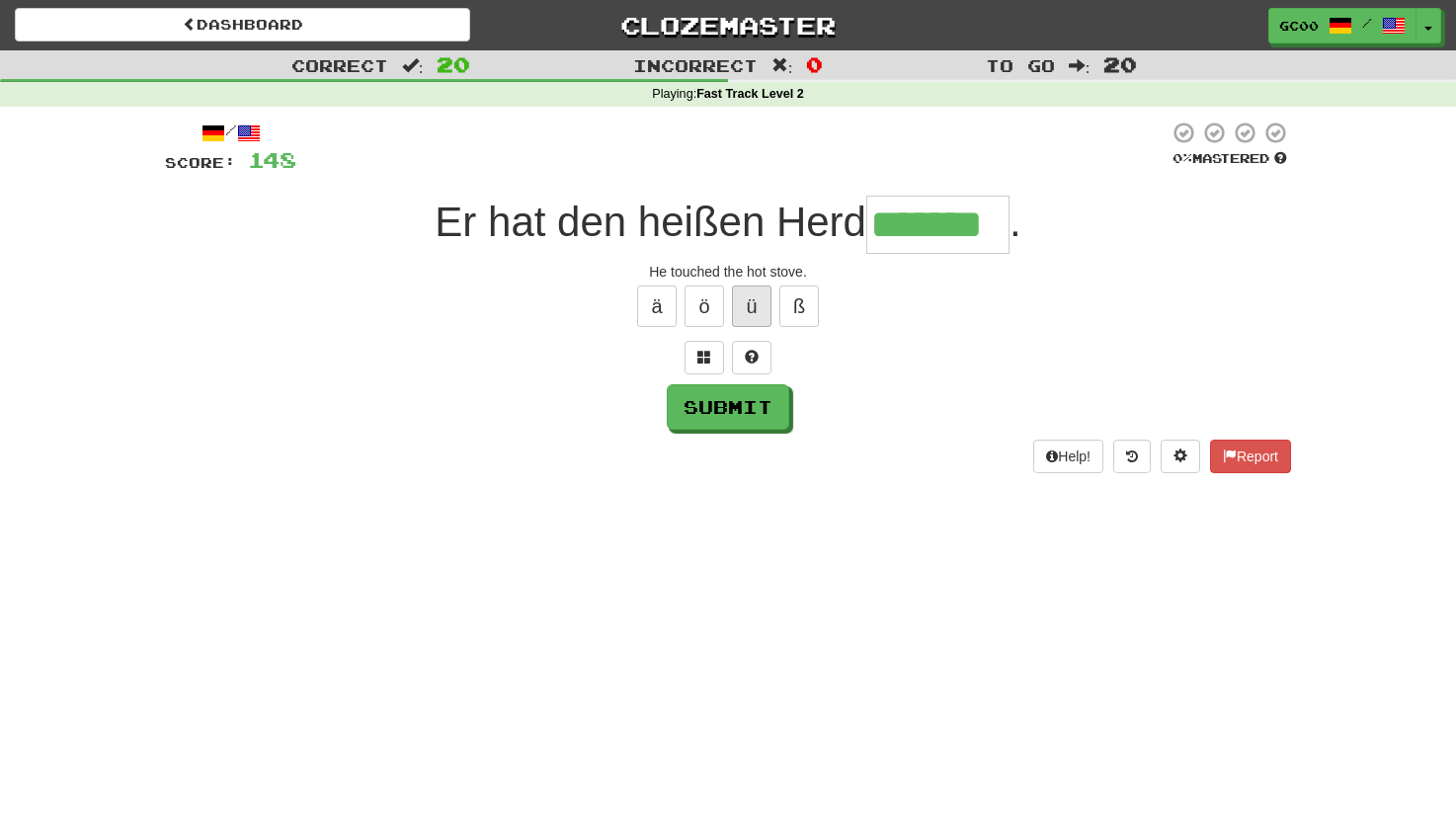 type on "*******" 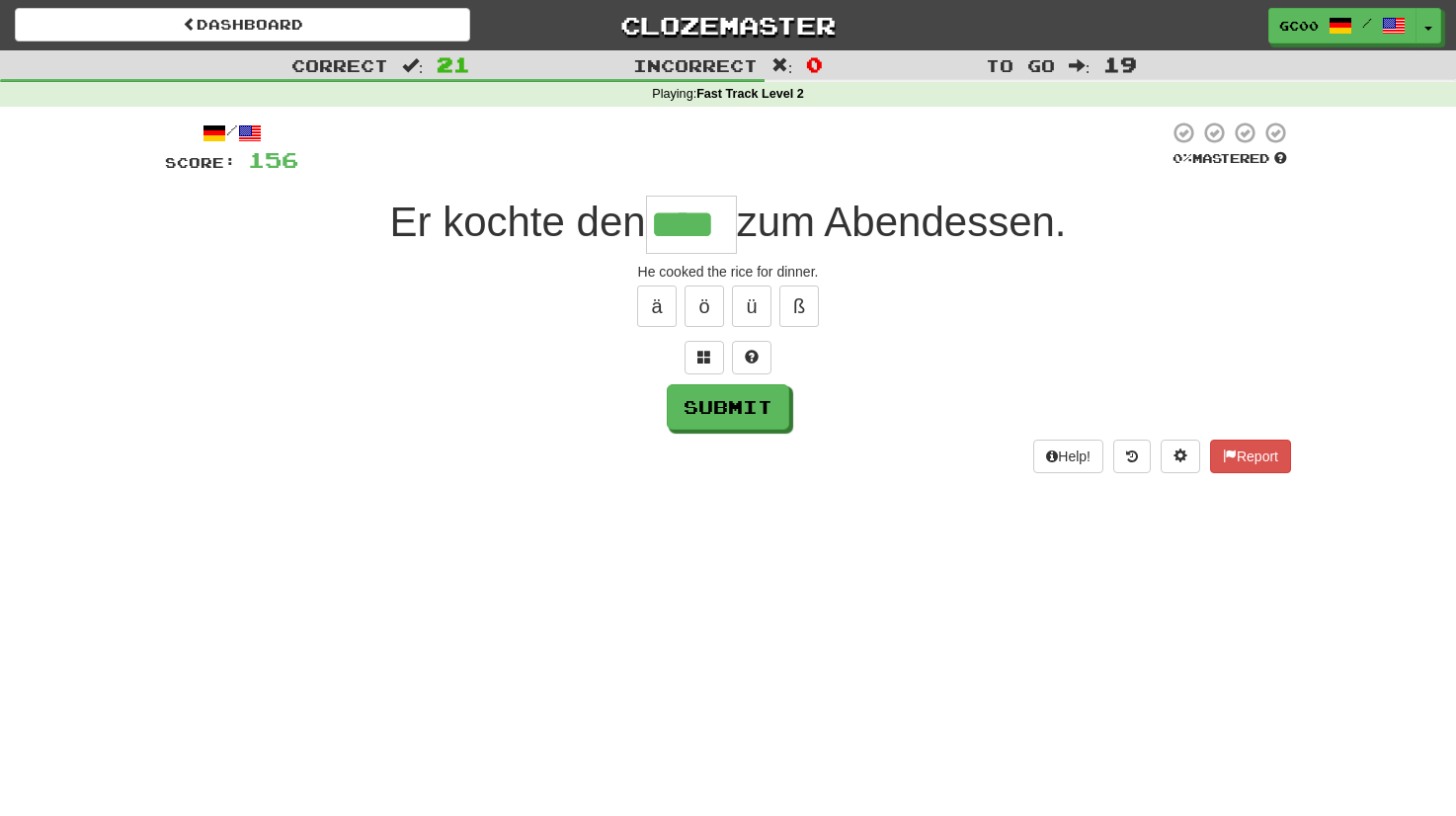 type on "****" 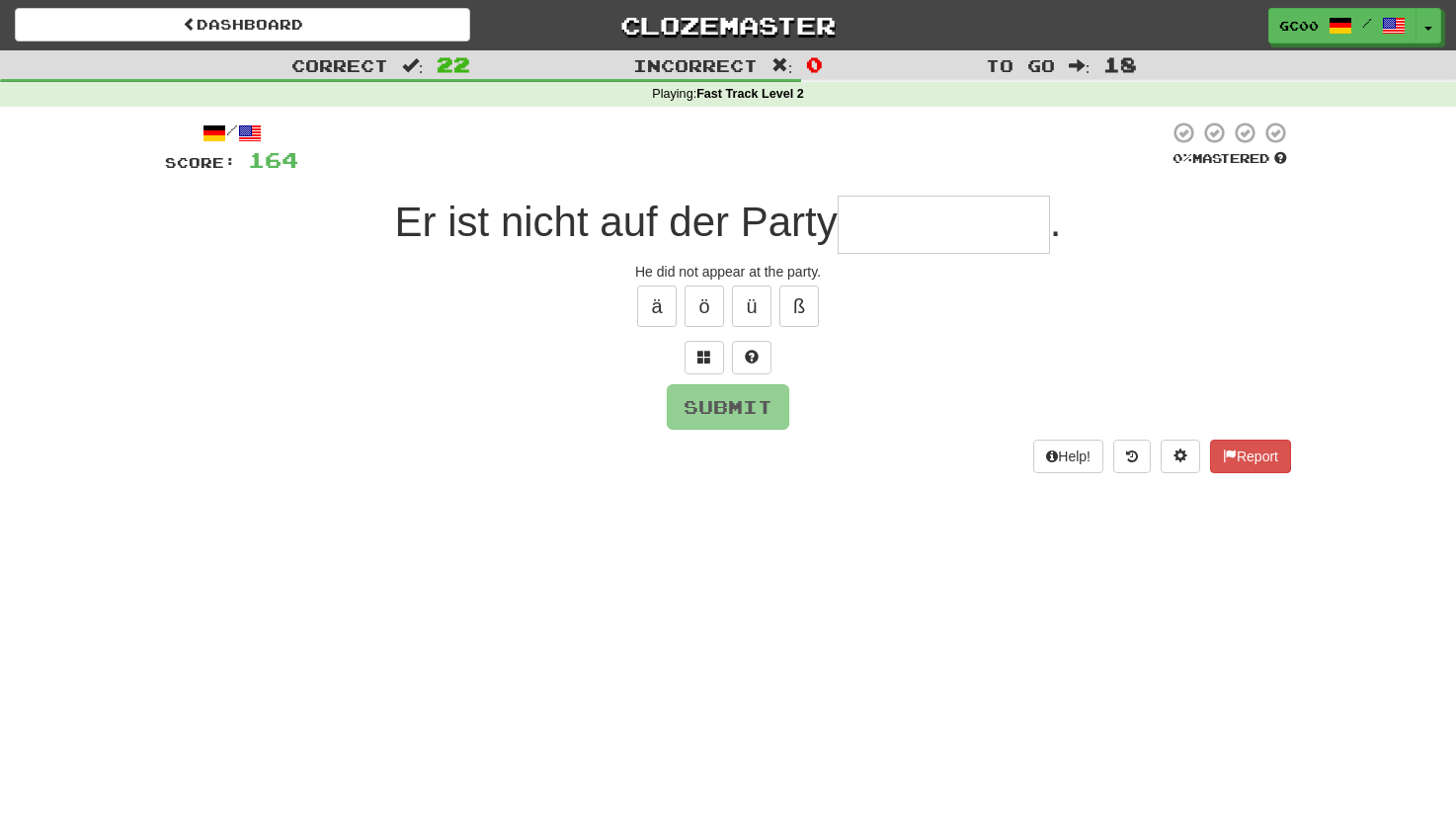 type on "*" 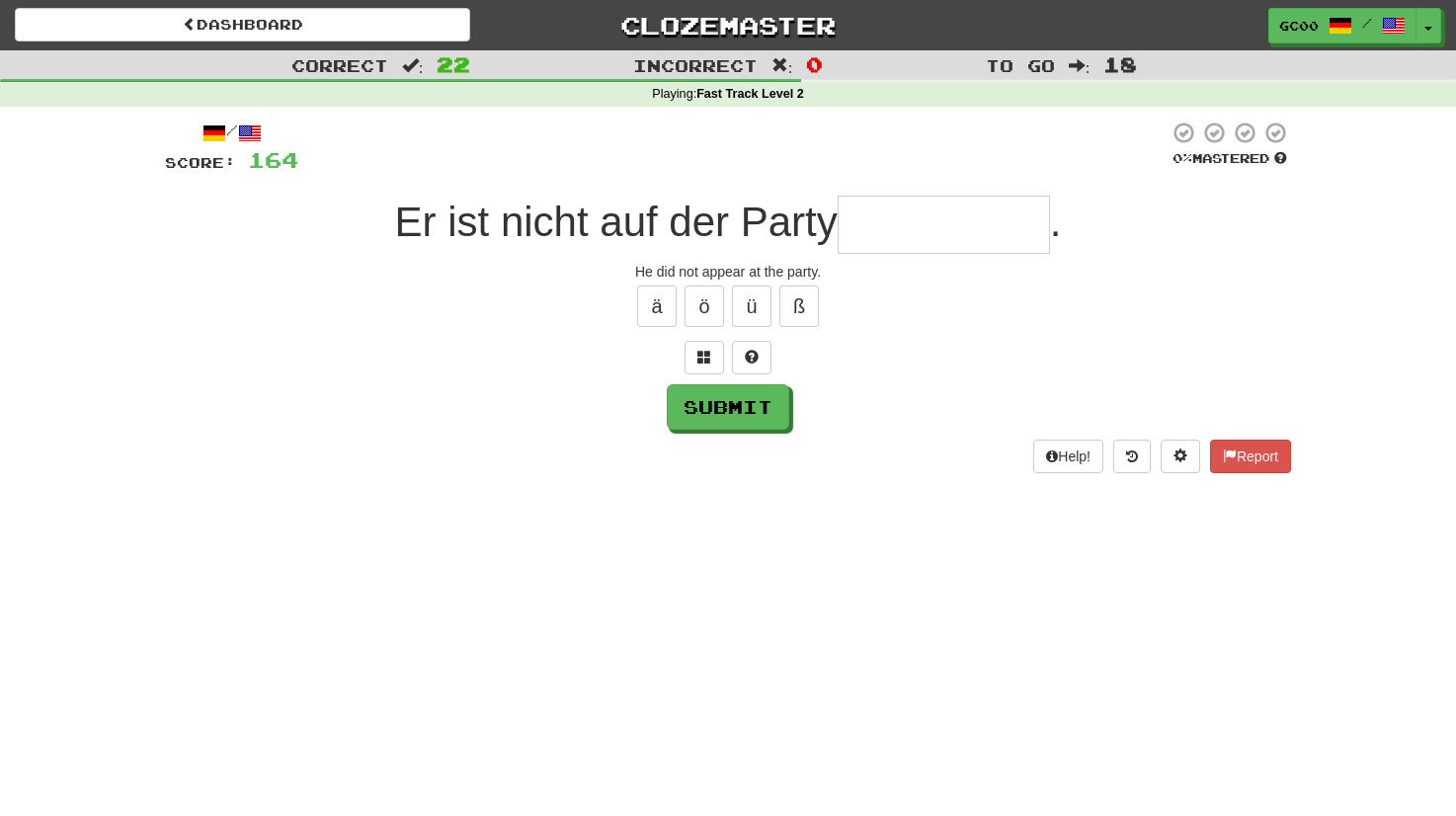 type on "*" 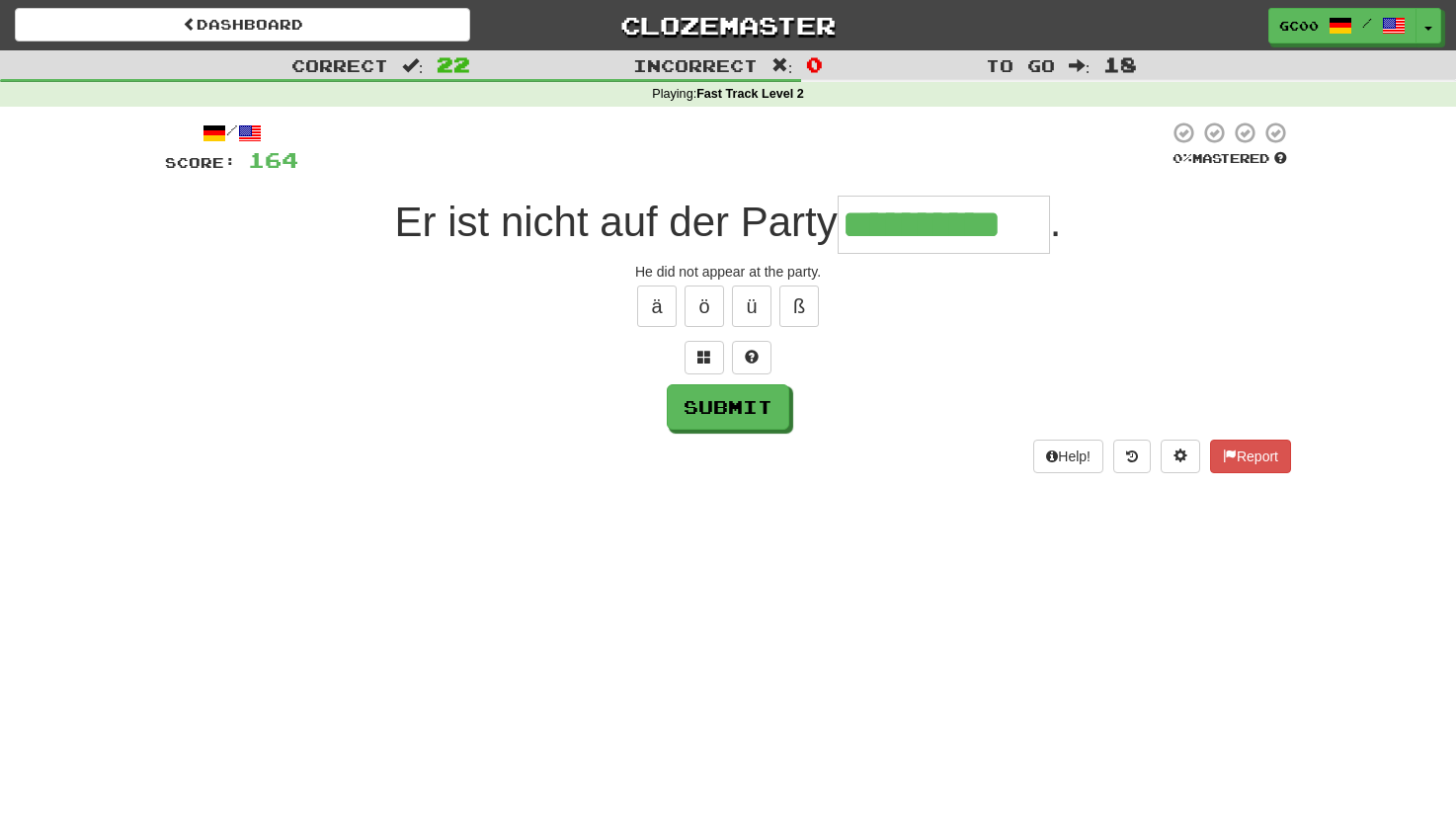 type on "**********" 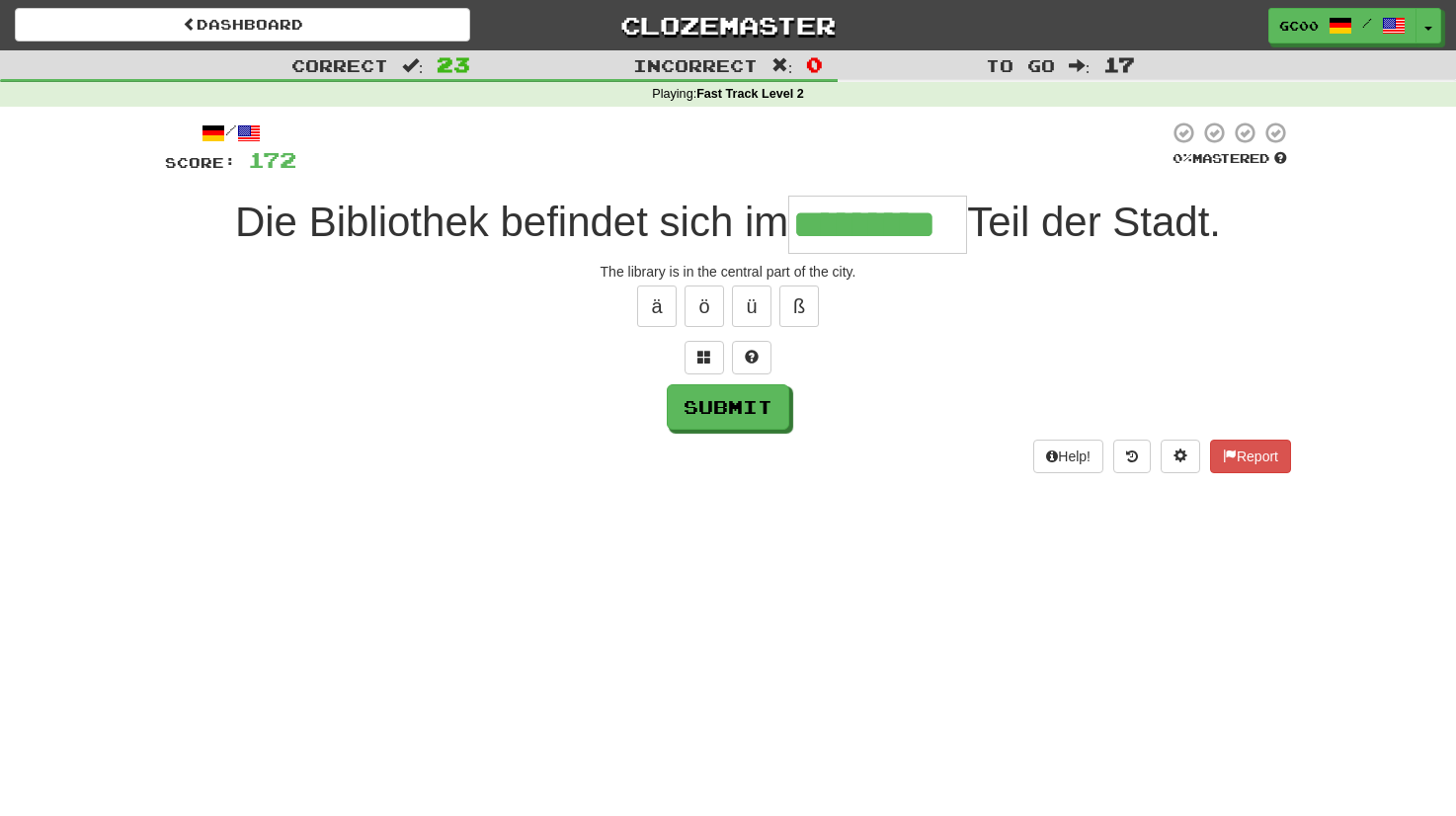 scroll, scrollTop: 0, scrollLeft: 3, axis: horizontal 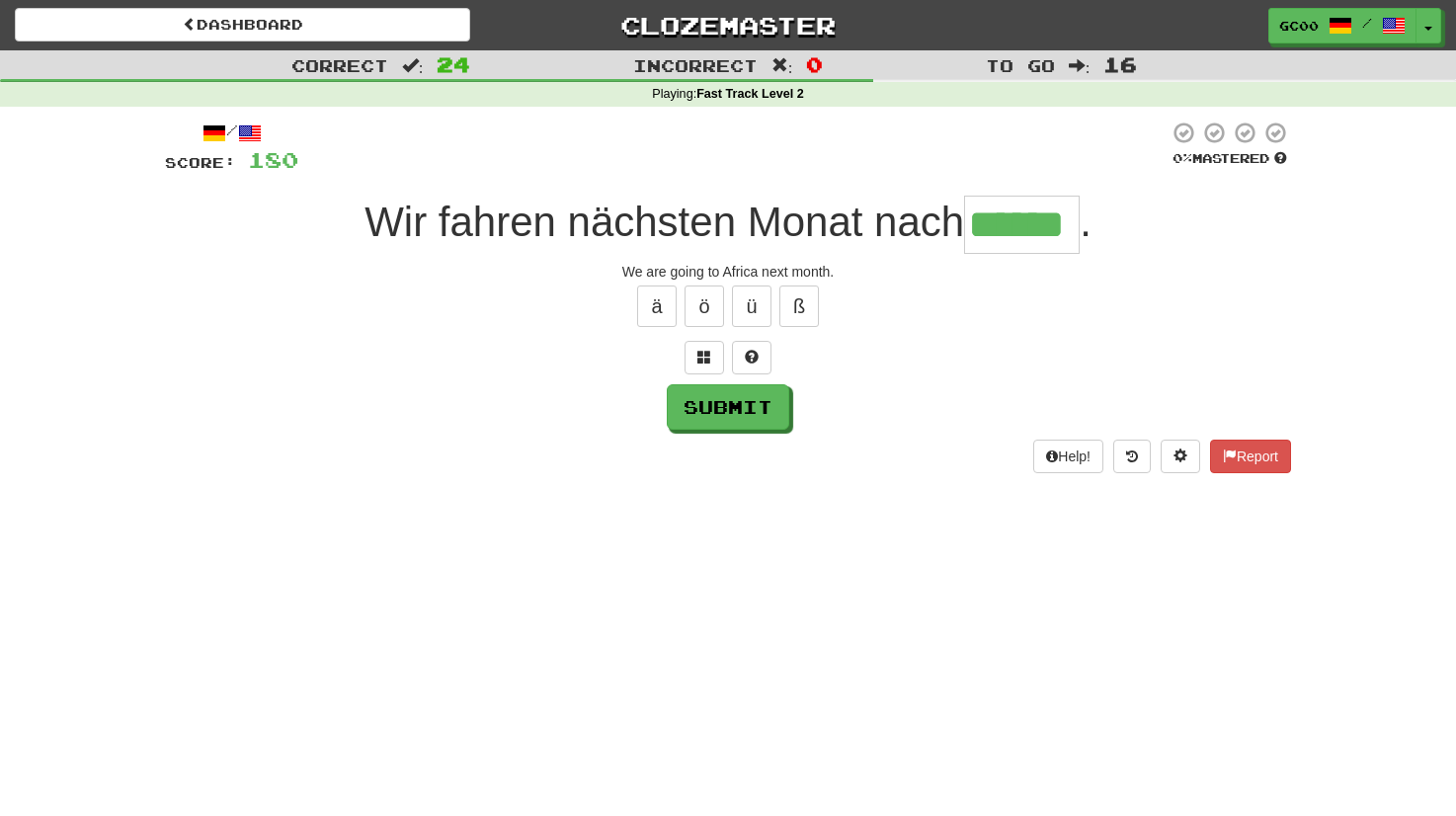 type on "******" 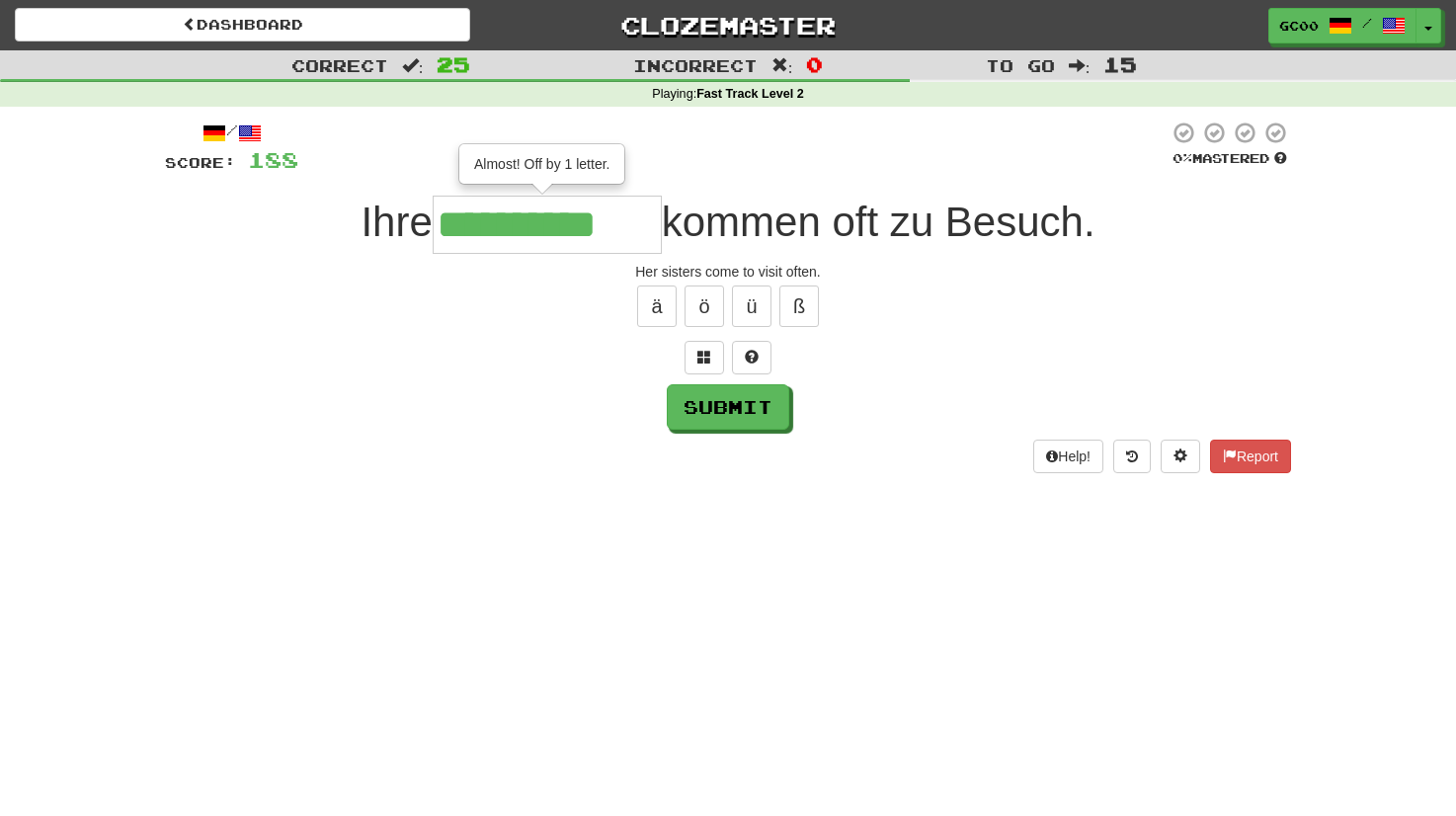type on "**********" 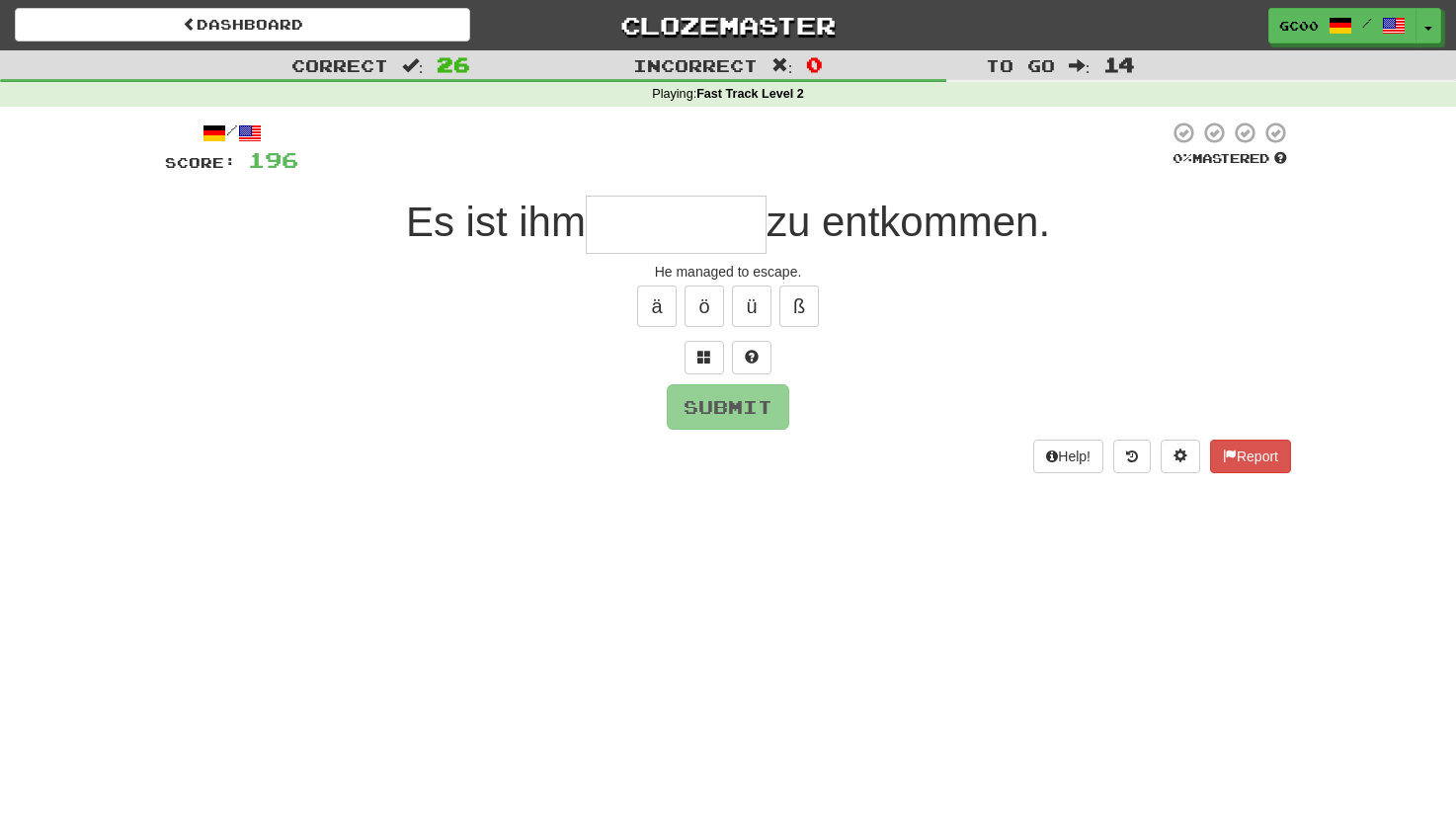 type on "*" 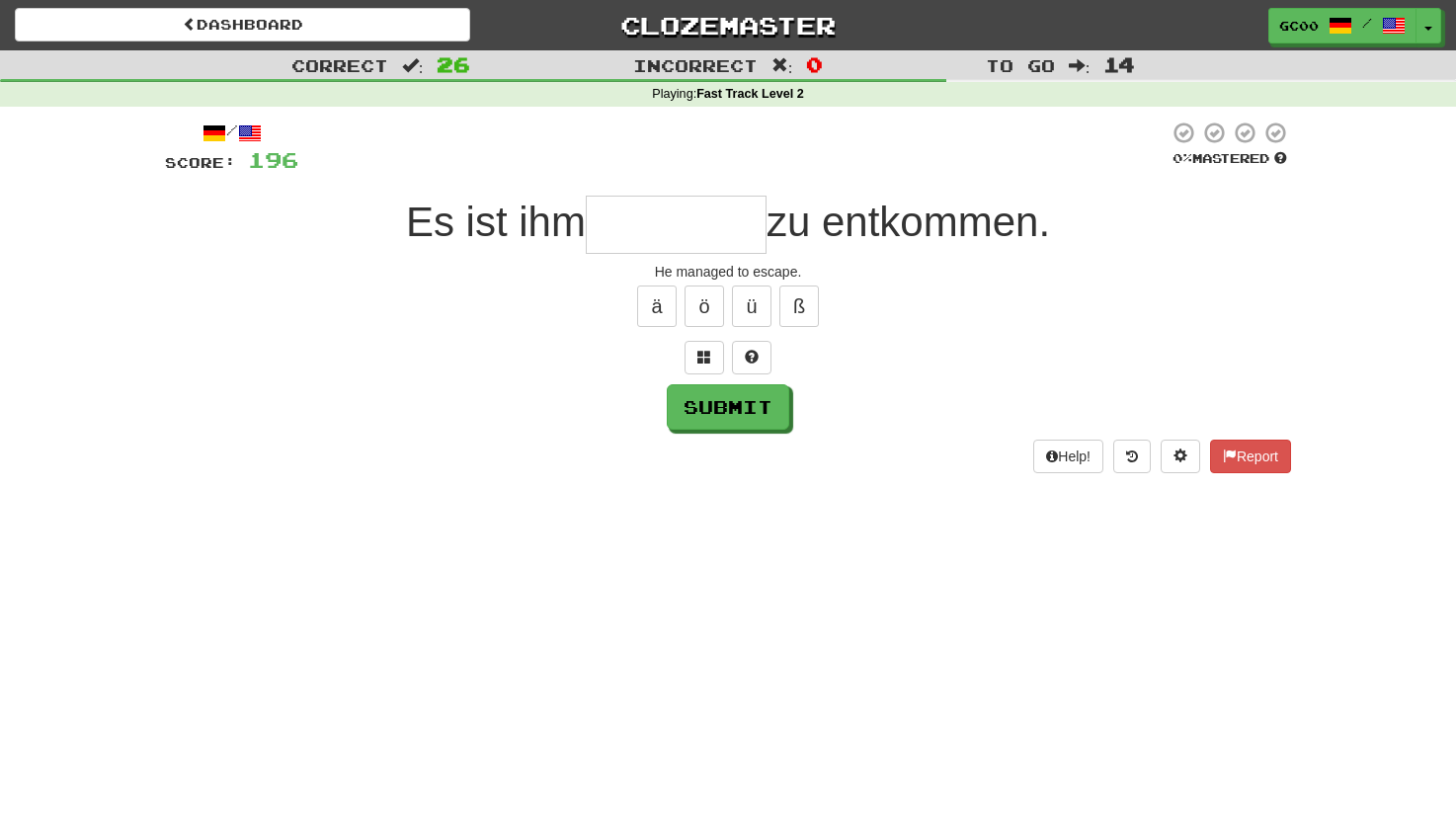 type on "*" 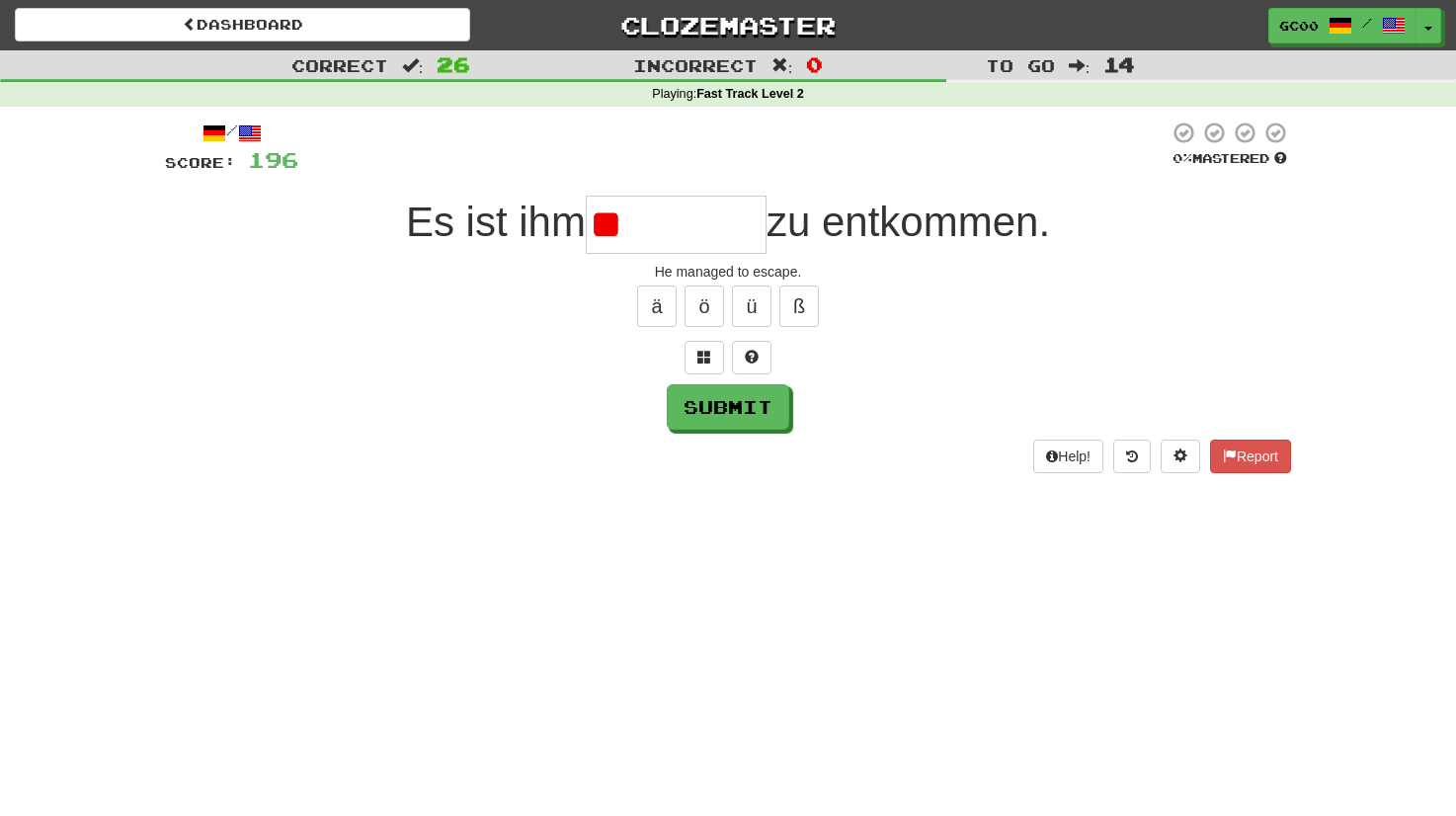 type on "*" 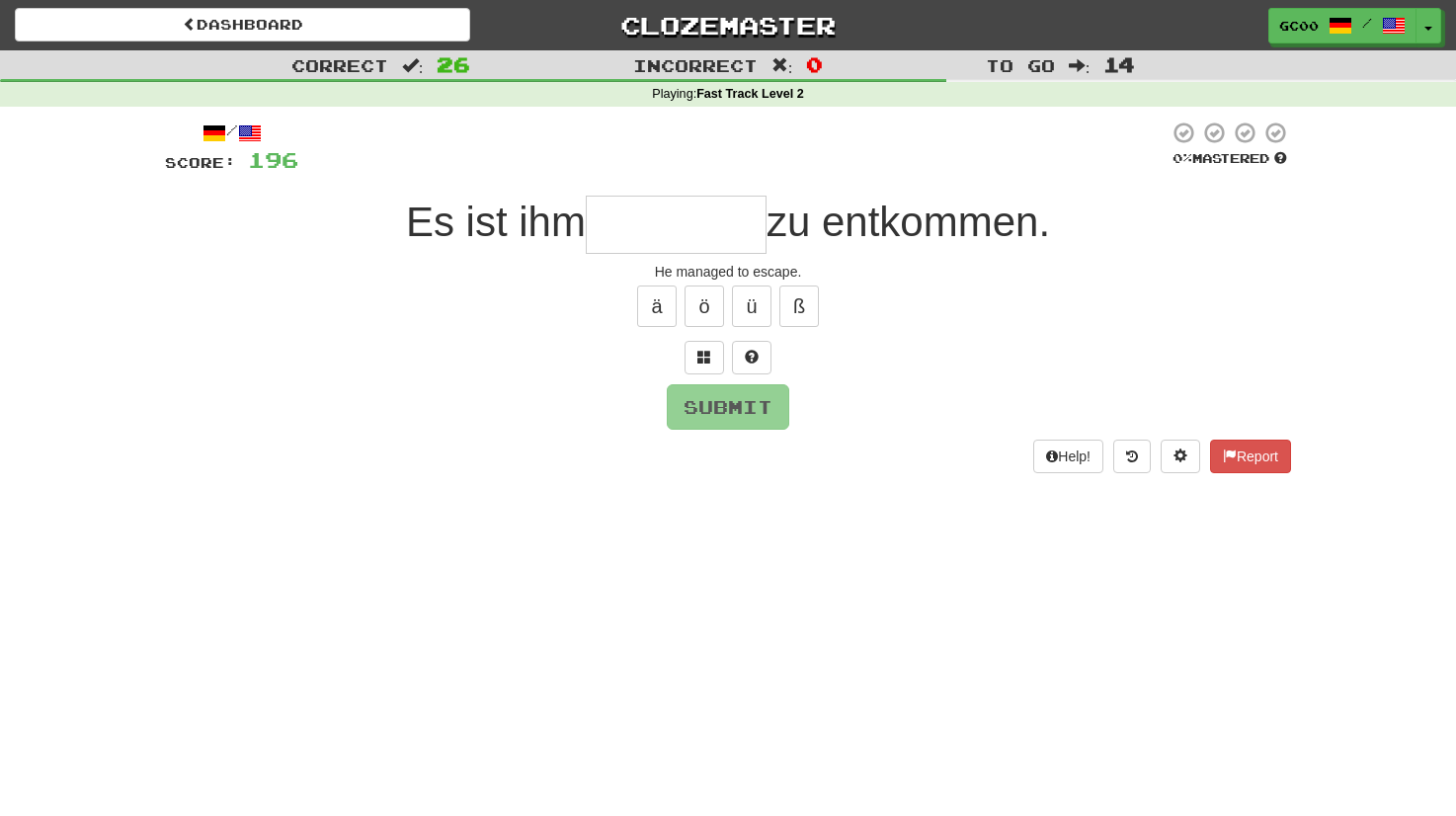 type on "*" 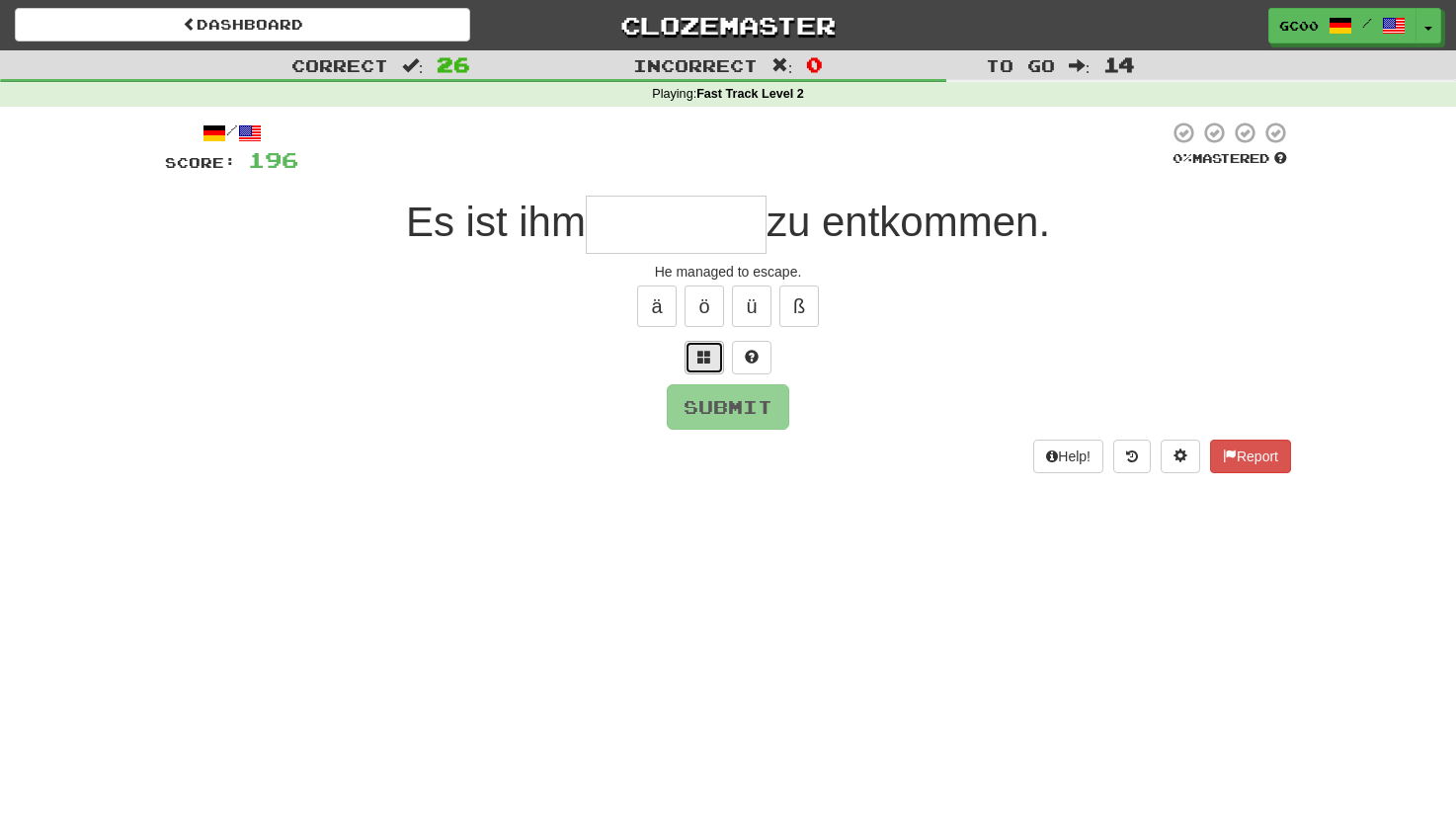 click at bounding box center [704, 358] 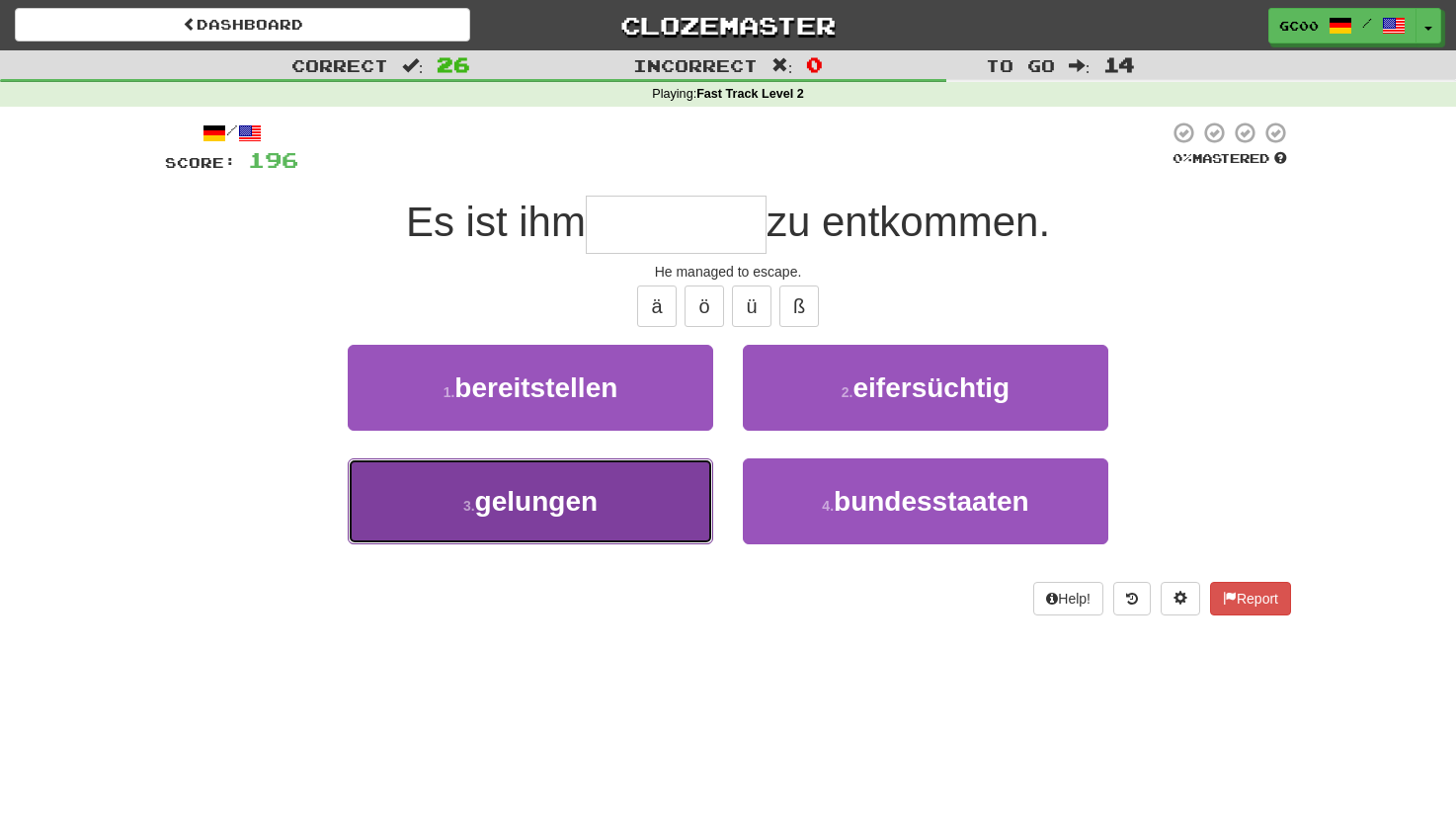 click on "3 .  gelungen" at bounding box center (530, 501) 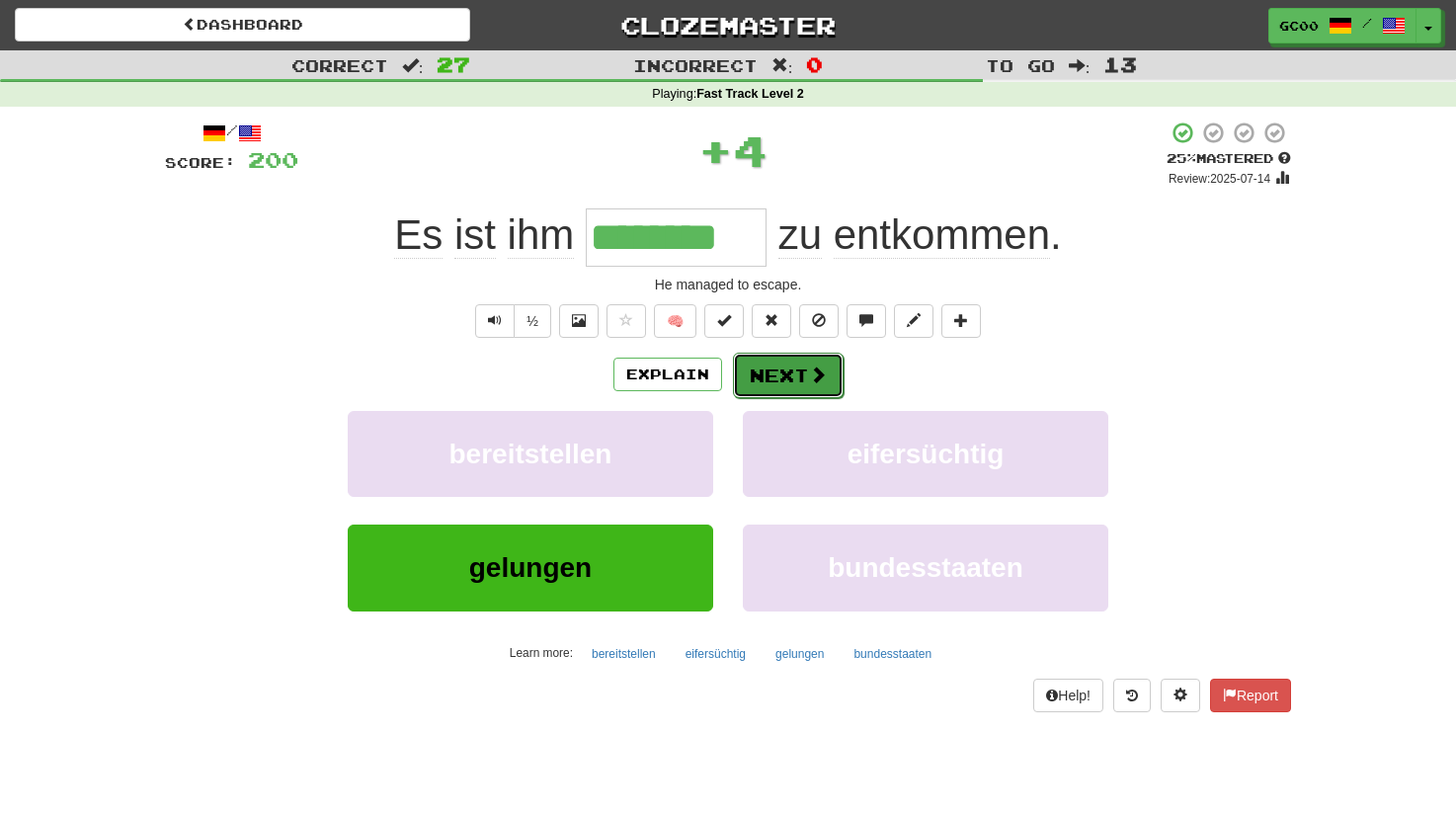 click on "Next" at bounding box center (788, 375) 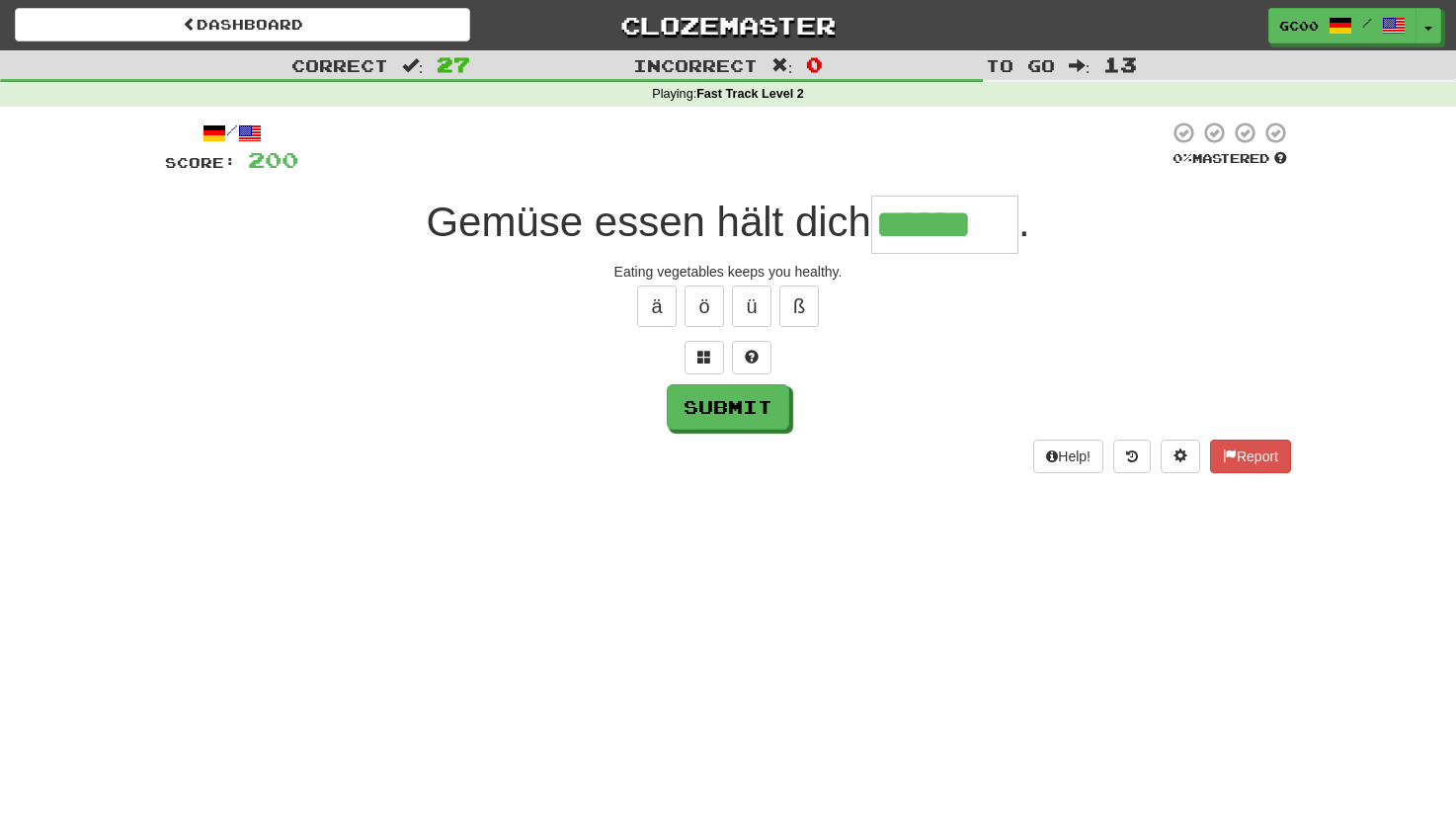 type on "******" 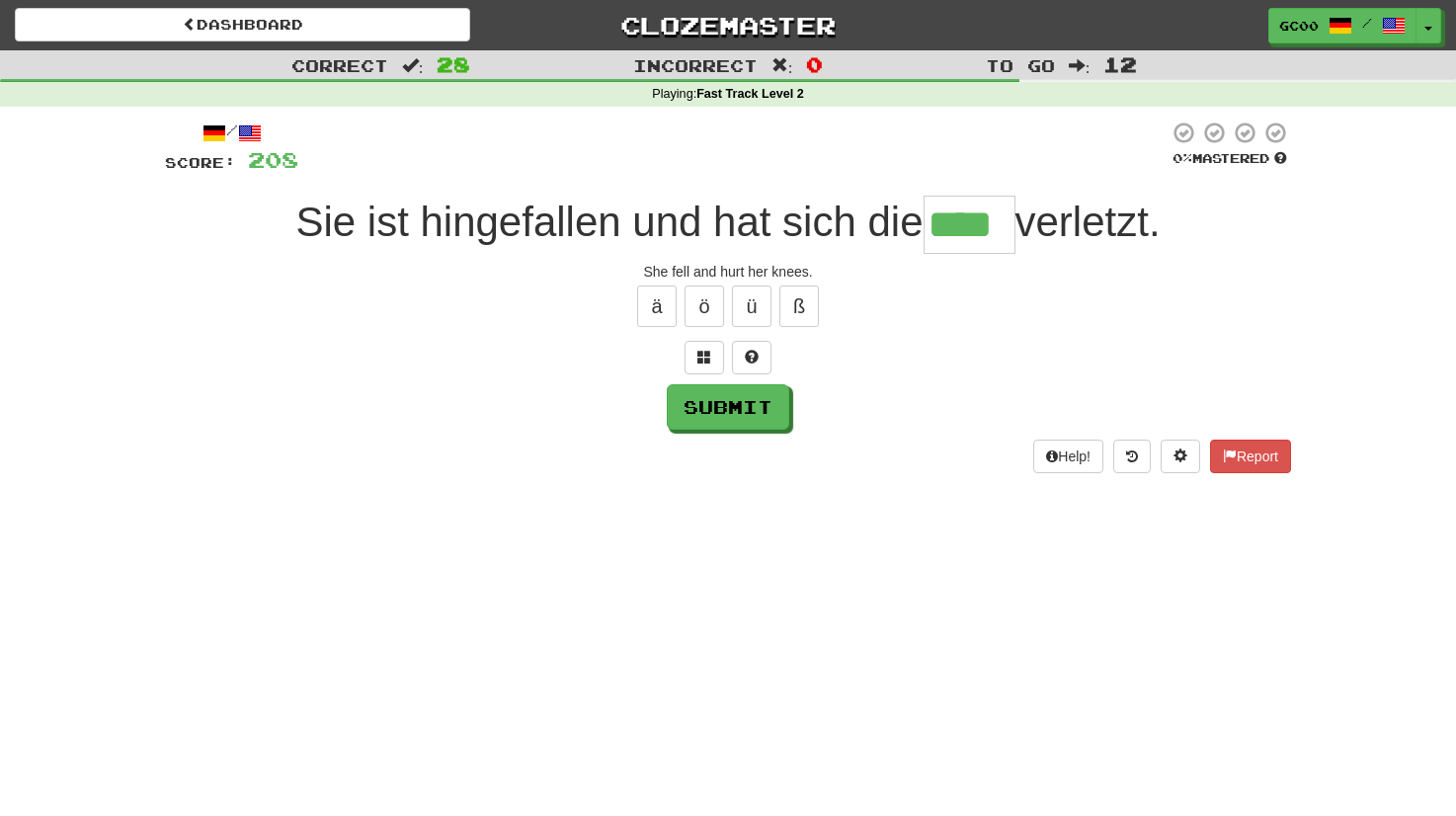 type on "****" 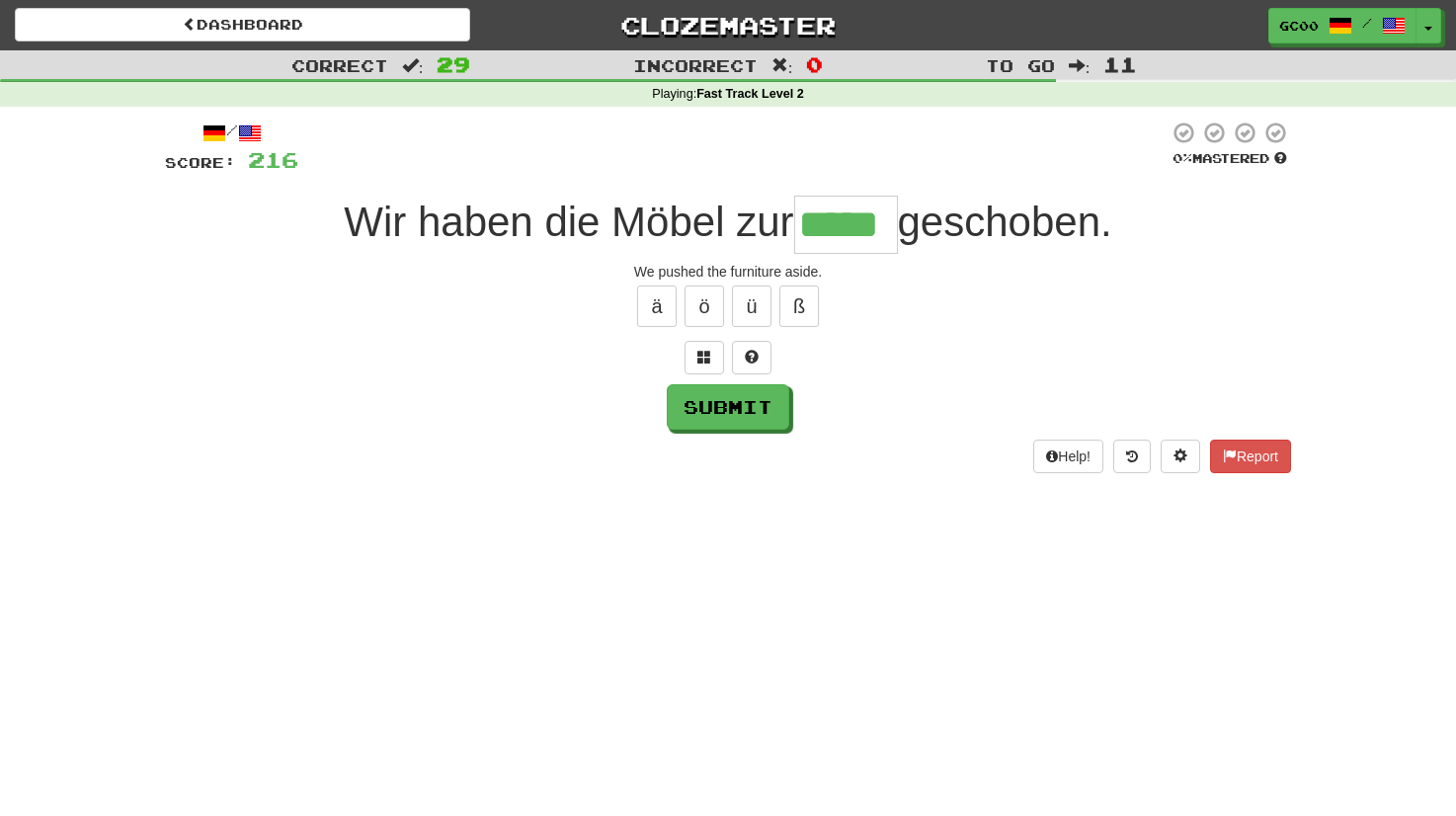 type on "*****" 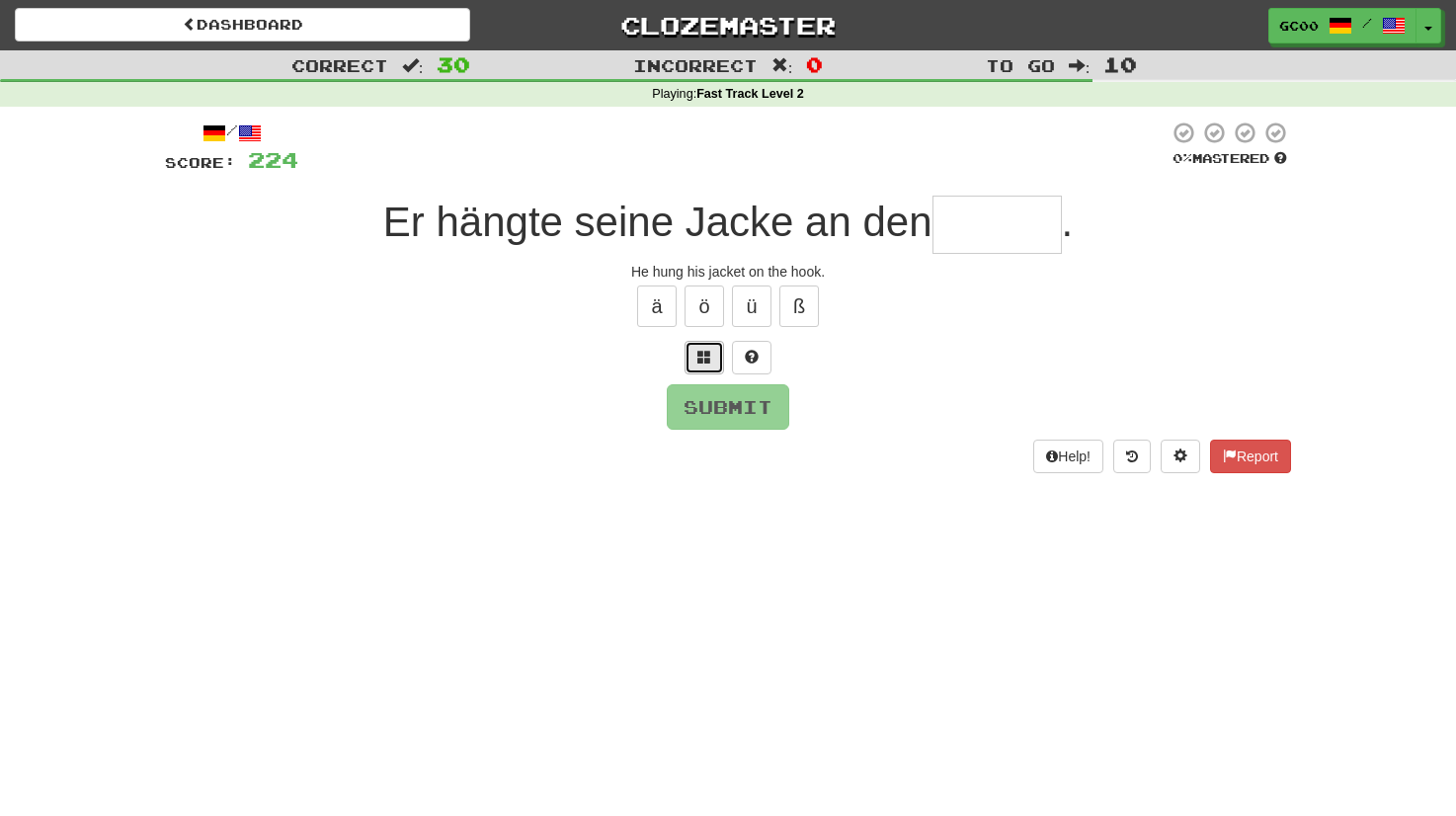 click at bounding box center (704, 358) 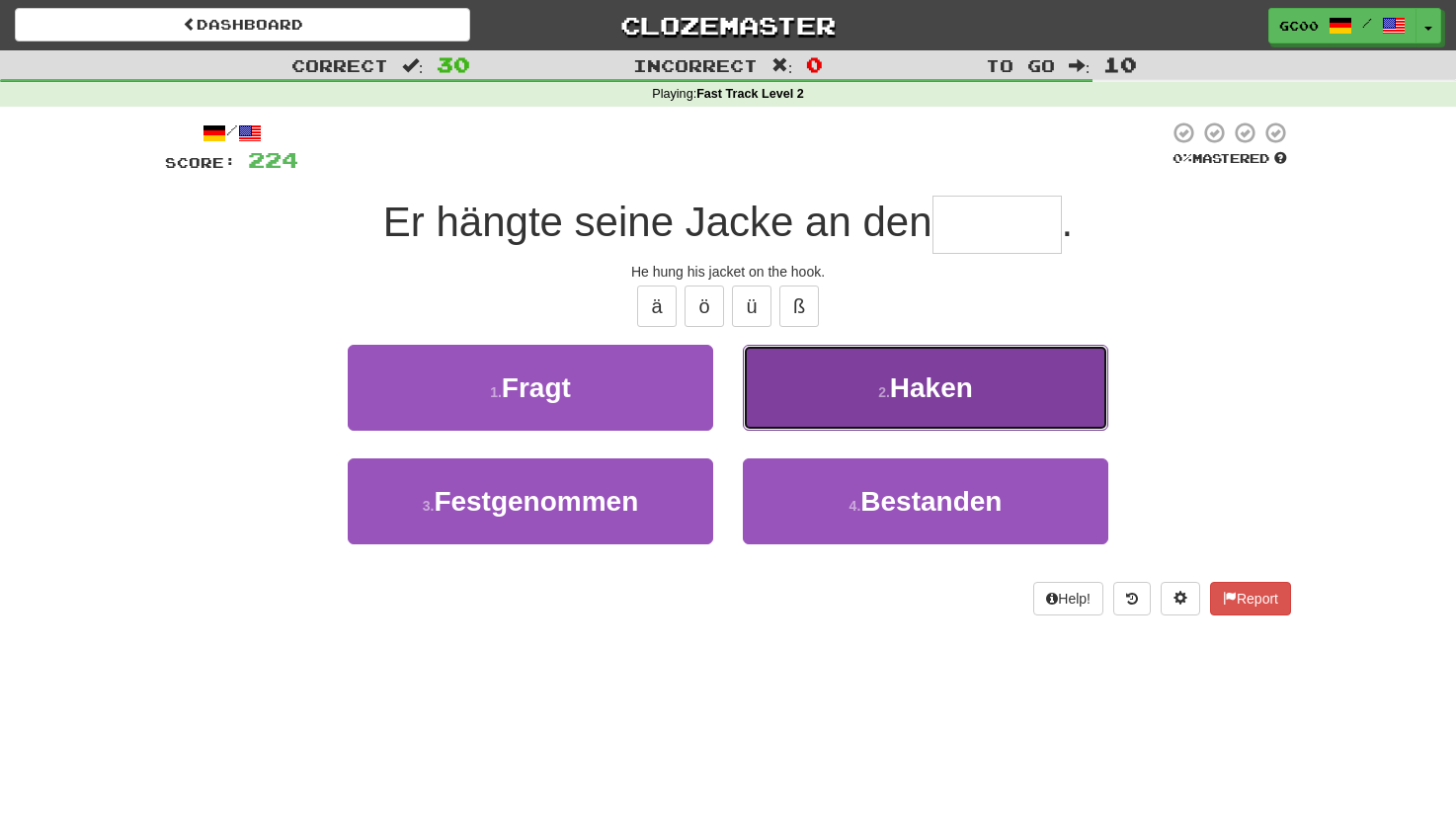 click on "2 .  Haken" at bounding box center (926, 387) 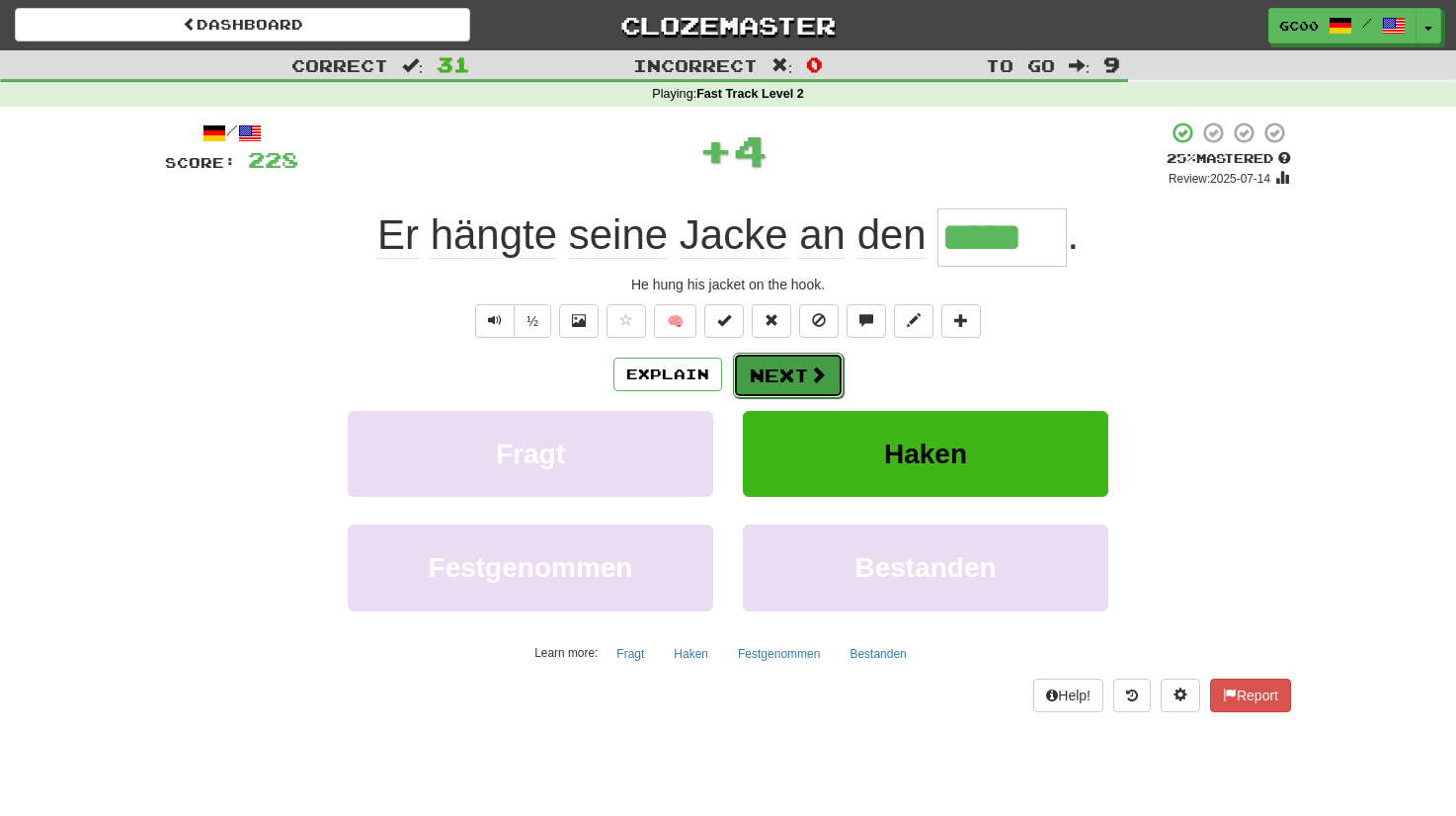click at bounding box center (818, 374) 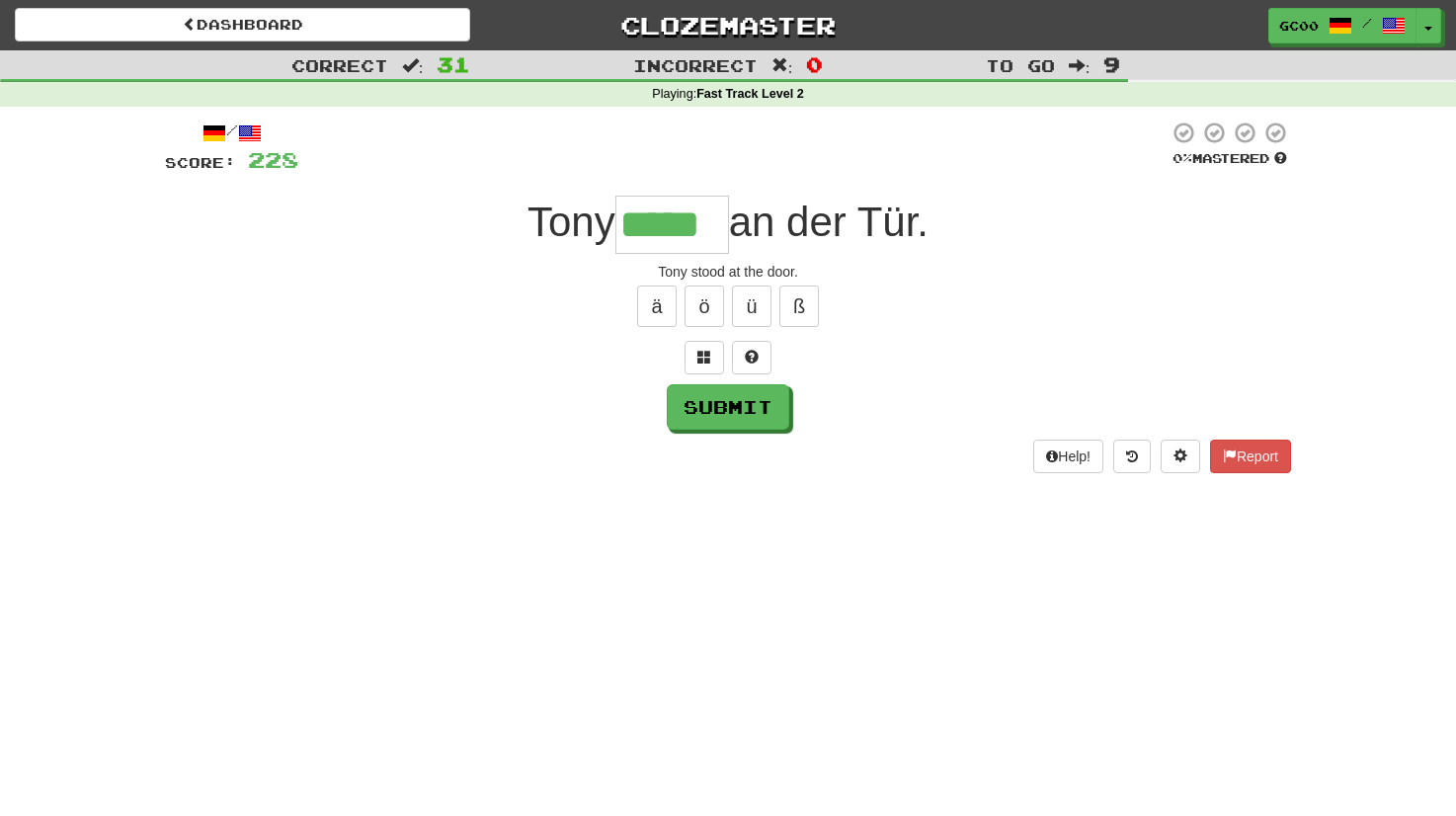 type on "*****" 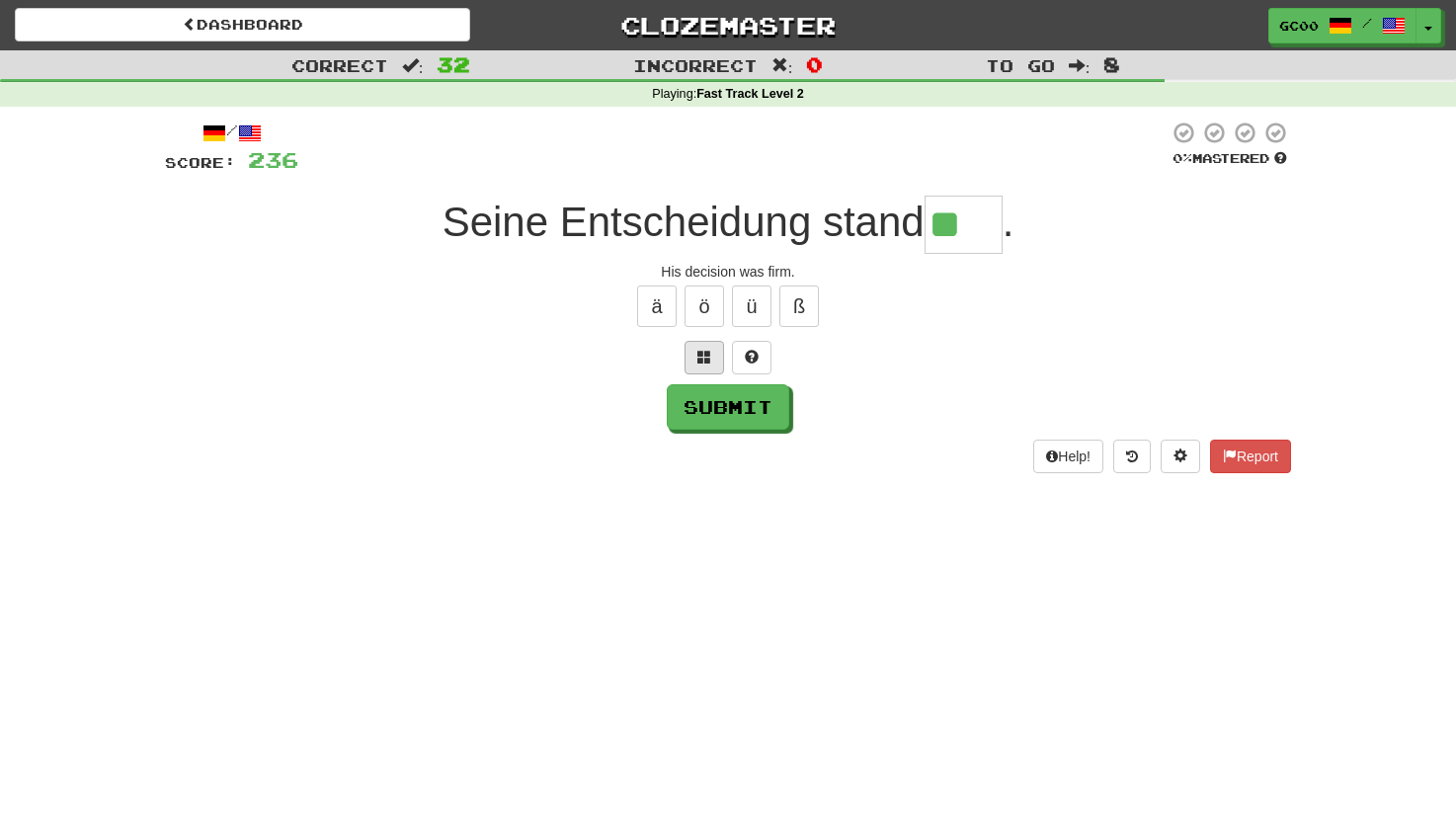 type on "*" 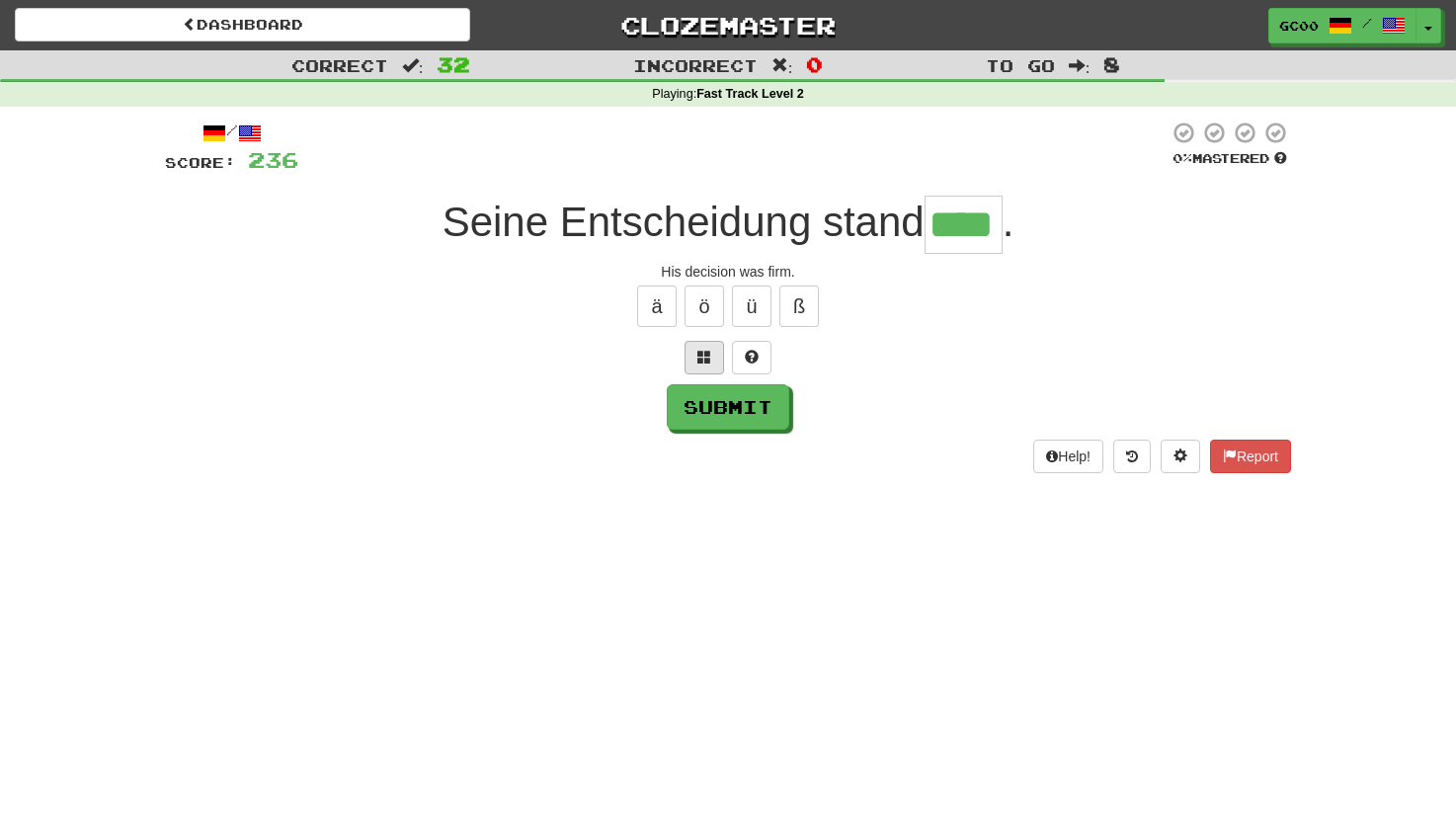 type on "****" 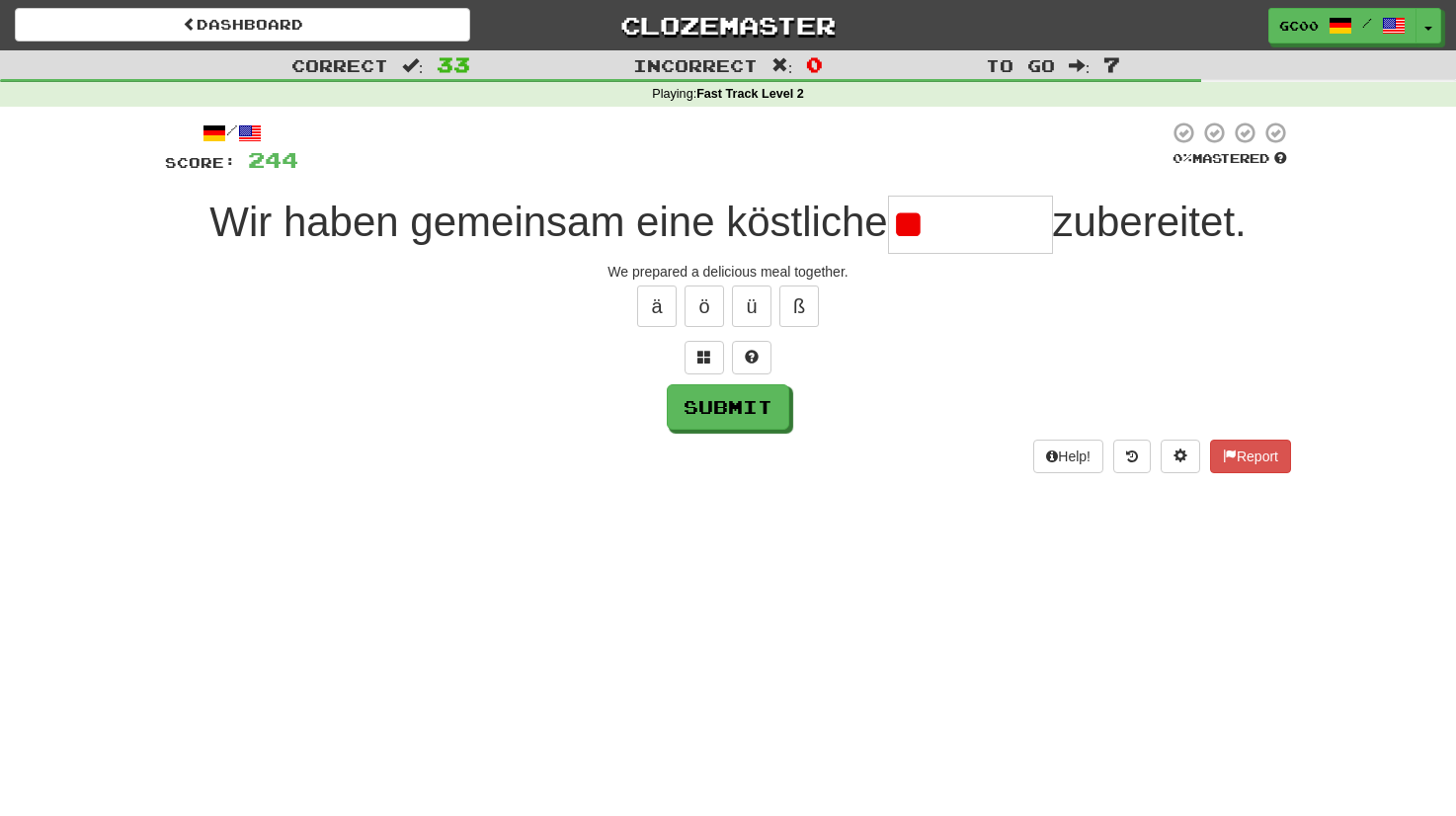 type on "*" 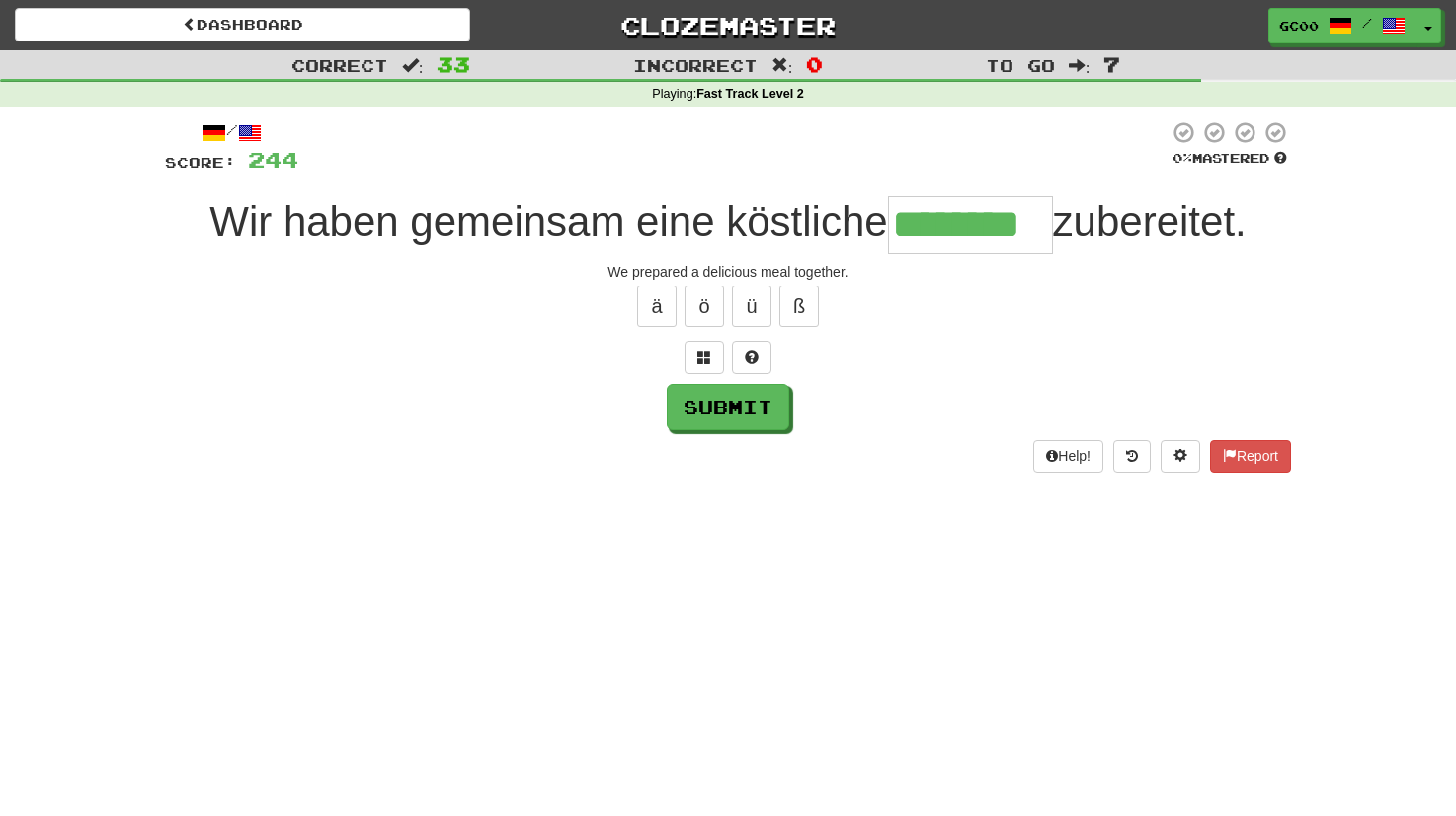 type on "********" 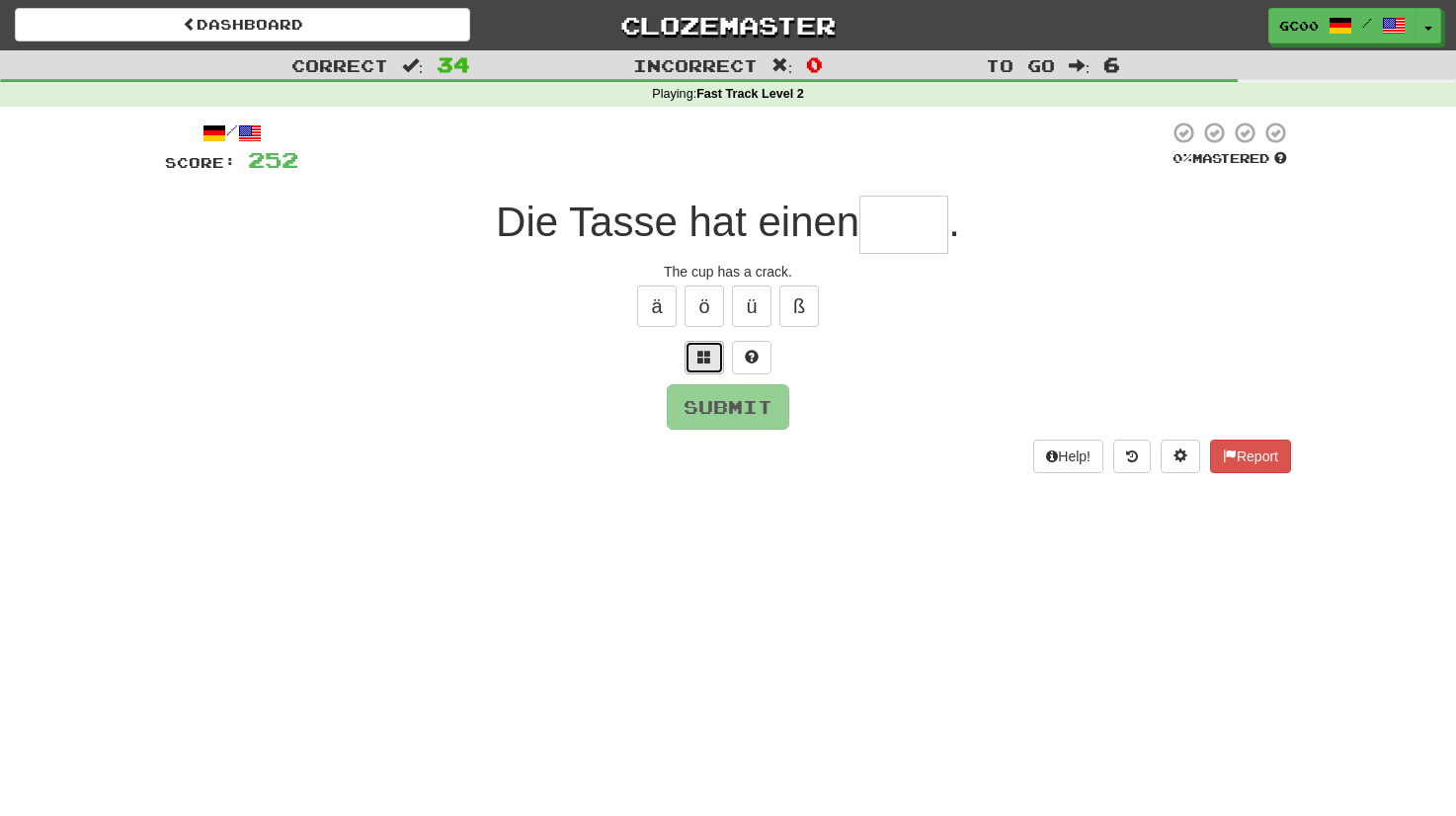 click at bounding box center (704, 358) 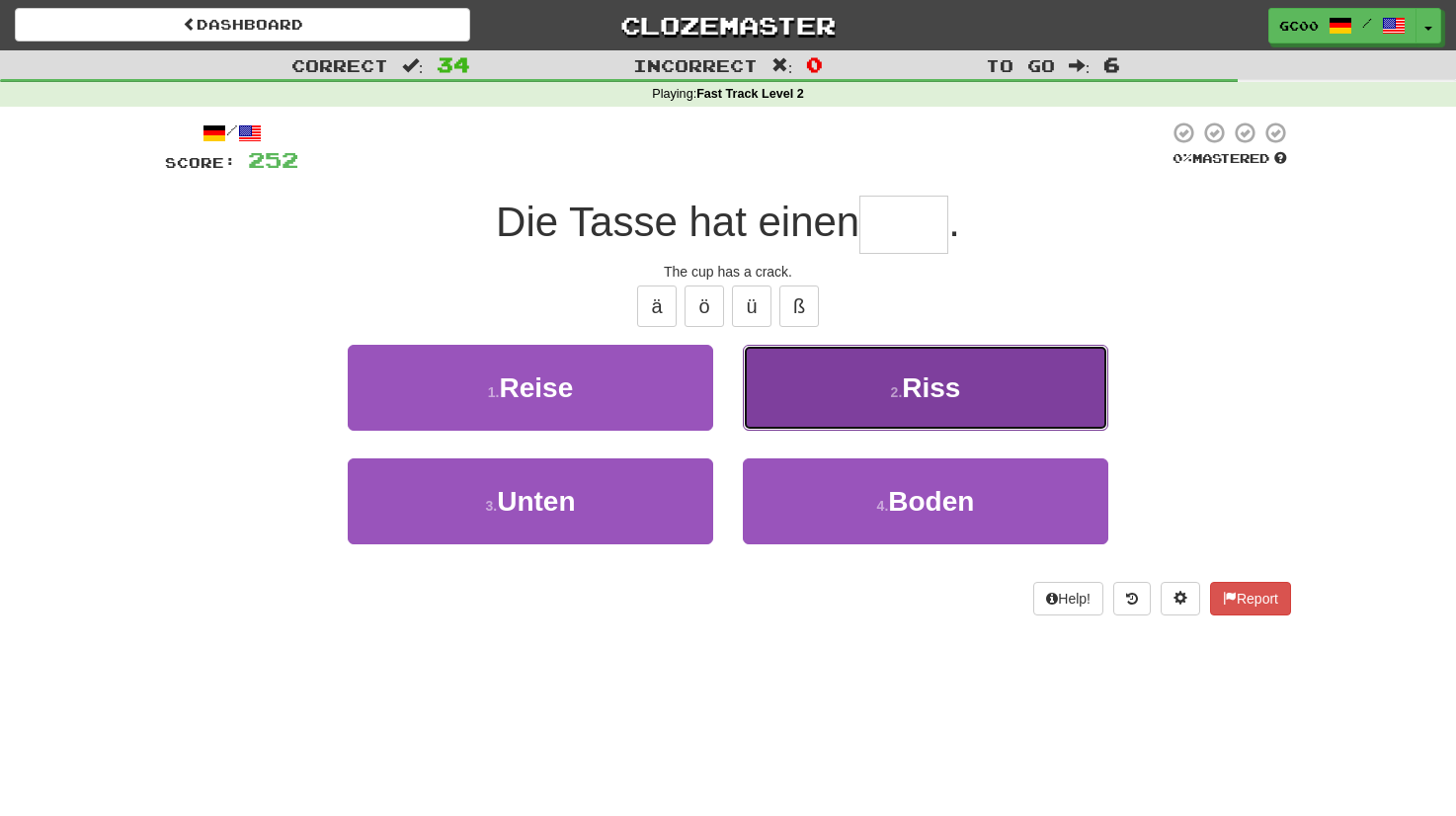 click on "2 .  Riss" at bounding box center [926, 387] 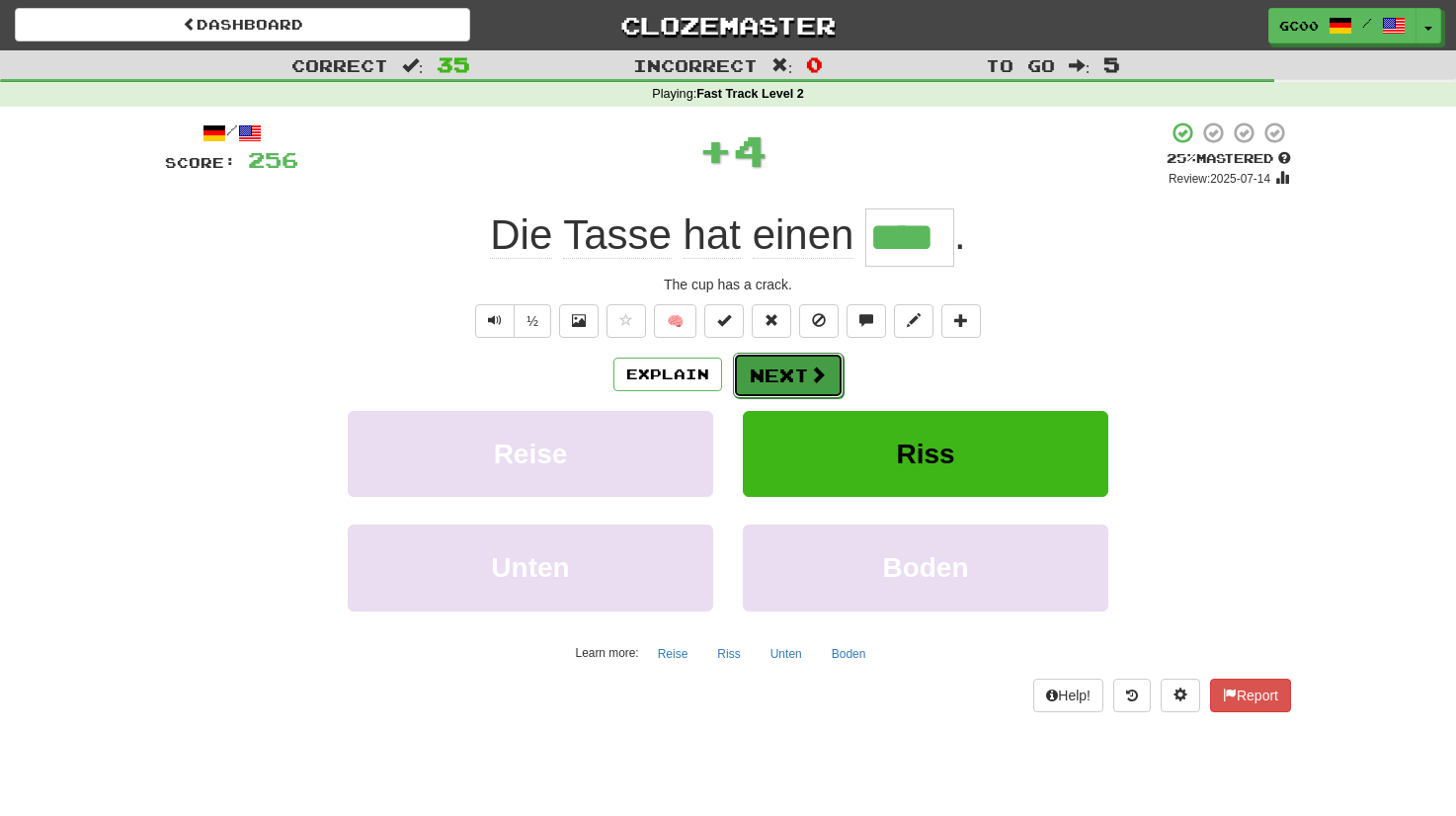 click on "Next" at bounding box center [788, 375] 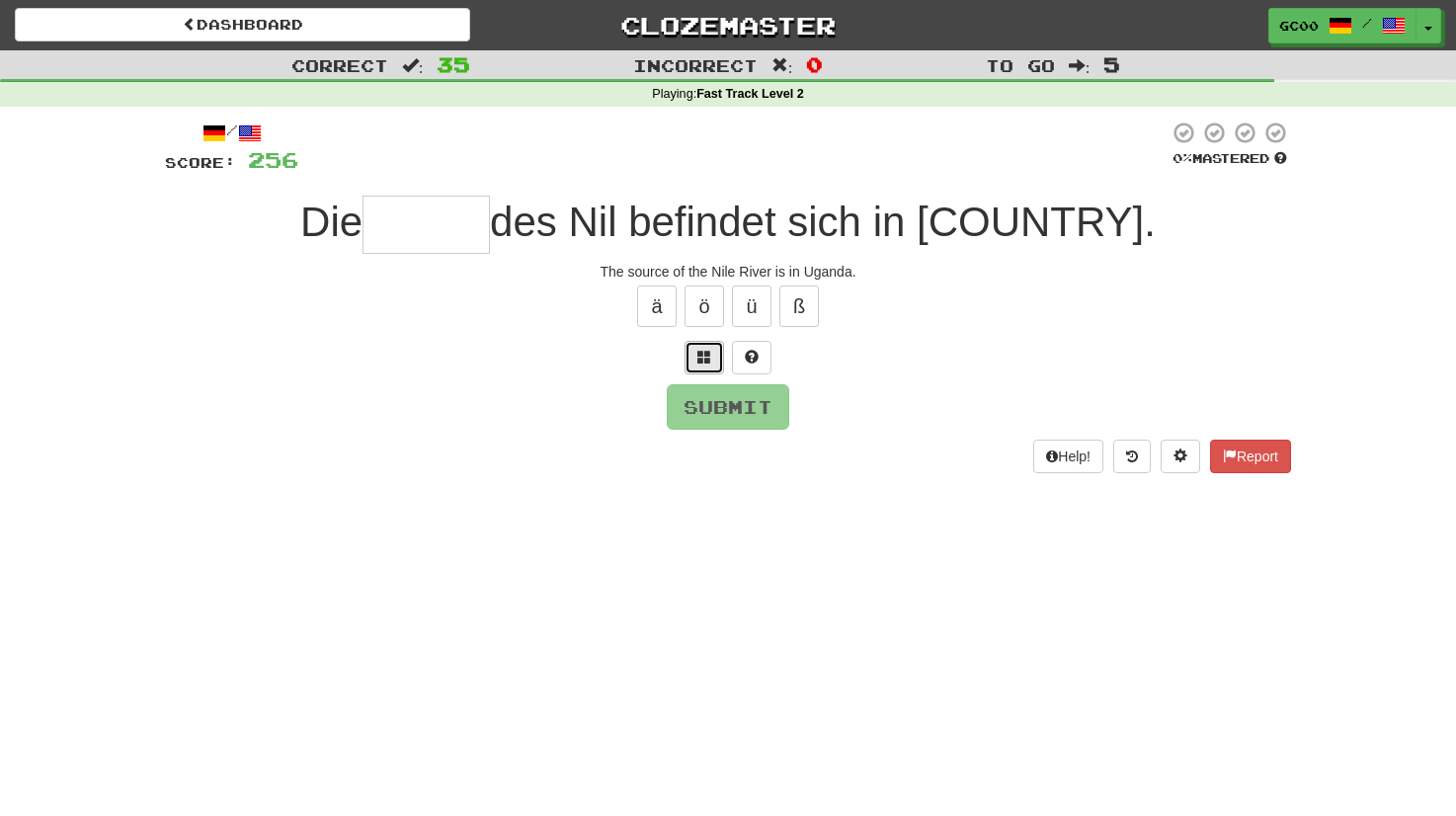 click at bounding box center [704, 357] 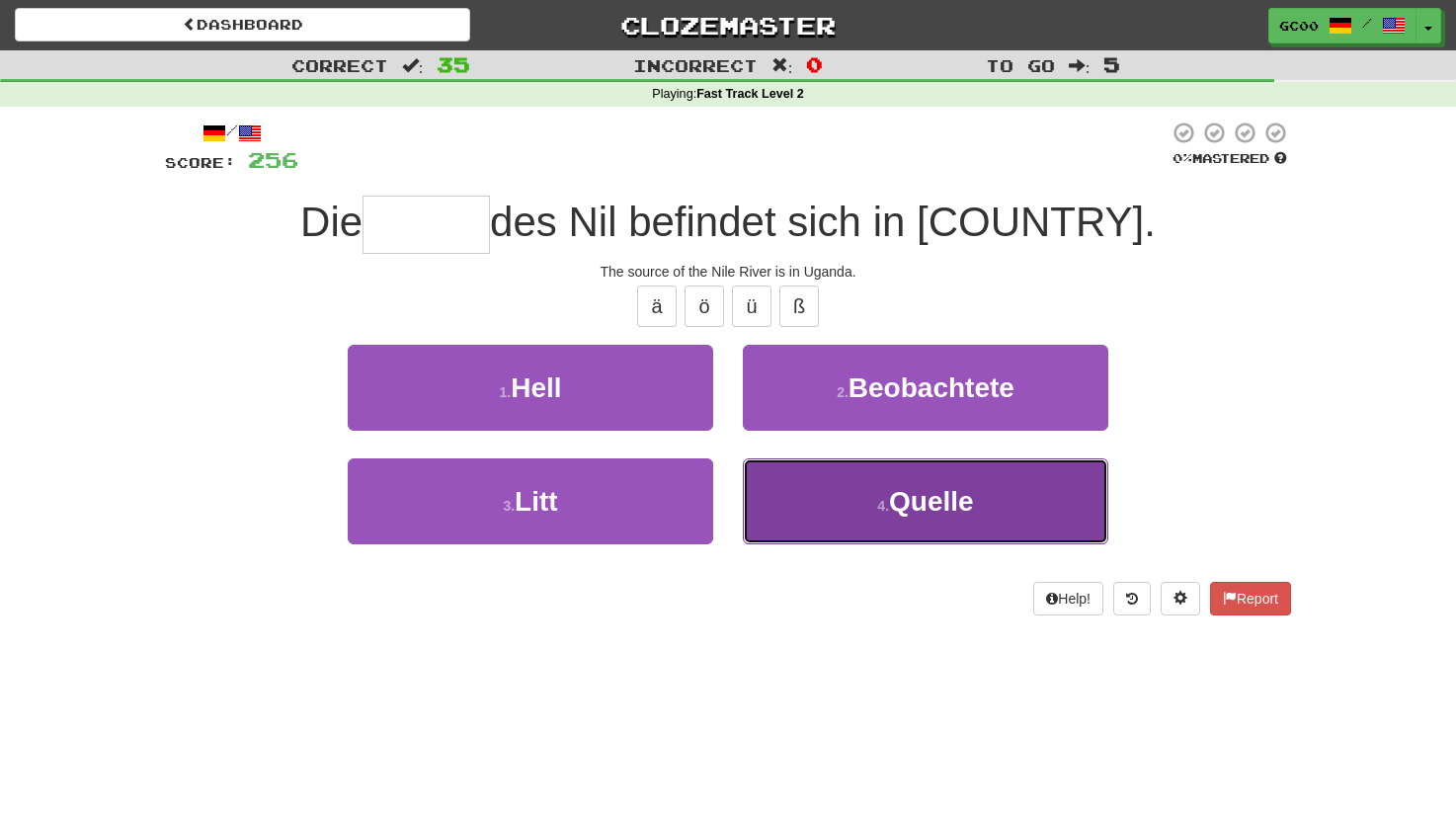 click on "4 .  Quelle" at bounding box center [926, 501] 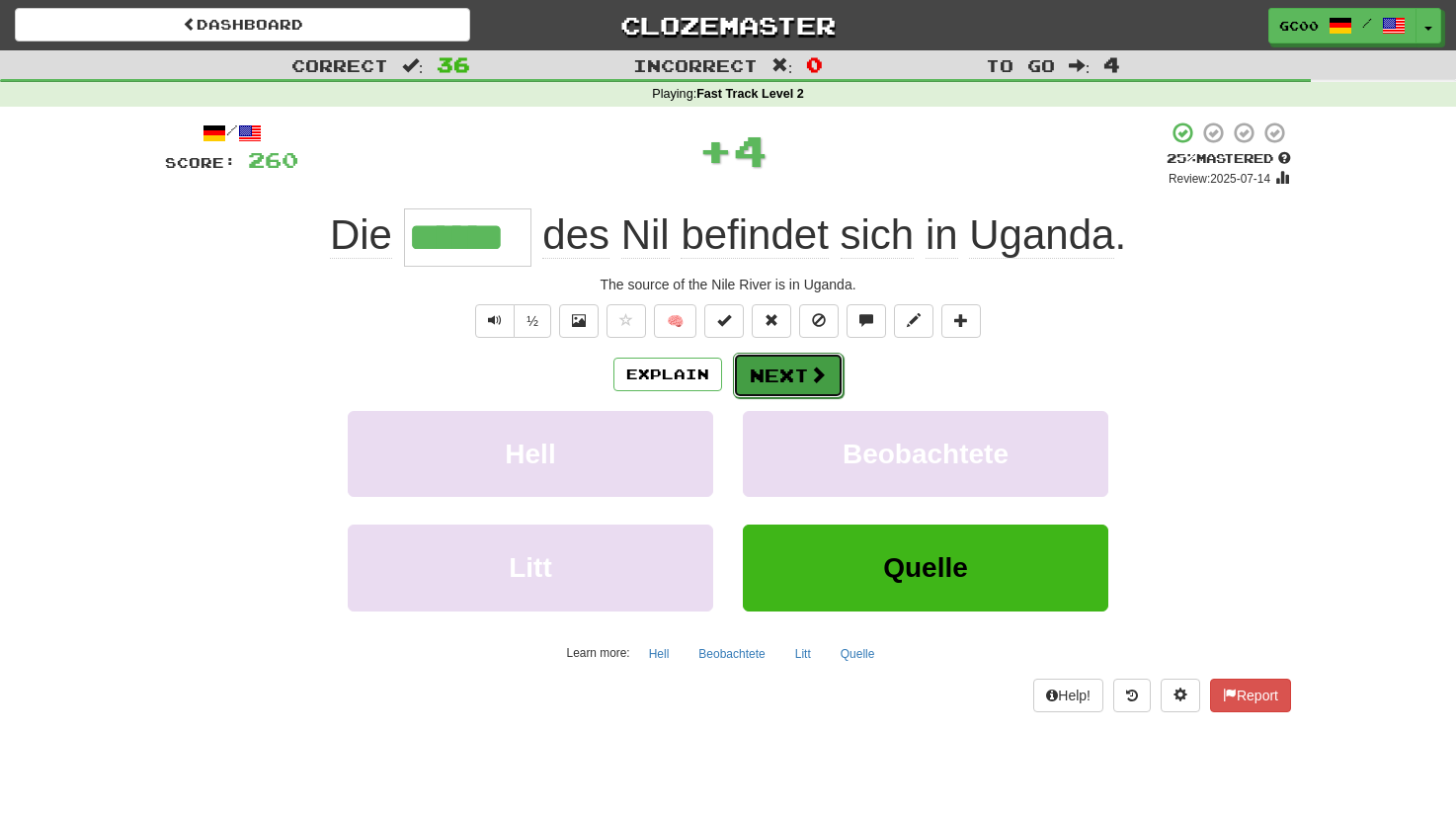 click on "Next" at bounding box center [788, 375] 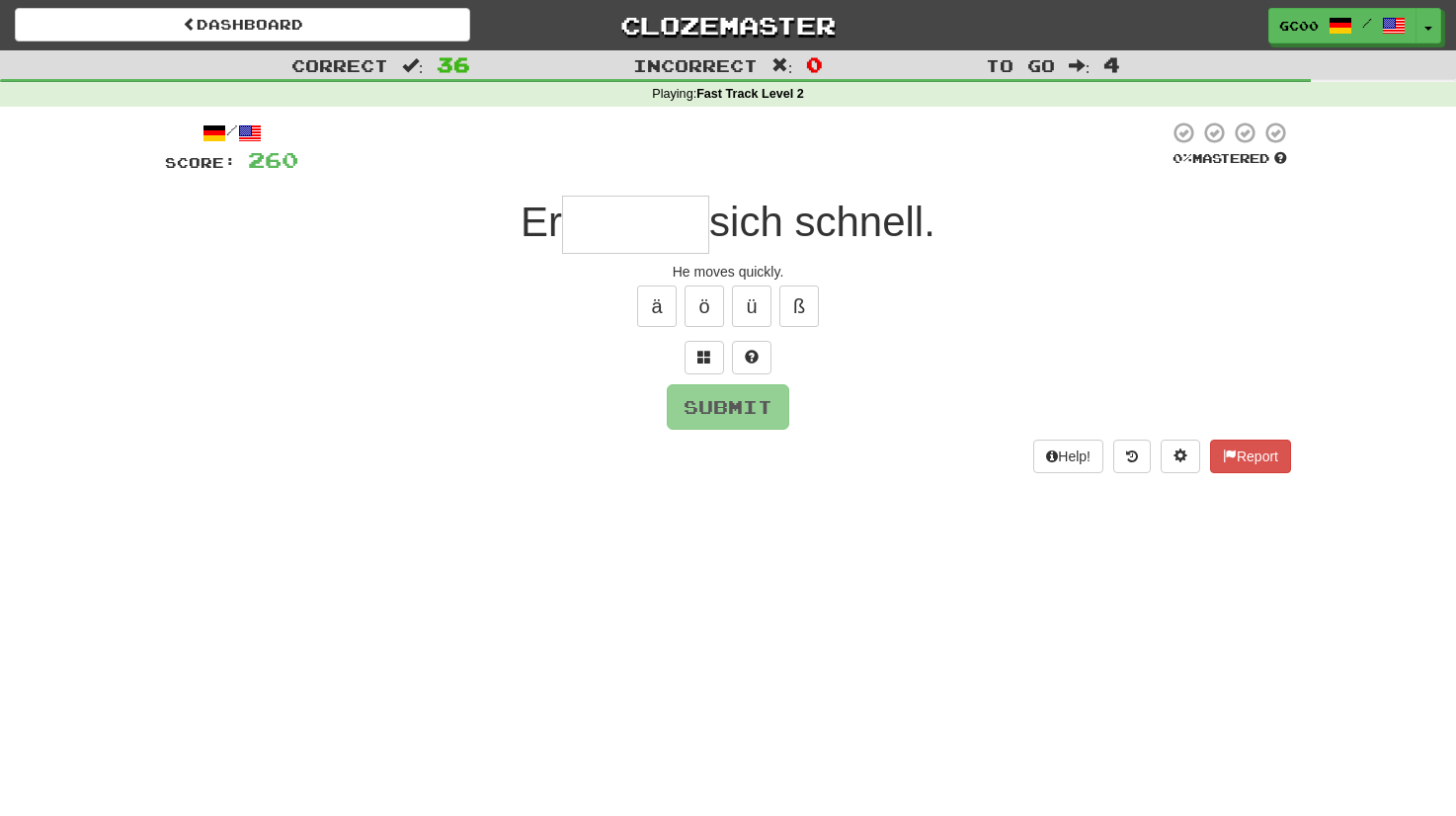 type on "*" 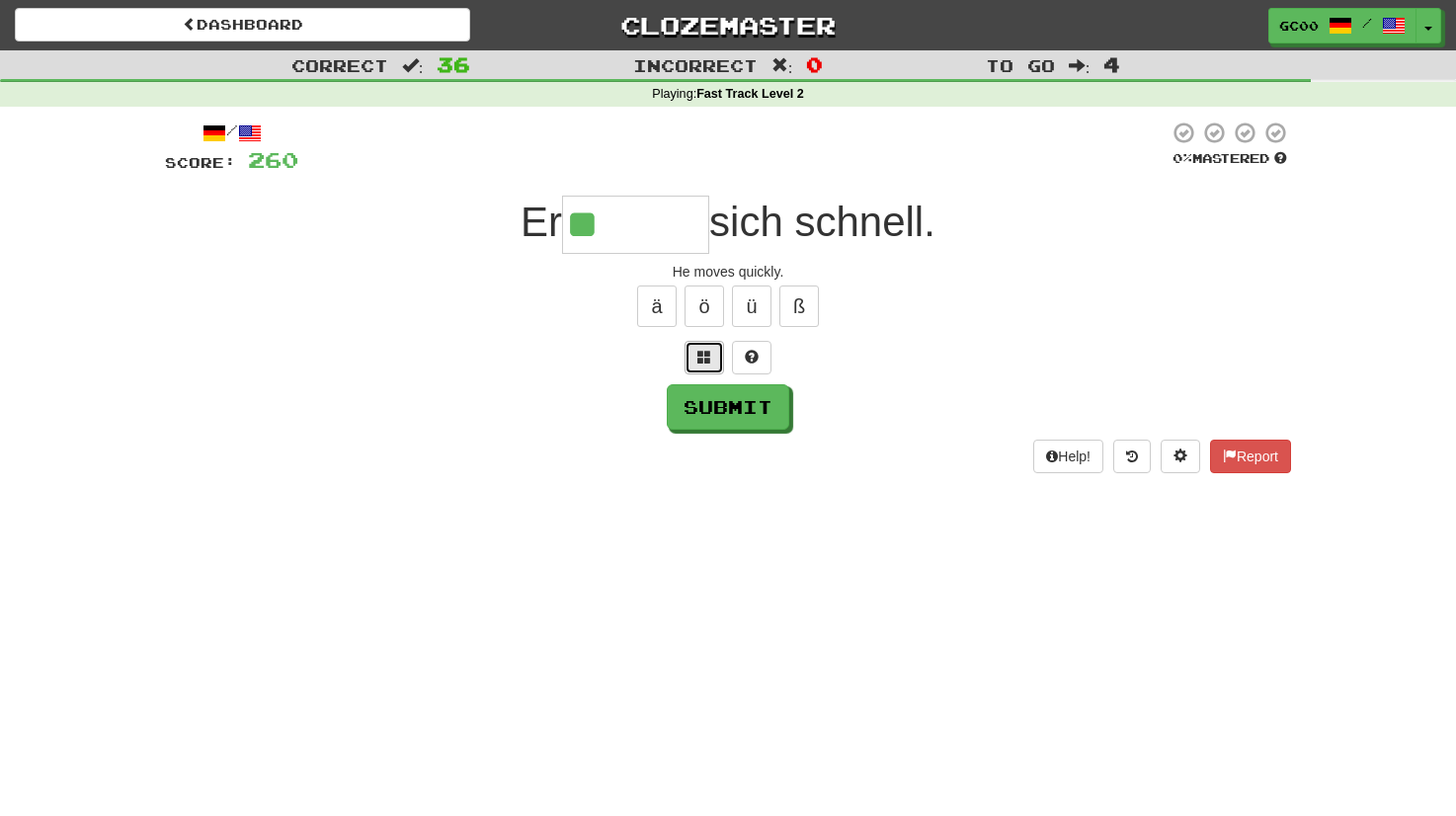 click at bounding box center [704, 357] 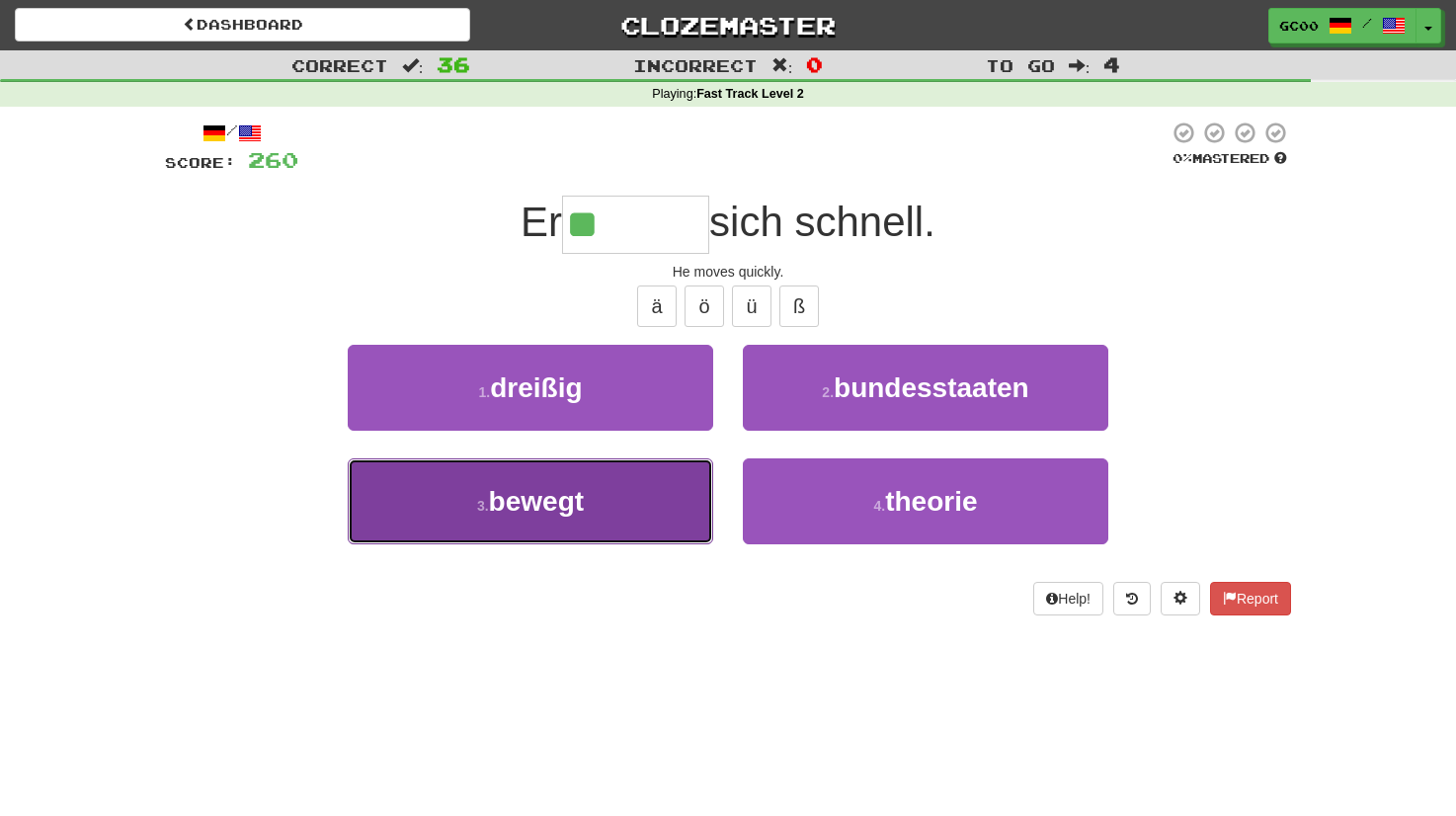 click on "3 .  bewegt" at bounding box center [530, 501] 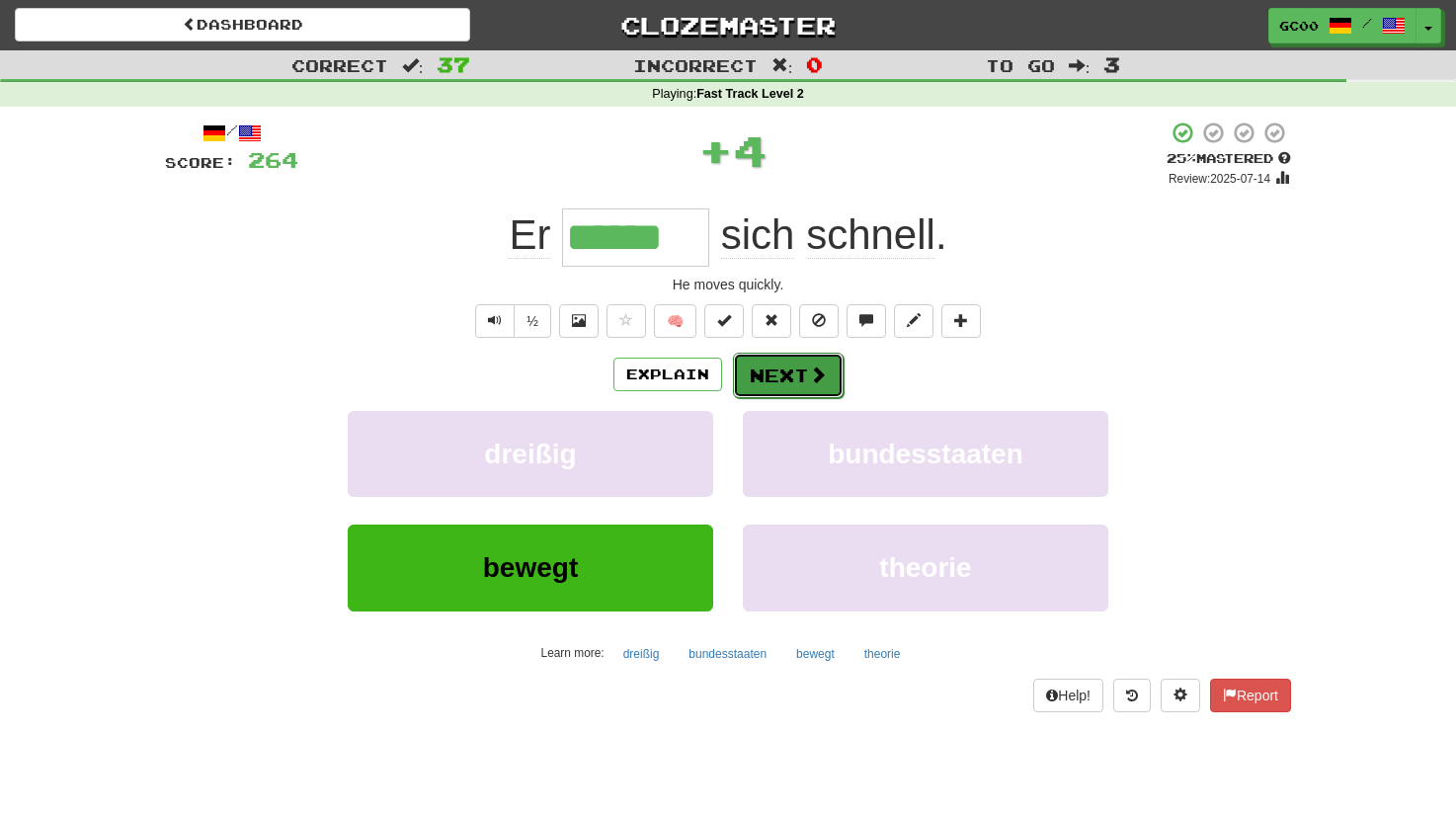 click on "Next" at bounding box center (788, 375) 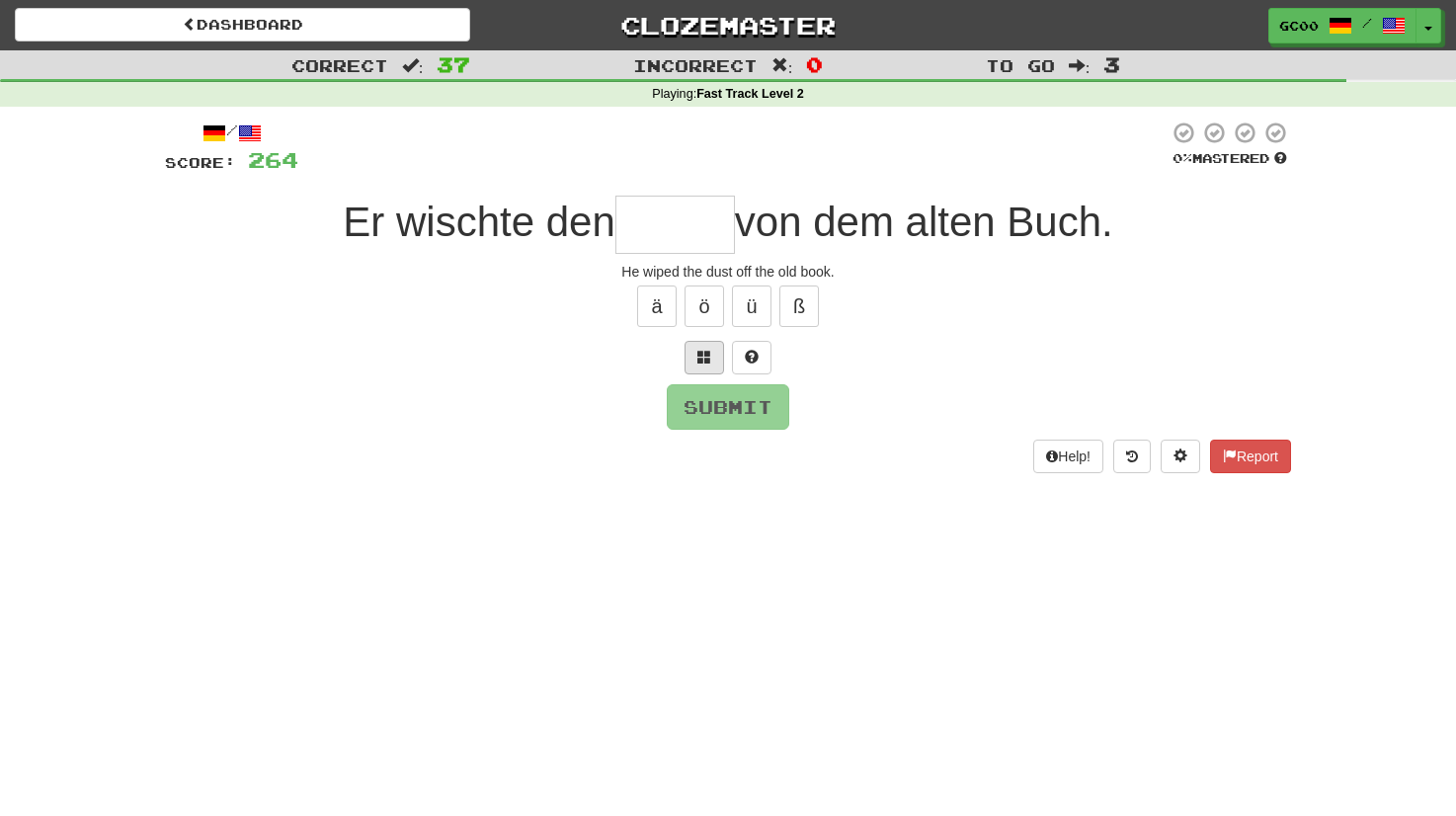 type on "*" 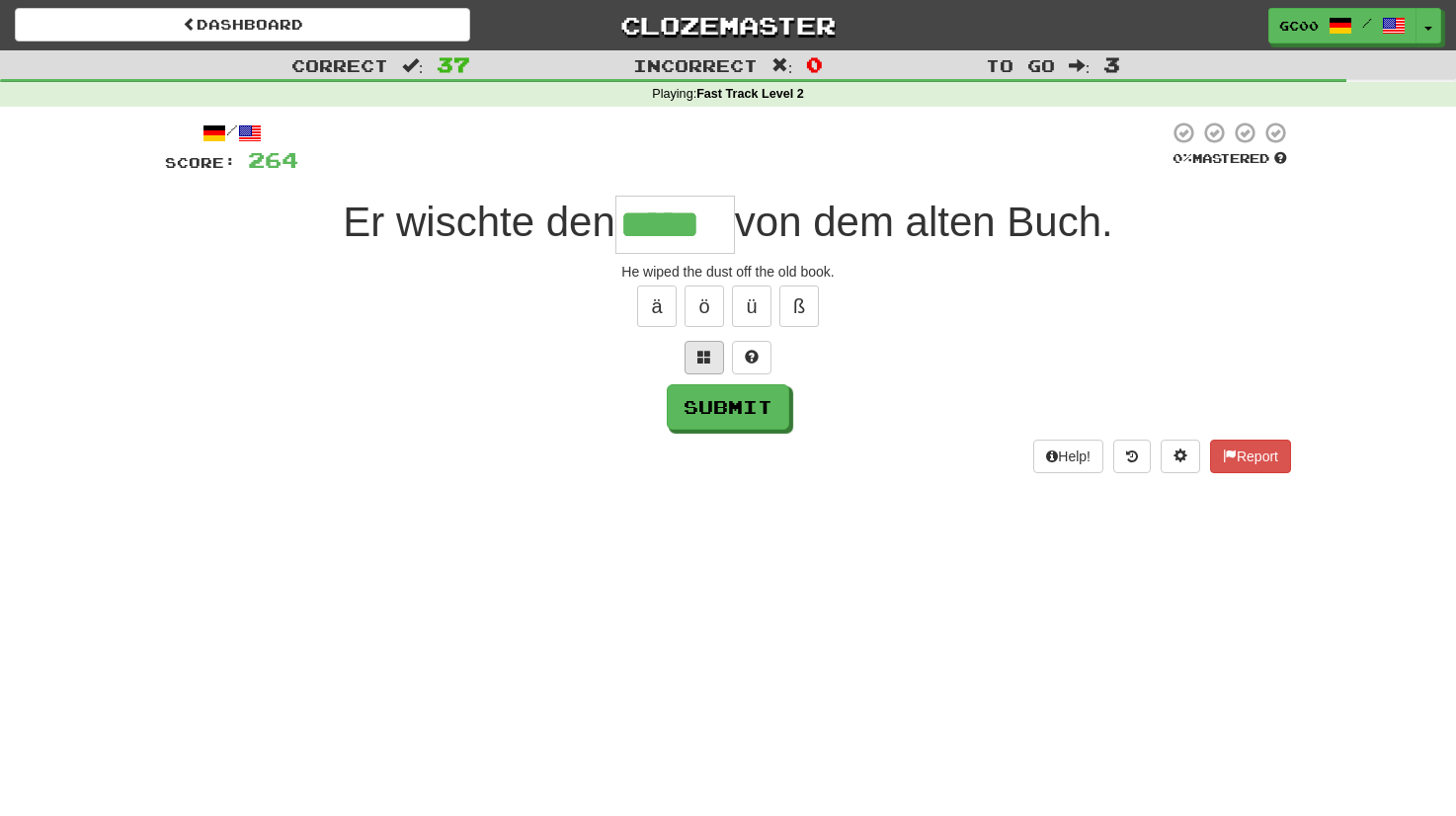 type on "*****" 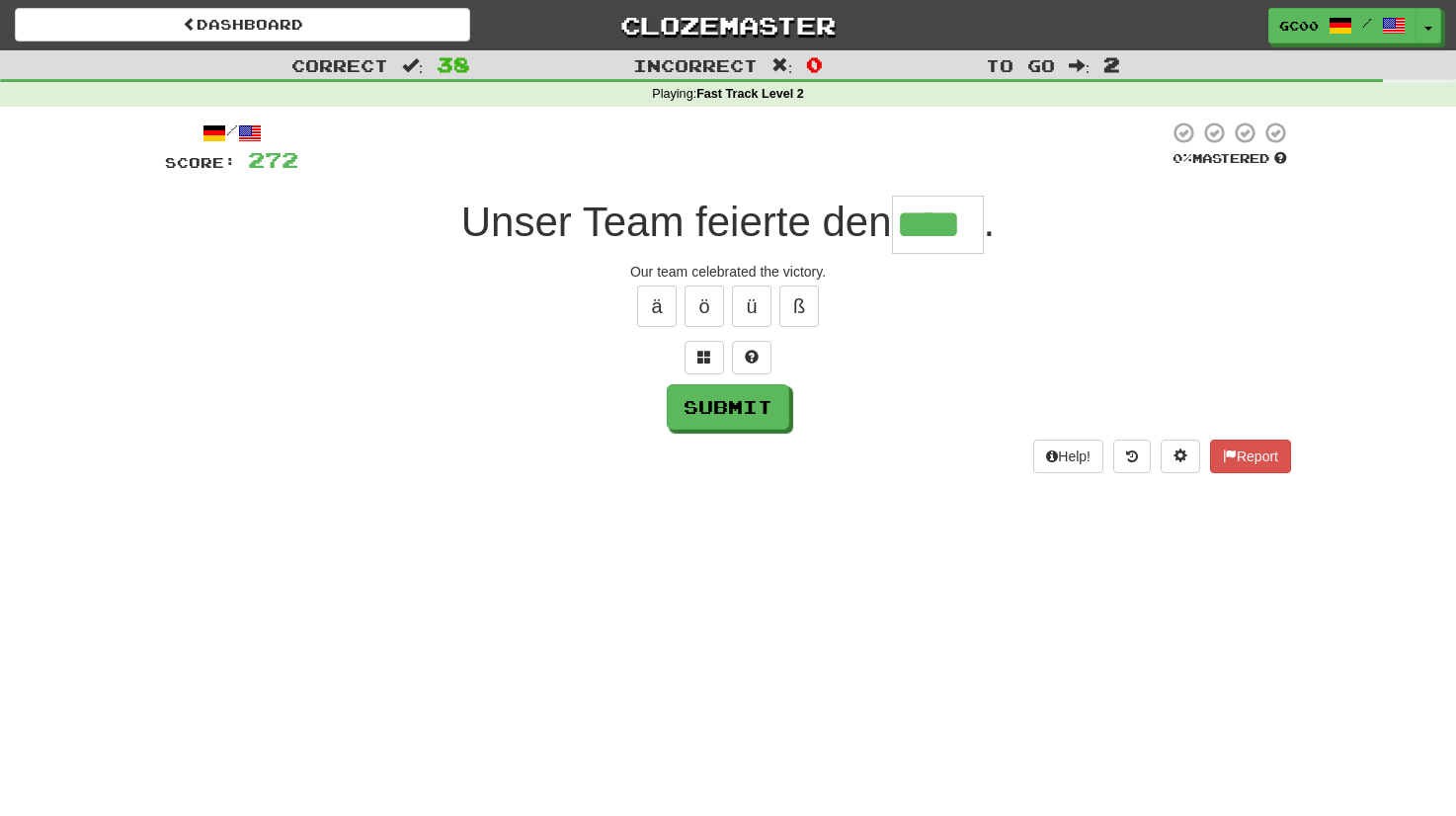type on "****" 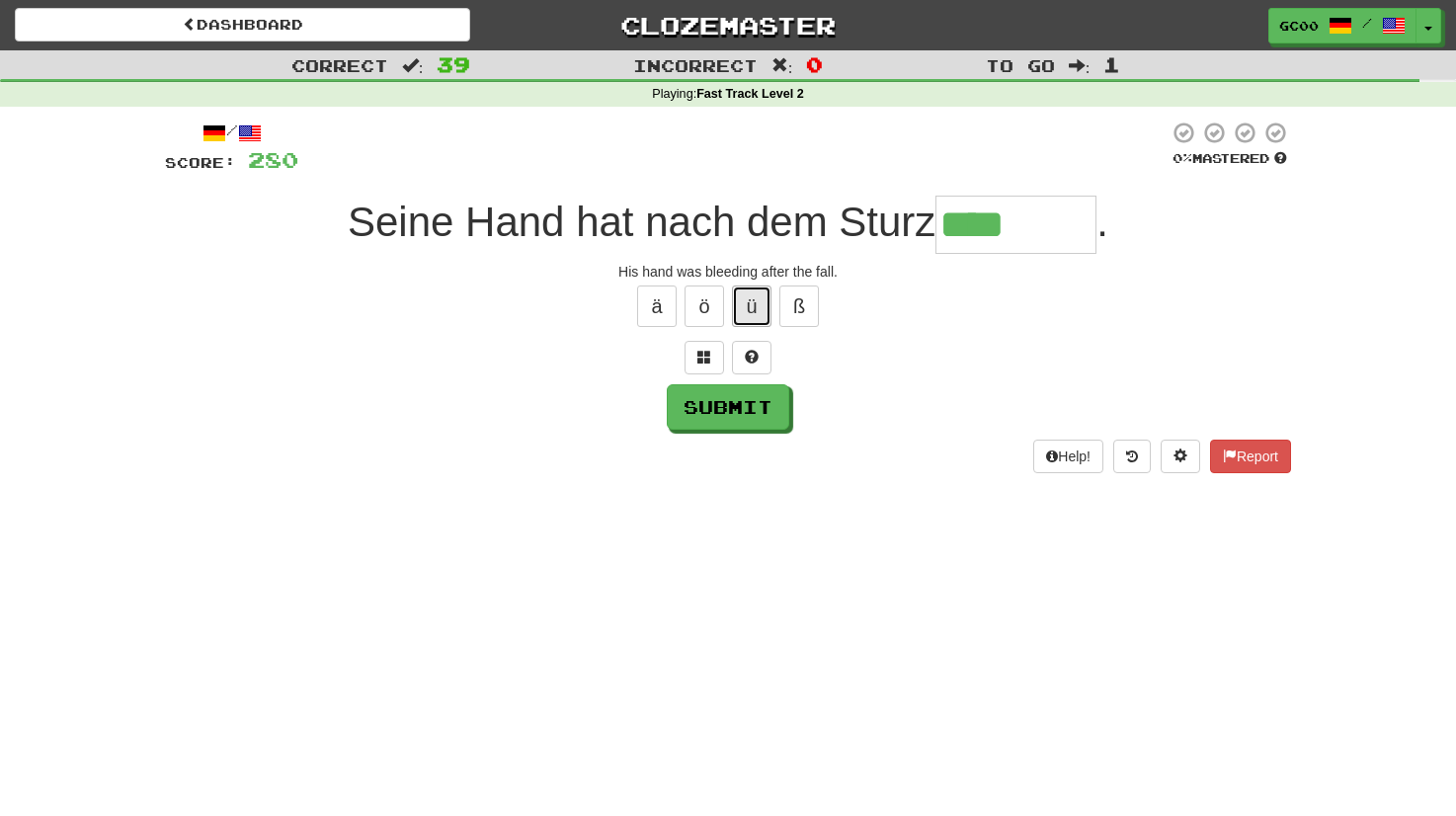 click on "ü" at bounding box center (752, 306) 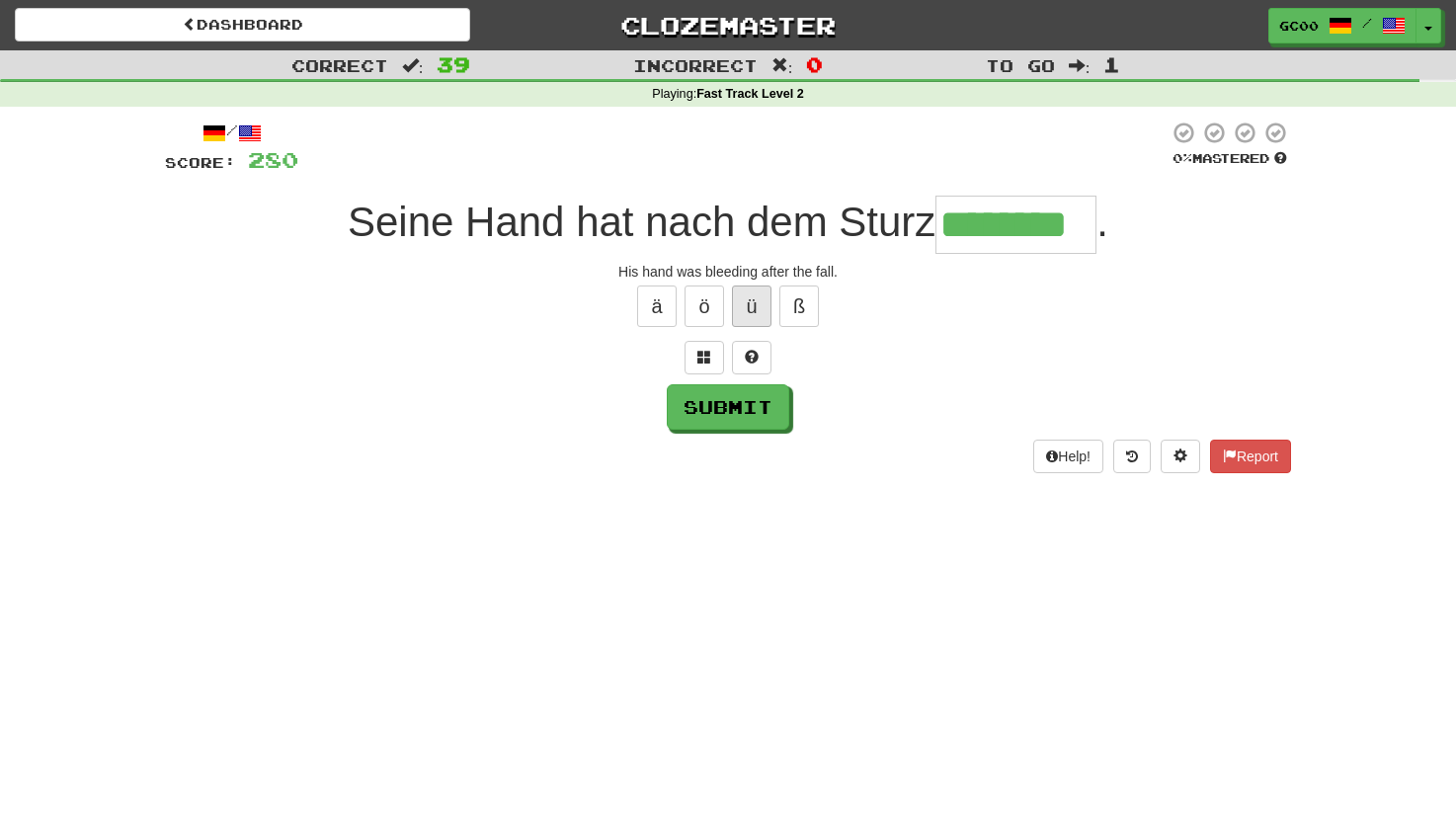 type on "********" 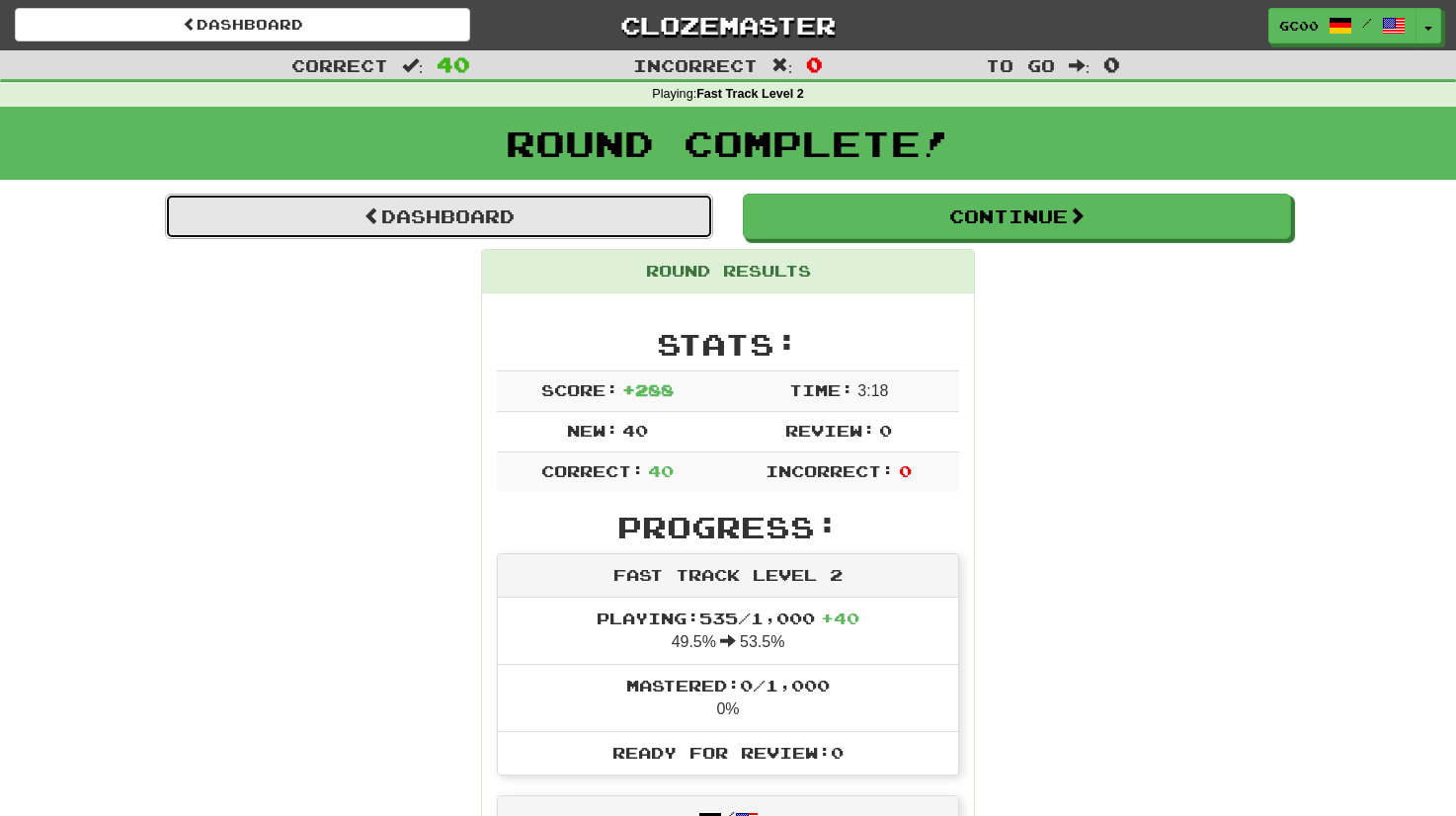 click on "Dashboard" at bounding box center [439, 216] 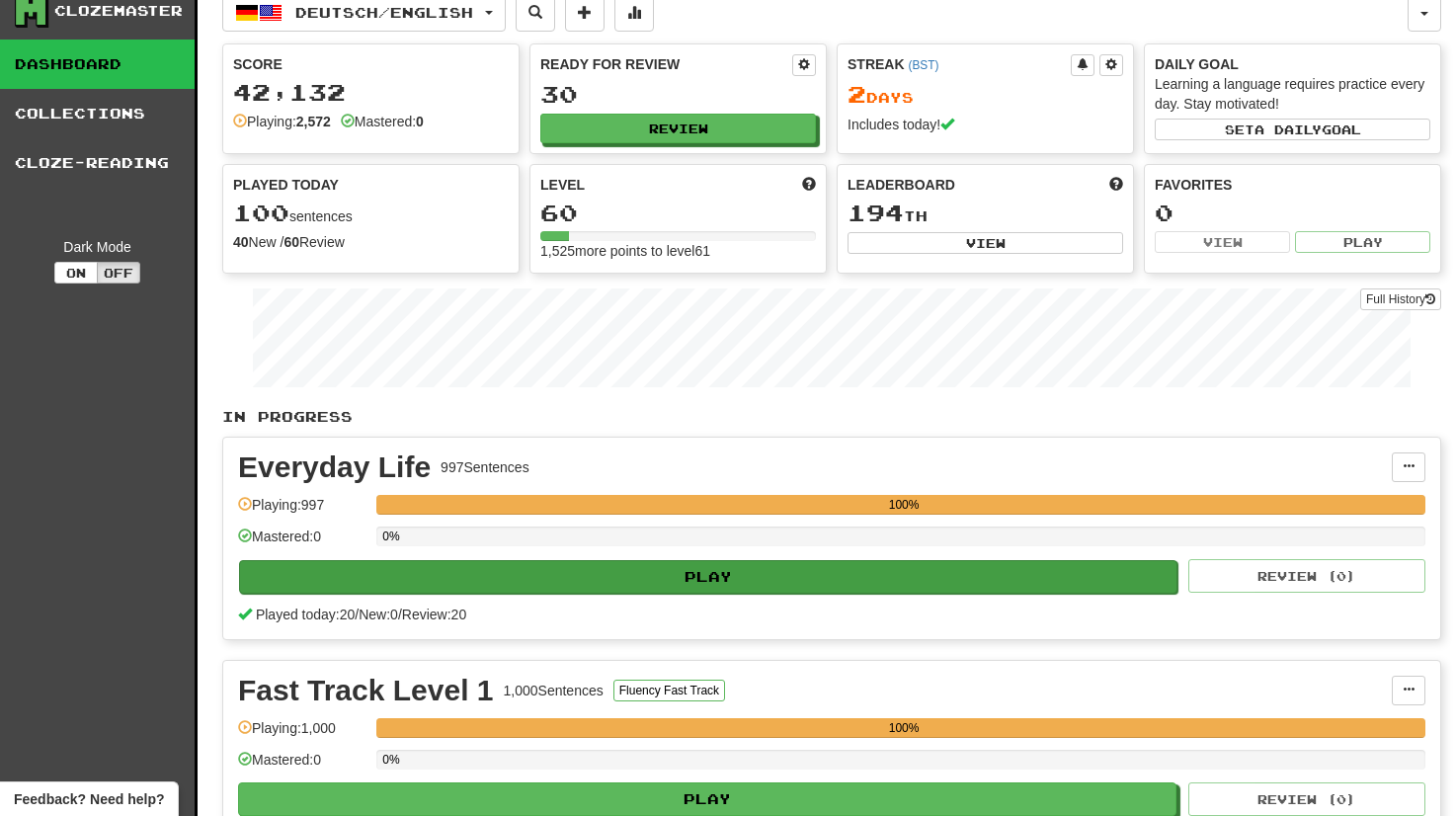 scroll, scrollTop: 0, scrollLeft: 0, axis: both 